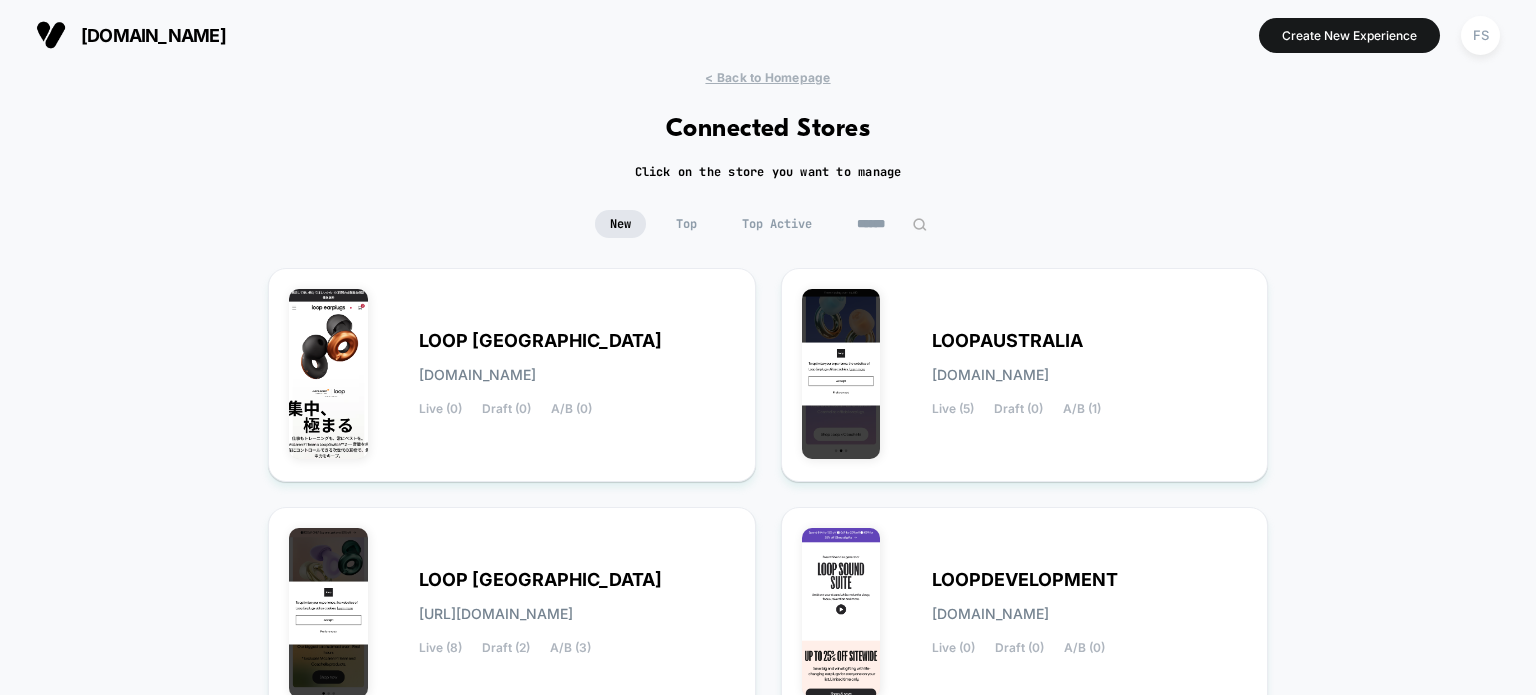 scroll, scrollTop: 0, scrollLeft: 0, axis: both 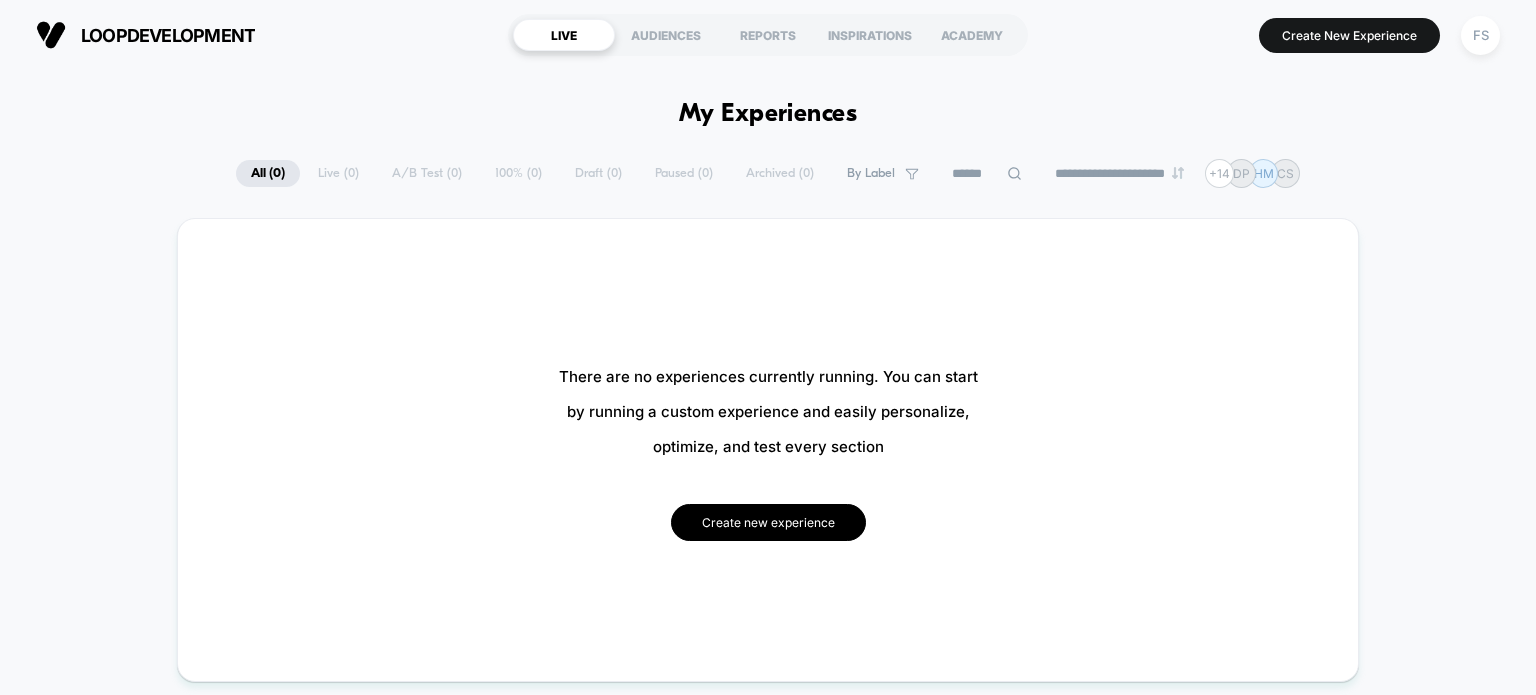 click on "Create new experience" at bounding box center (768, 522) 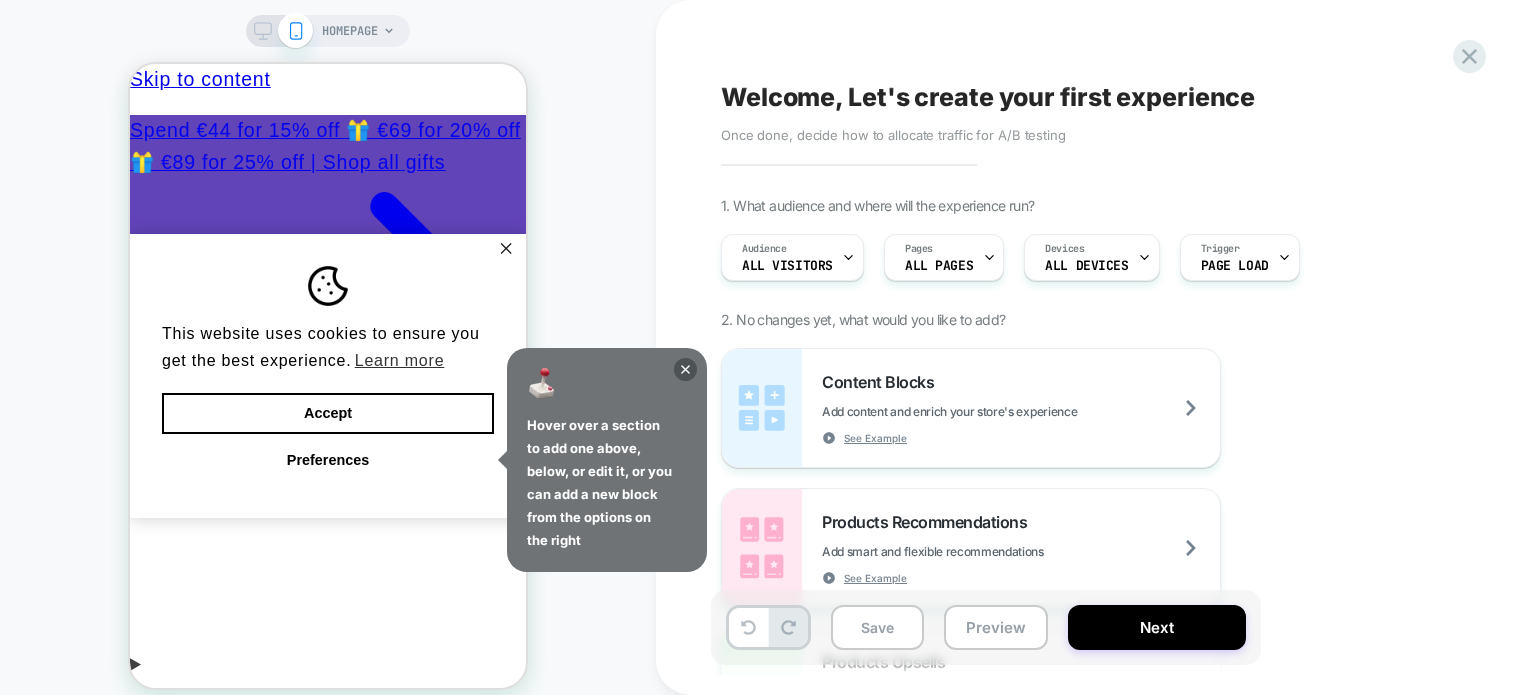 scroll, scrollTop: 0, scrollLeft: 0, axis: both 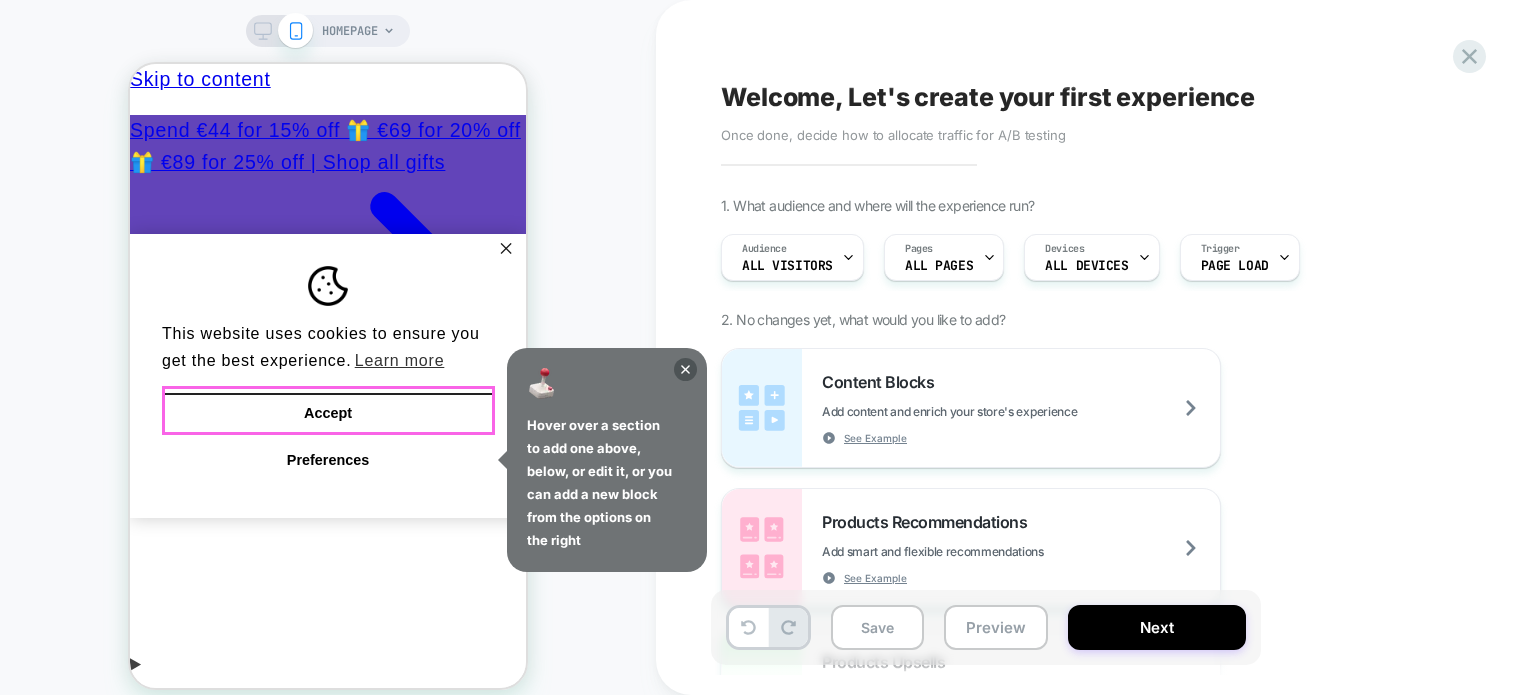 click on "Accept" at bounding box center (328, 414) 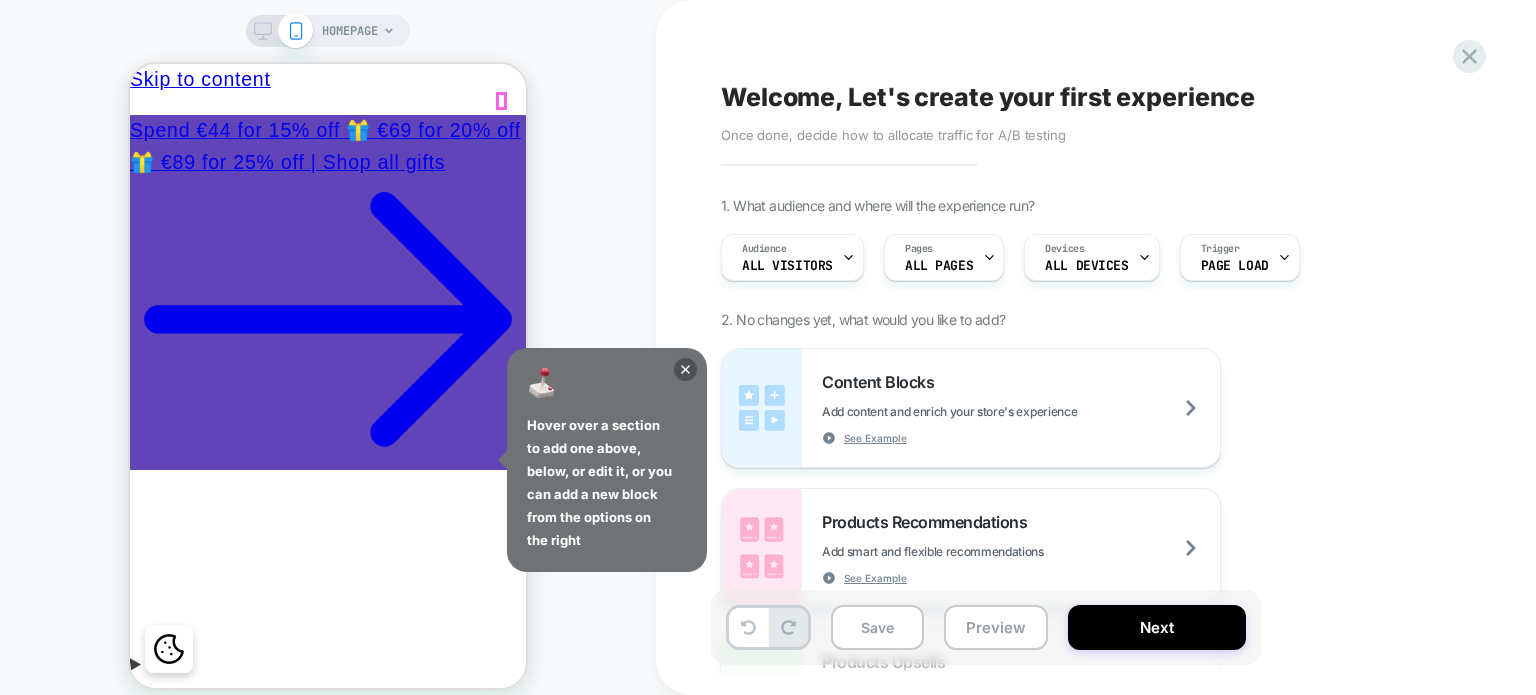 click at bounding box center (138, 17659) 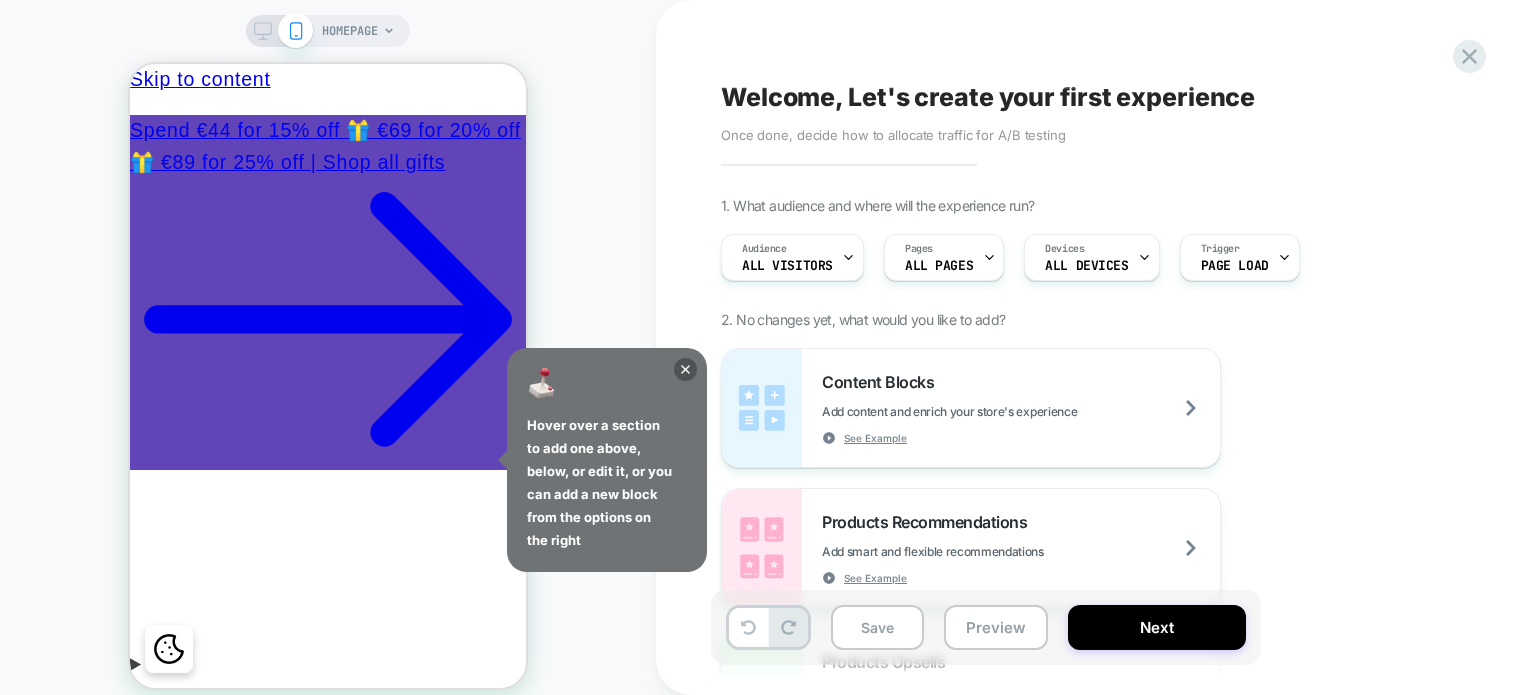 scroll, scrollTop: 0, scrollLeft: 0, axis: both 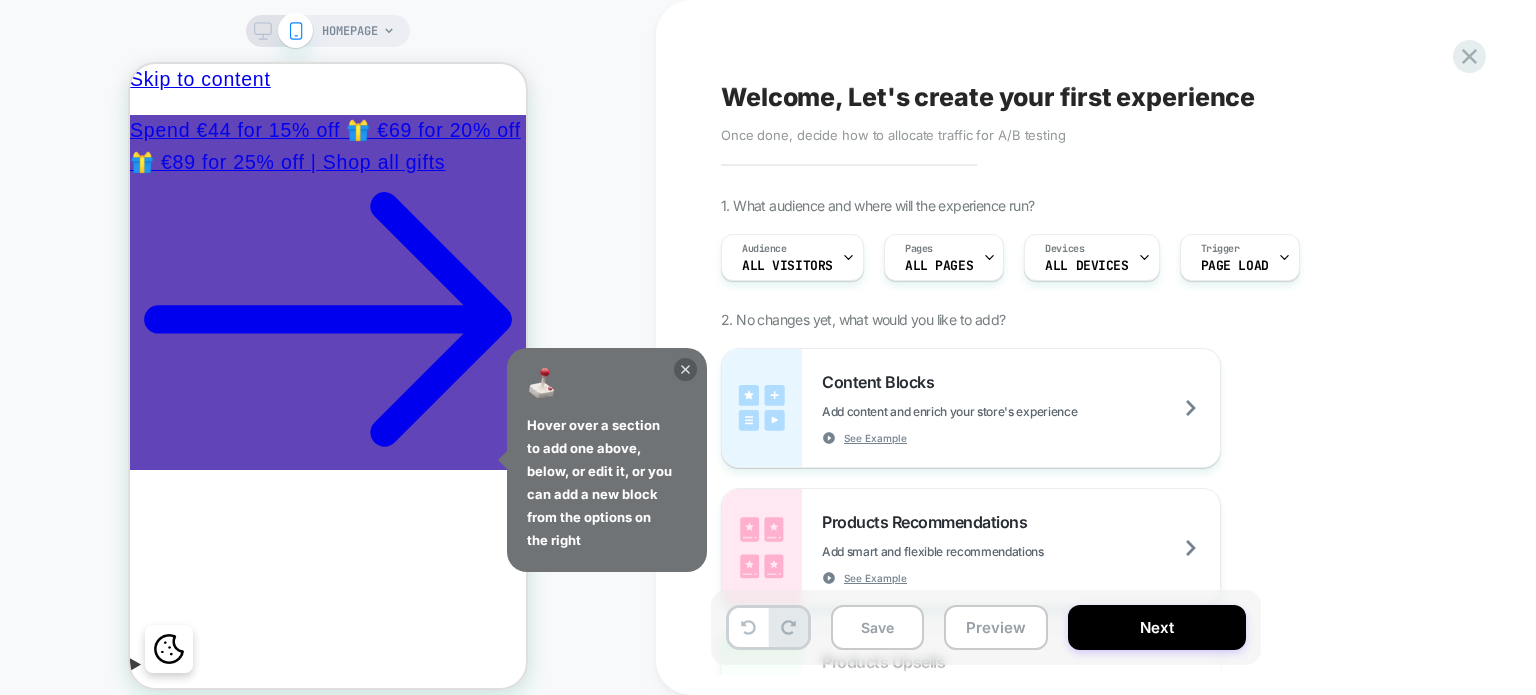 click 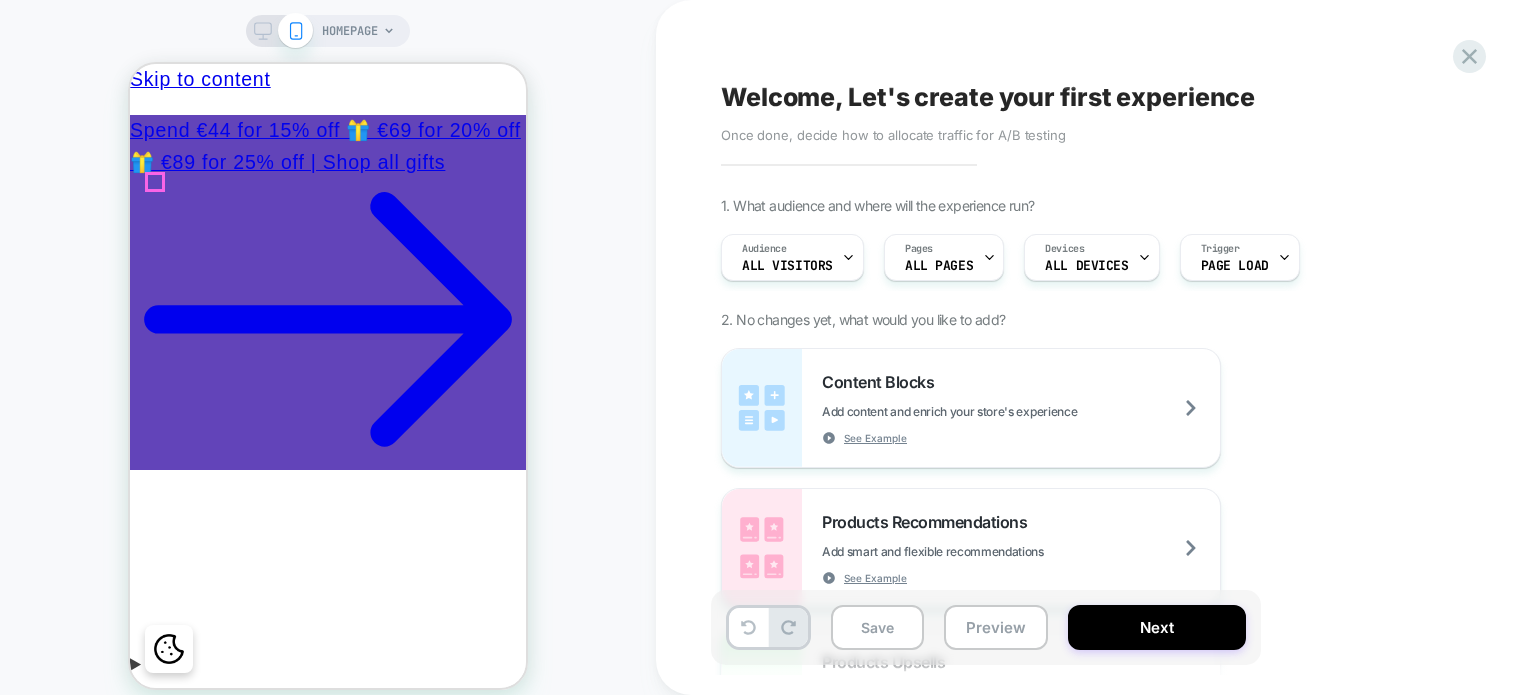 click 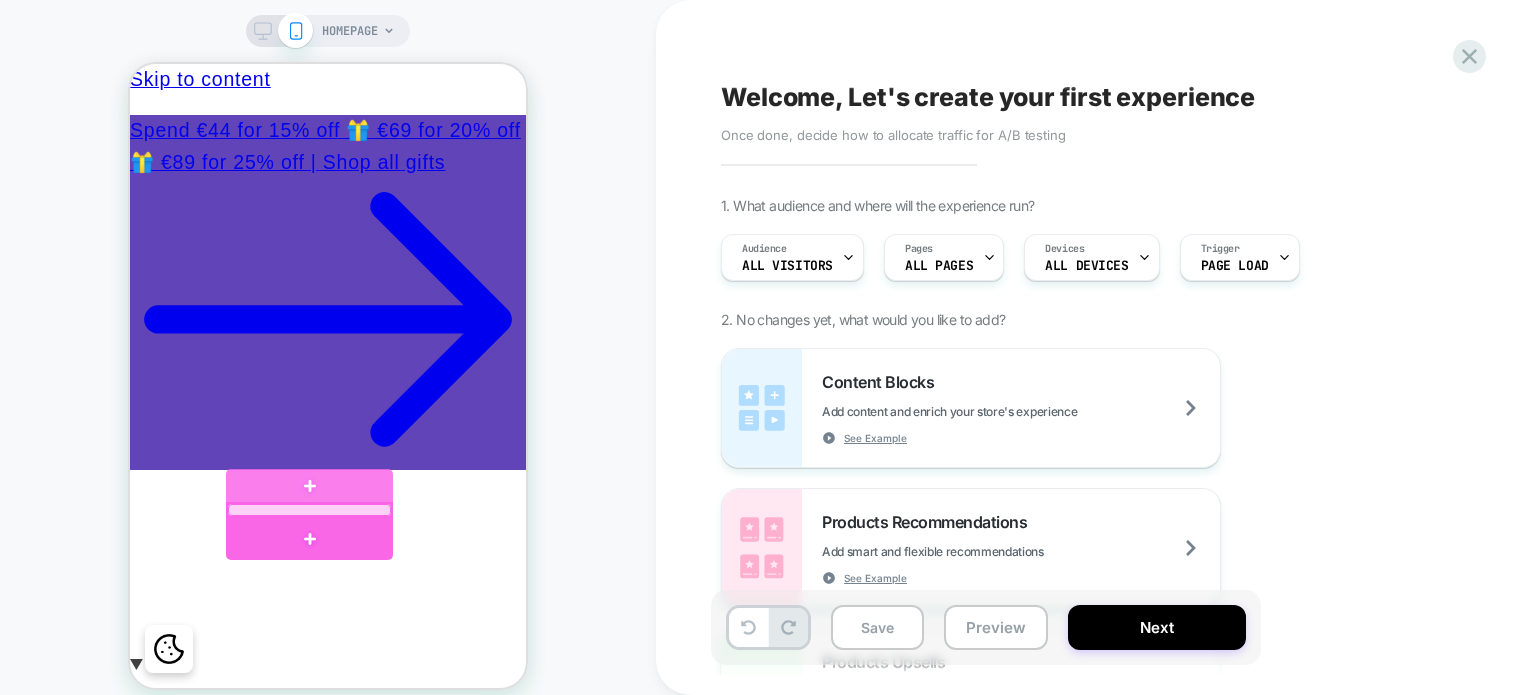 scroll, scrollTop: 446, scrollLeft: 0, axis: vertical 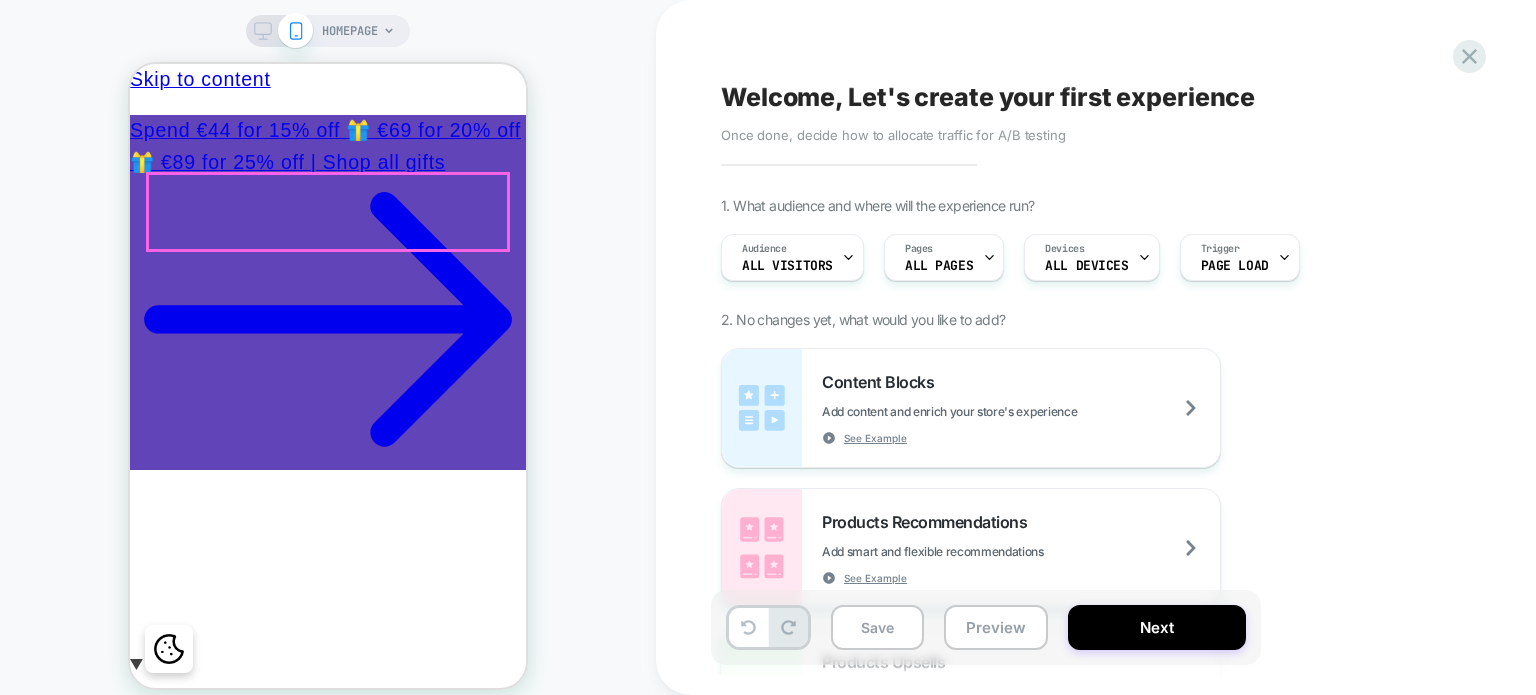 click on "Engage 2
Earplugs for socializing and parenting" at bounding box center [348, 1928] 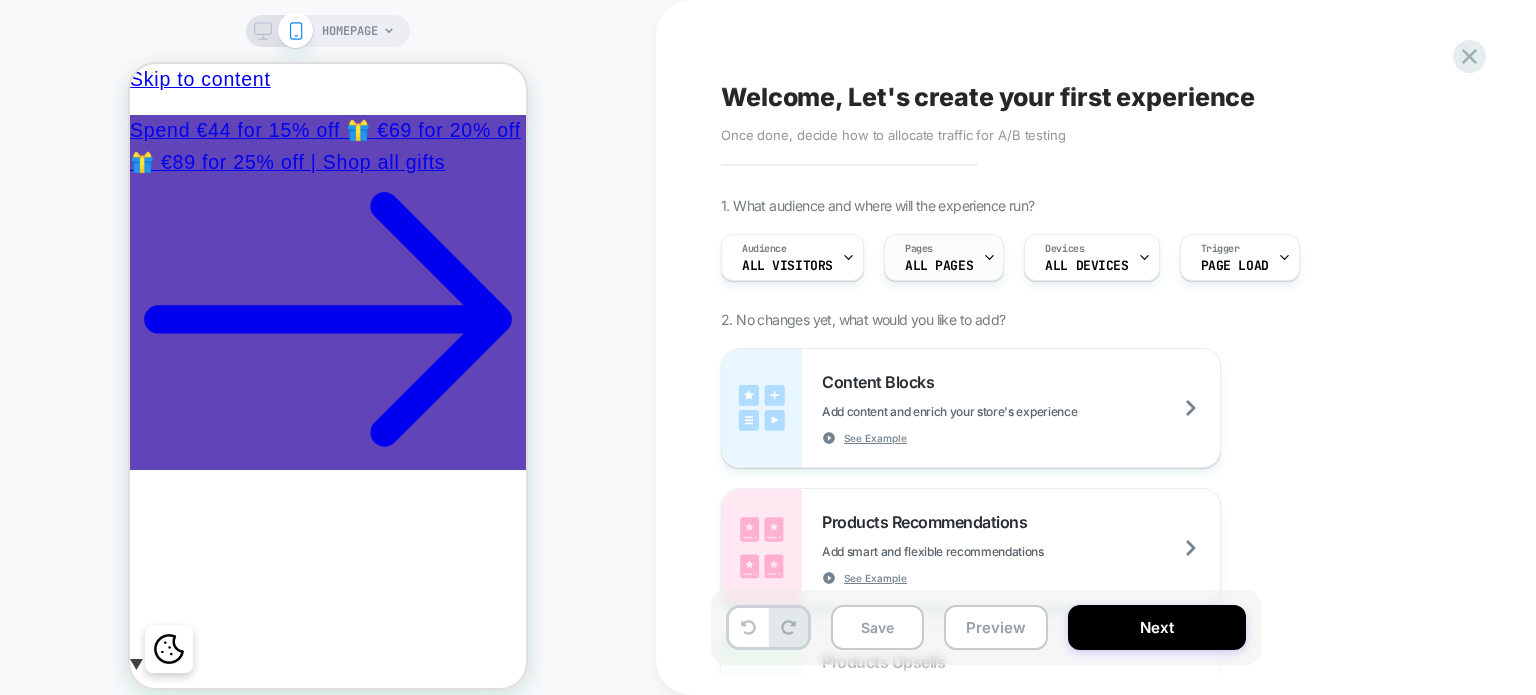 click on "ALL PAGES" at bounding box center (939, 266) 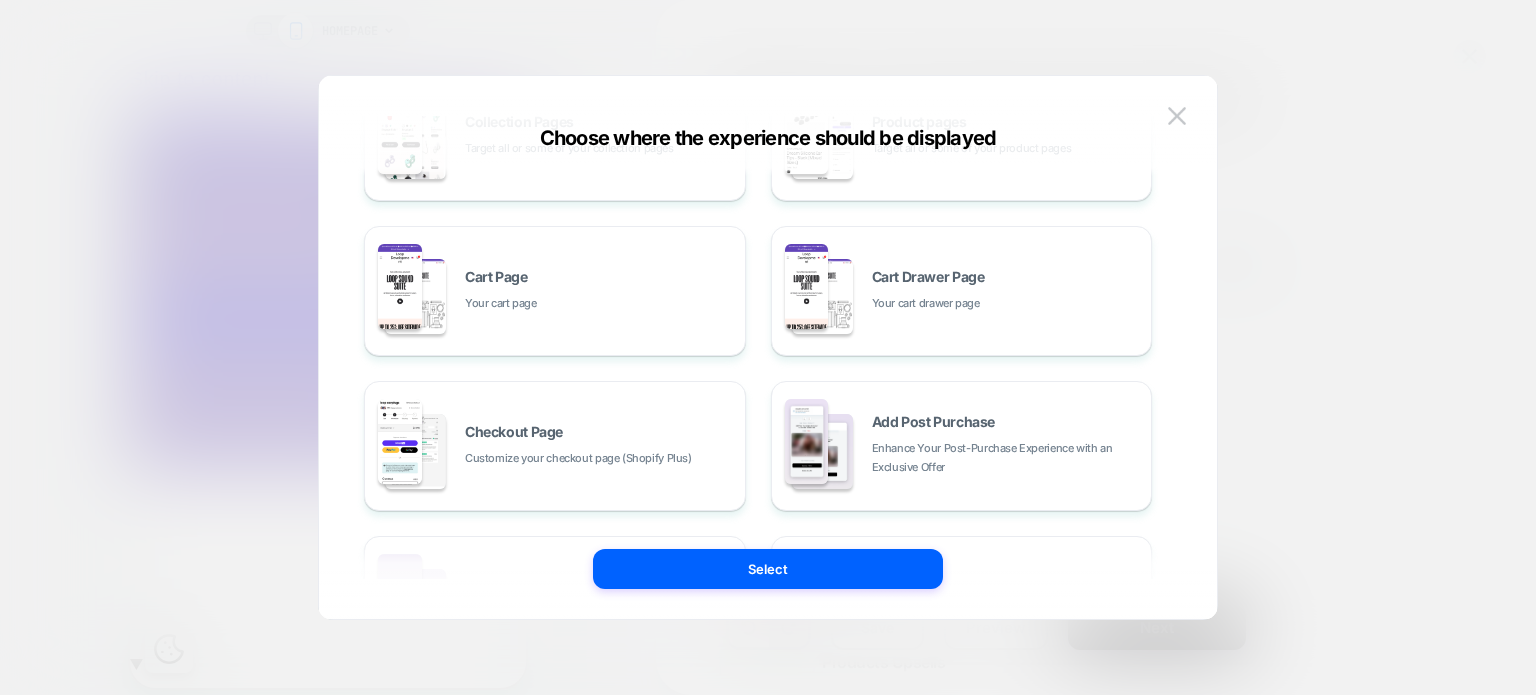 scroll, scrollTop: 260, scrollLeft: 0, axis: vertical 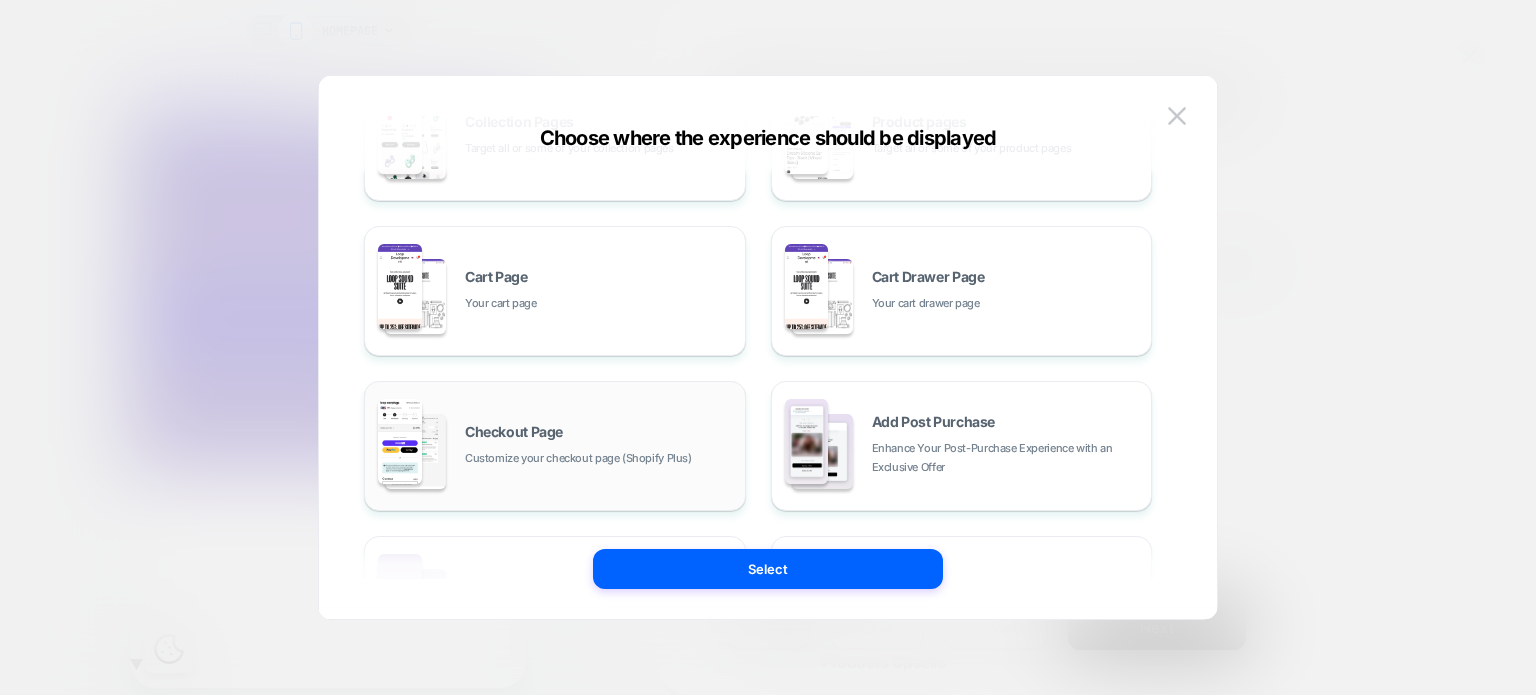 click on "Checkout Page Customize your checkout page (Shopify Plus)" at bounding box center [600, 446] 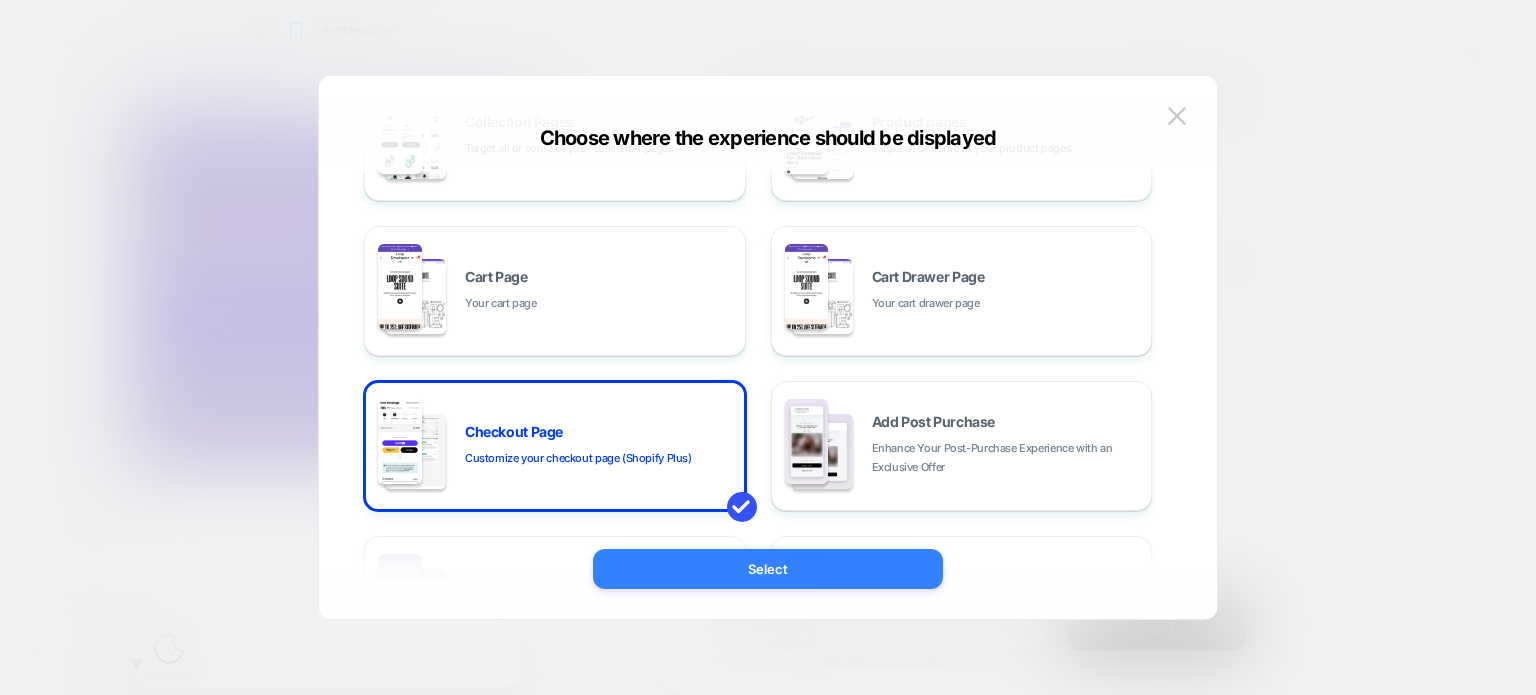 click on "Select" at bounding box center (768, 569) 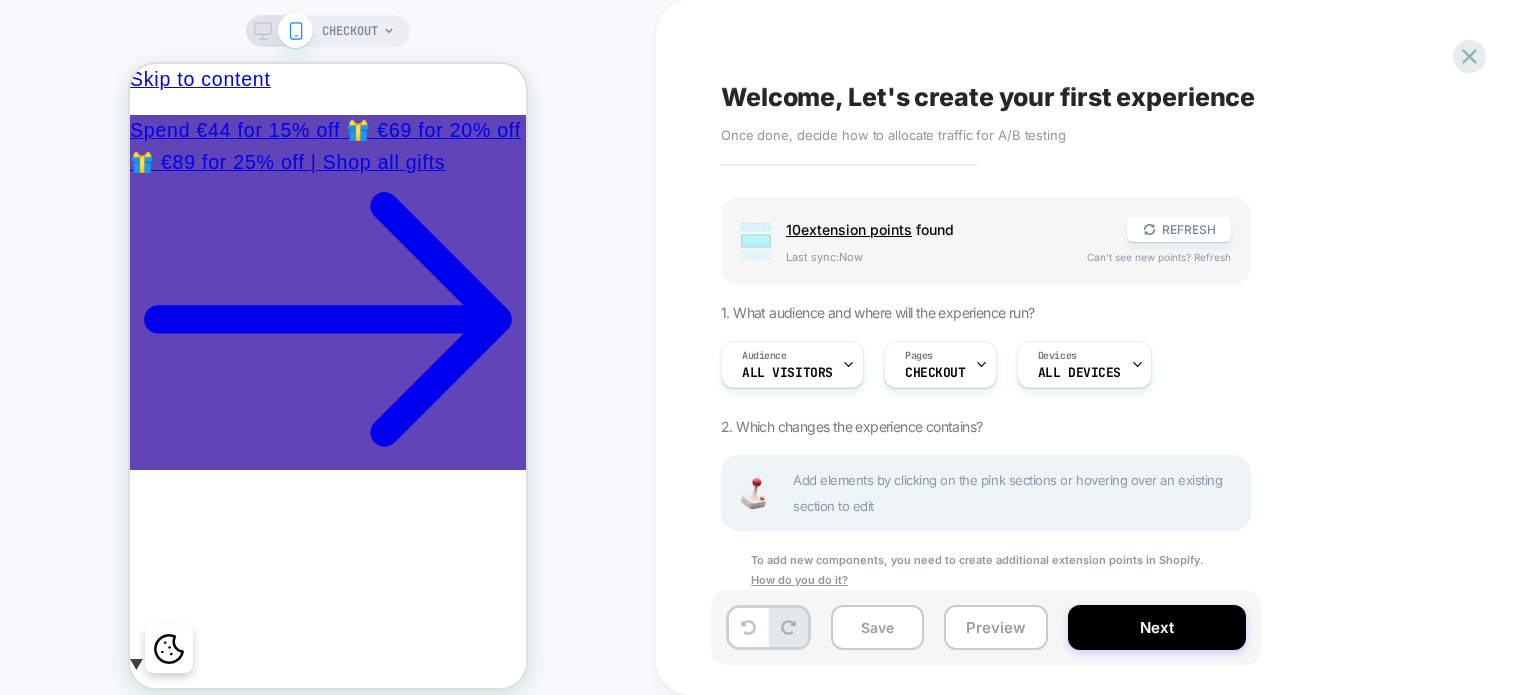 scroll, scrollTop: 0, scrollLeft: 0, axis: both 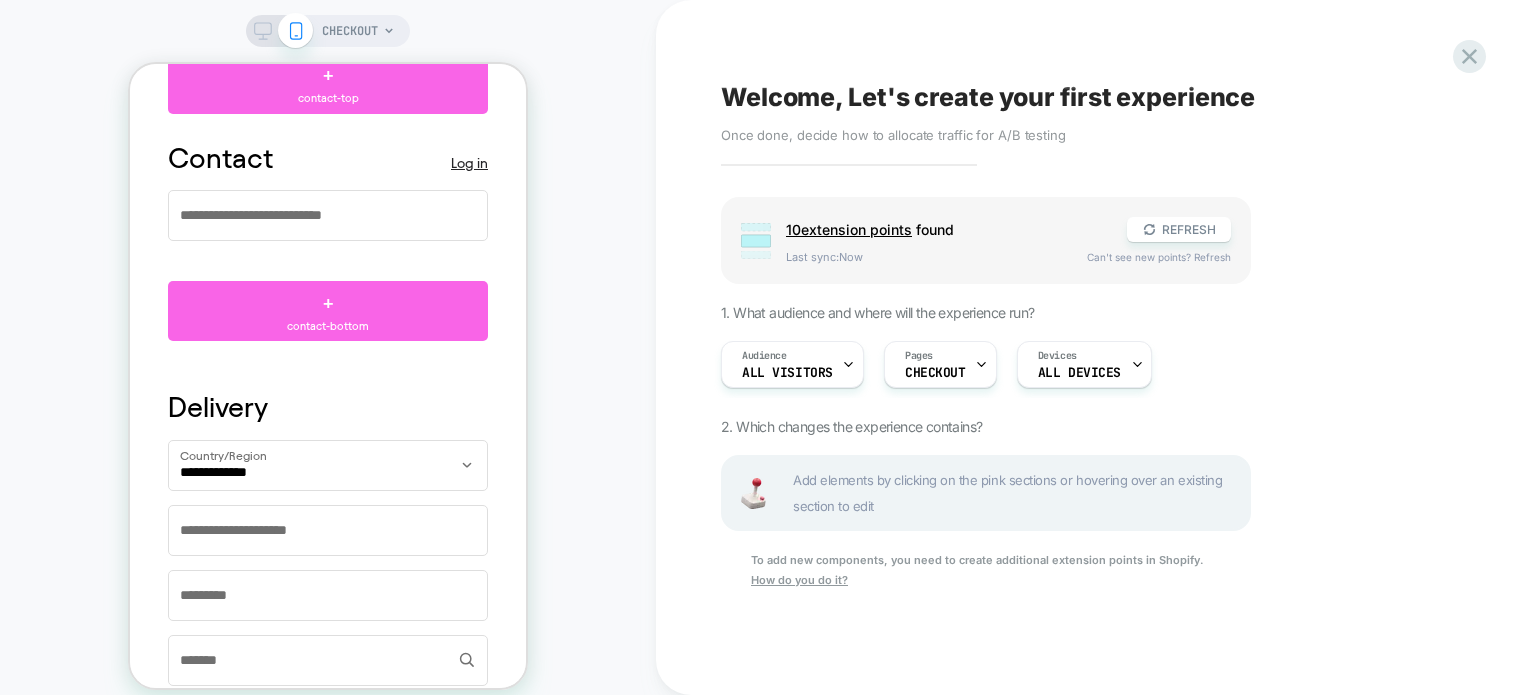 click on "Click to edit experience details Once done, decide how to allocate traffic for A/B testing" at bounding box center (940, 127) 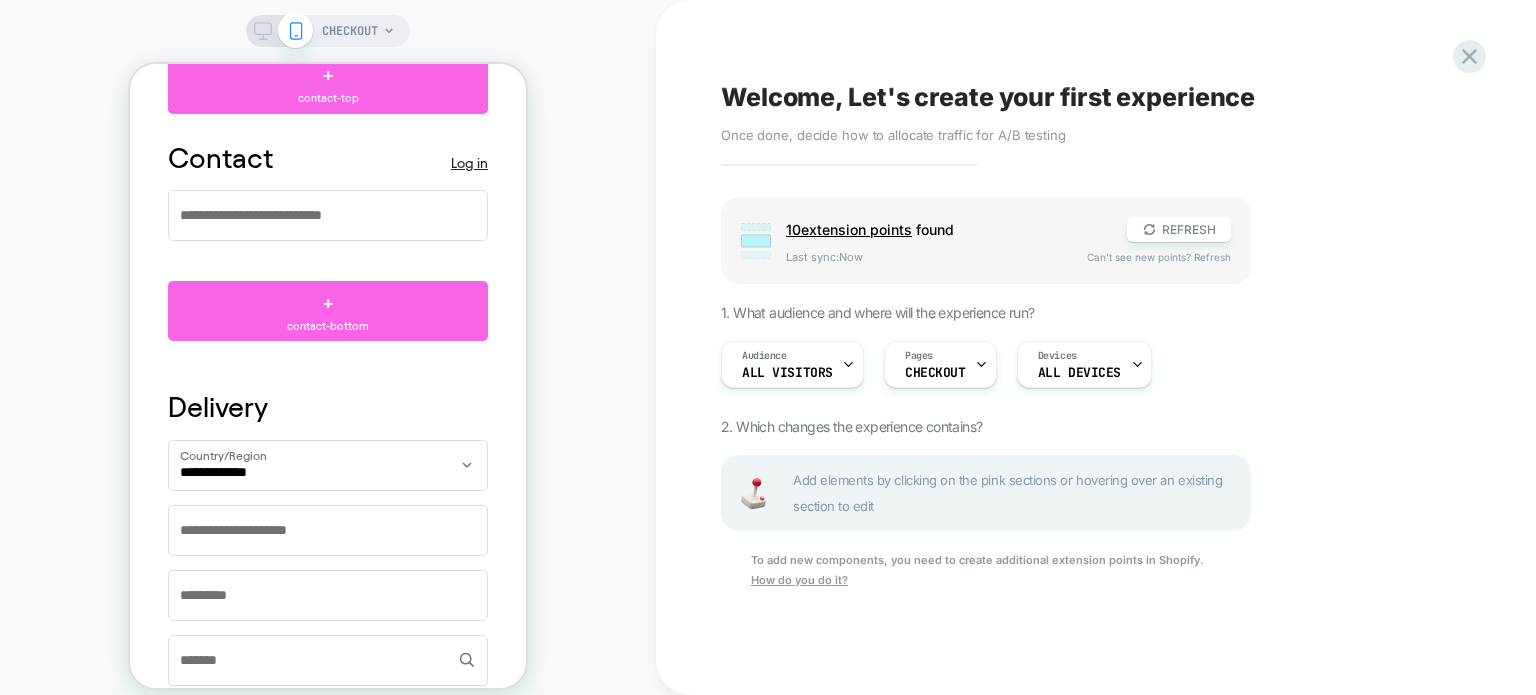 click on "Click to edit experience details Once done, decide how to allocate traffic for A/B testing" at bounding box center (940, 127) 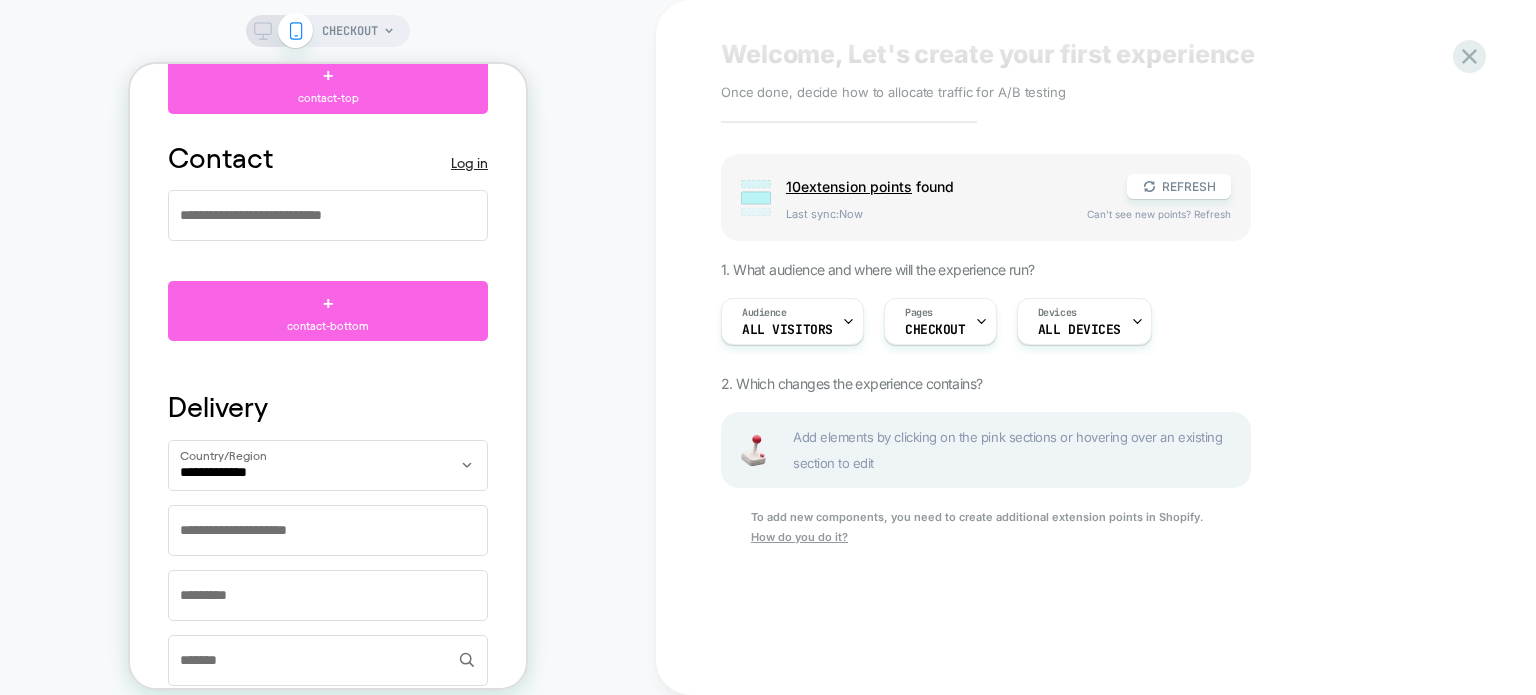 scroll, scrollTop: 0, scrollLeft: 0, axis: both 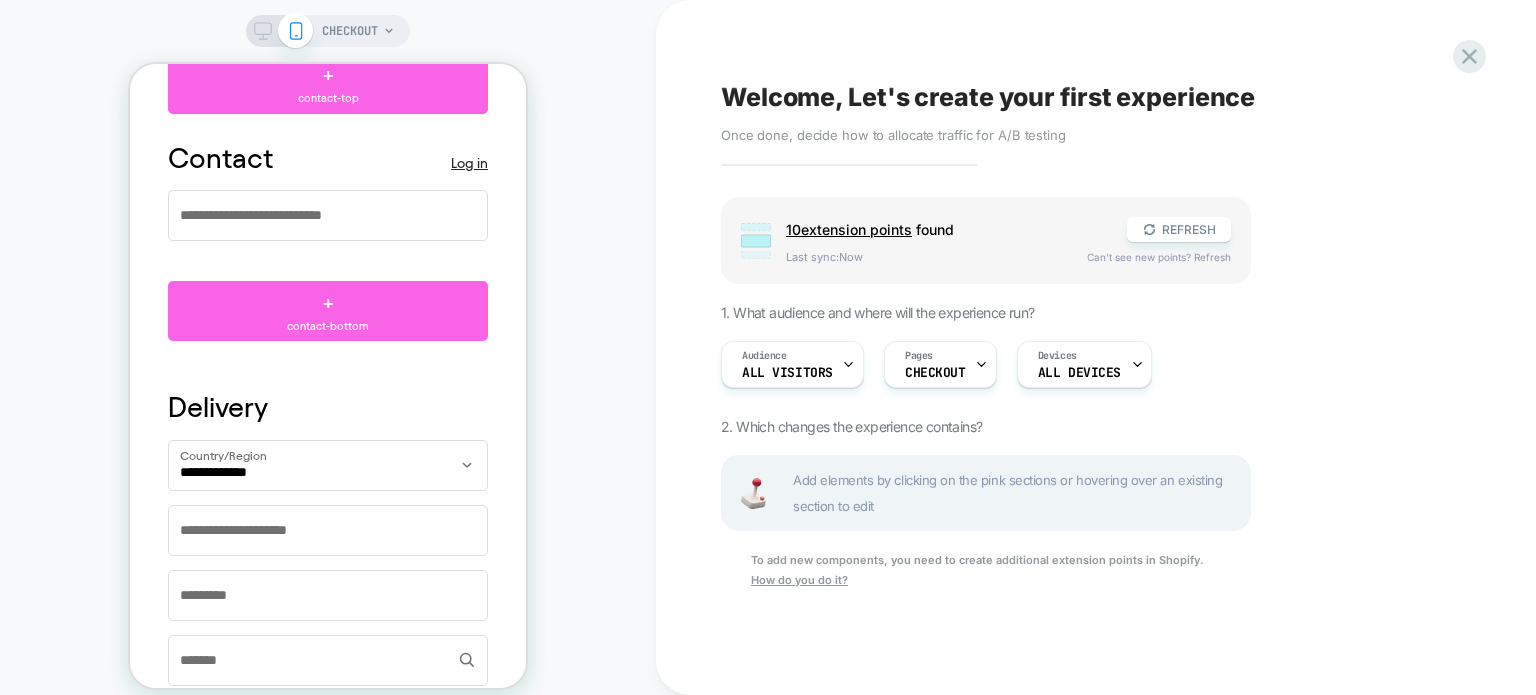 click on "Welcome, Let's create your first experience Click to edit experience details Once done, decide how to allocate traffic for A/B testing" at bounding box center (1086, 111) 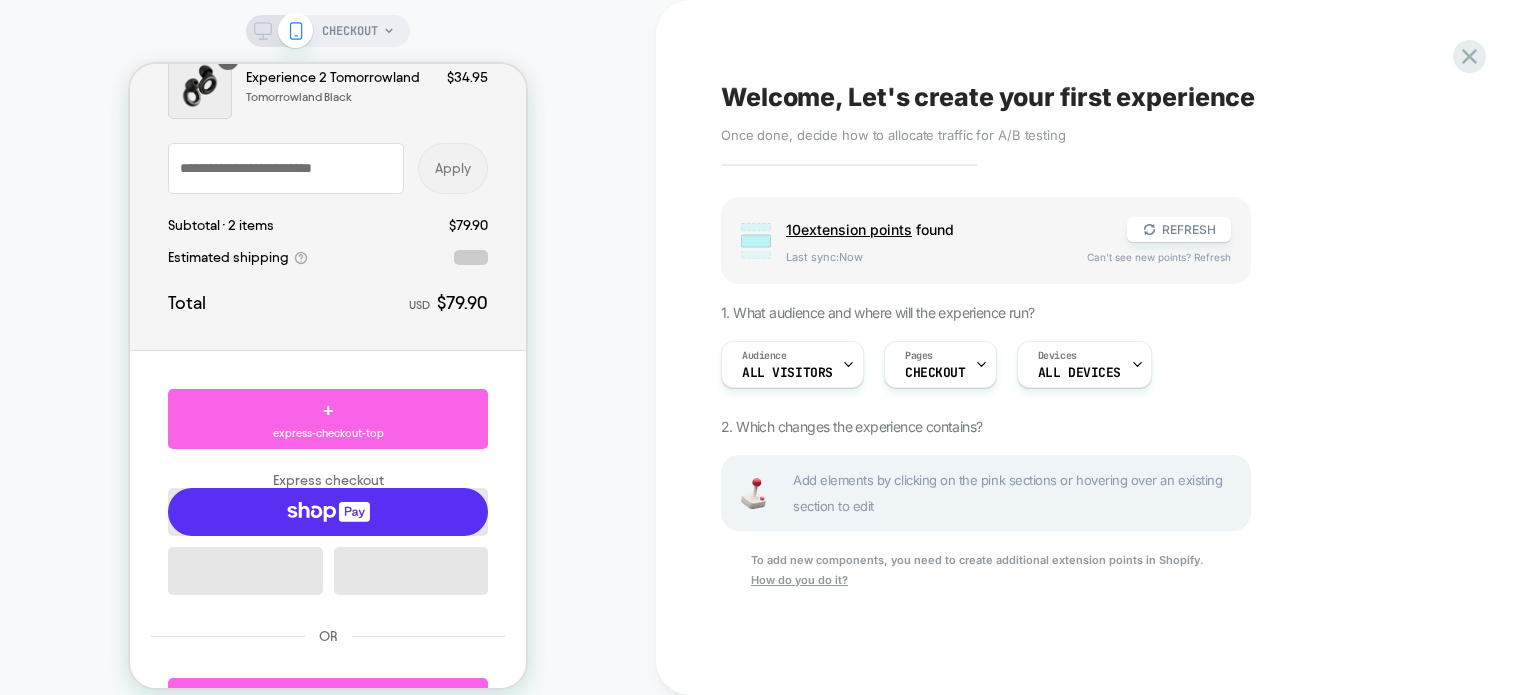 scroll, scrollTop: 0, scrollLeft: 0, axis: both 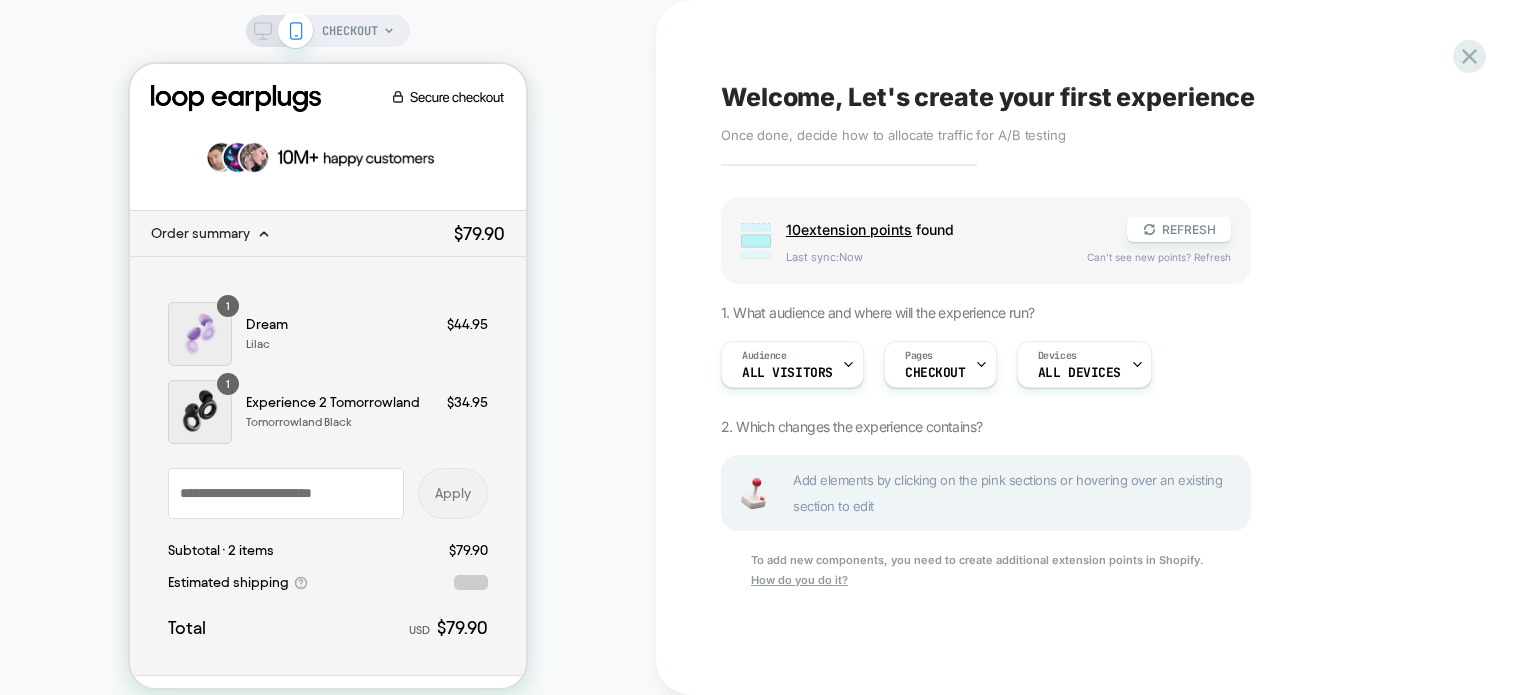 click on "Welcome, Let's create your first experience Click to edit experience details Once done, decide how to allocate traffic for A/B testing" at bounding box center (1086, 111) 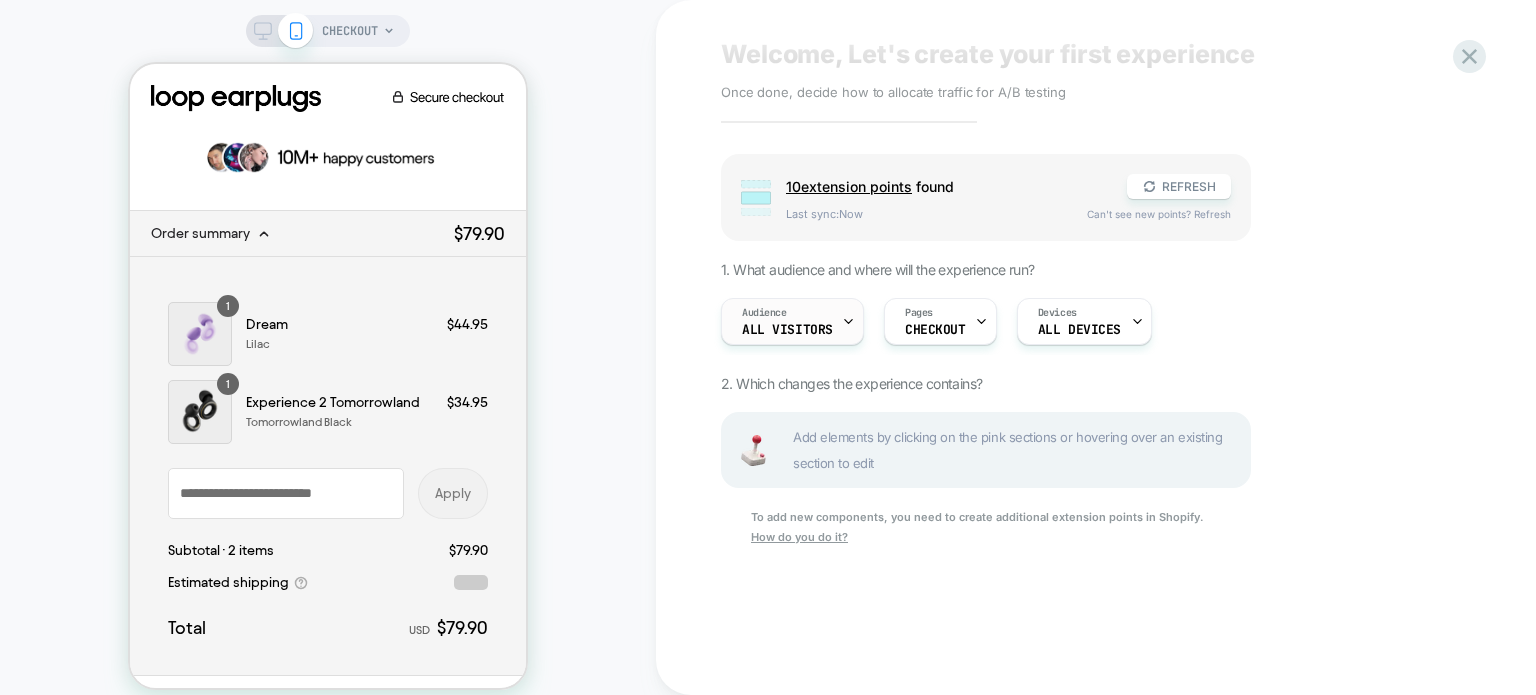 click on "All Visitors" at bounding box center [787, 330] 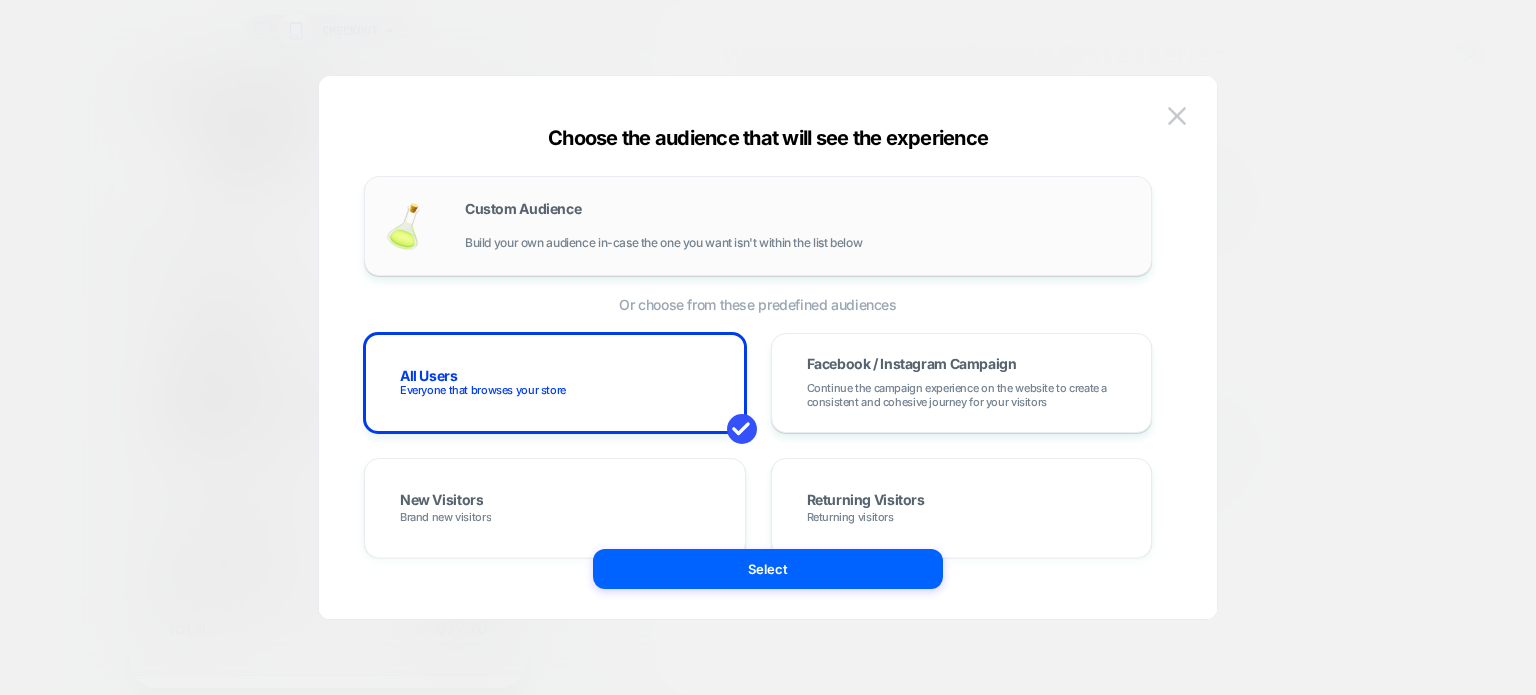 click on "Build your own audience in-case the one you want isn't within the list below" at bounding box center [663, 243] 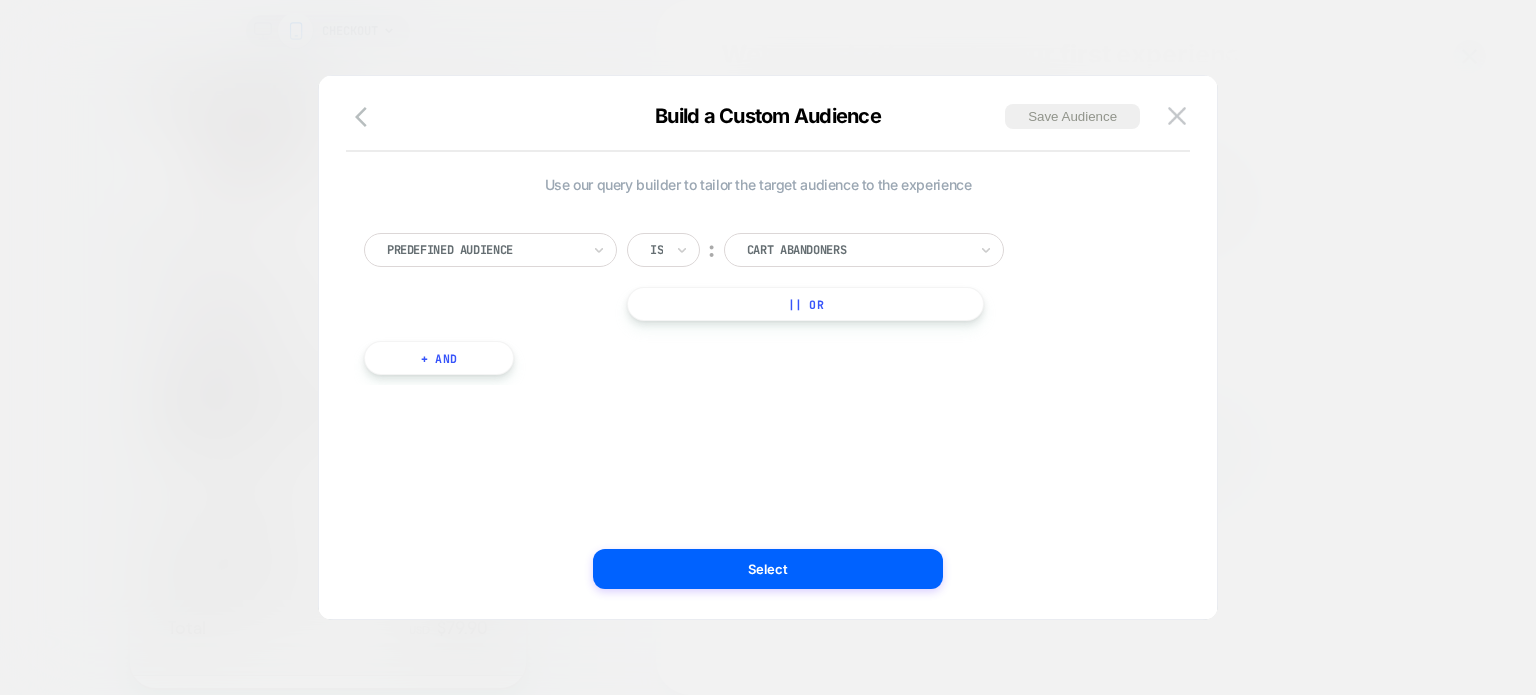 click on "Build a Custom Audience Save Audience Use our query builder to tailor the target audience to the experience Predefined Audience Is ︰ Cart Abandoners || Or + And Select" at bounding box center (768, 347) 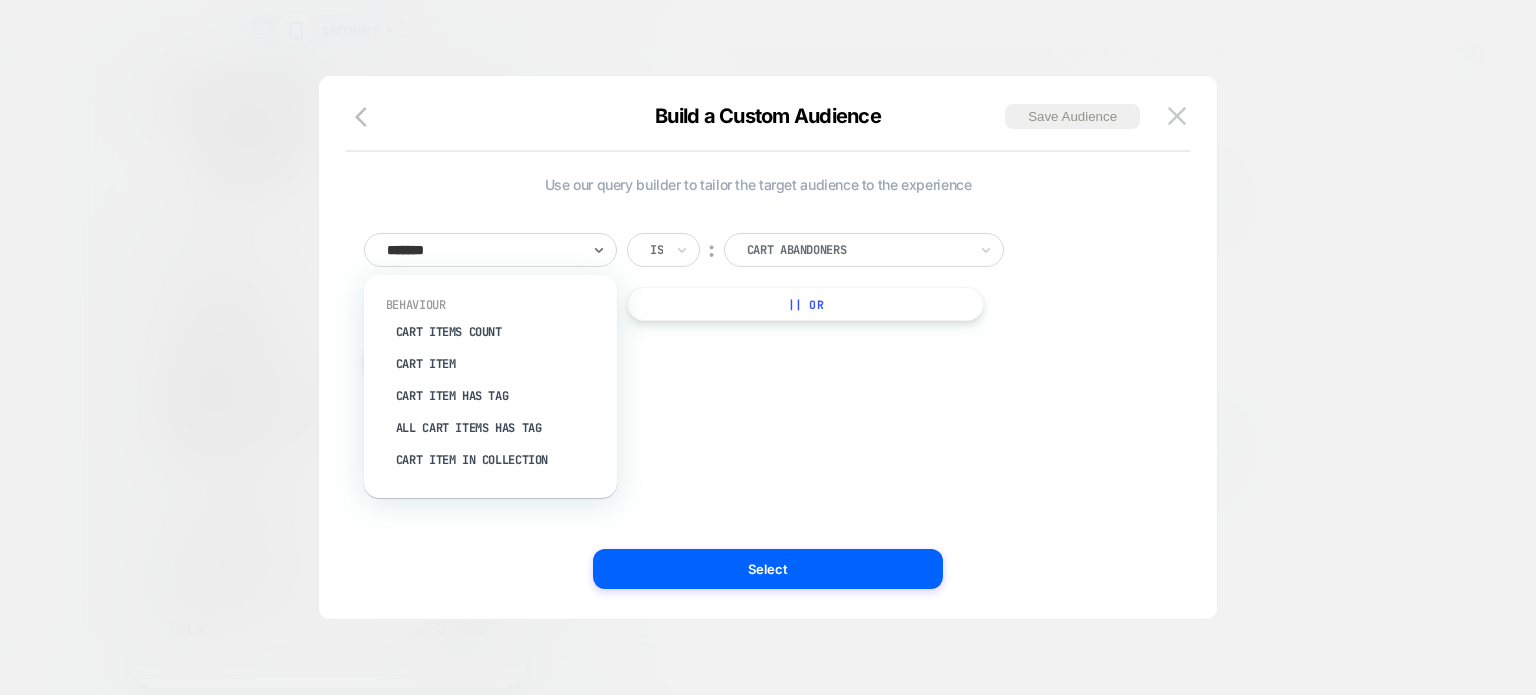 type on "********" 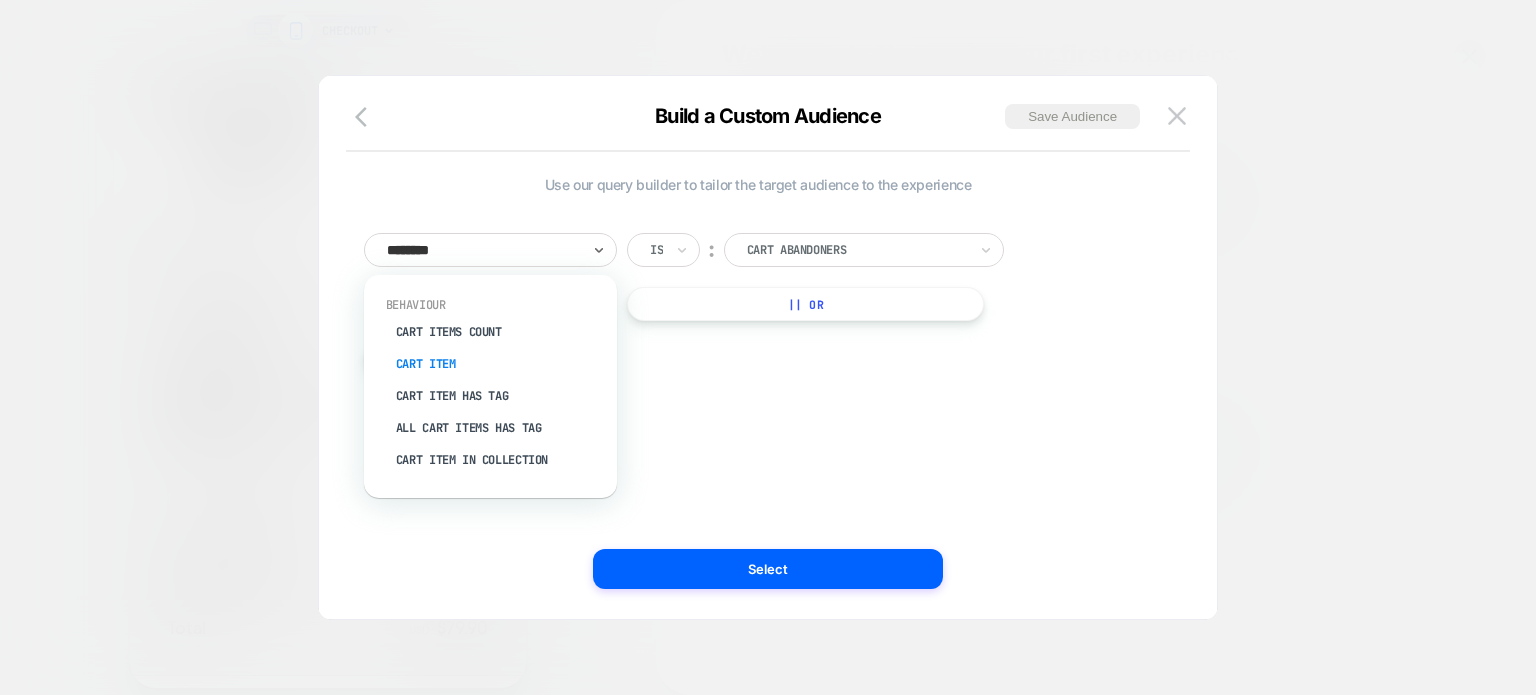 click on "Cart Item" at bounding box center (500, 364) 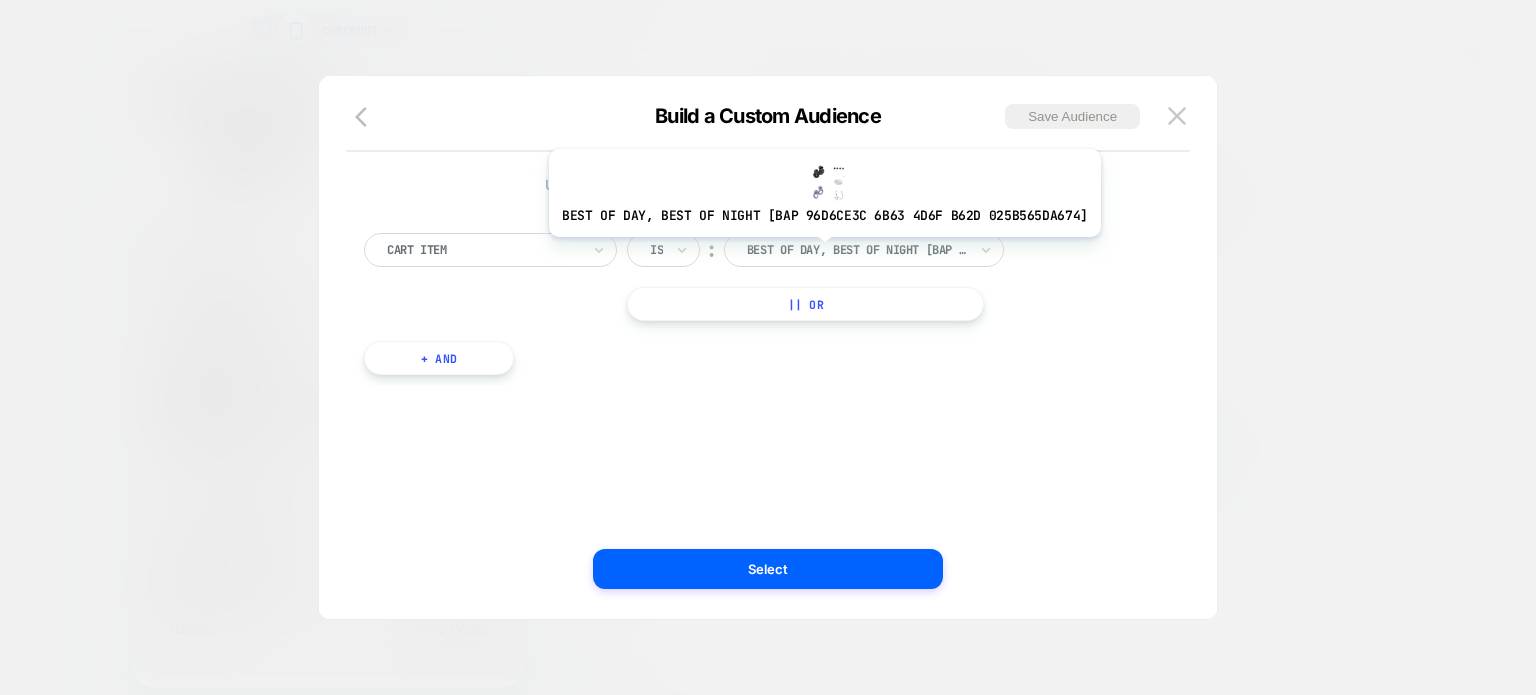 click at bounding box center (857, 250) 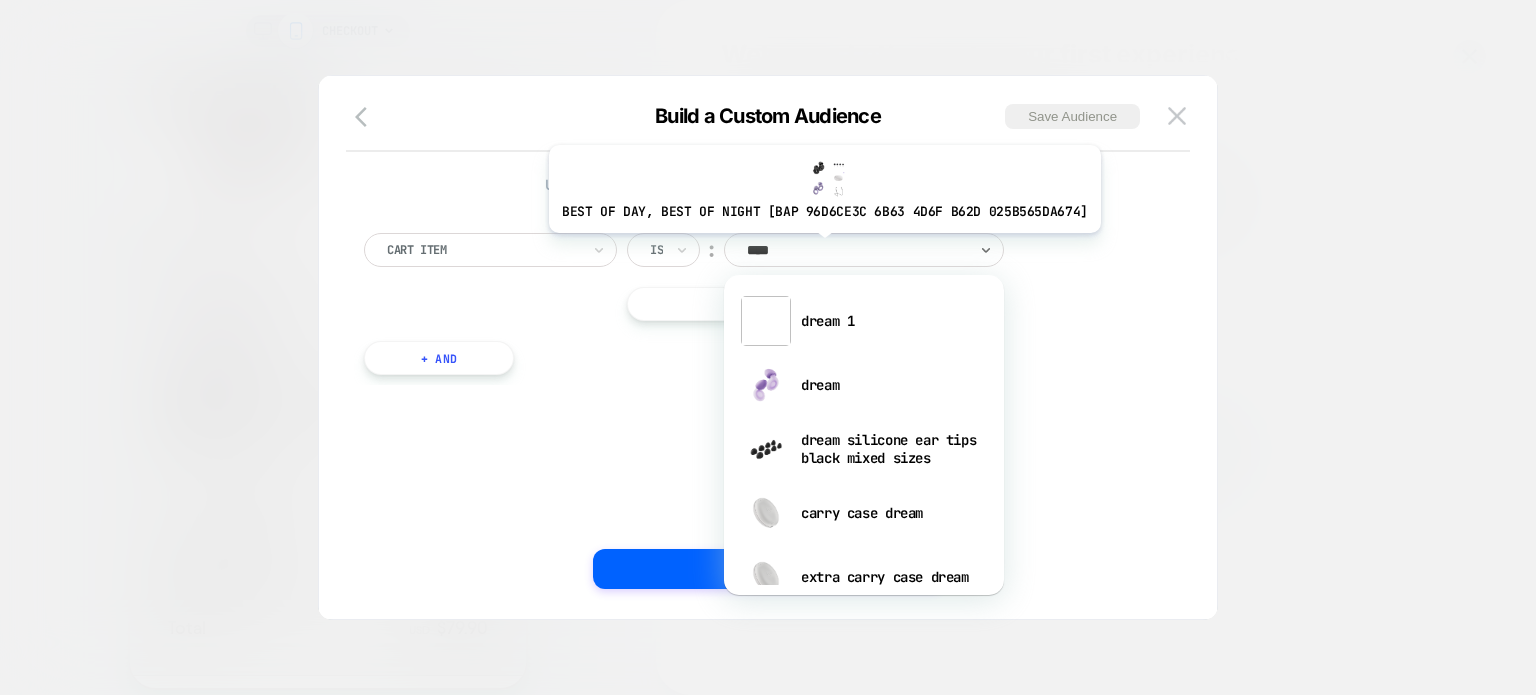 type on "*****" 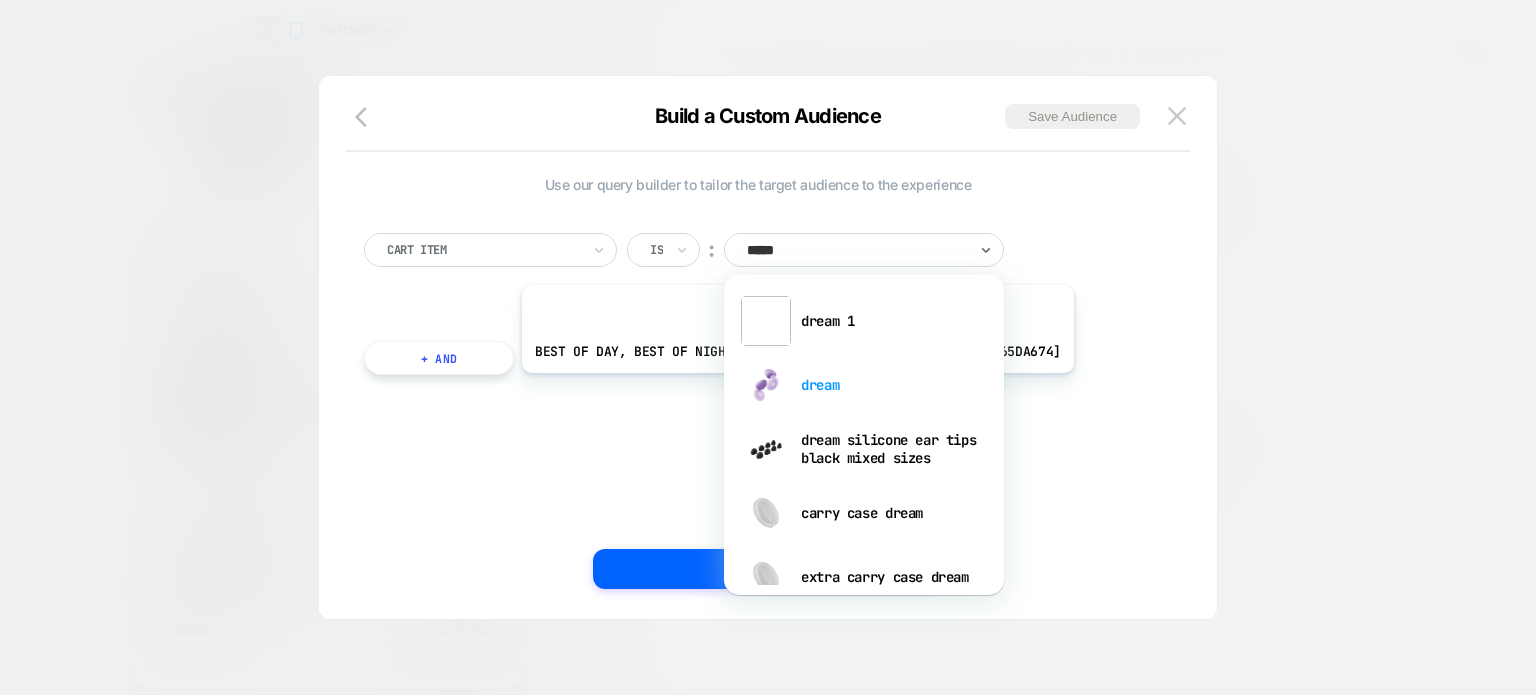 click on "dream" at bounding box center (864, 385) 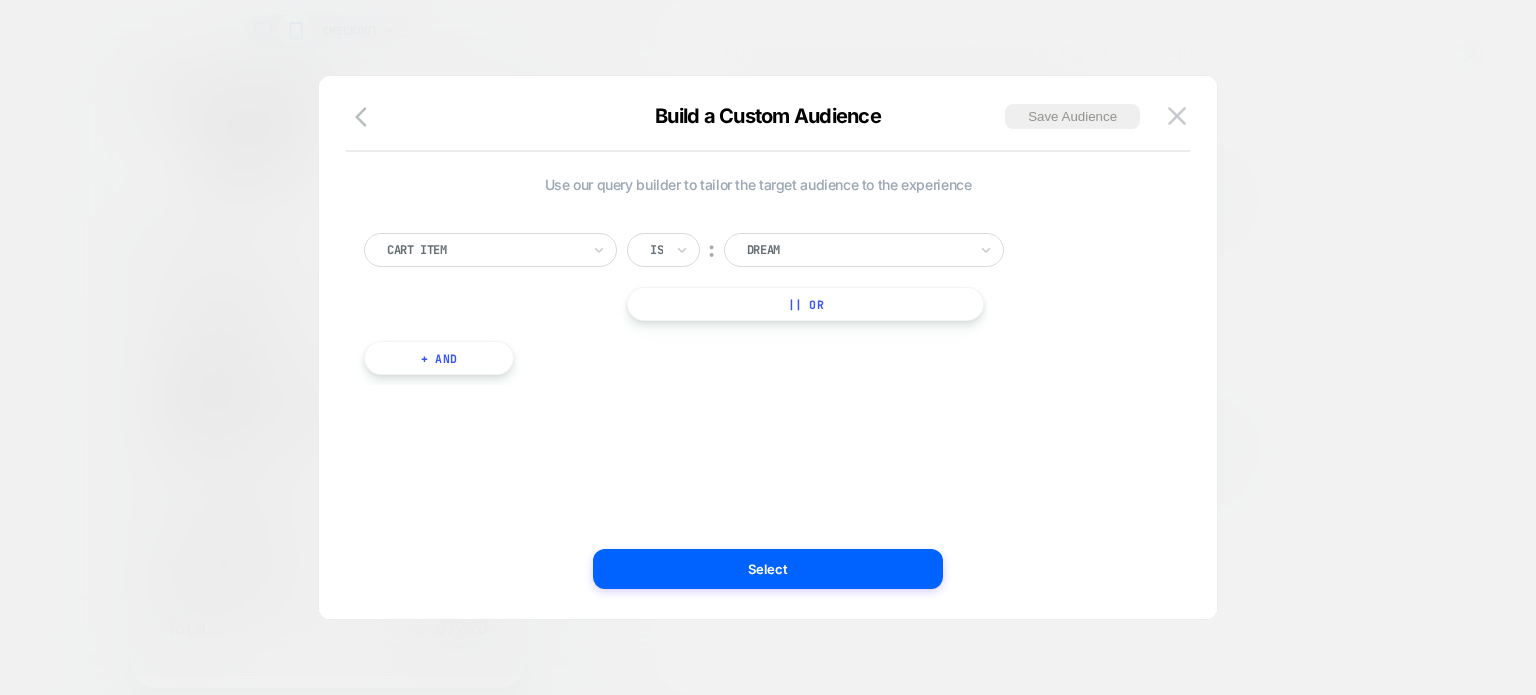click on "|| Or" at bounding box center (805, 304) 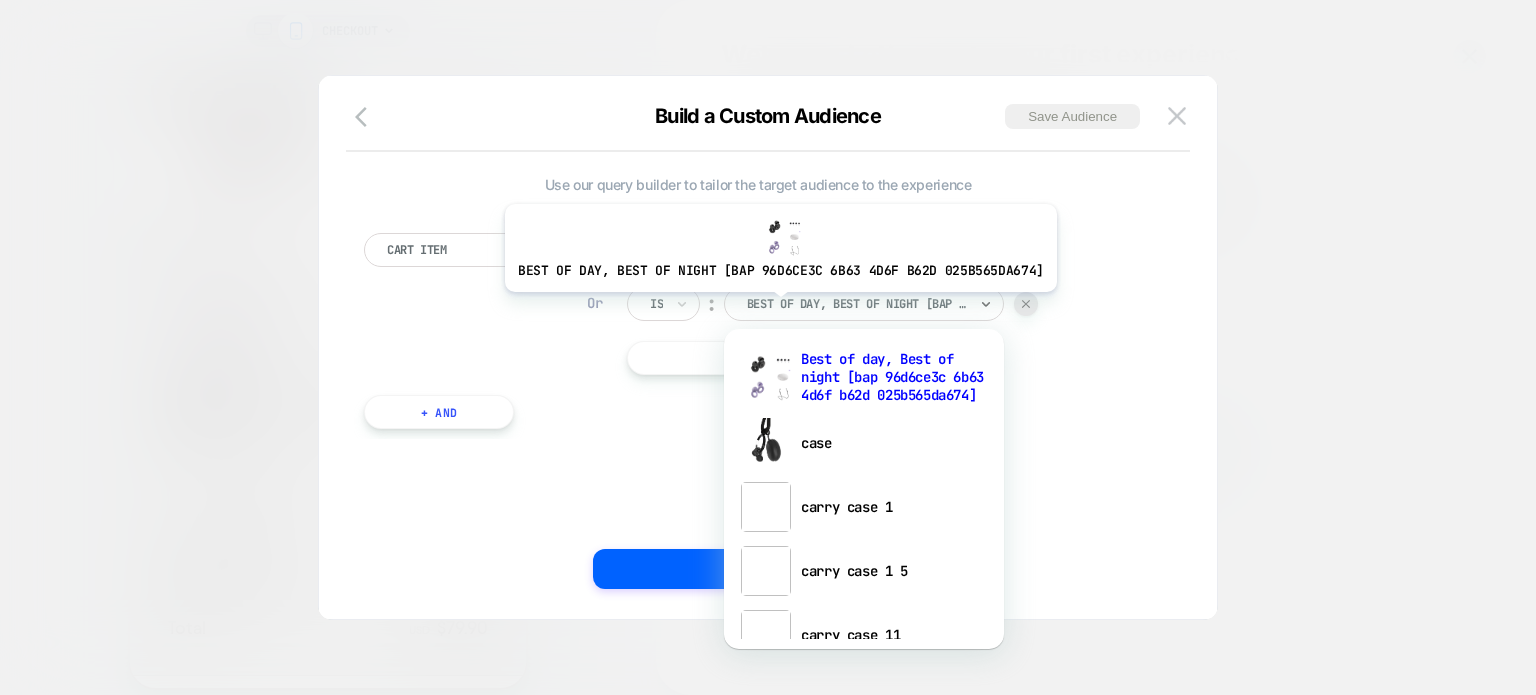 click at bounding box center [857, 304] 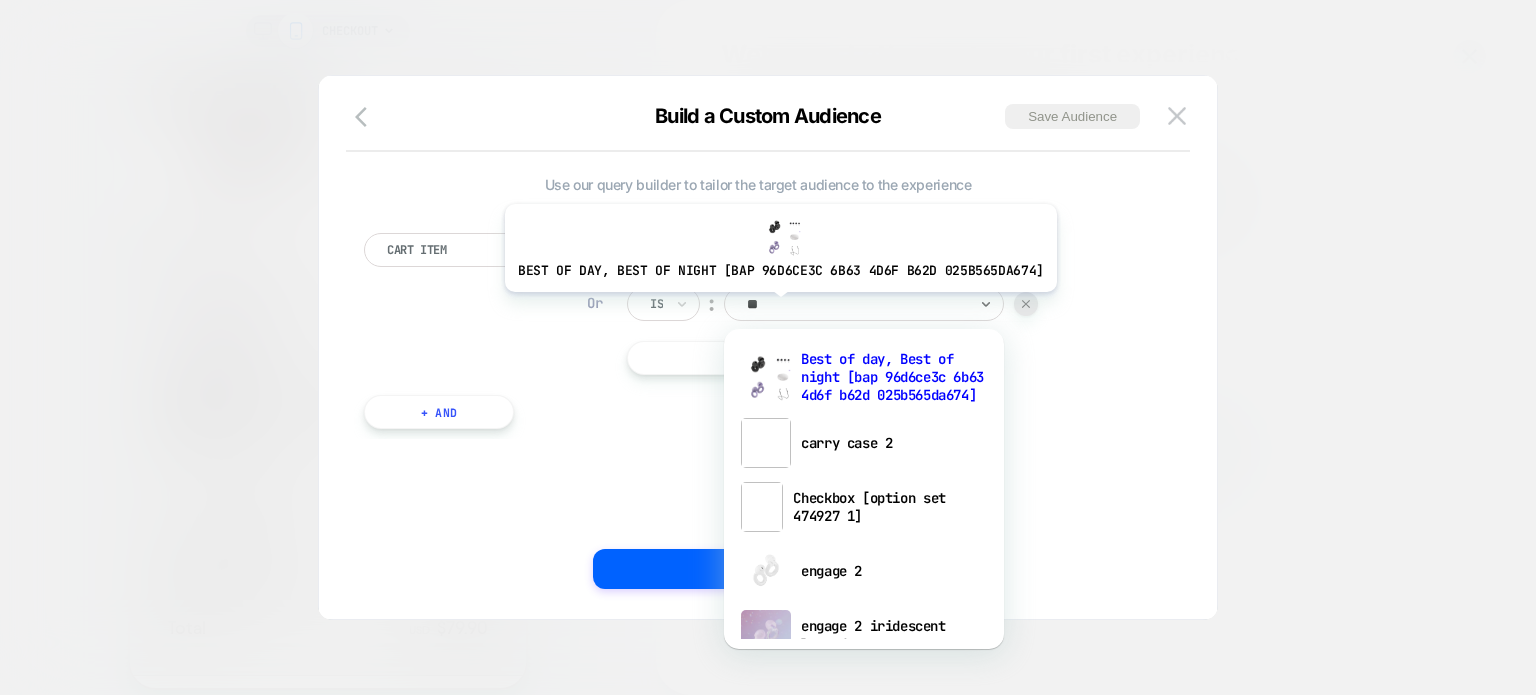 type on "*" 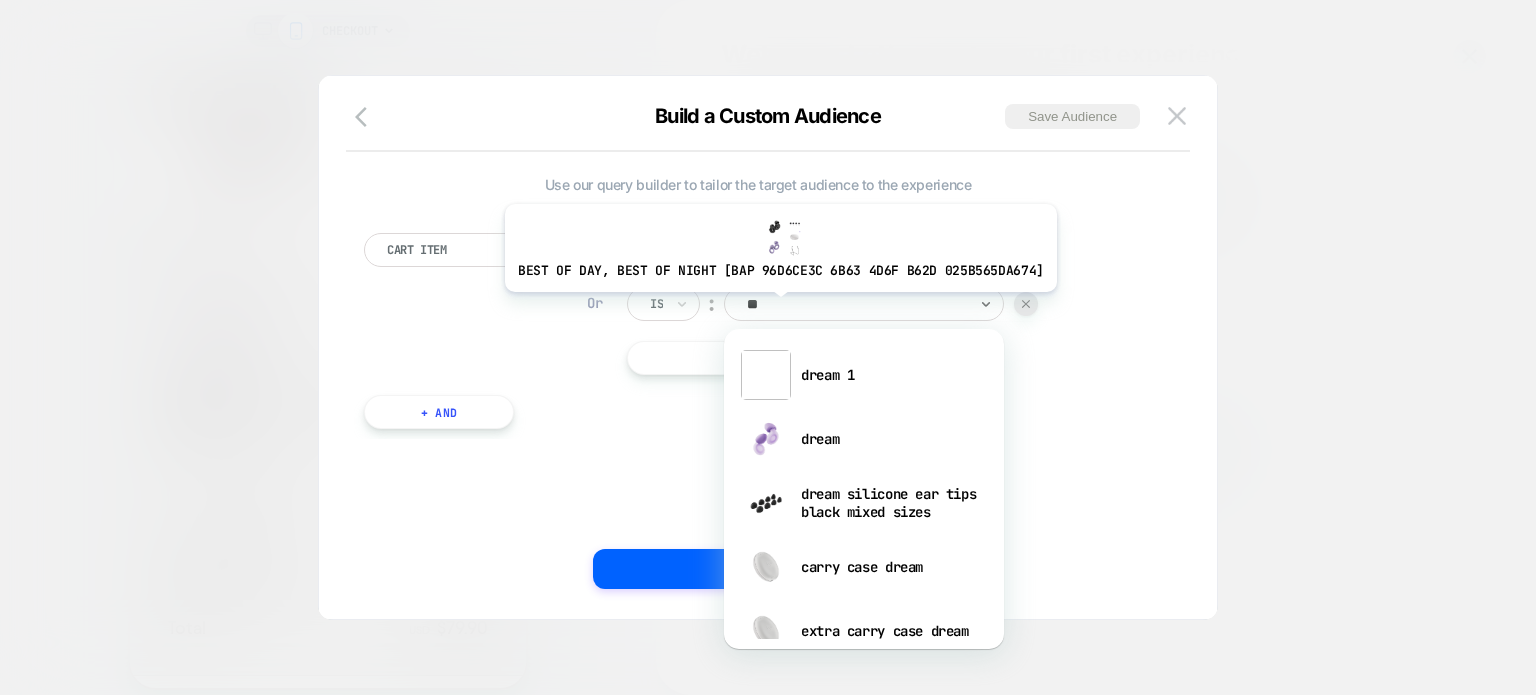 type on "*" 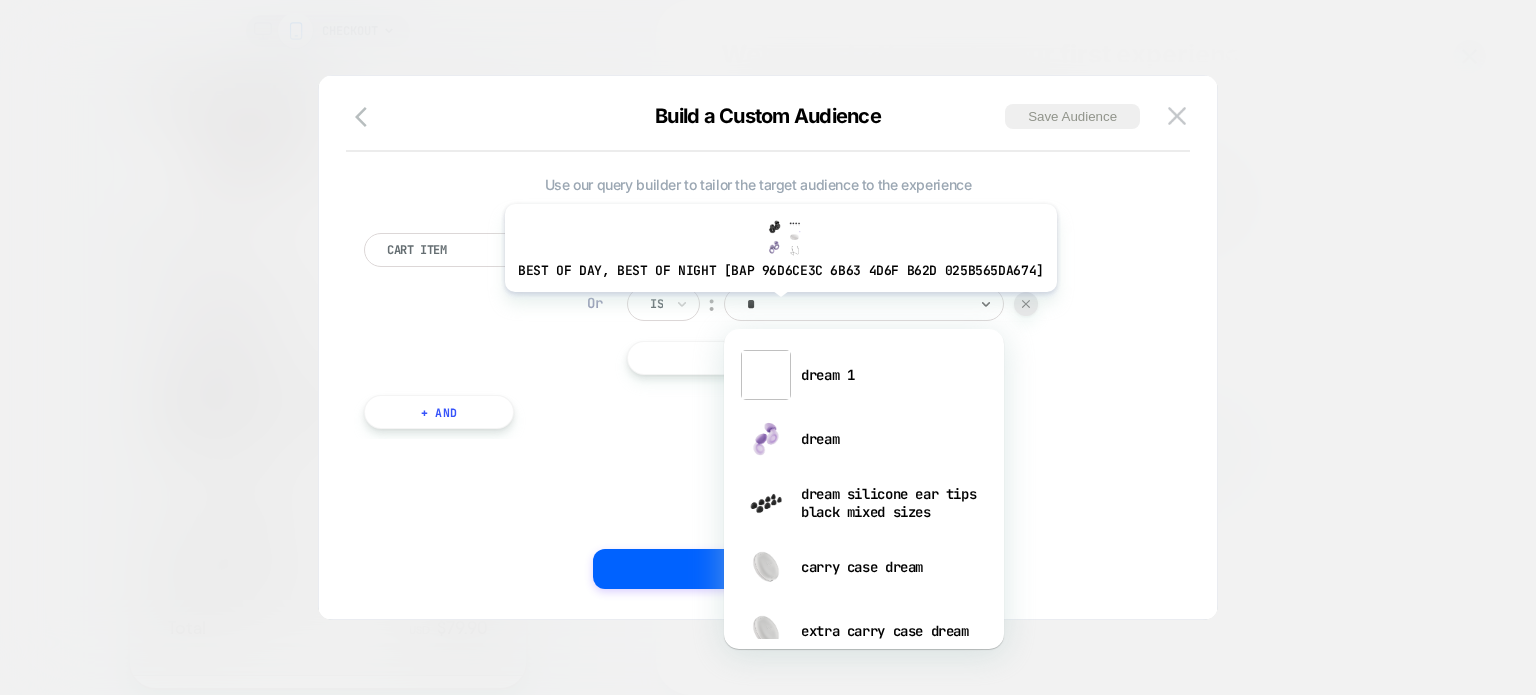 type 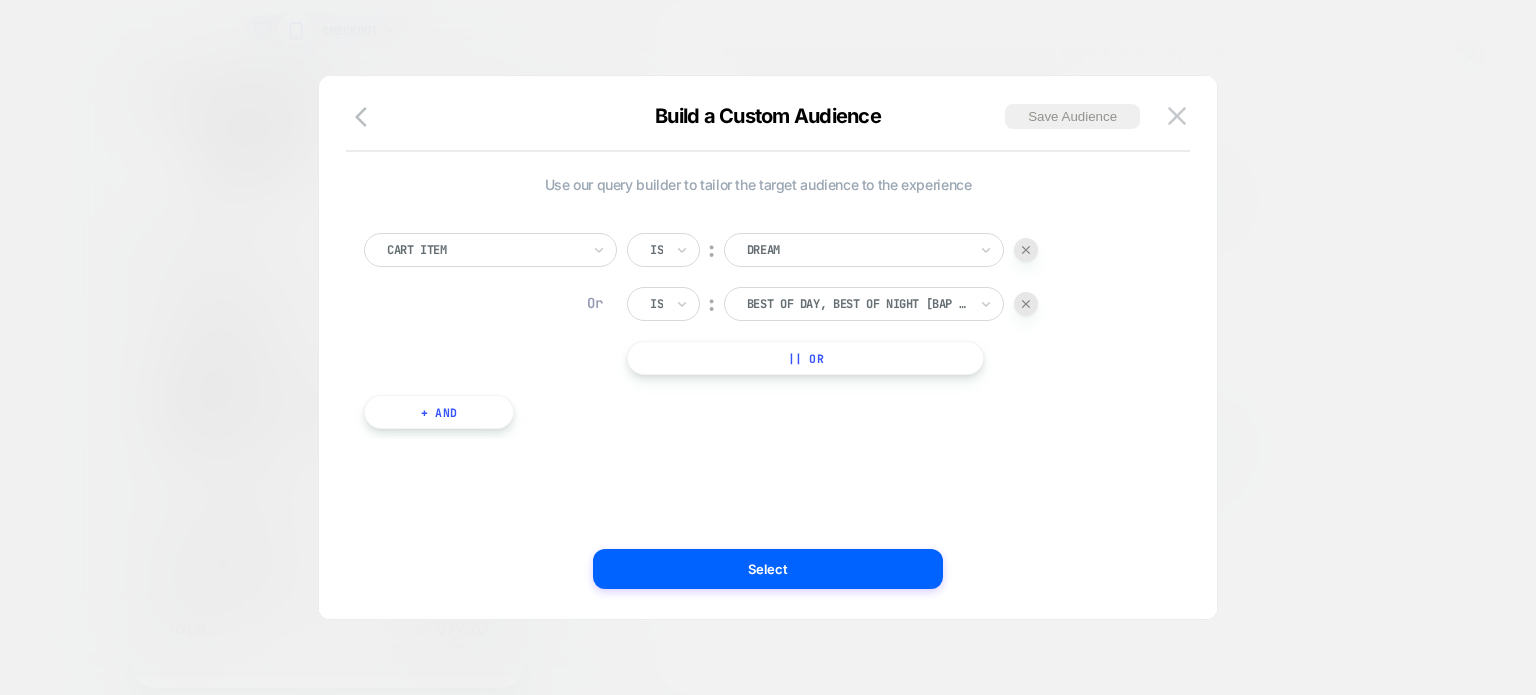 click on "Use our query builder to tailor the target audience to the experience Cart Item Is ︰ dream Or Is ︰ Best of day, Best of night [bap 96d6ce3c 6b63 4d6f b62d 025b565da674] || Or + And" at bounding box center (758, 347) 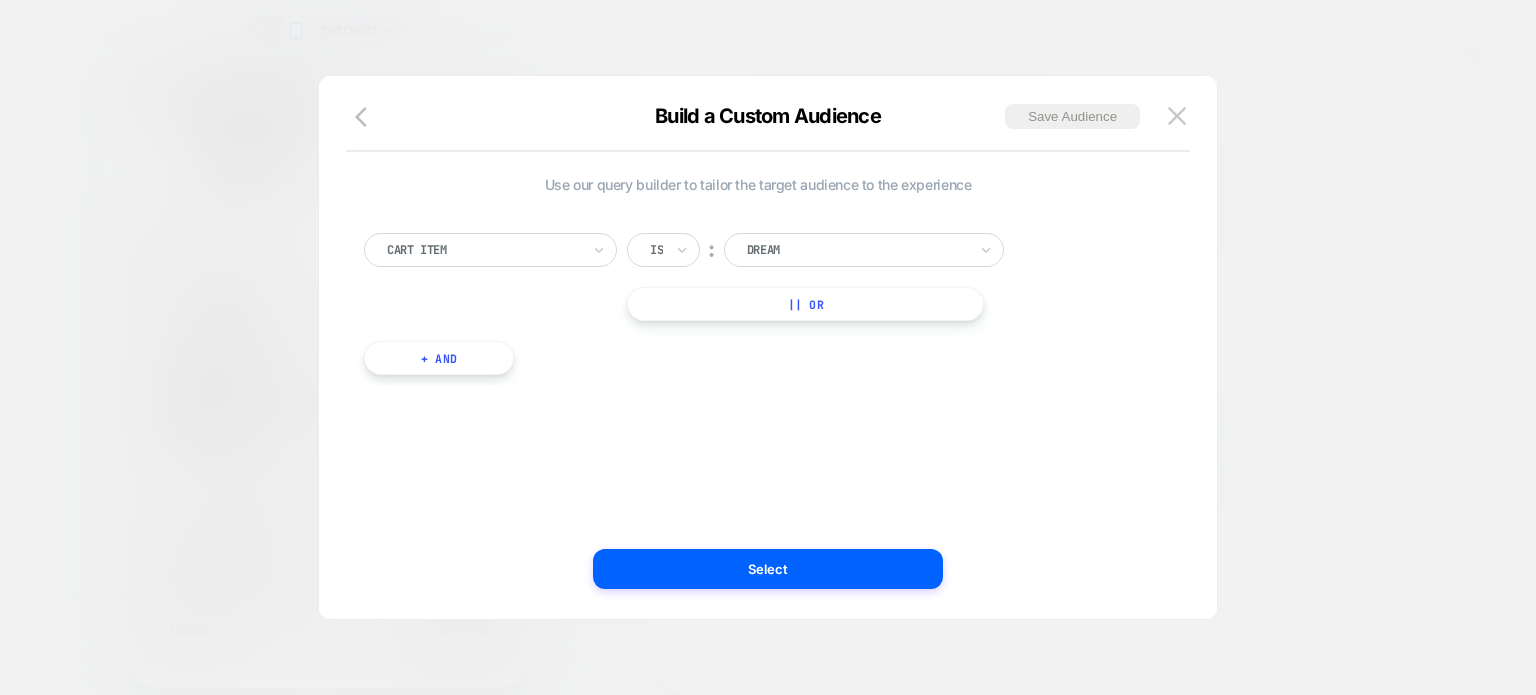 click on "+ And" at bounding box center (439, 358) 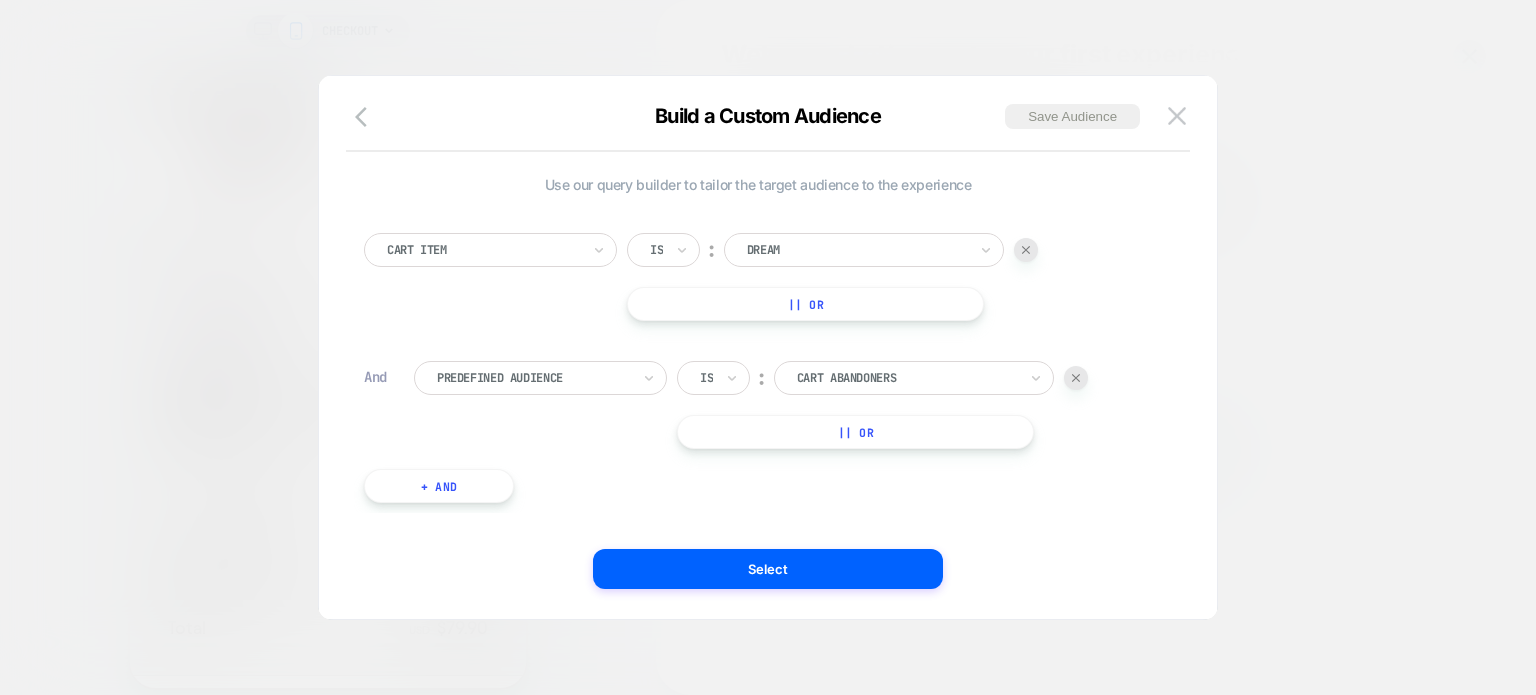 click at bounding box center (533, 378) 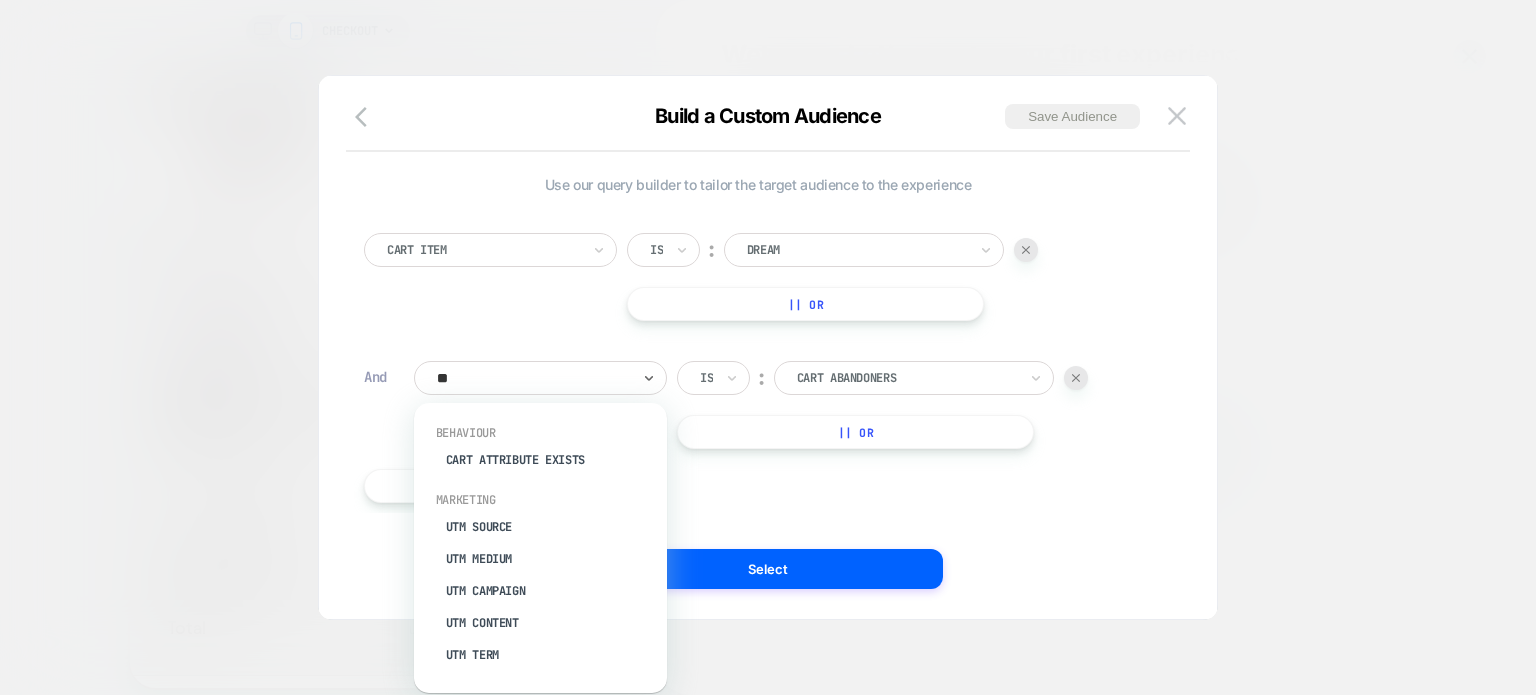 type on "***" 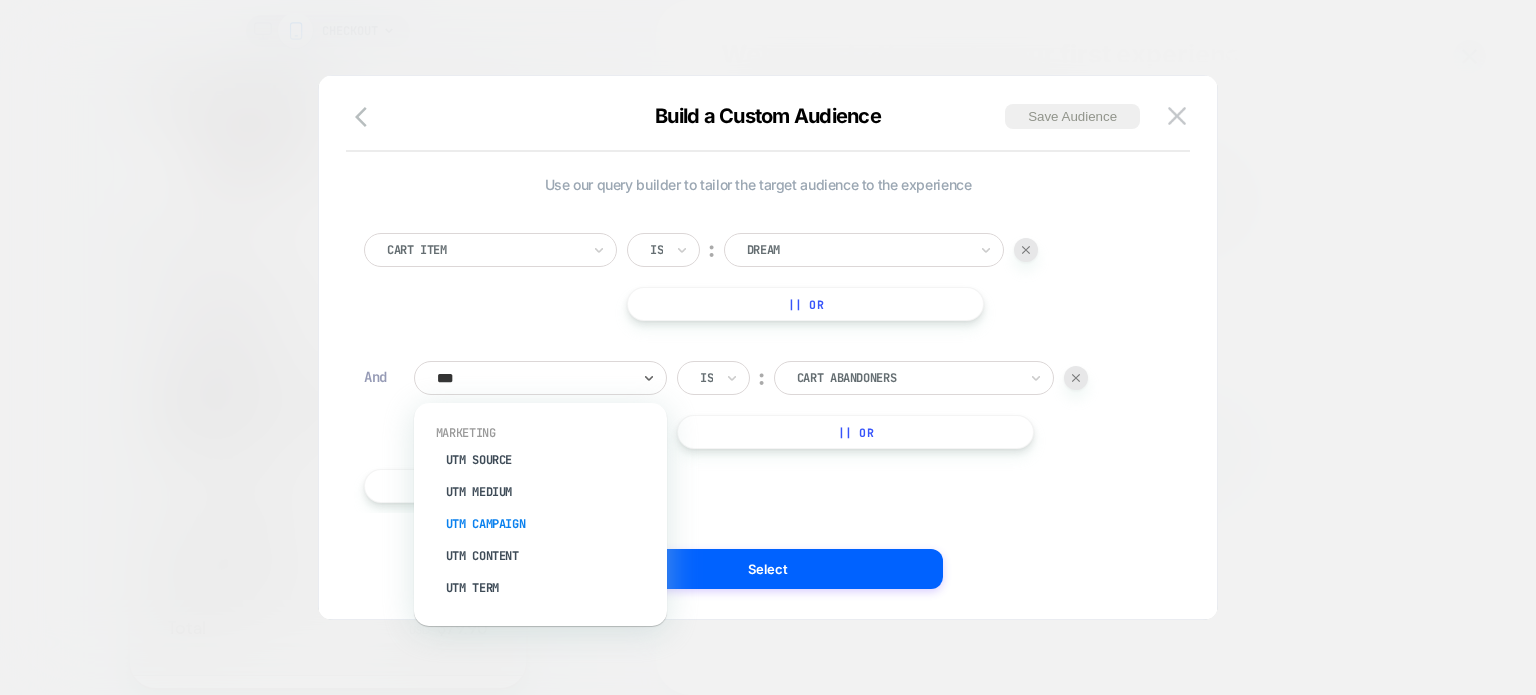 click on "UTM Campaign" at bounding box center (550, 524) 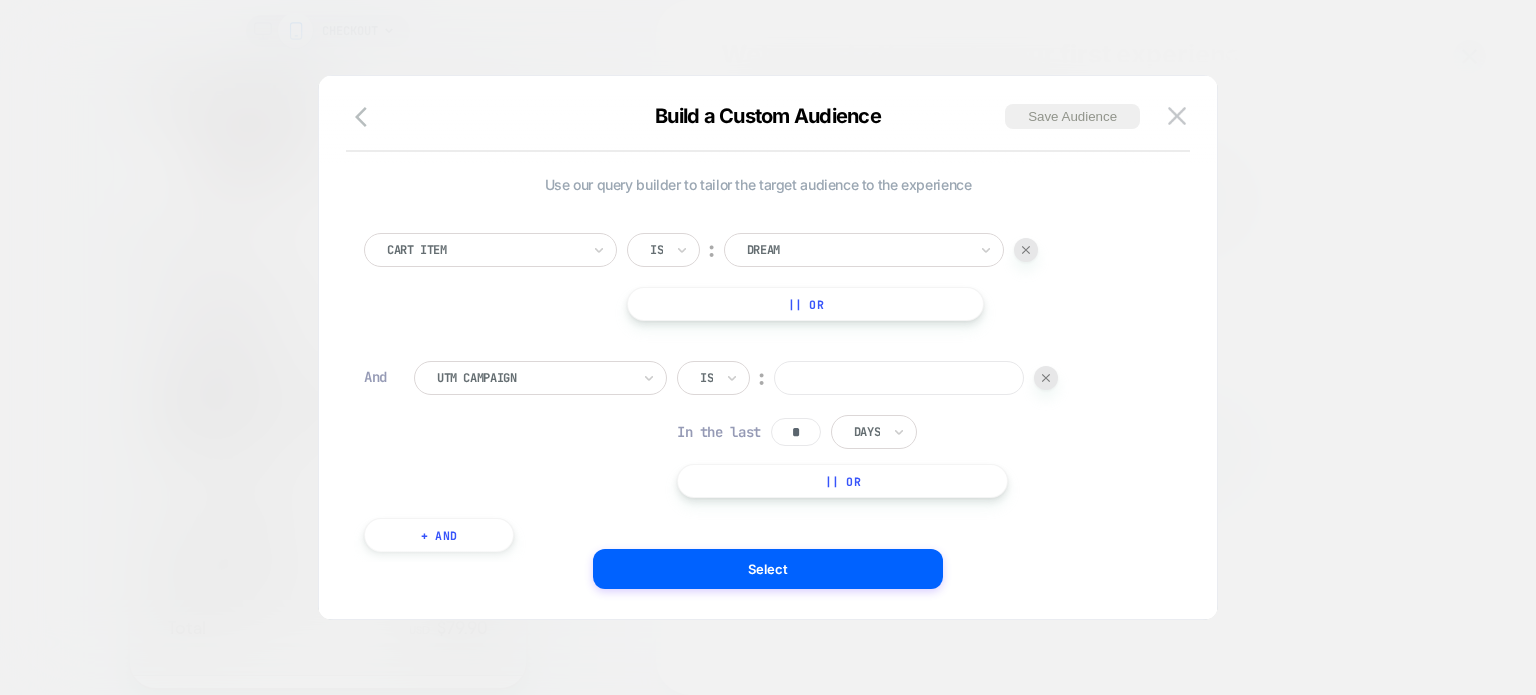 paste on "*********" 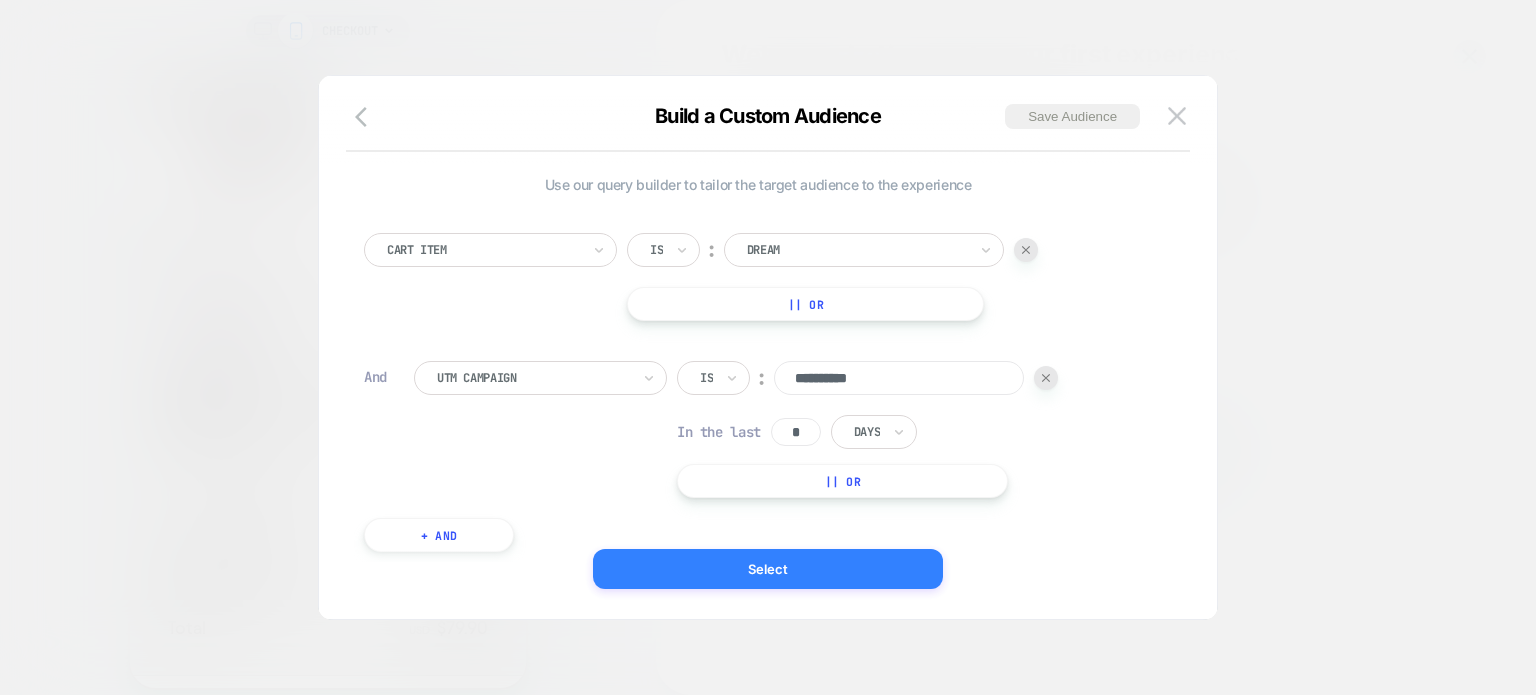 type on "**********" 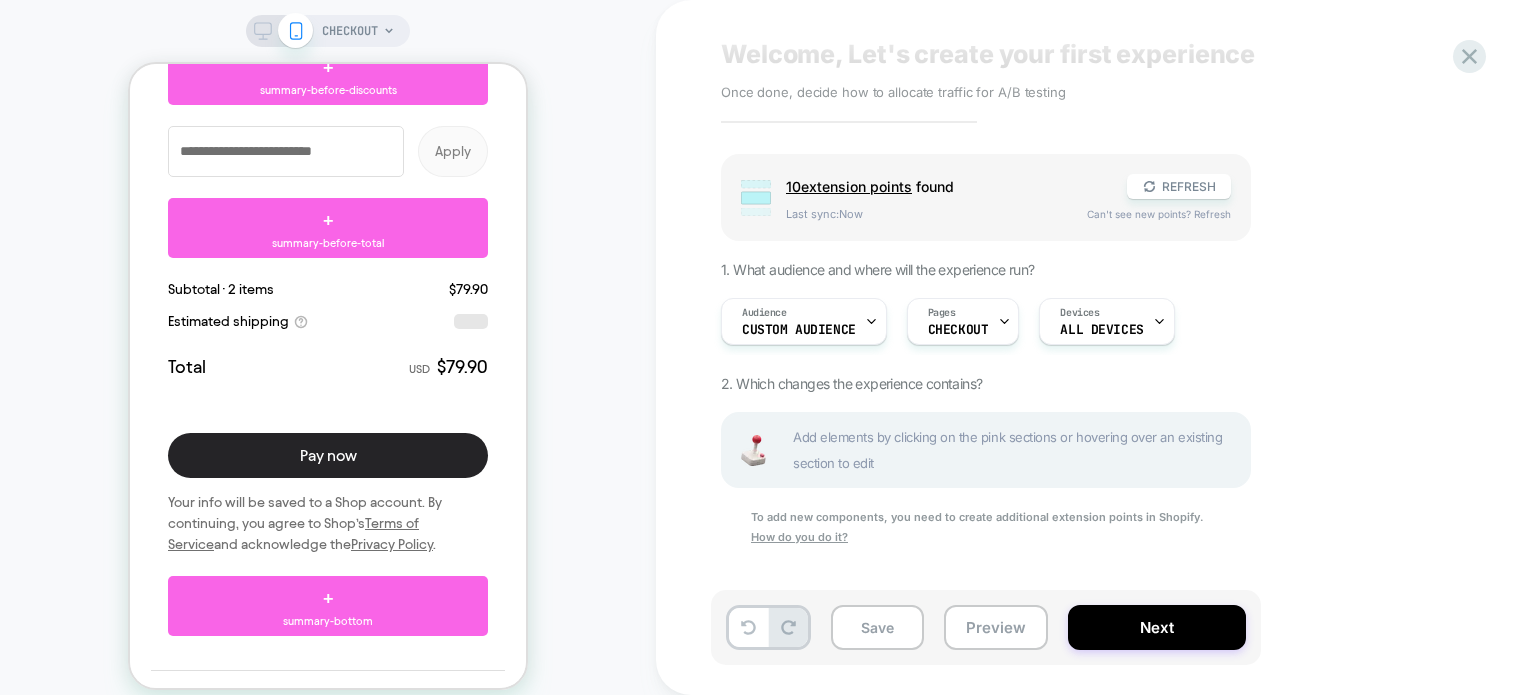 scroll, scrollTop: 3554, scrollLeft: 0, axis: vertical 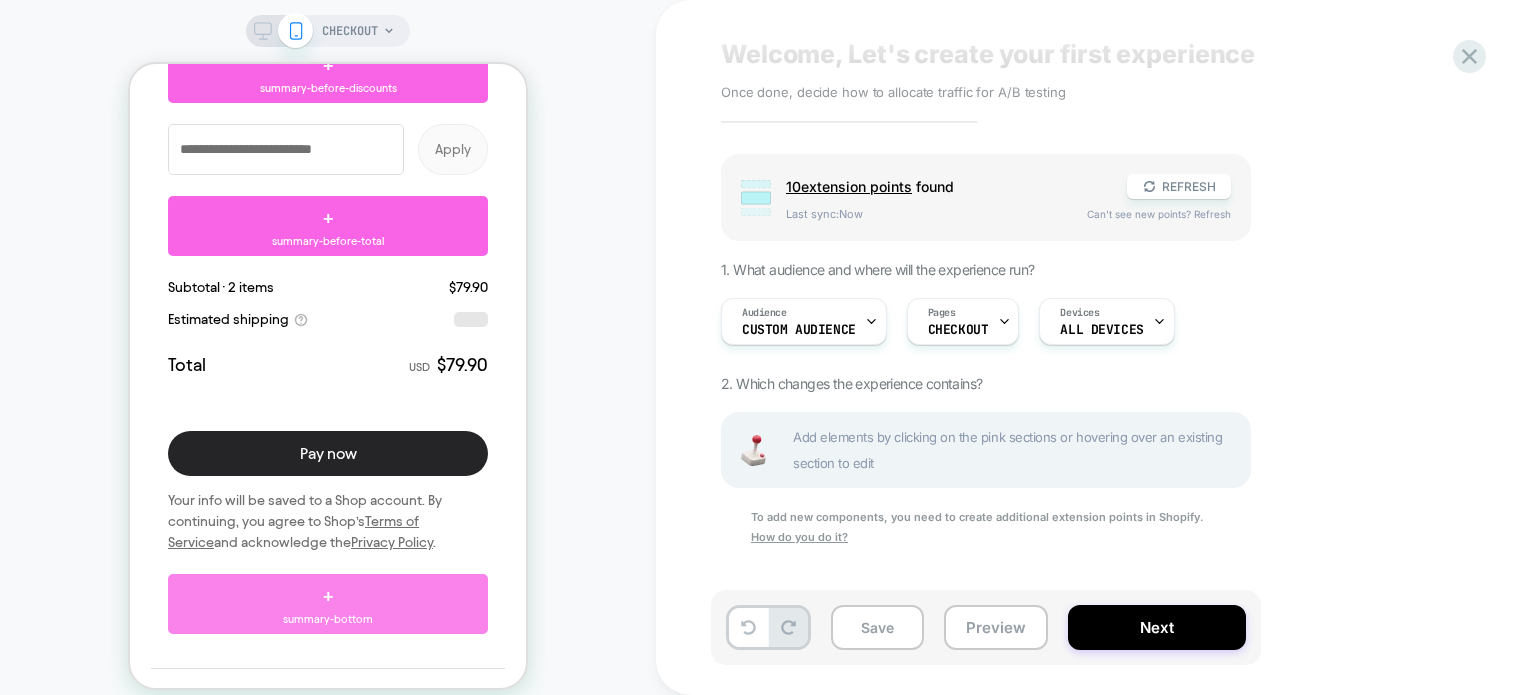 click on "+ summary-bottom" at bounding box center (328, 604) 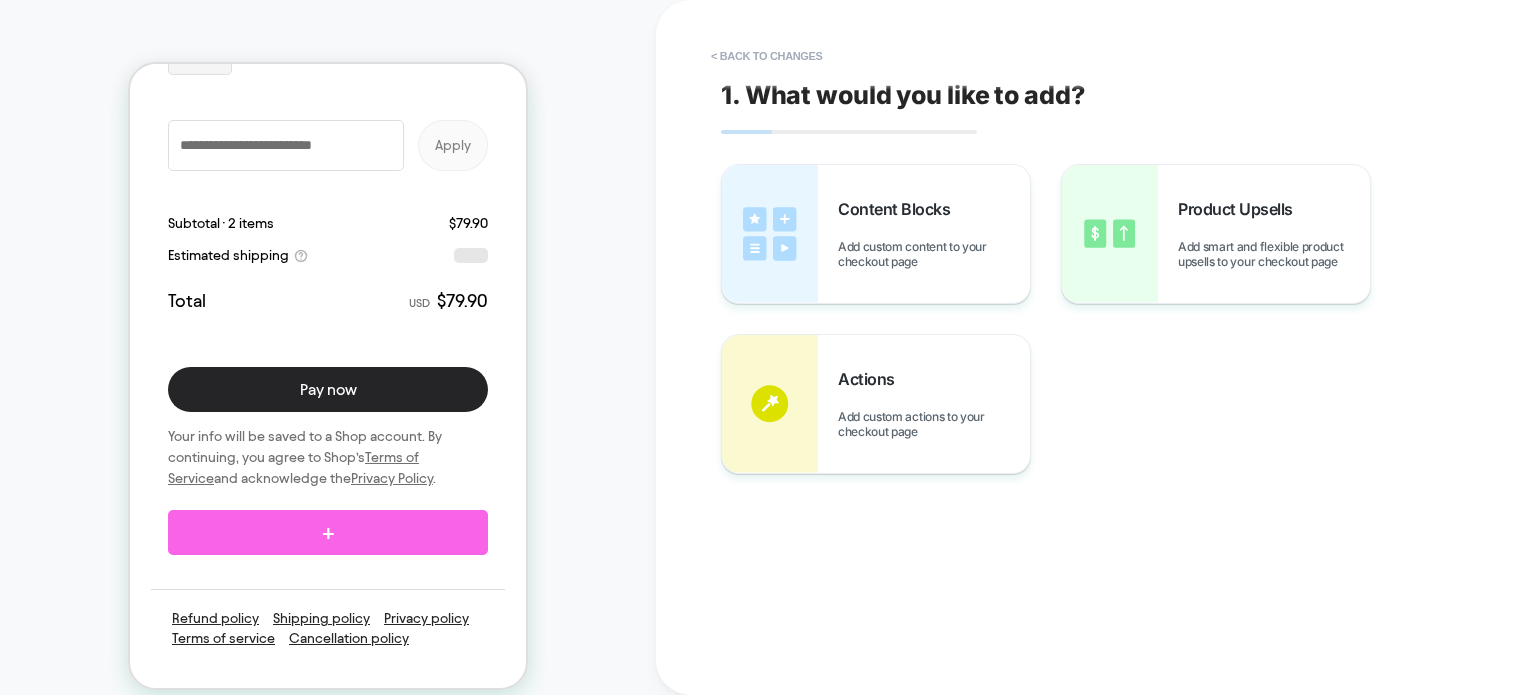 scroll, scrollTop: 3100, scrollLeft: 0, axis: vertical 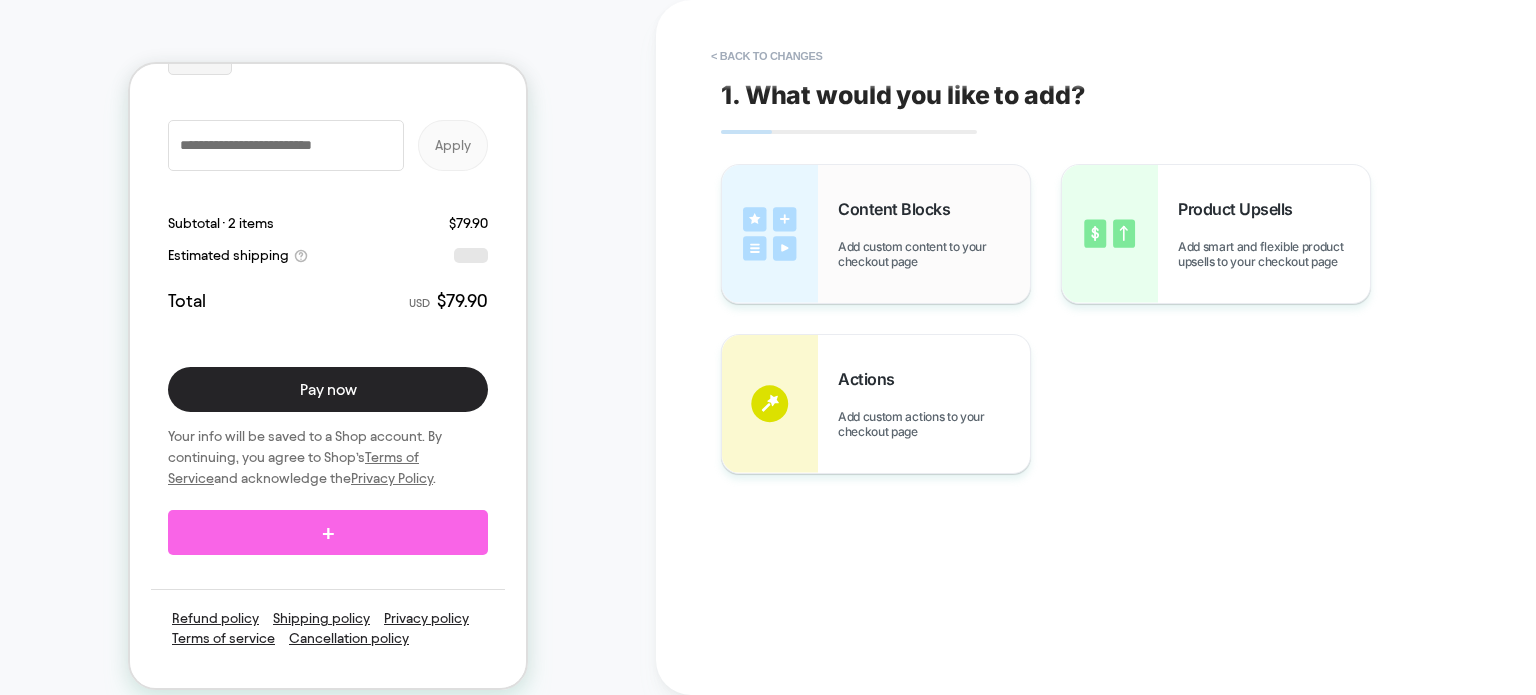 click on "Content Blocks Add custom content to your checkout page" at bounding box center [934, 234] 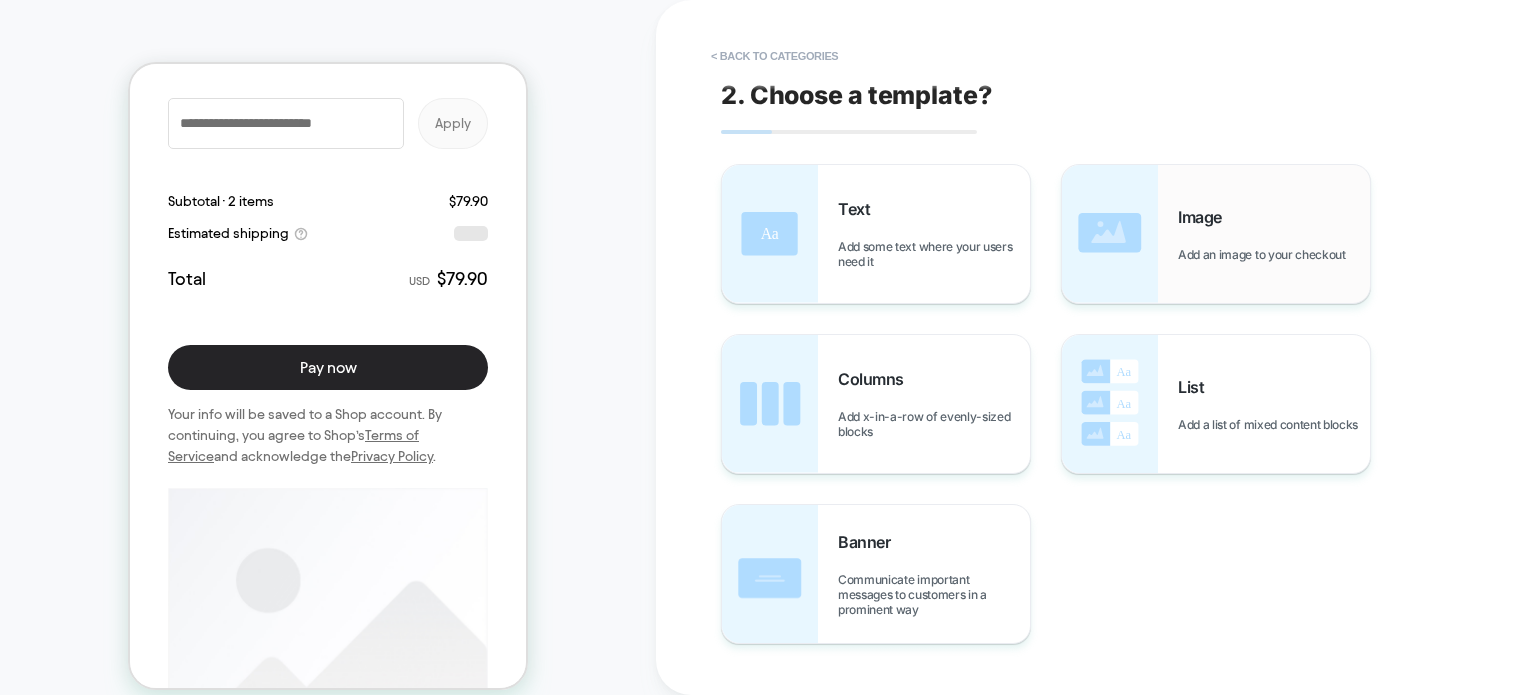 scroll, scrollTop: 3134, scrollLeft: 0, axis: vertical 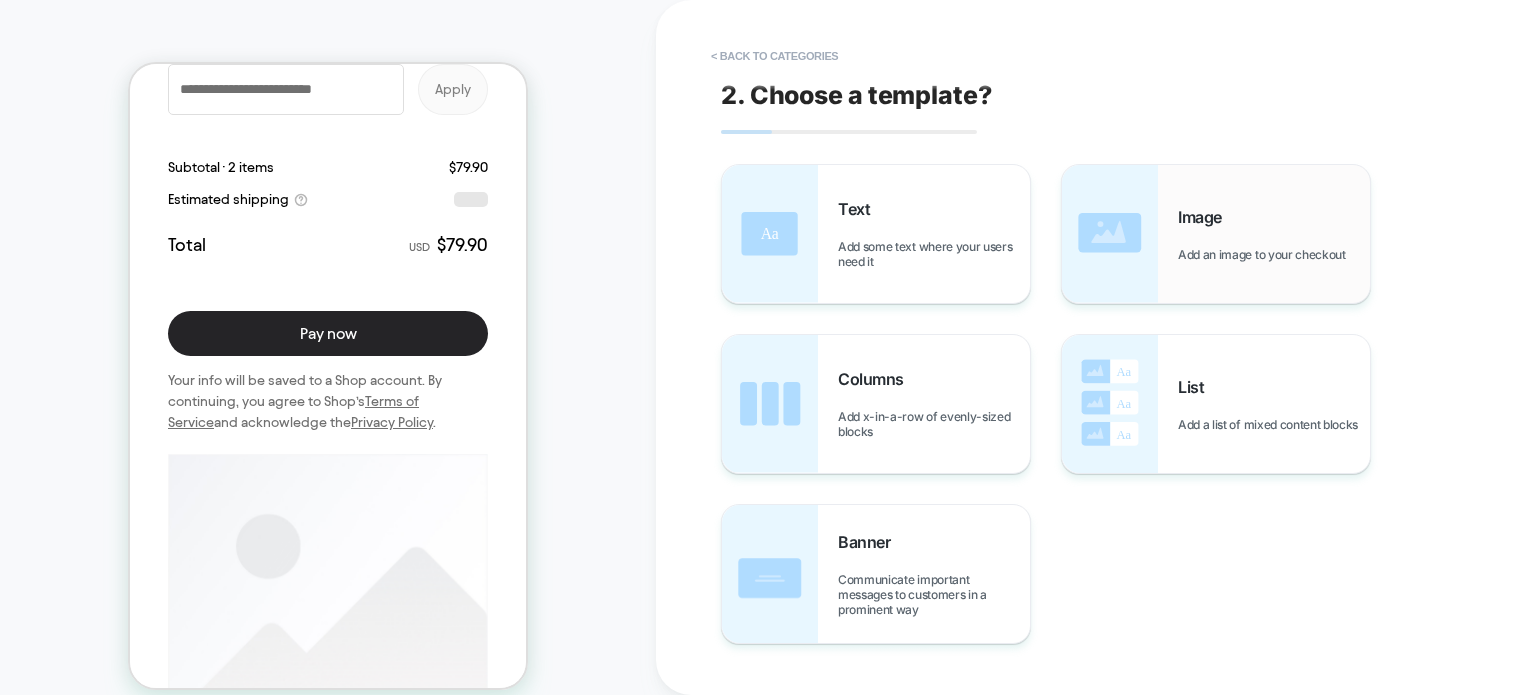 click at bounding box center (1110, 234) 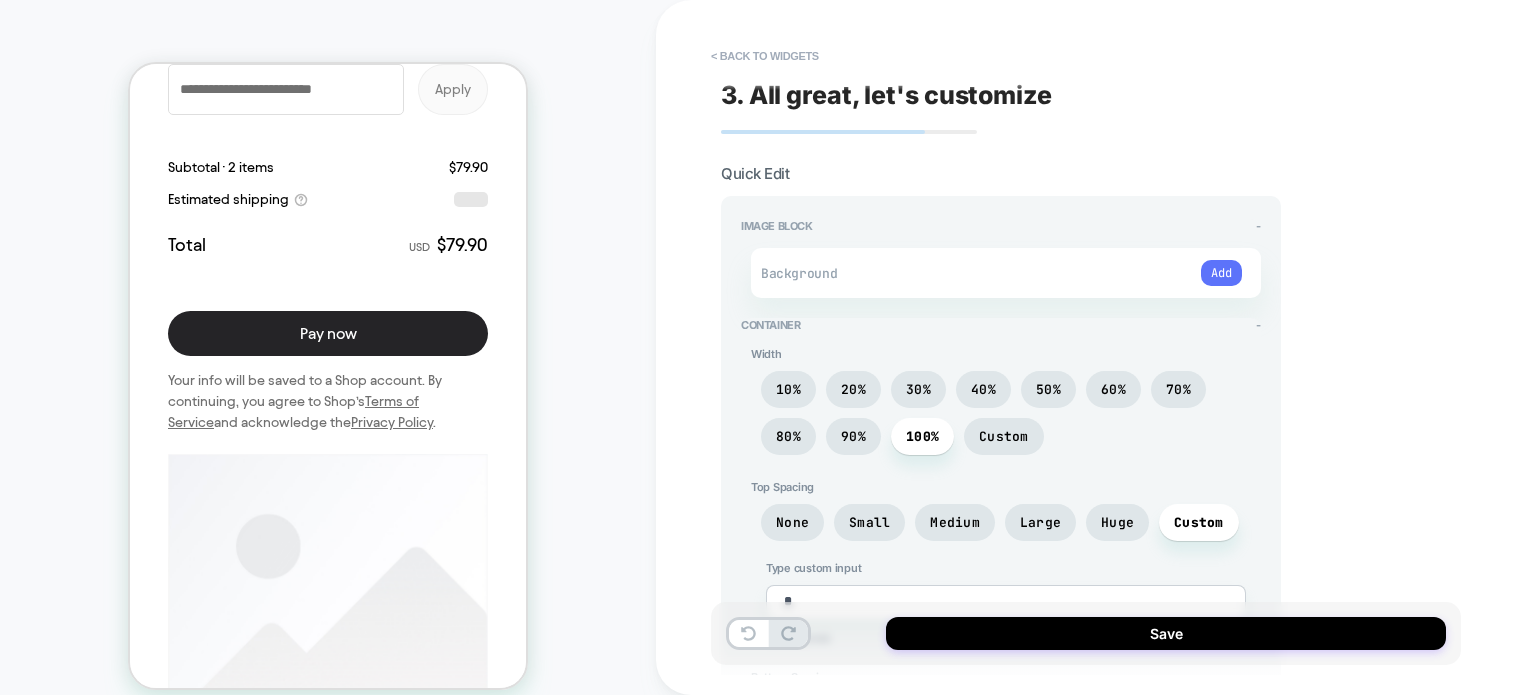 click on "Add" at bounding box center (1221, 273) 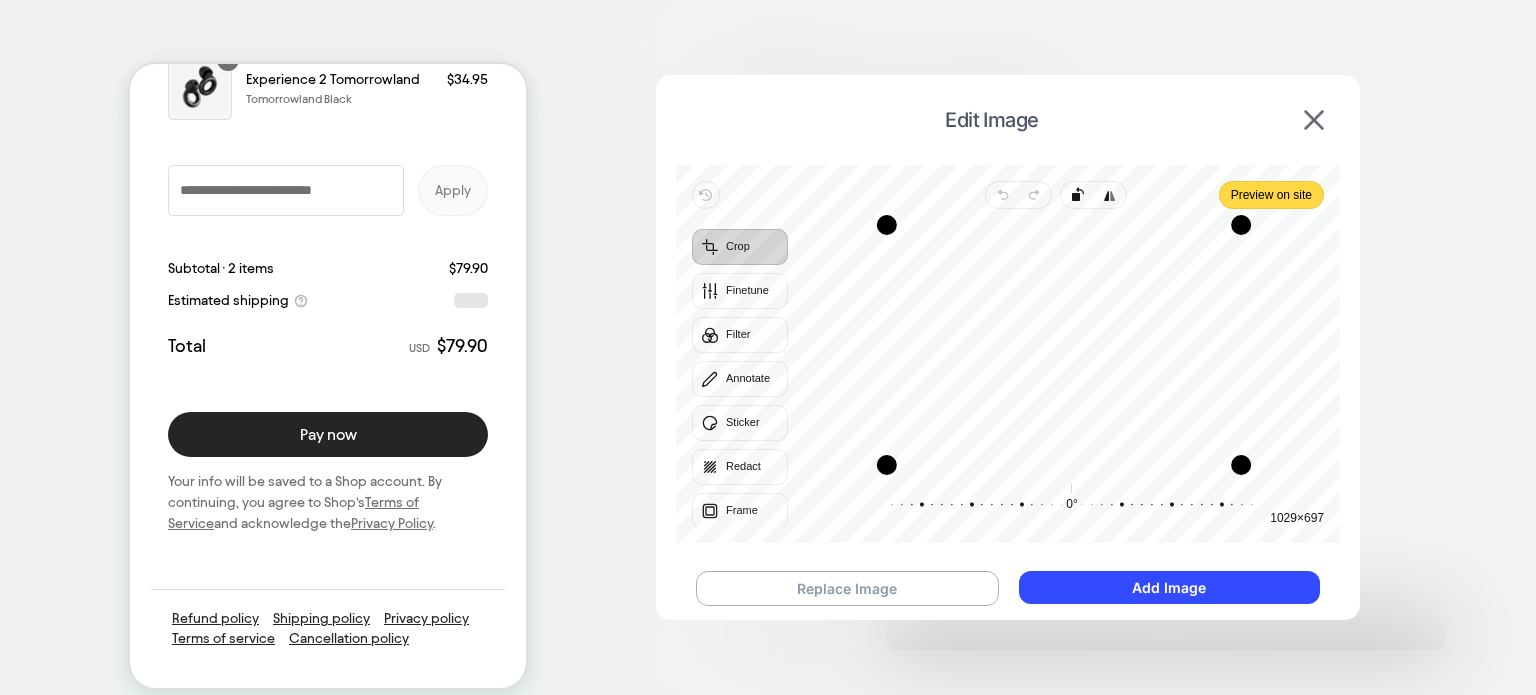 click on "Crop" at bounding box center (740, 247) 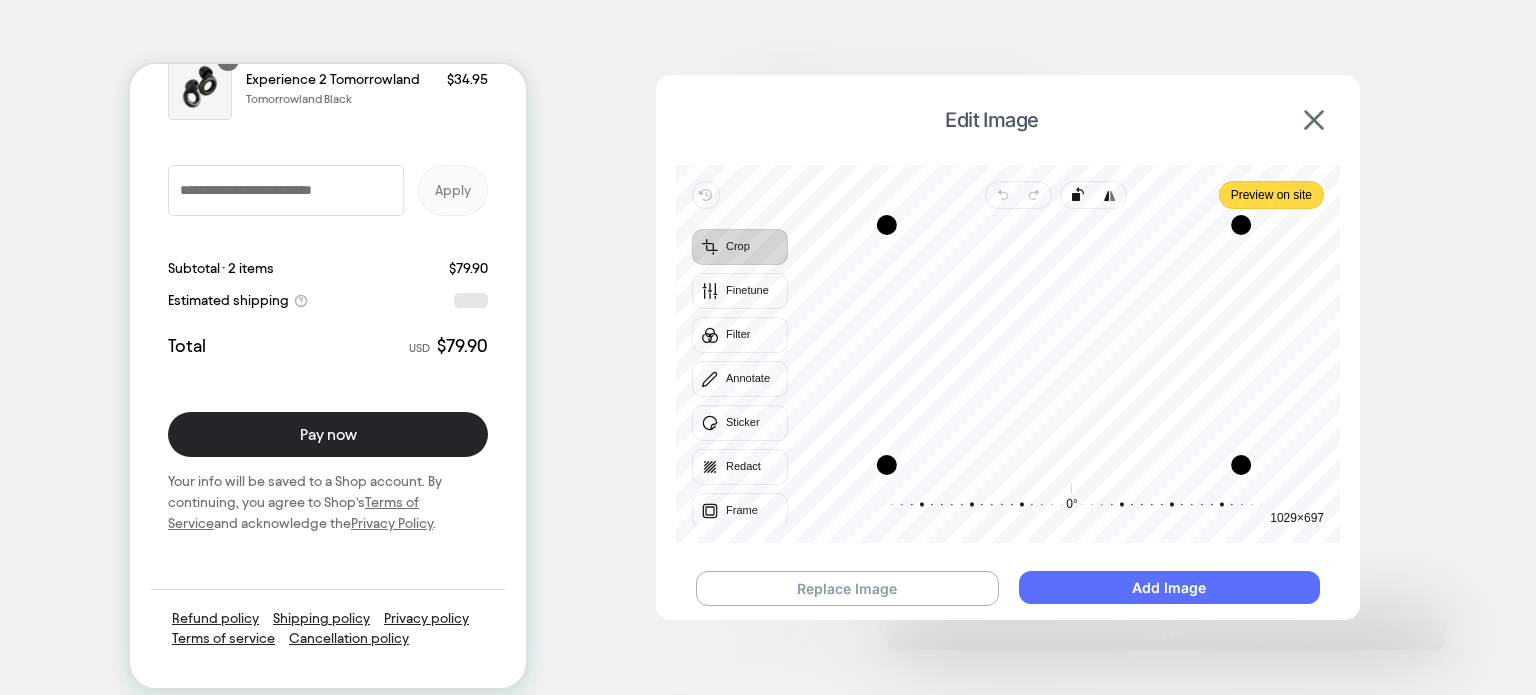 click on "Add Image" at bounding box center [1169, 587] 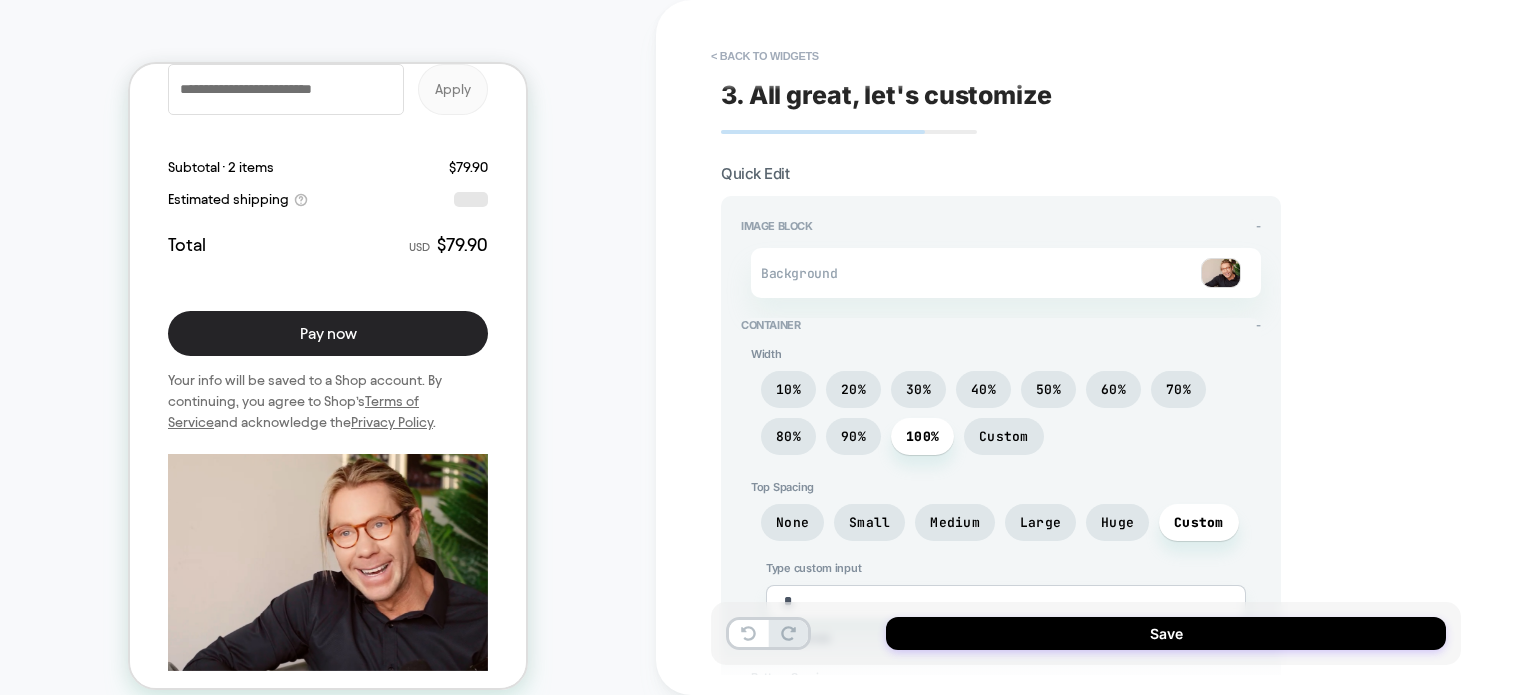 scroll, scrollTop: 3261, scrollLeft: 0, axis: vertical 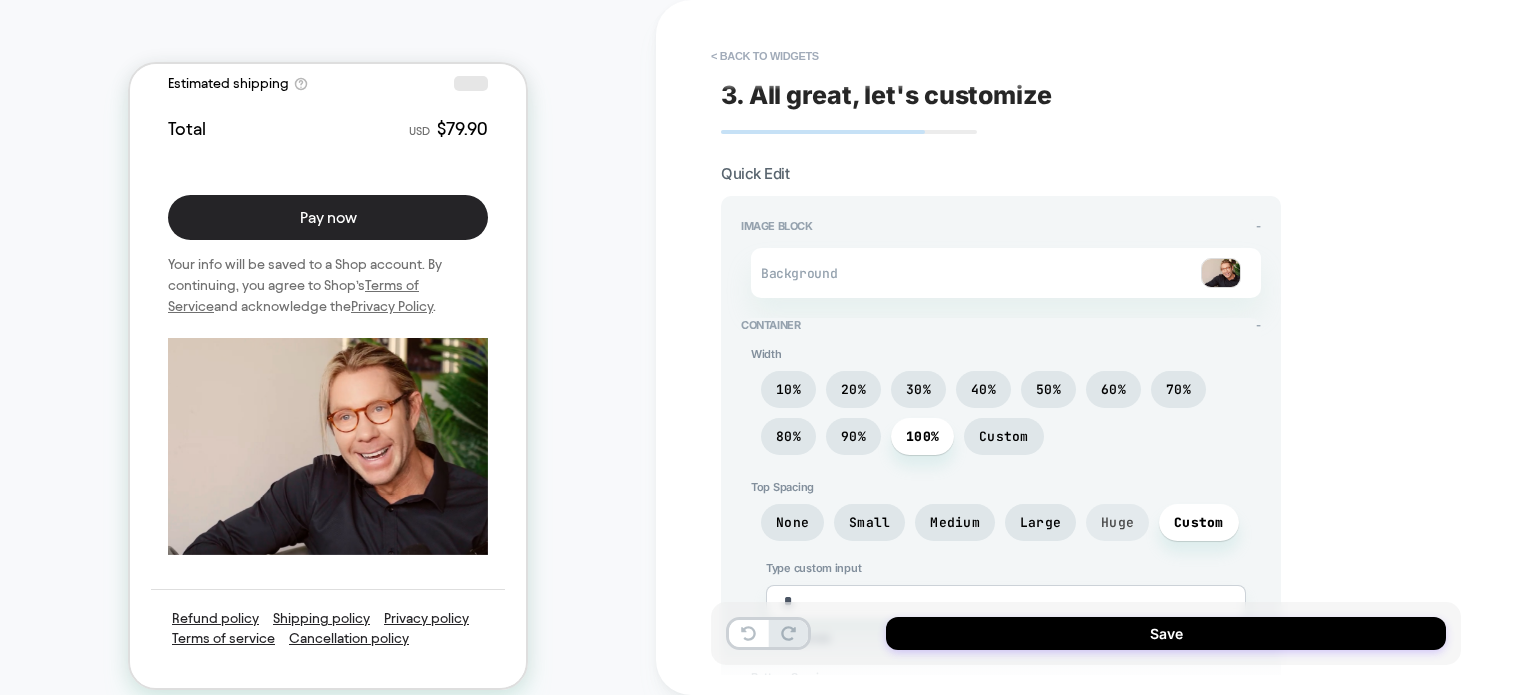 click on "Huge" at bounding box center (1117, 522) 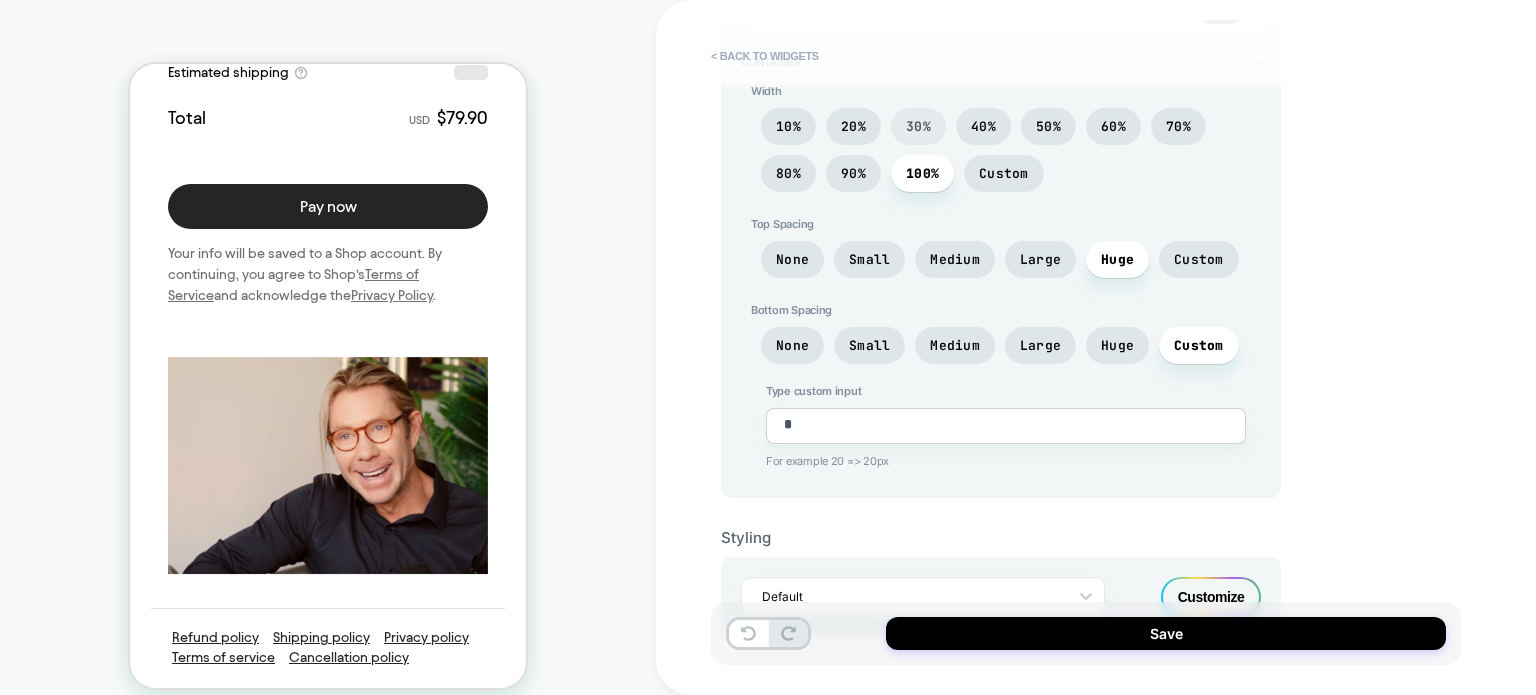 scroll, scrollTop: 278, scrollLeft: 0, axis: vertical 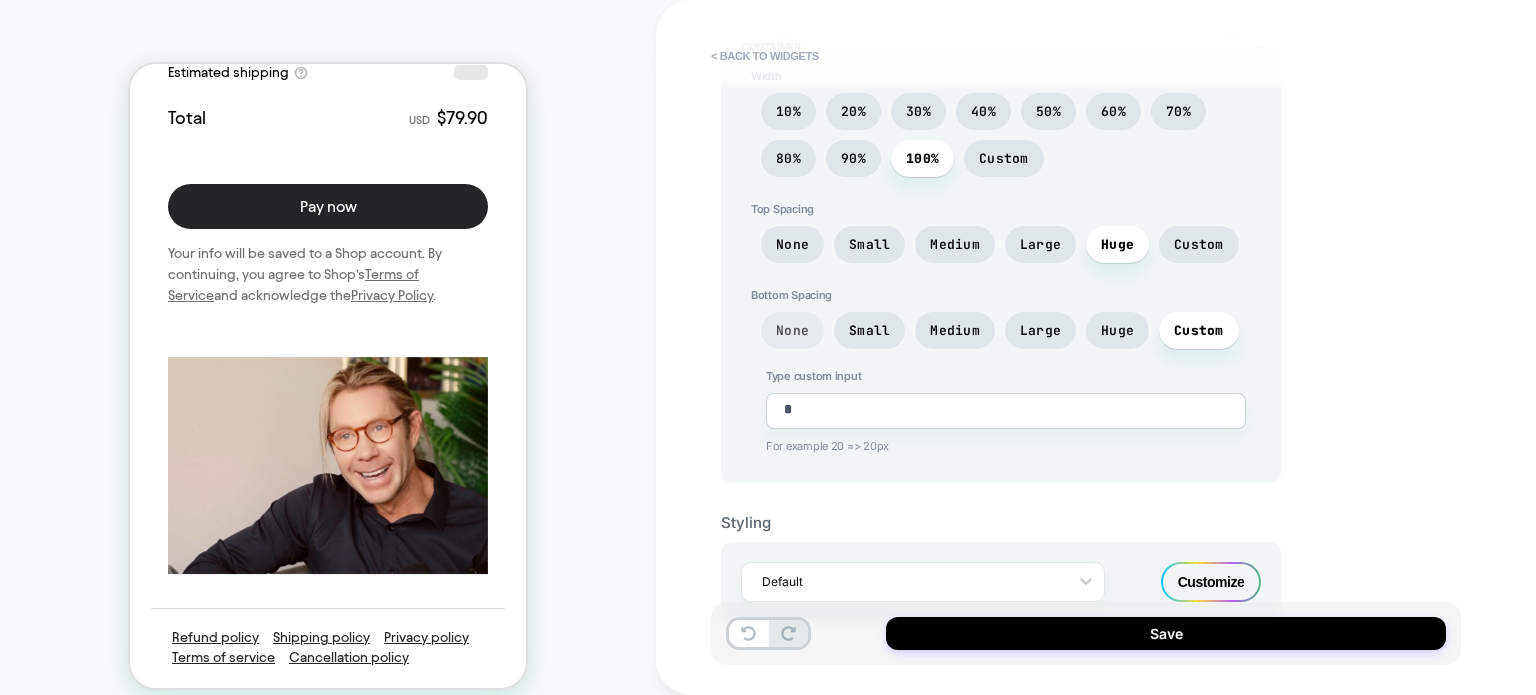 click on "None" at bounding box center (792, 330) 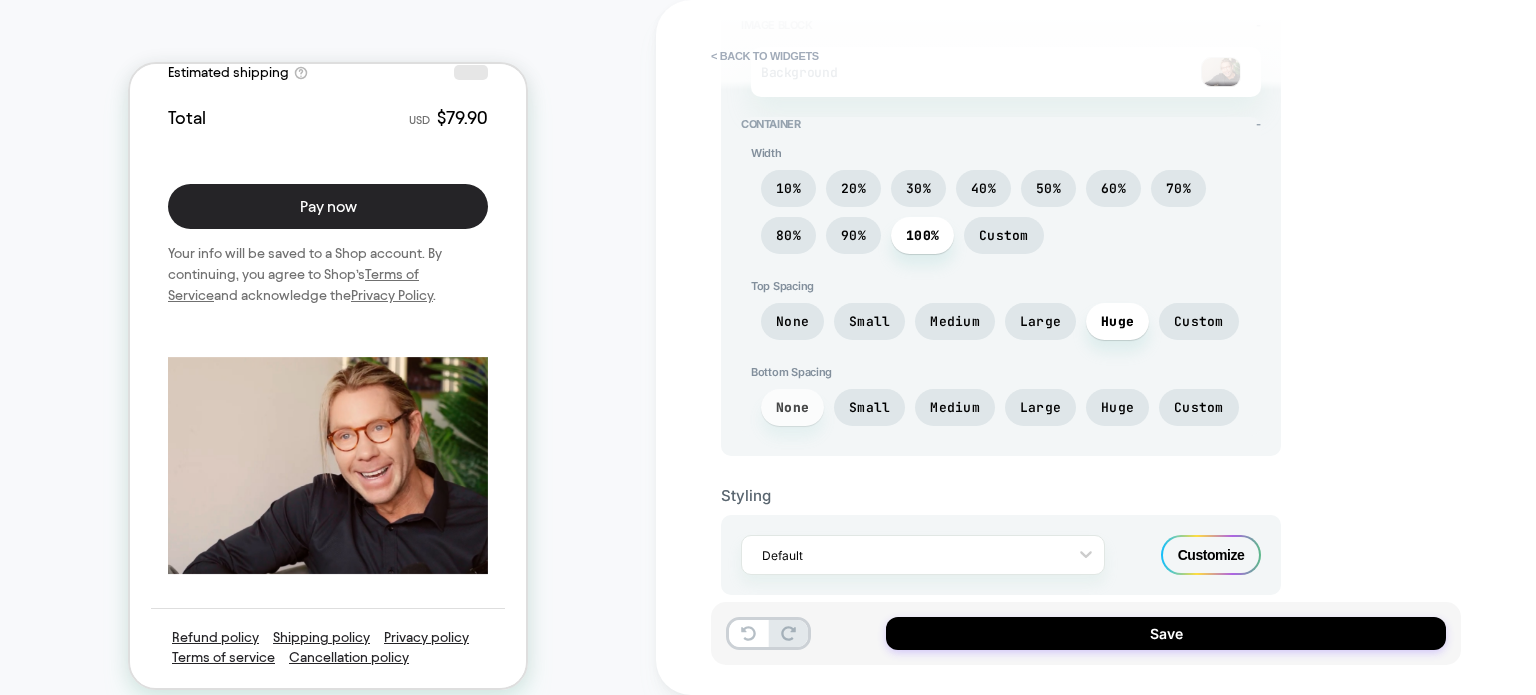 scroll, scrollTop: 196, scrollLeft: 0, axis: vertical 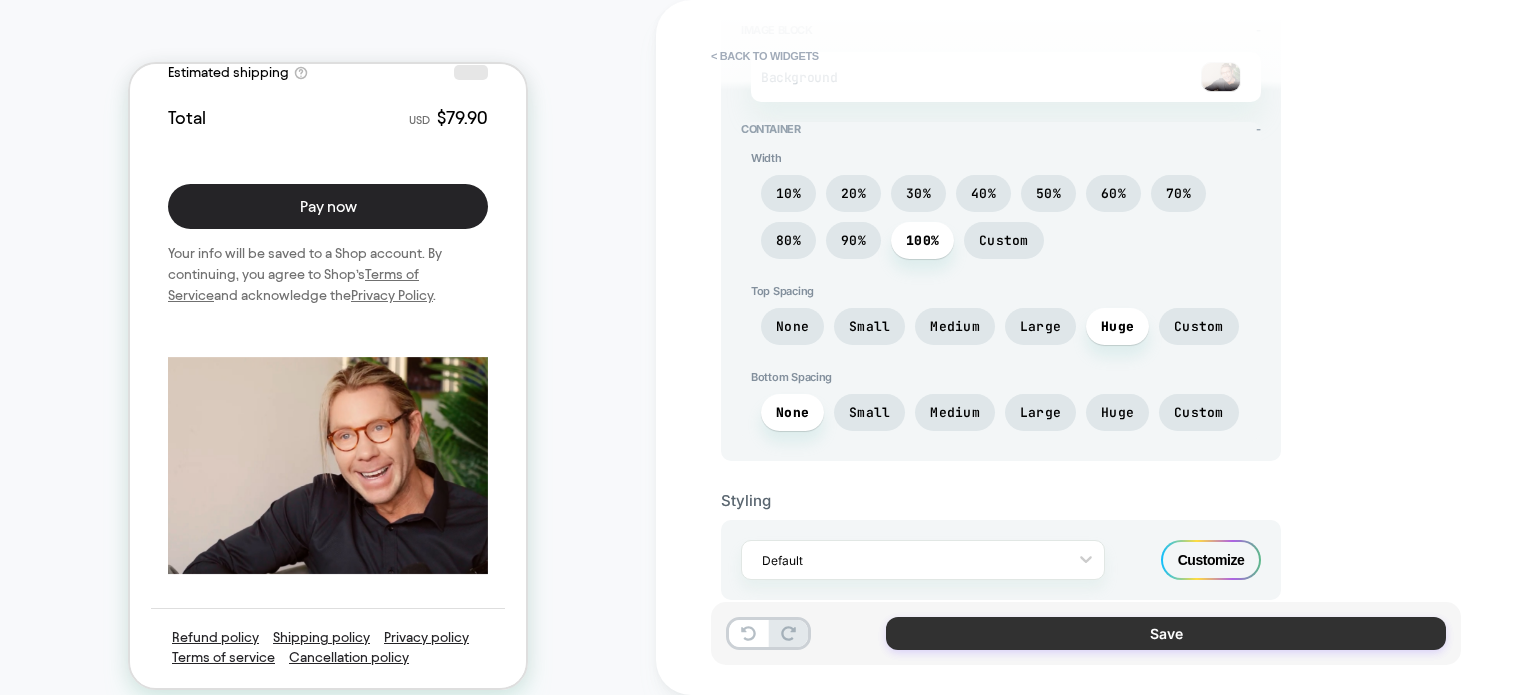 click on "Save" at bounding box center (1166, 633) 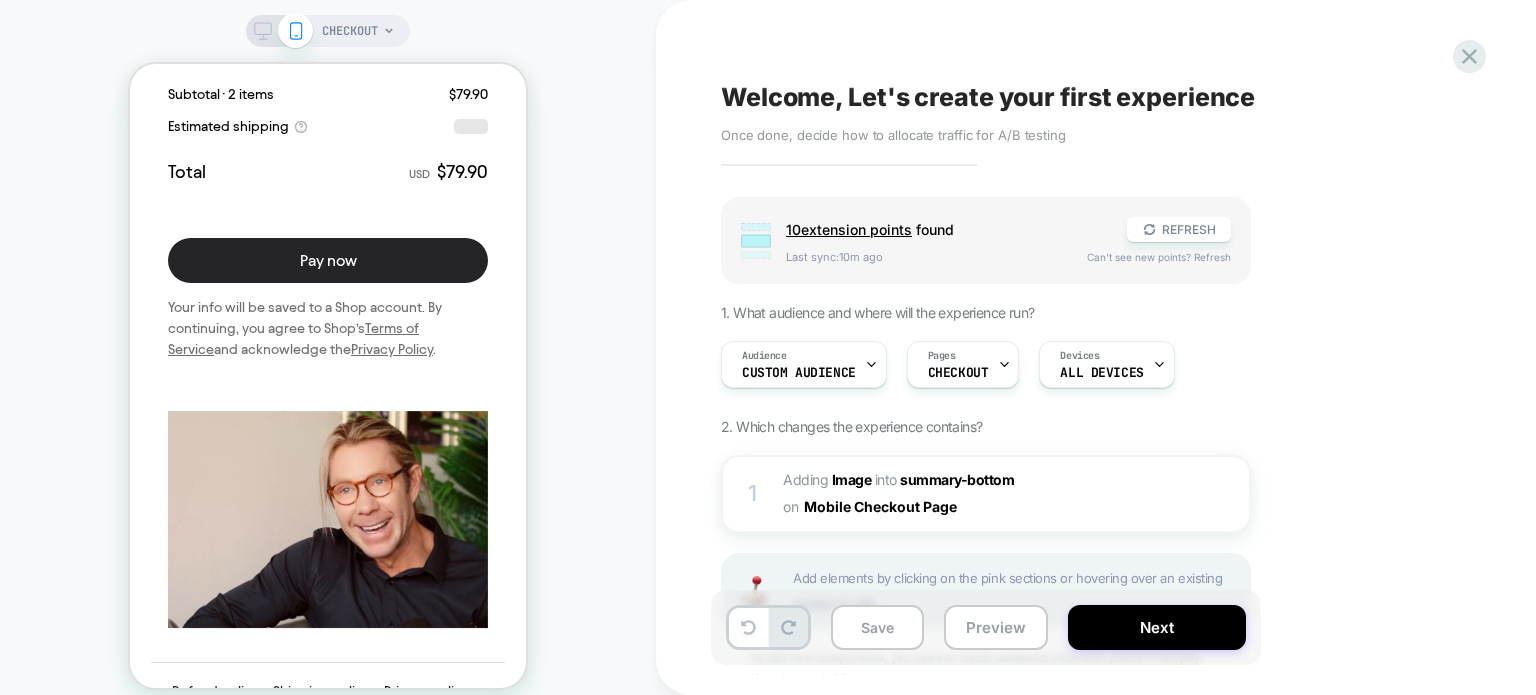 scroll, scrollTop: 3801, scrollLeft: 0, axis: vertical 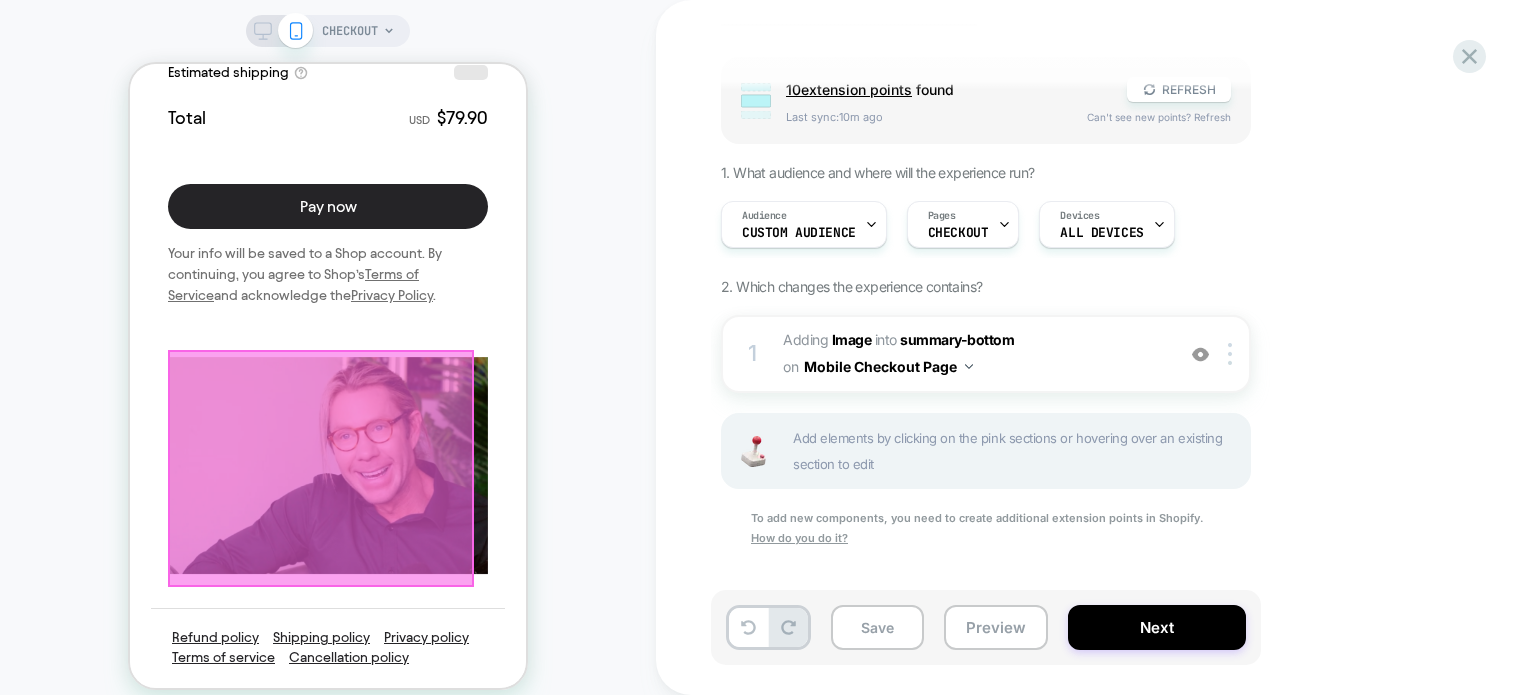 click at bounding box center (321, 468) 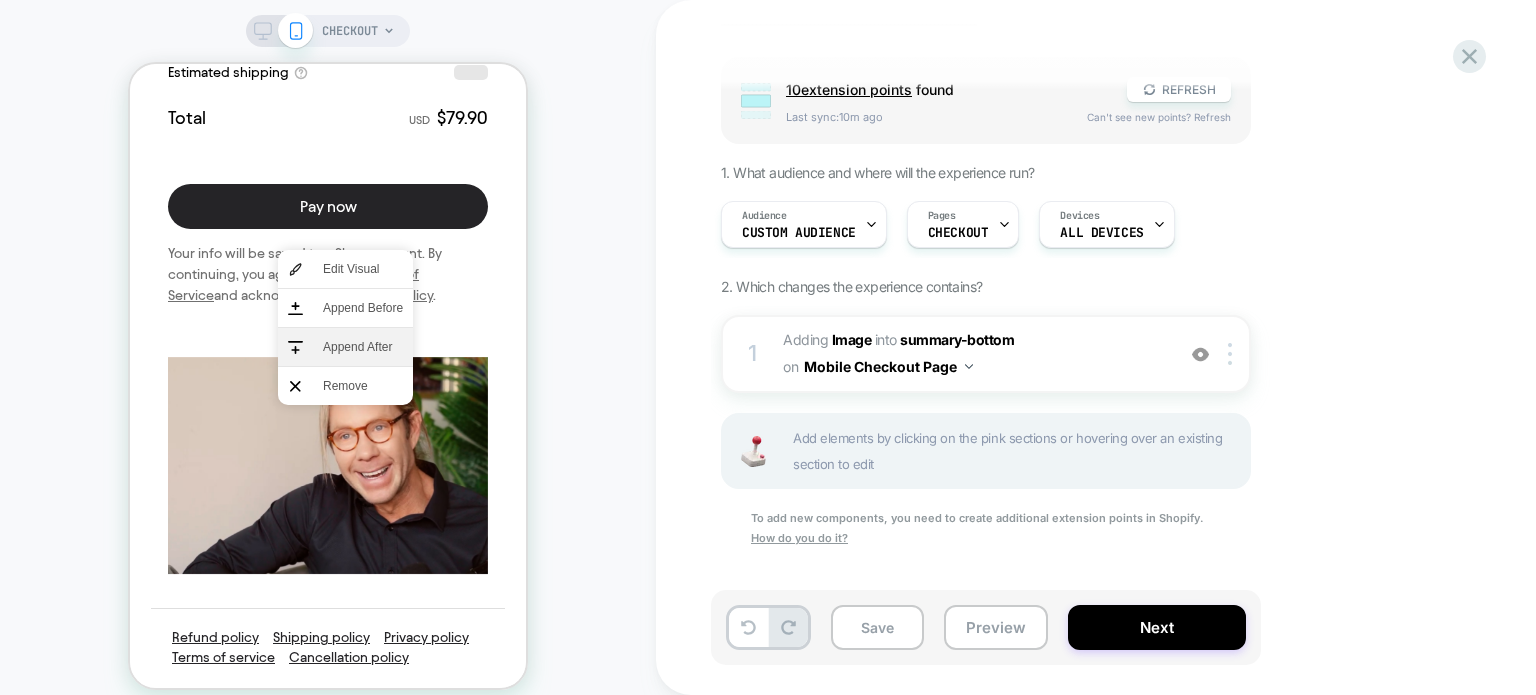 click on "Append After" at bounding box center (363, 347) 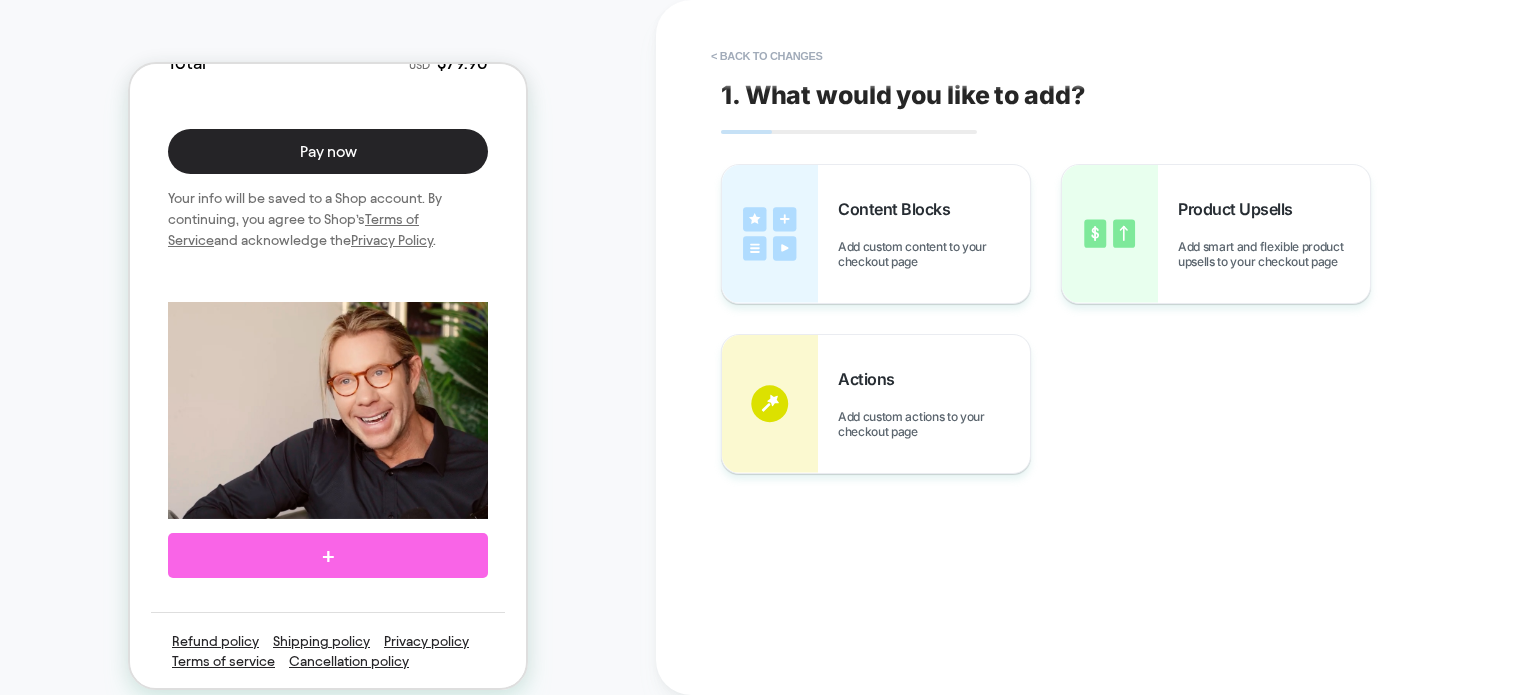 scroll, scrollTop: 3261, scrollLeft: 0, axis: vertical 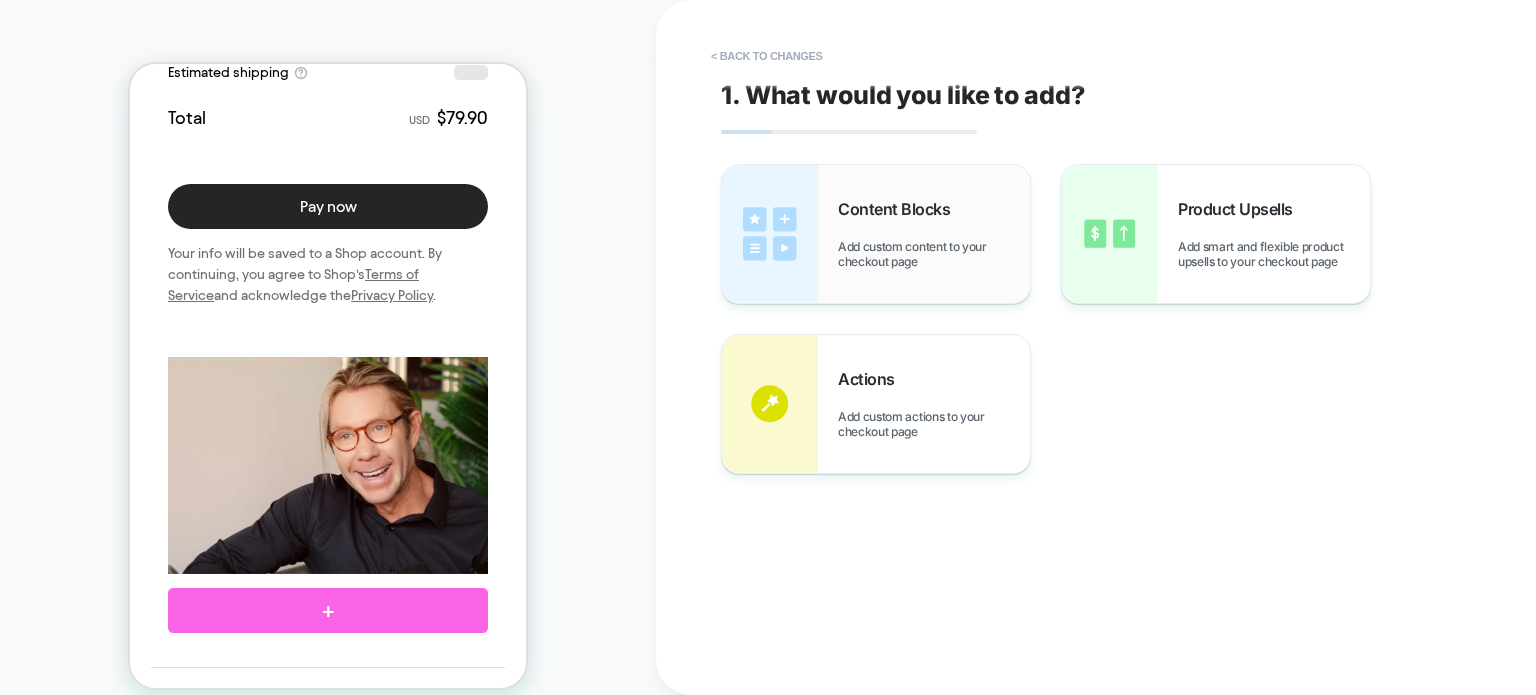 click on "Content Blocks Add custom content to your checkout page" at bounding box center (876, 234) 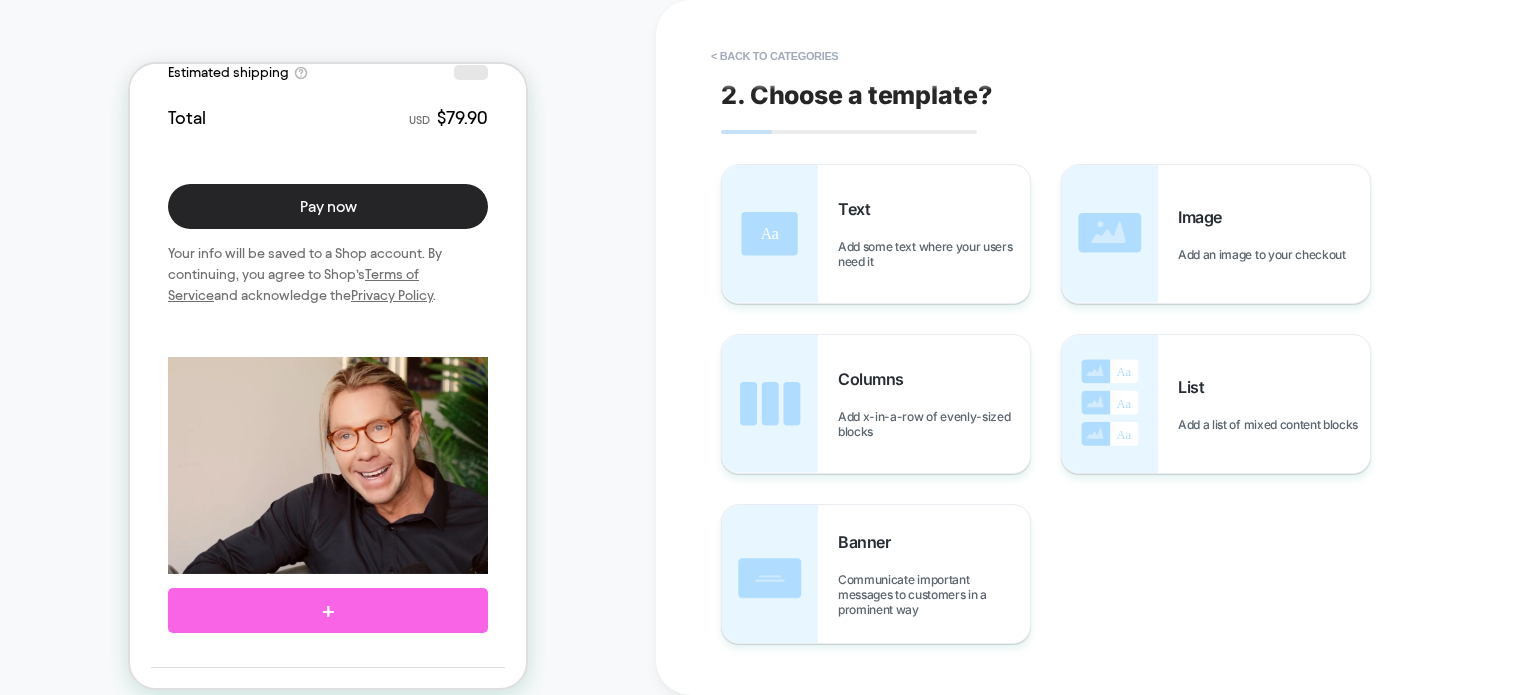click on "Text Add some text where your users need it" at bounding box center (876, 234) 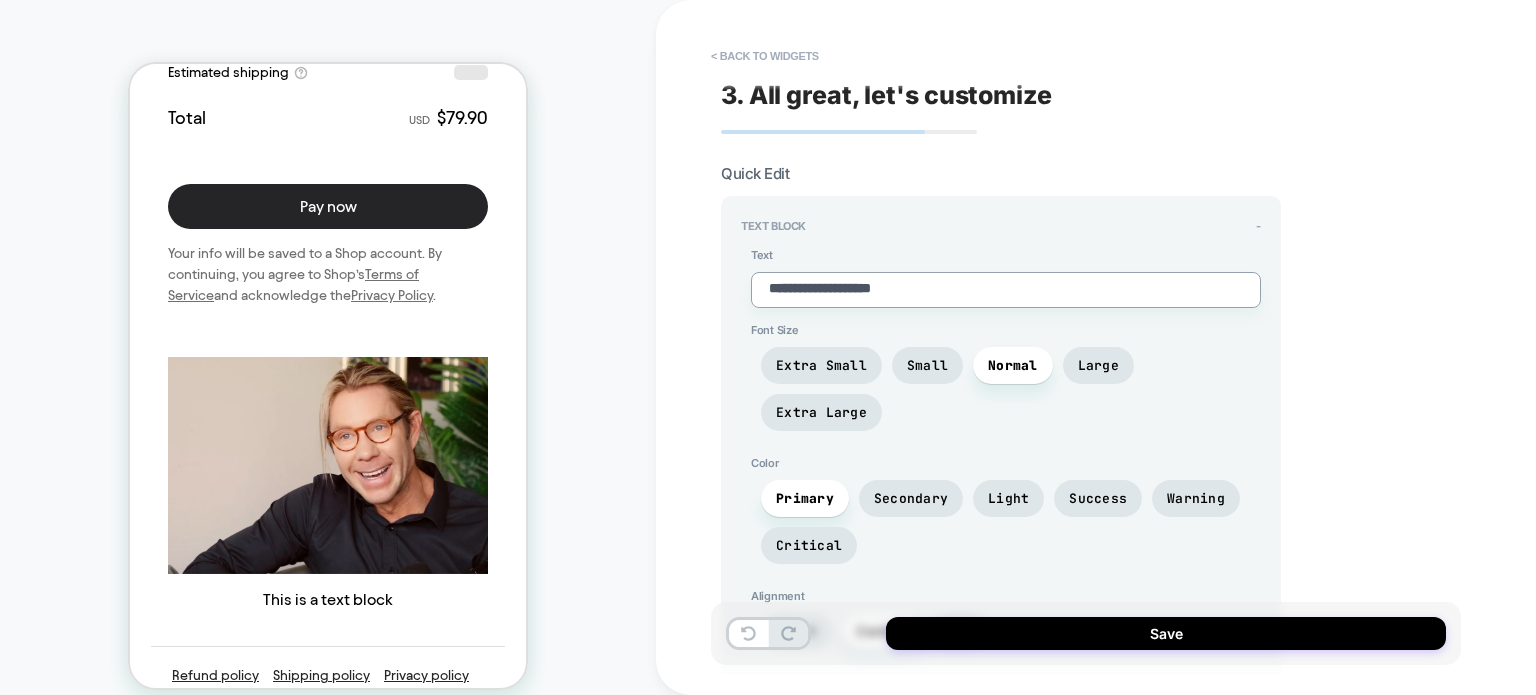 click on "**********" at bounding box center (1006, 290) 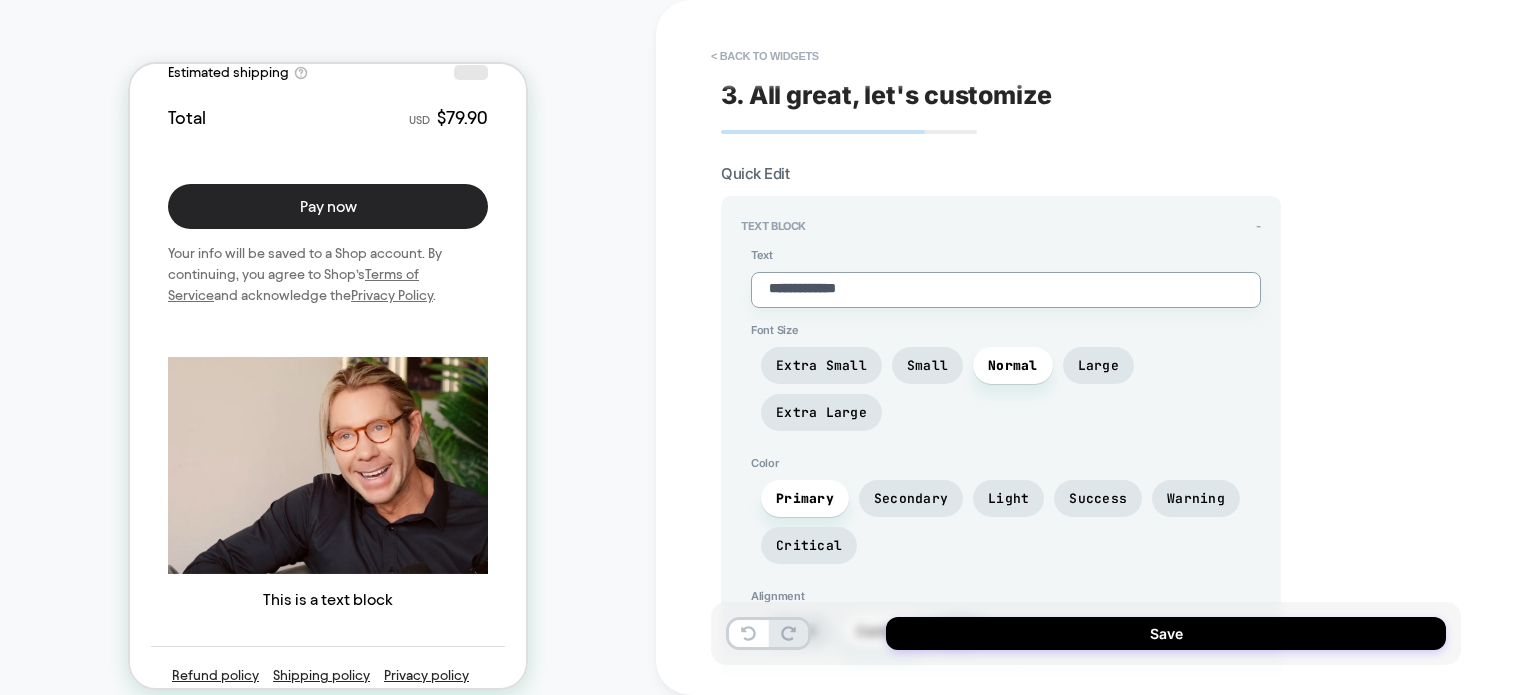 type on "*" 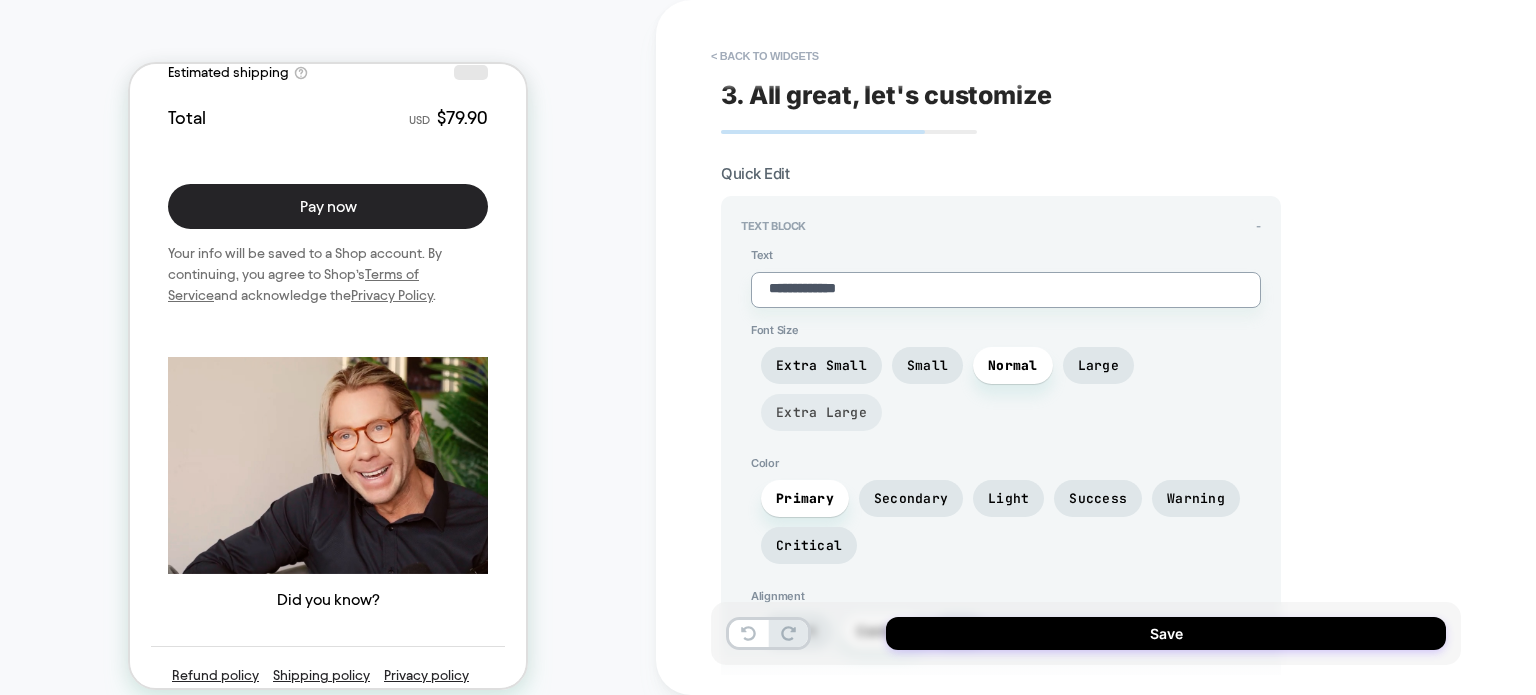 type on "**********" 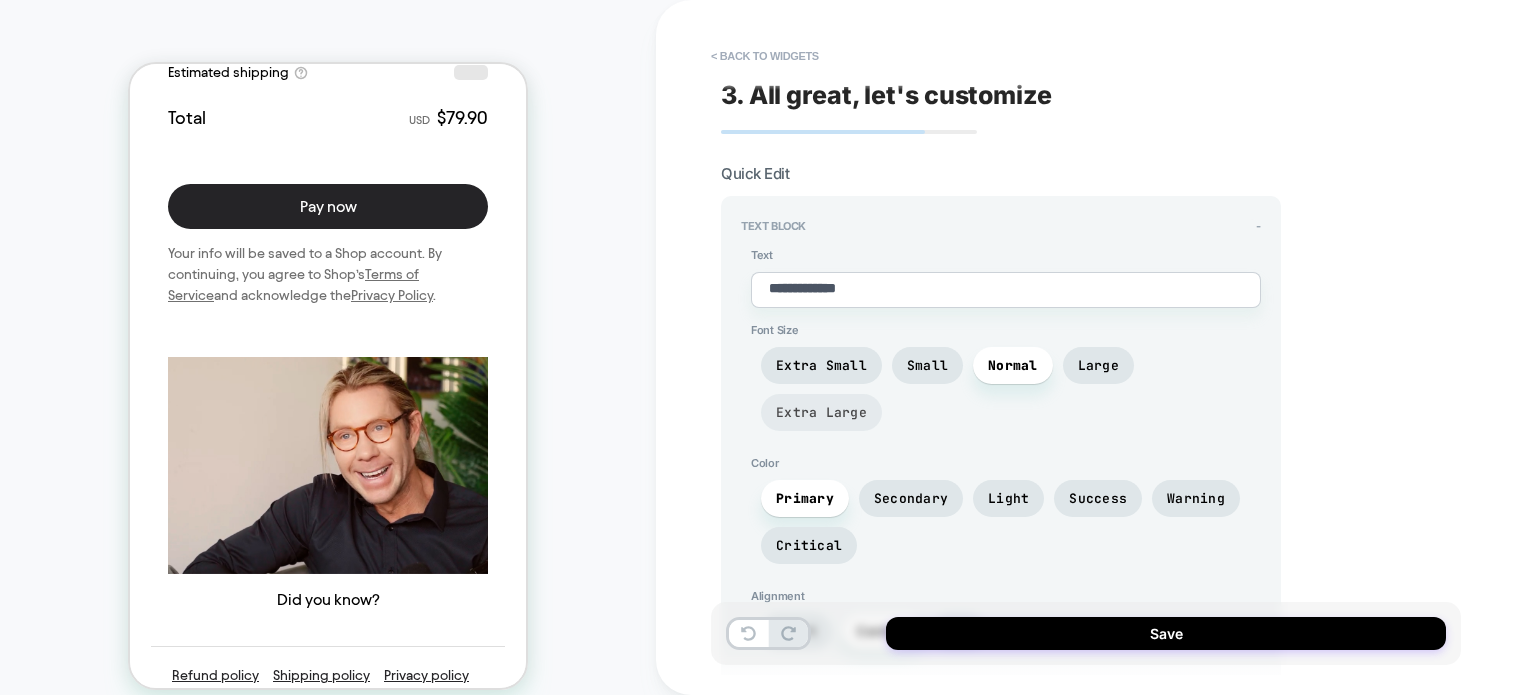 click on "Extra Large" at bounding box center [821, 412] 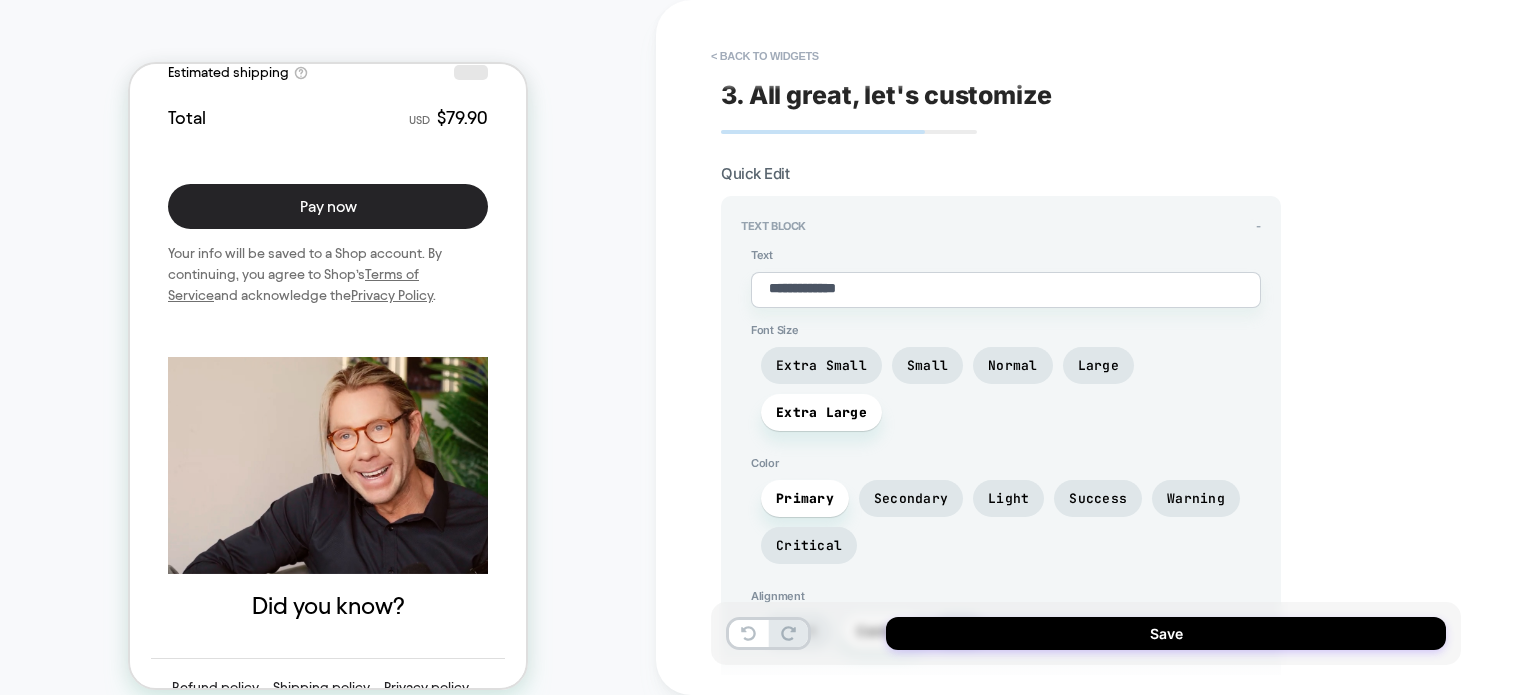 click on "Start" at bounding box center [796, 631] 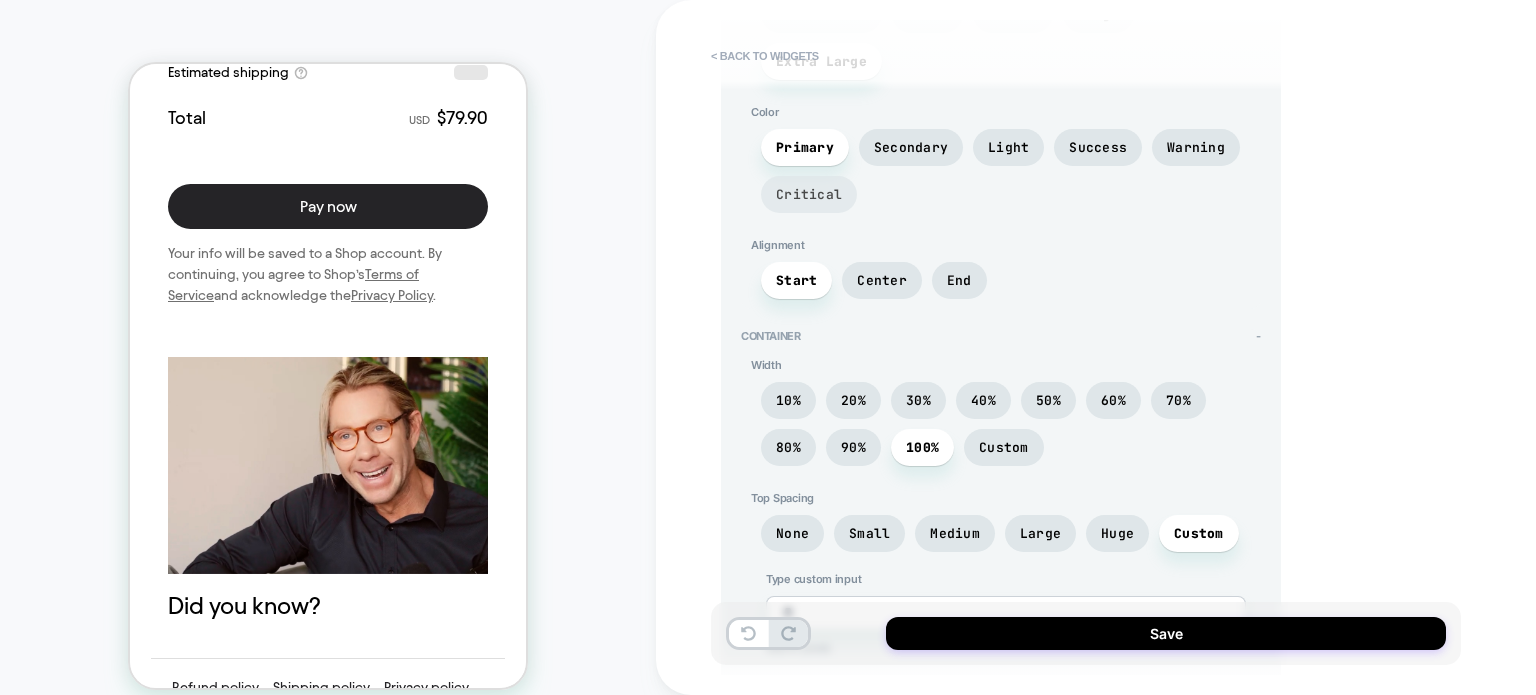 scroll, scrollTop: 351, scrollLeft: 0, axis: vertical 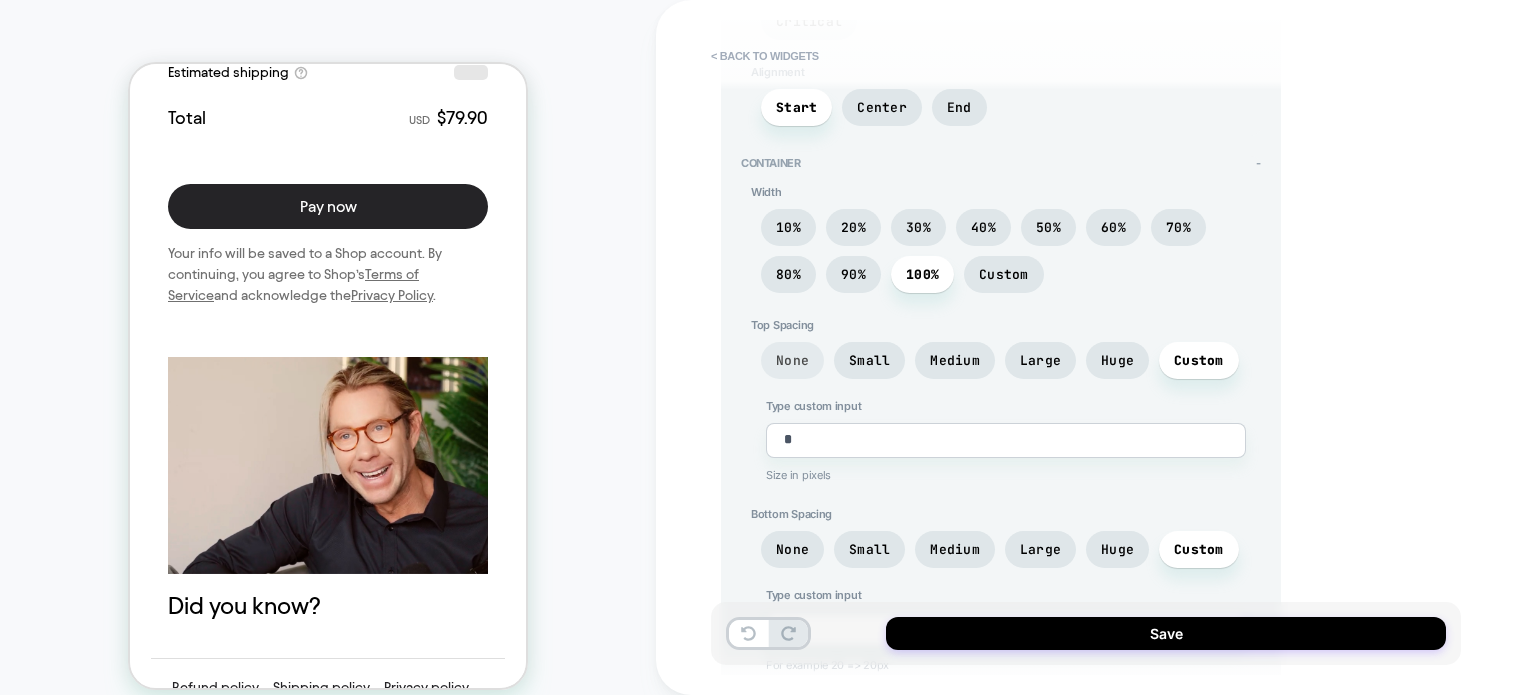 click on "None" at bounding box center (792, 360) 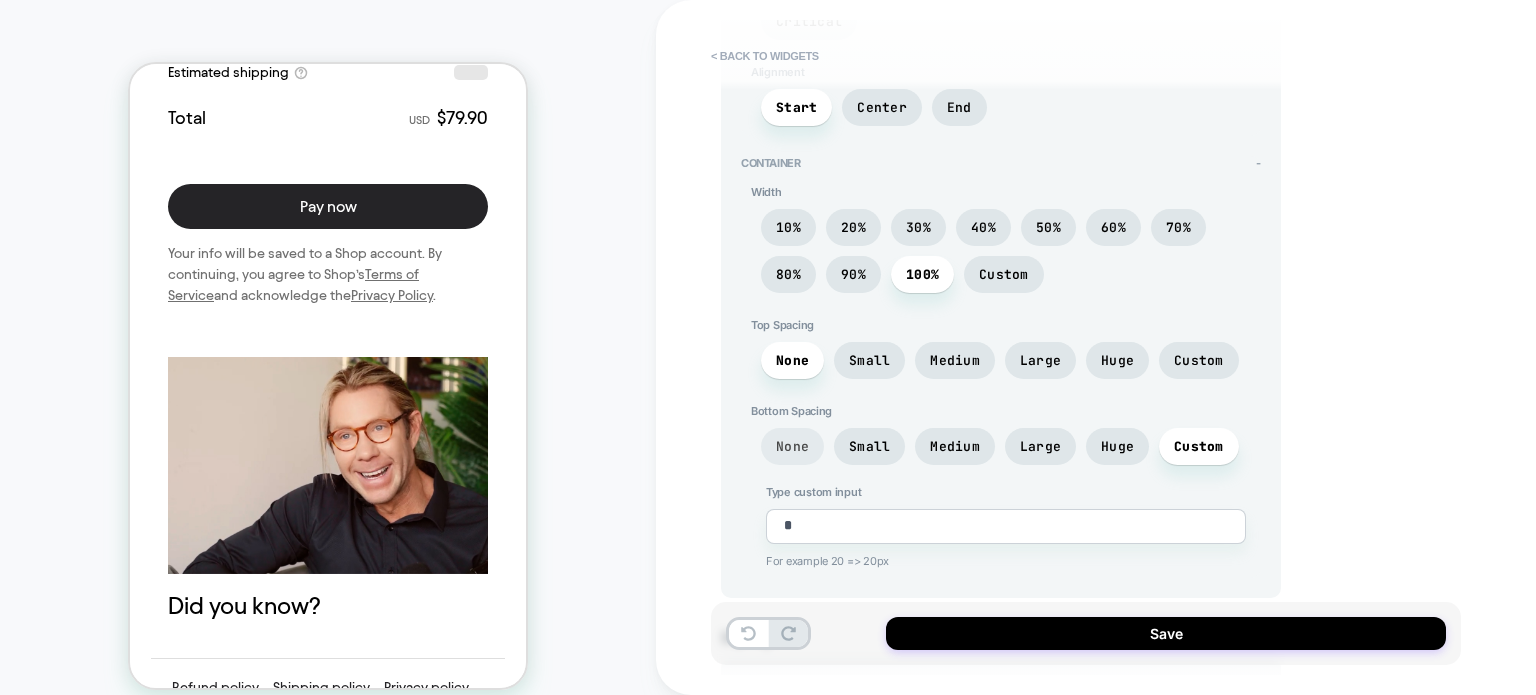 click on "None" at bounding box center [792, 446] 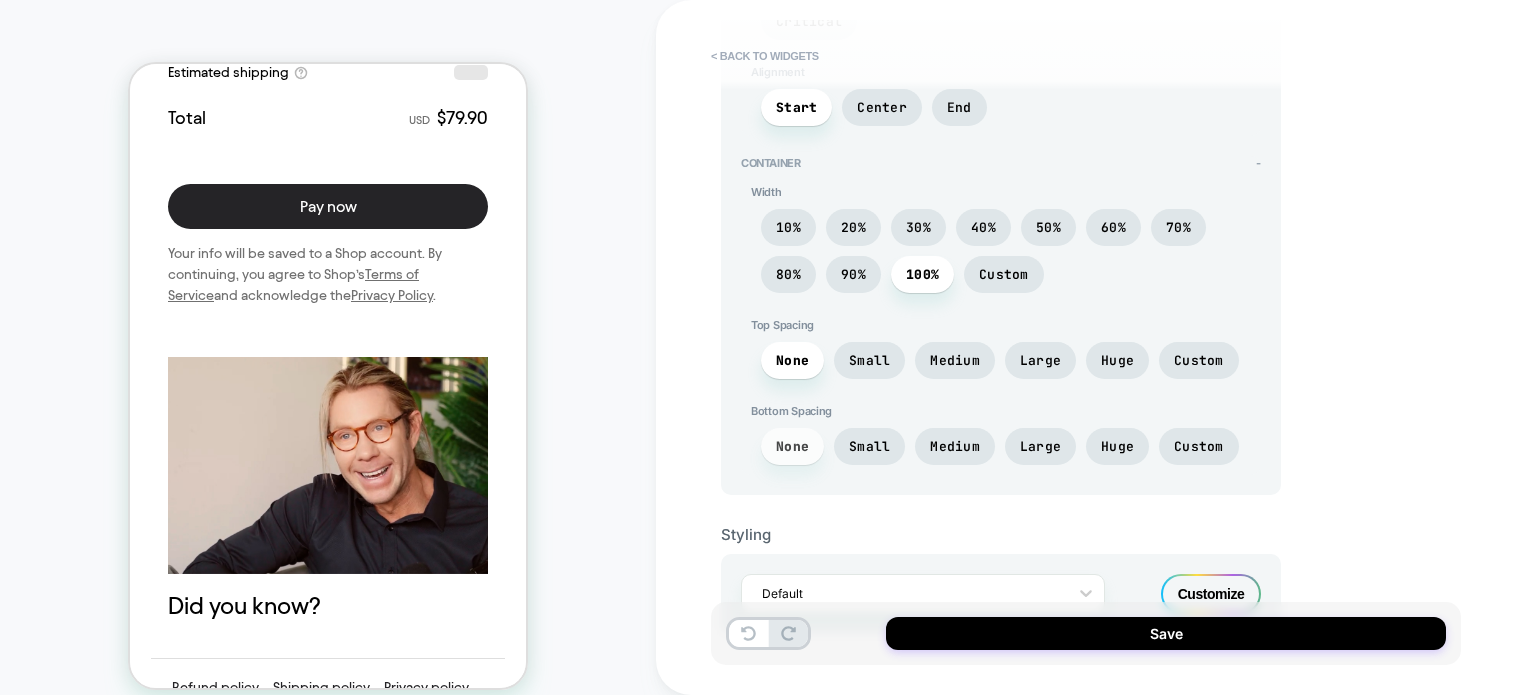 scroll, scrollTop: 508, scrollLeft: 0, axis: vertical 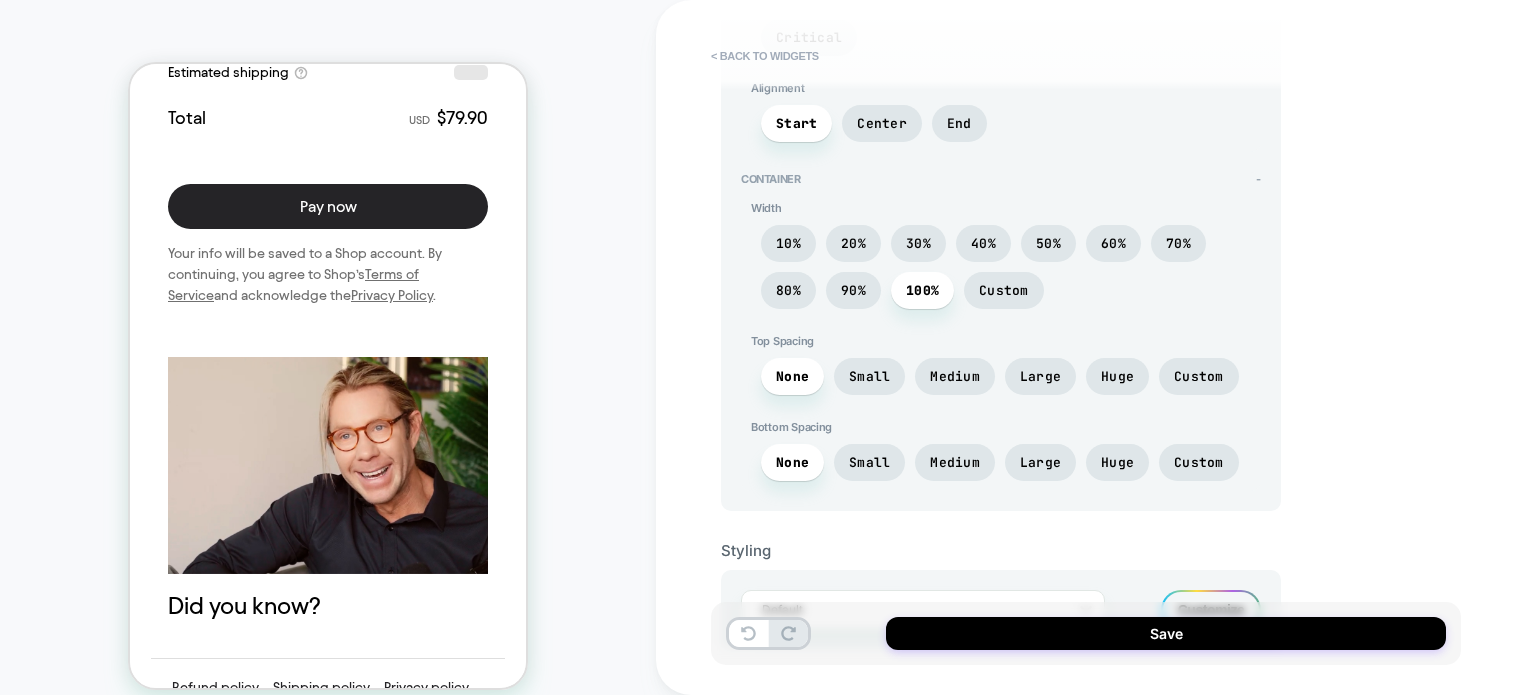 click on "Customize" at bounding box center (1211, 610) 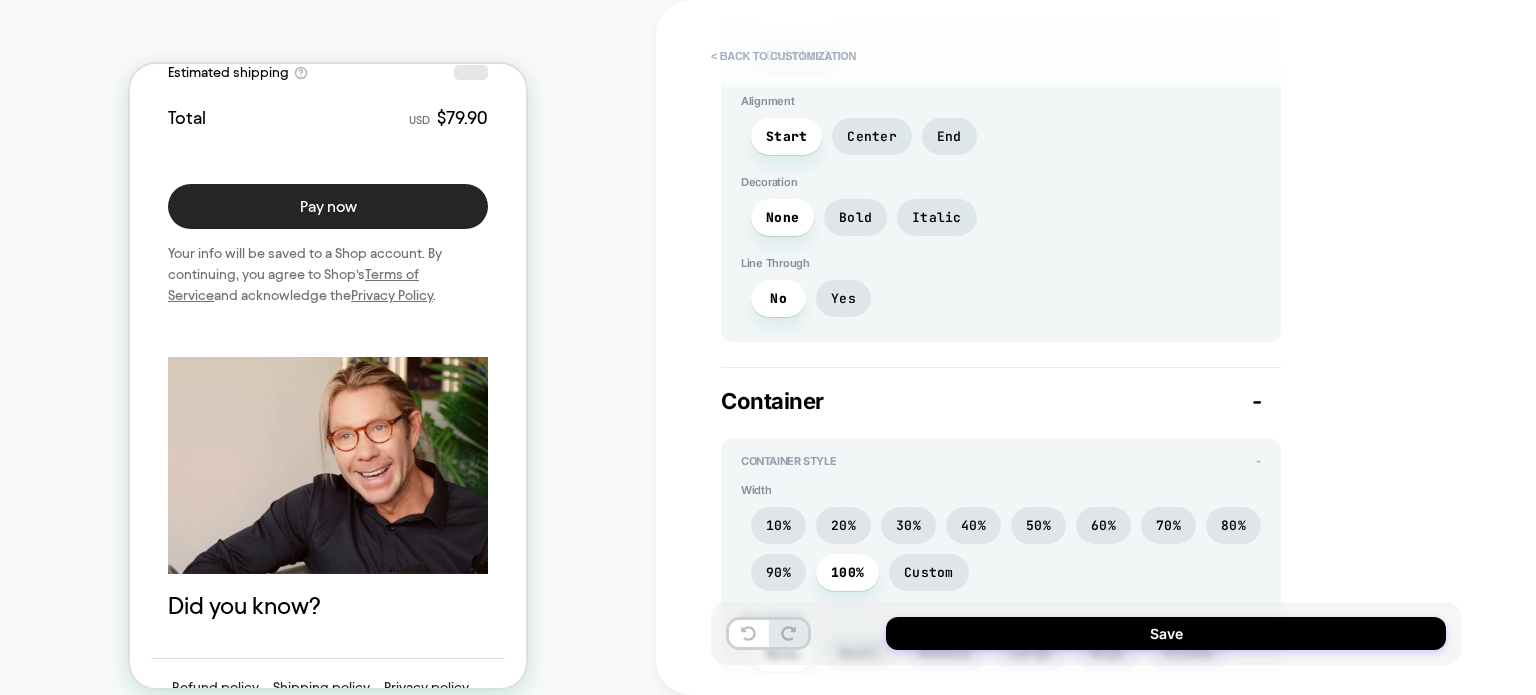 scroll, scrollTop: 1785, scrollLeft: 0, axis: vertical 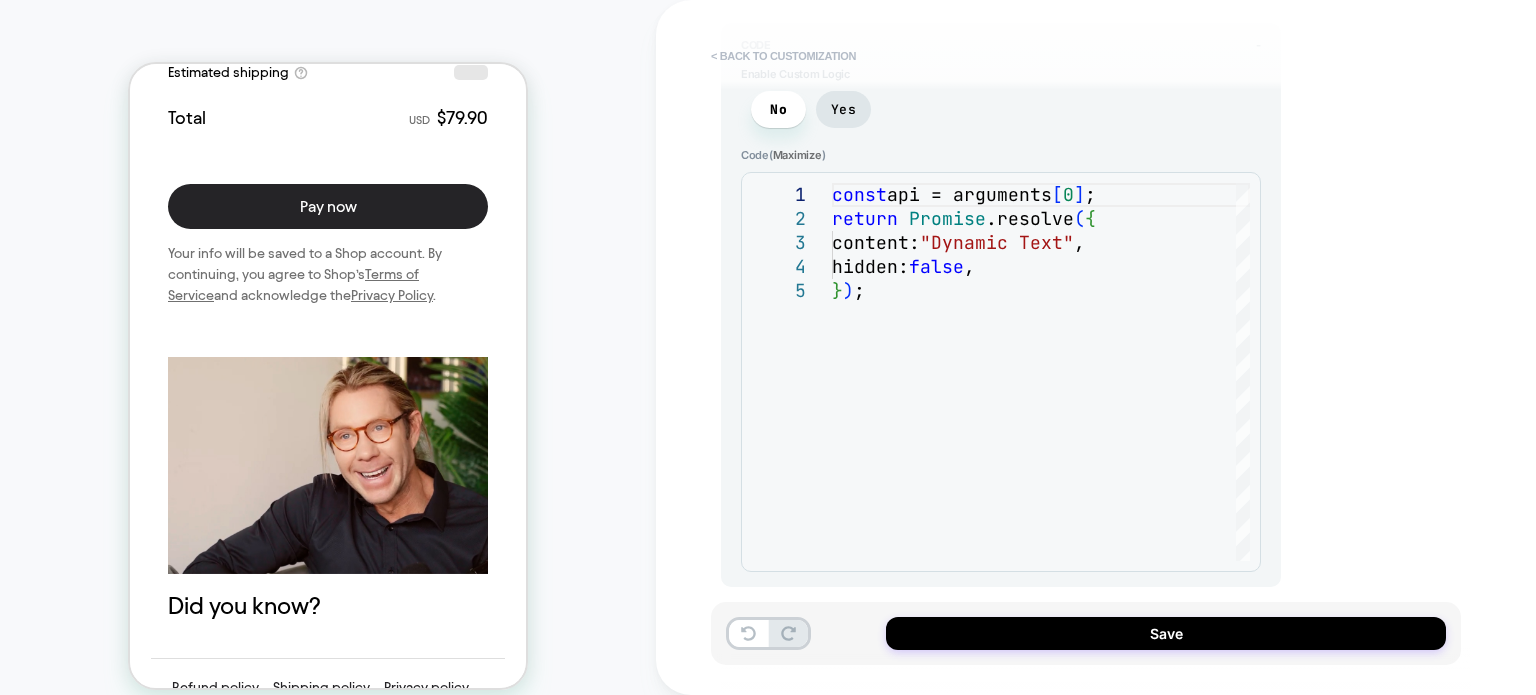click on "< Back to customization" at bounding box center [783, 56] 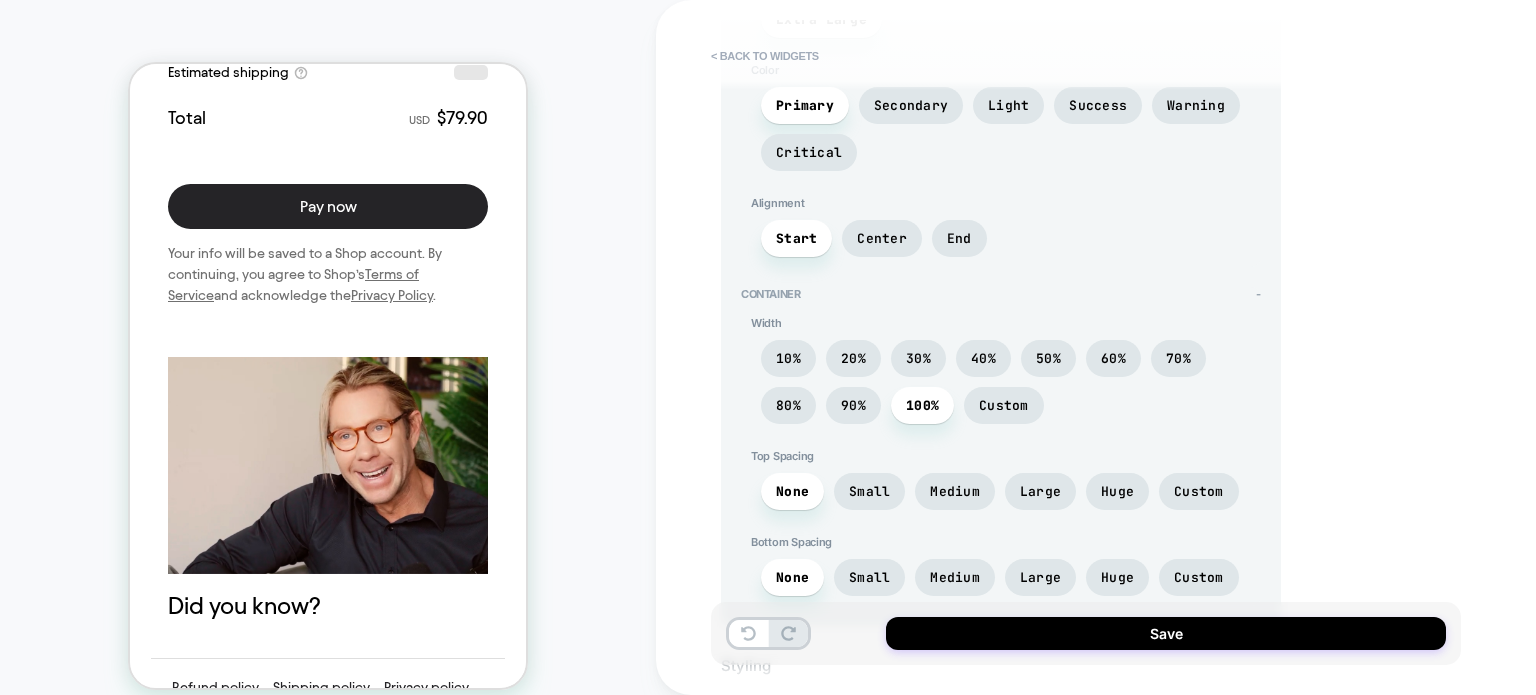 scroll, scrollTop: 0, scrollLeft: 0, axis: both 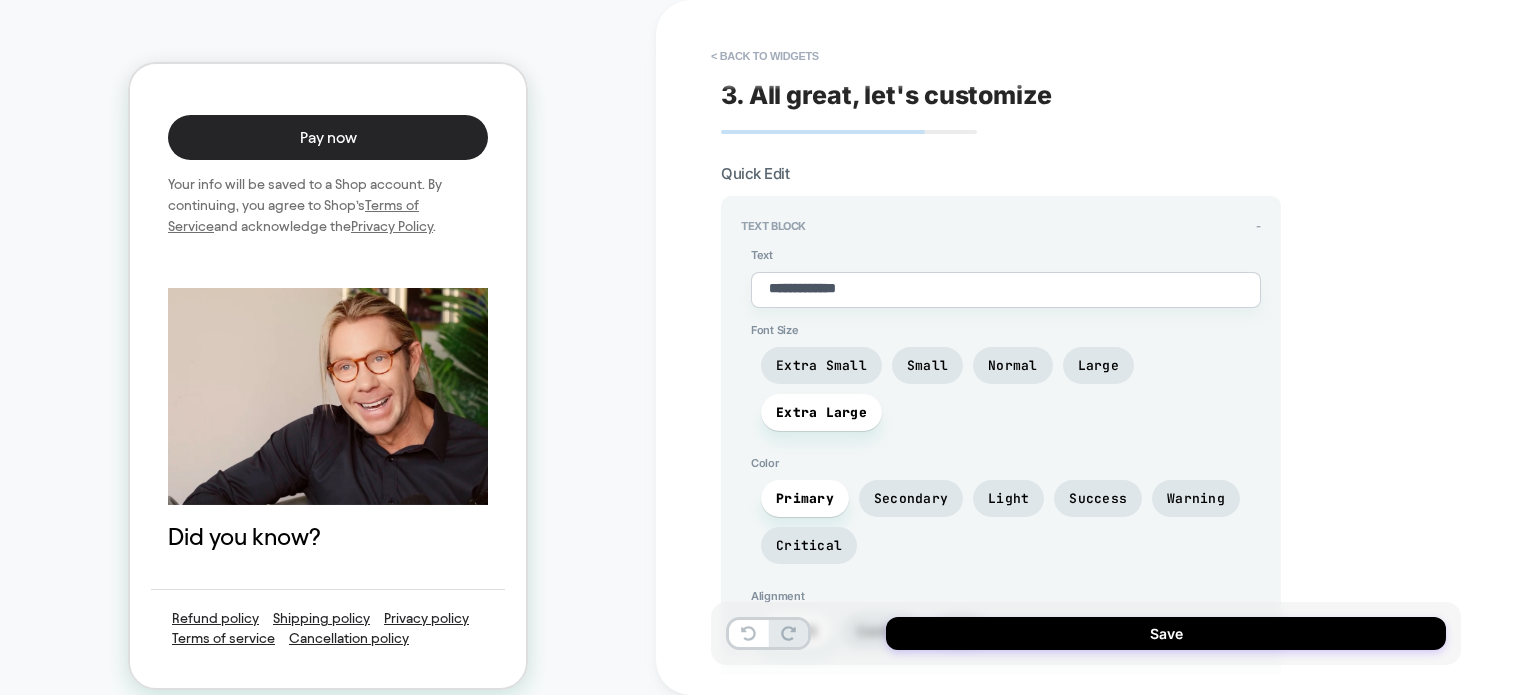 click at bounding box center [321, 468] 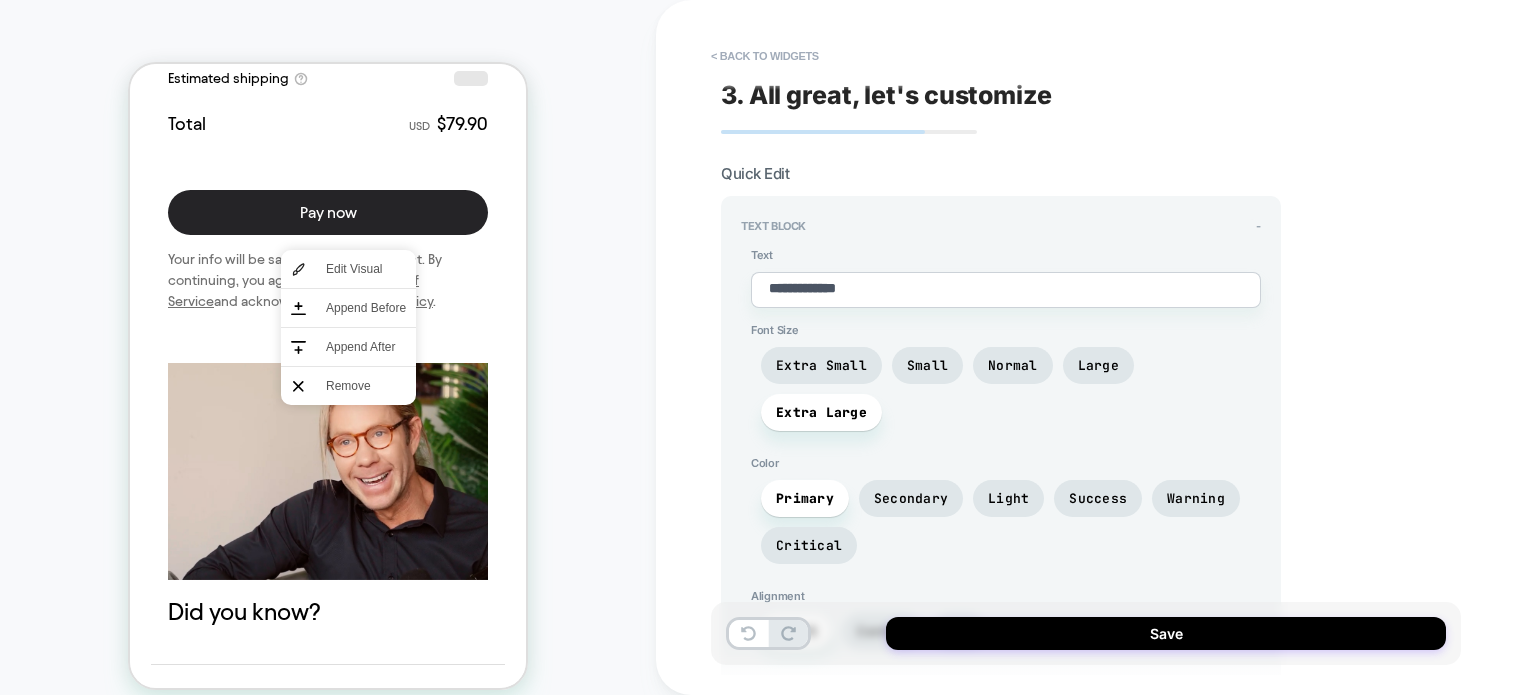 scroll, scrollTop: 3881, scrollLeft: 0, axis: vertical 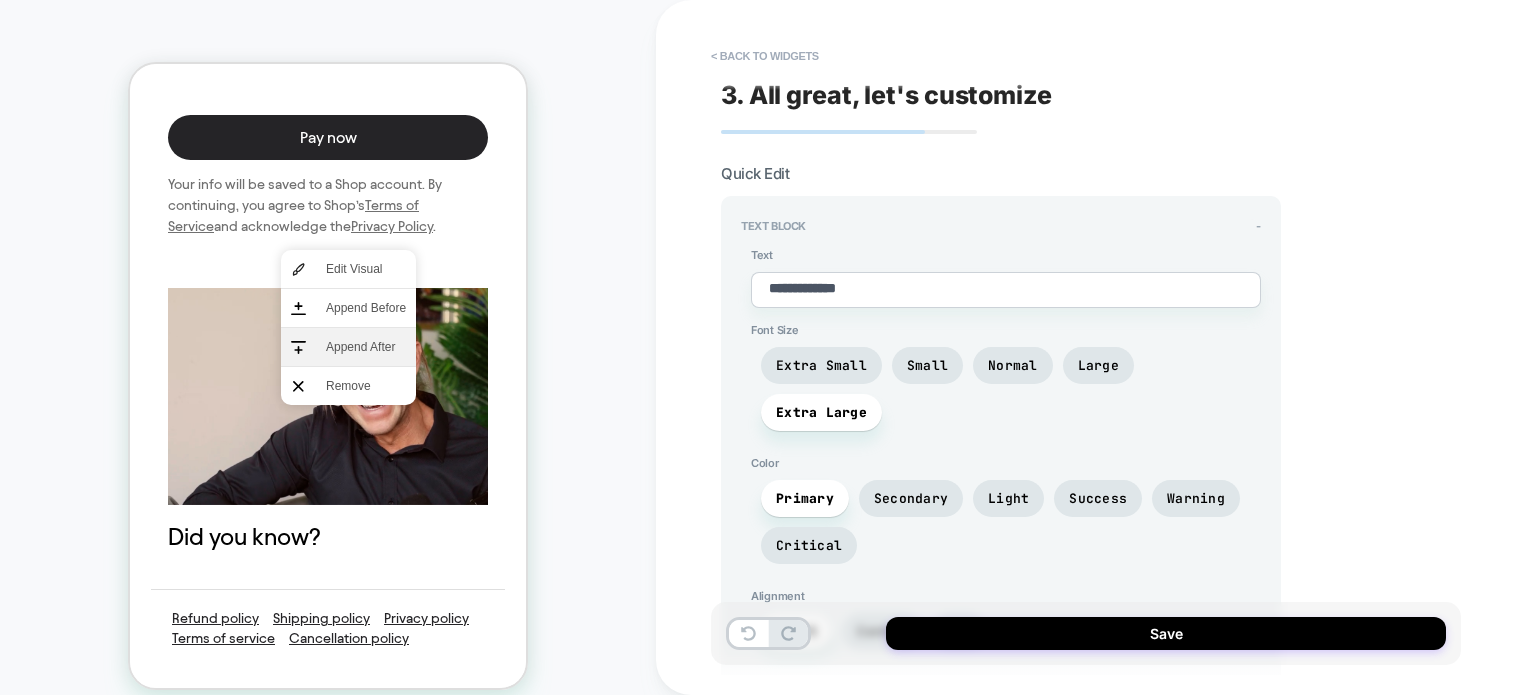 click on "Append After" at bounding box center [348, 347] 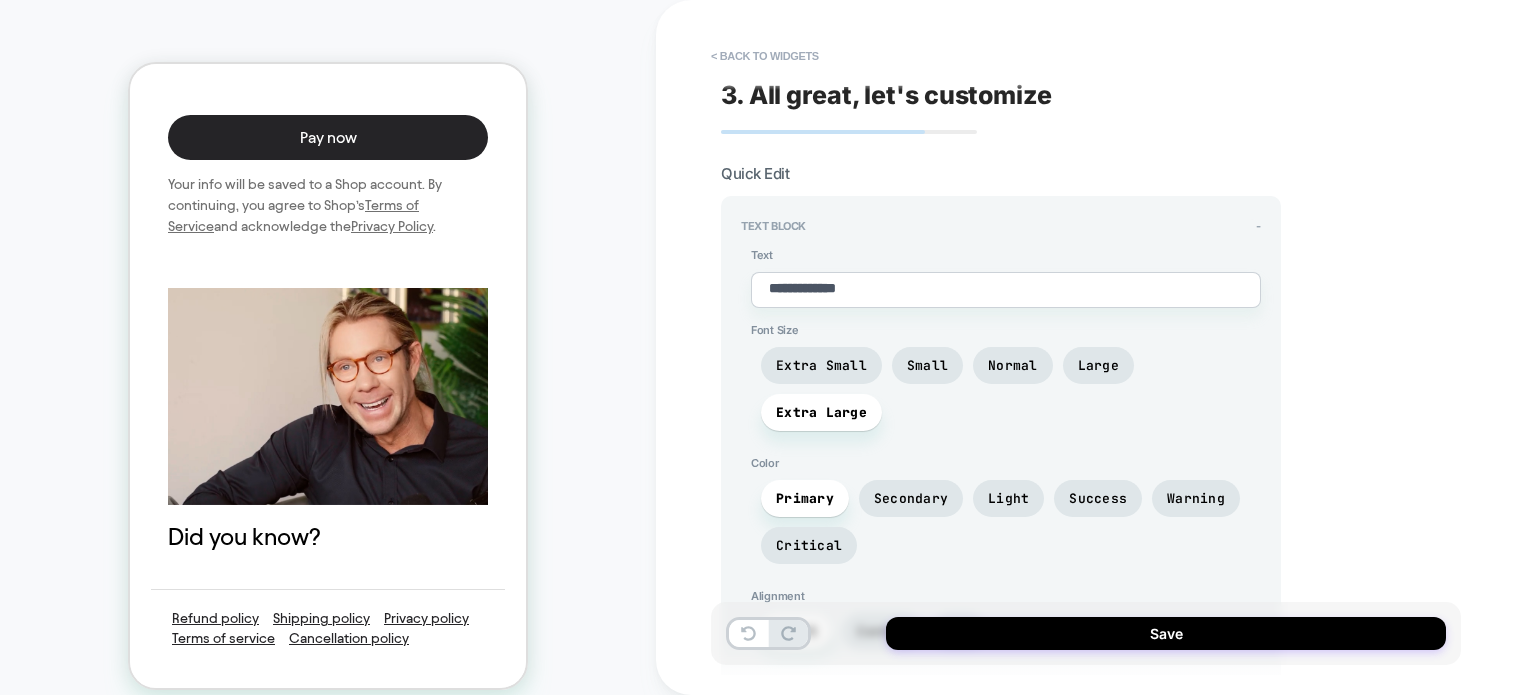 scroll, scrollTop: 3341, scrollLeft: 0, axis: vertical 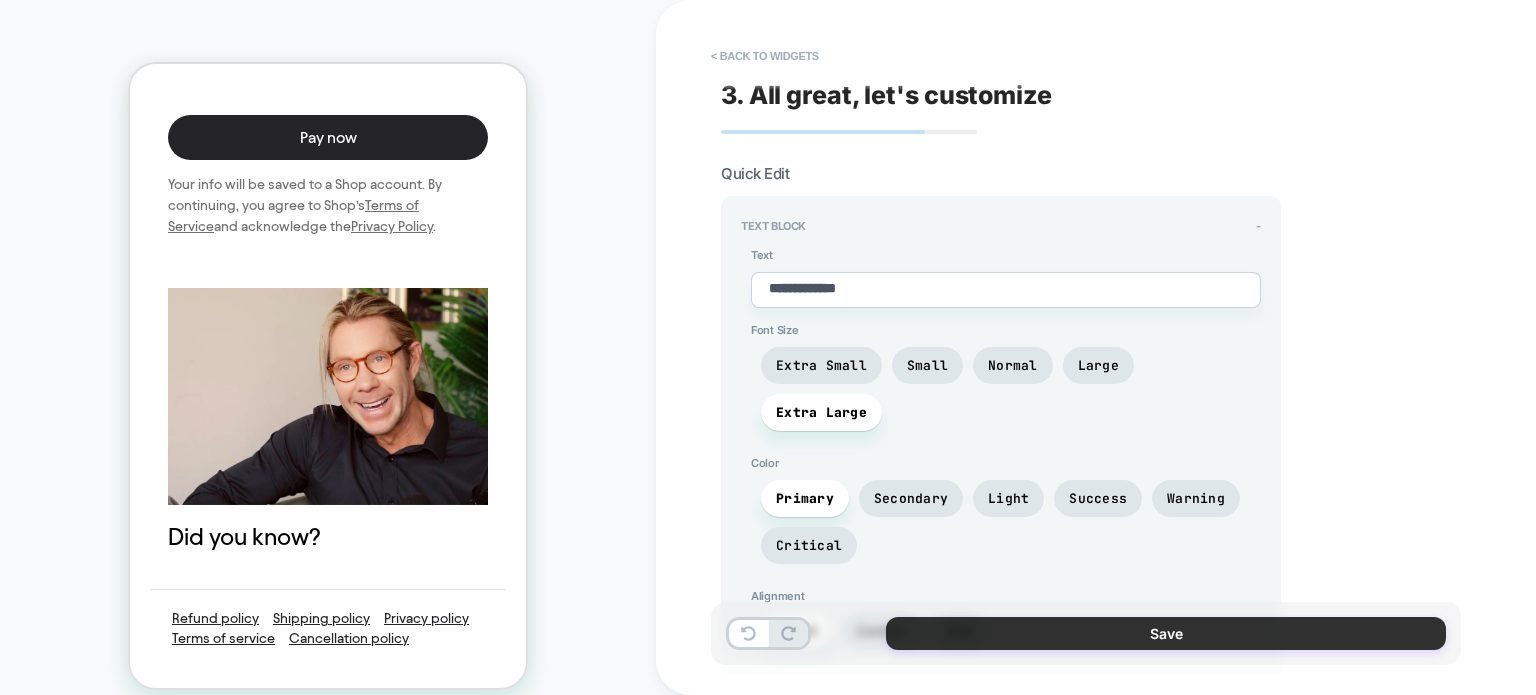 click on "Save" at bounding box center (1166, 633) 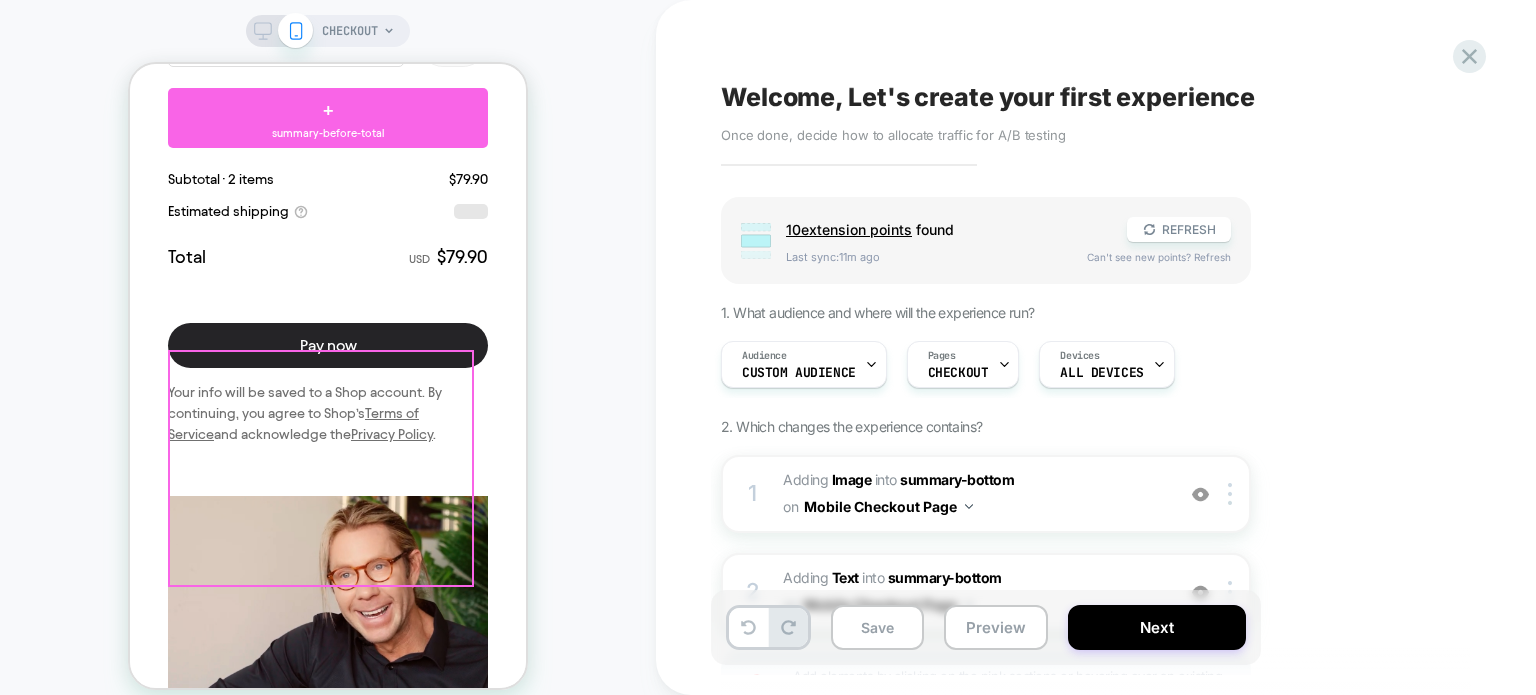 scroll, scrollTop: 3881, scrollLeft: 0, axis: vertical 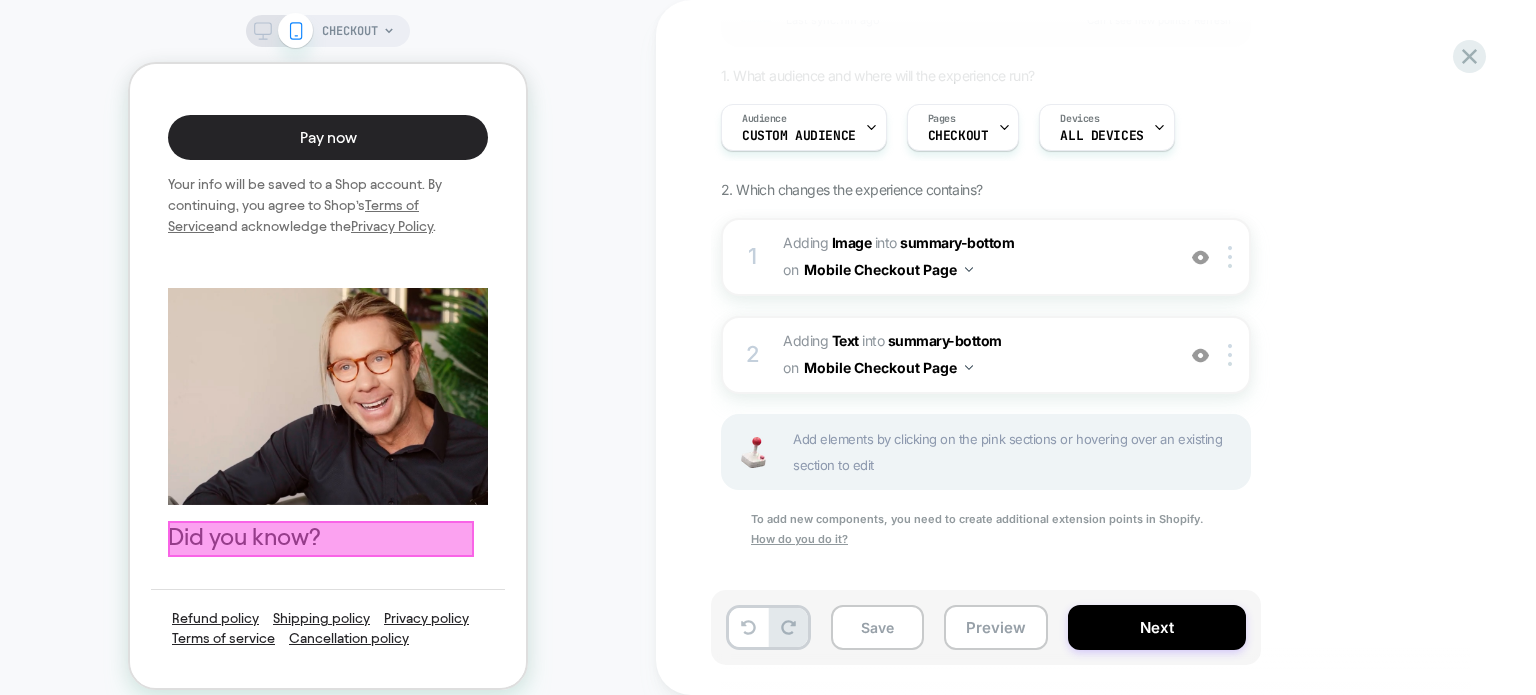 drag, startPoint x: 254, startPoint y: 541, endPoint x: 220, endPoint y: 547, distance: 34.525352 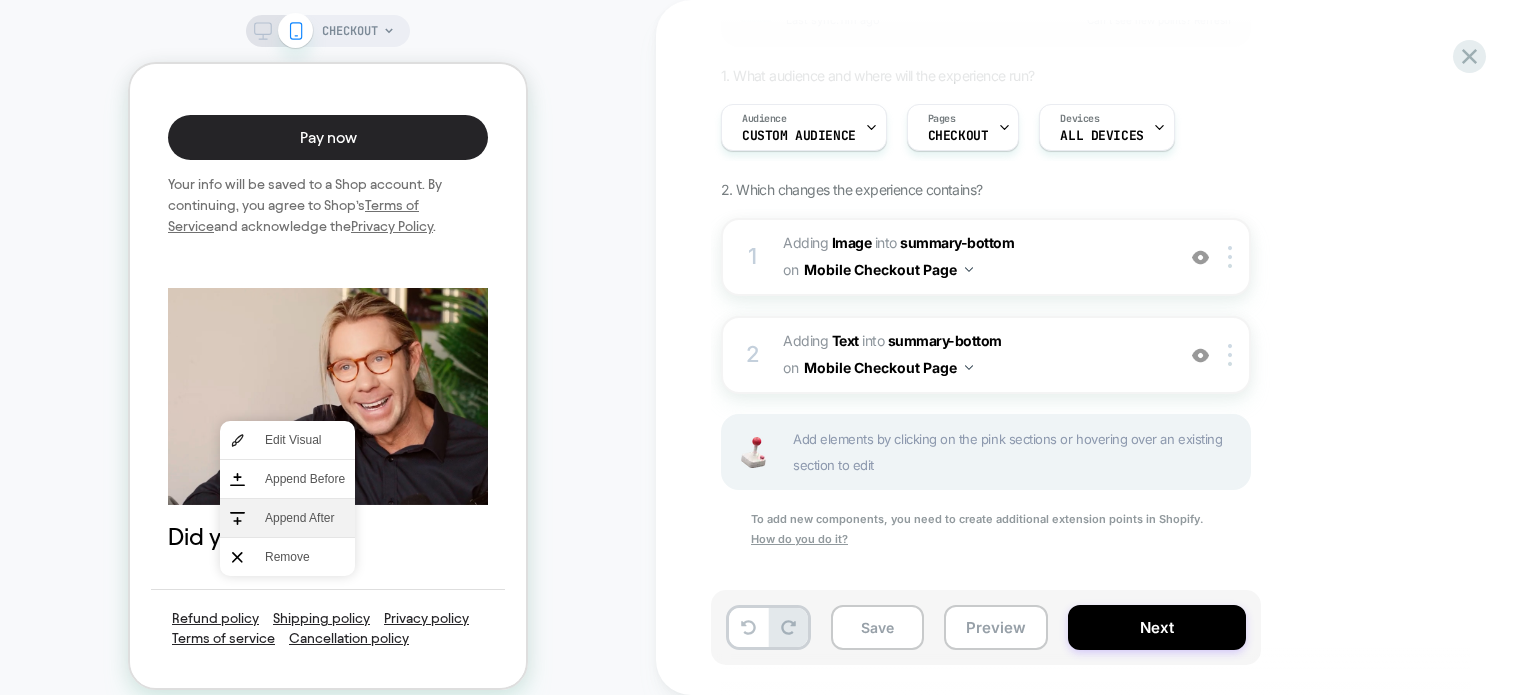 click on "Append After" at bounding box center (305, 518) 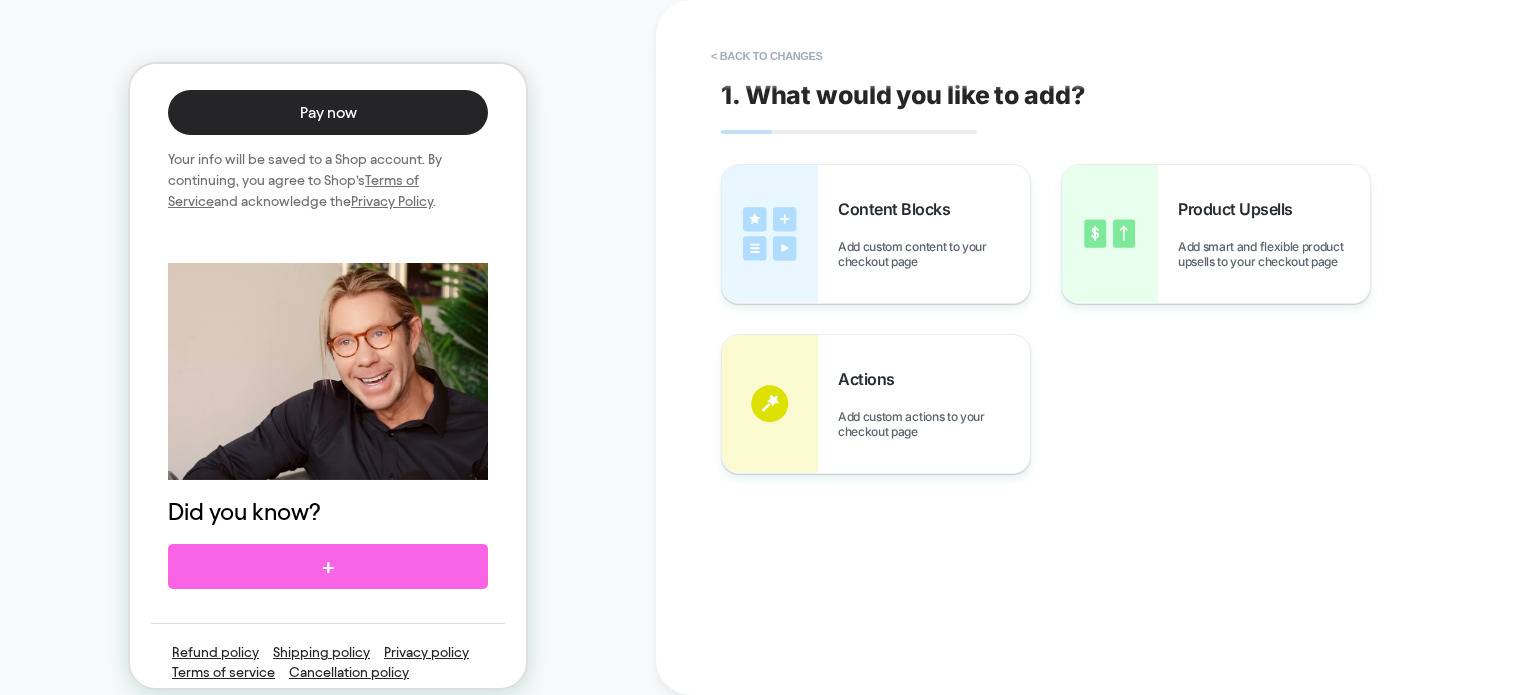 scroll, scrollTop: 3341, scrollLeft: 0, axis: vertical 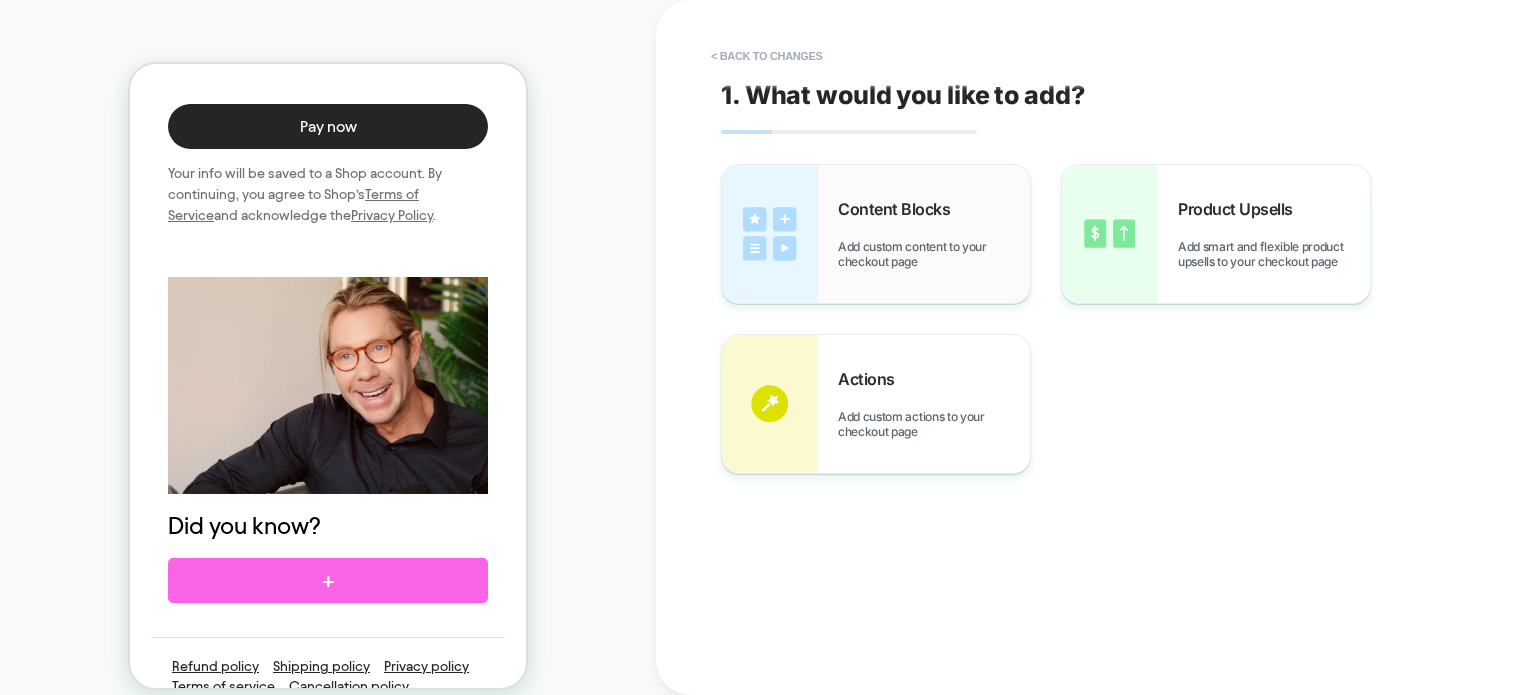 click on "Add custom content to your checkout page" at bounding box center [934, 254] 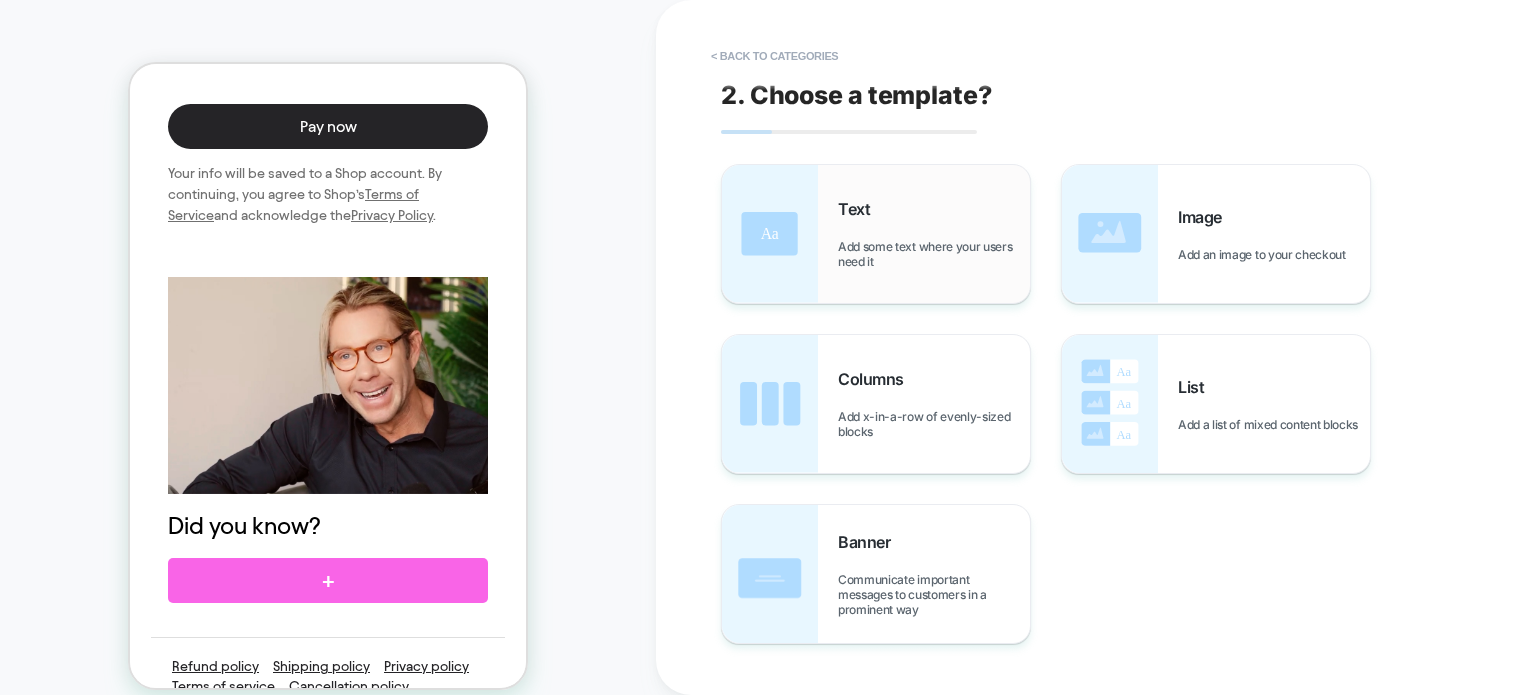 click on "Text Add some text where your users need it" at bounding box center [934, 234] 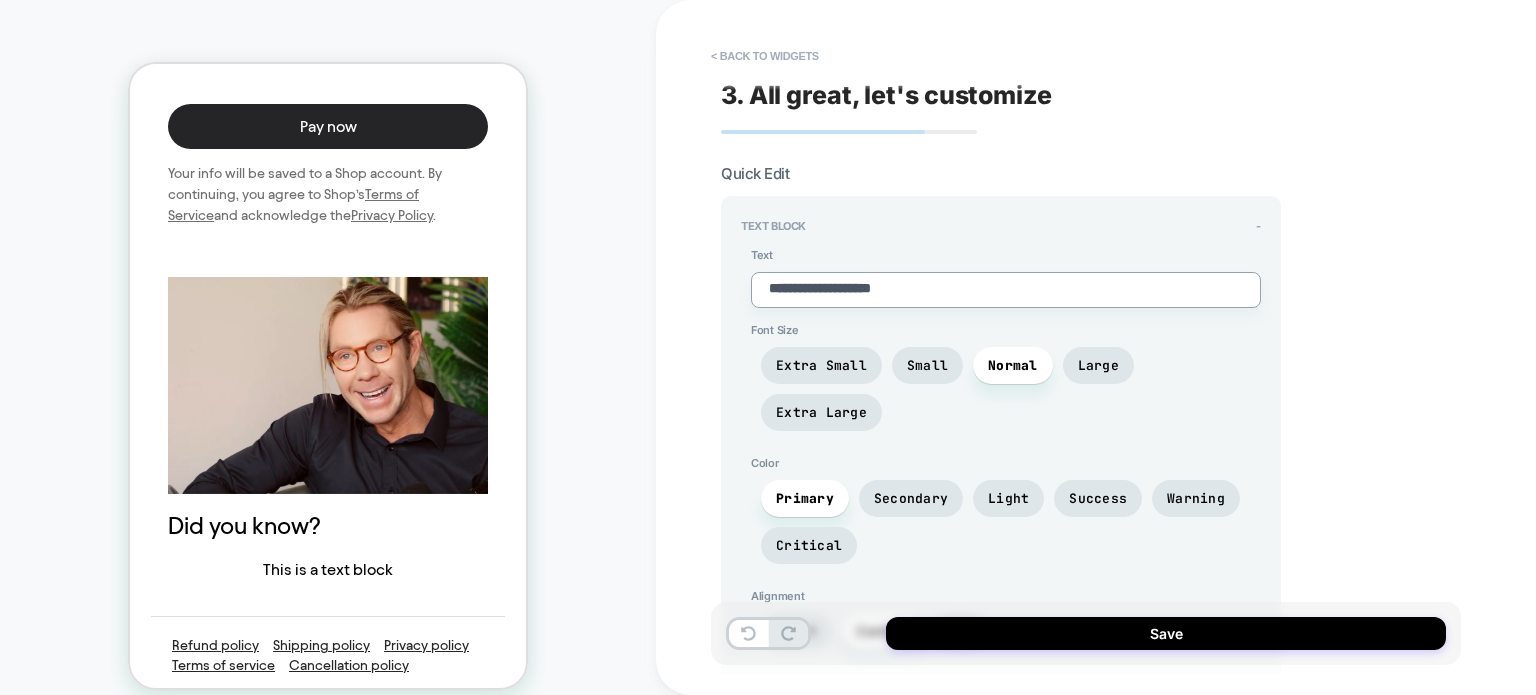 click on "**********" at bounding box center [1006, 290] 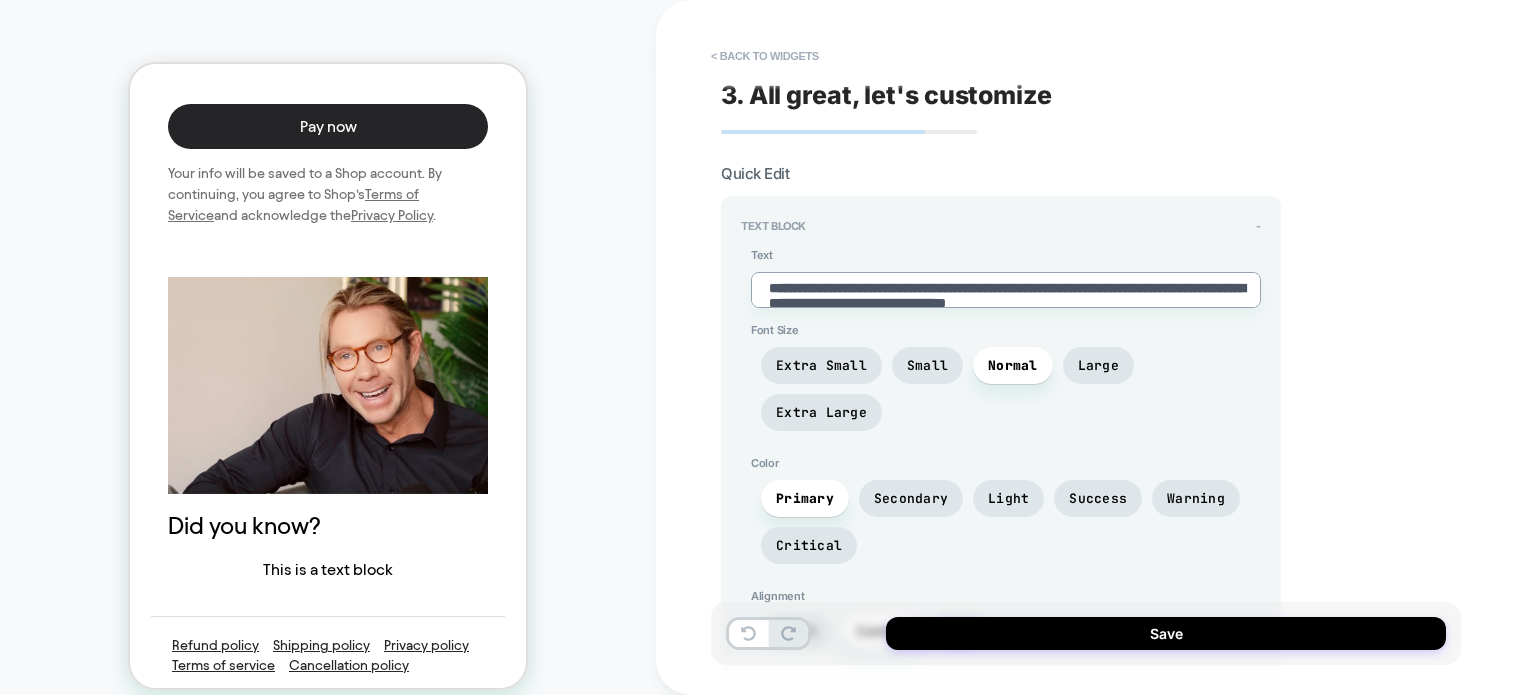 type on "*" 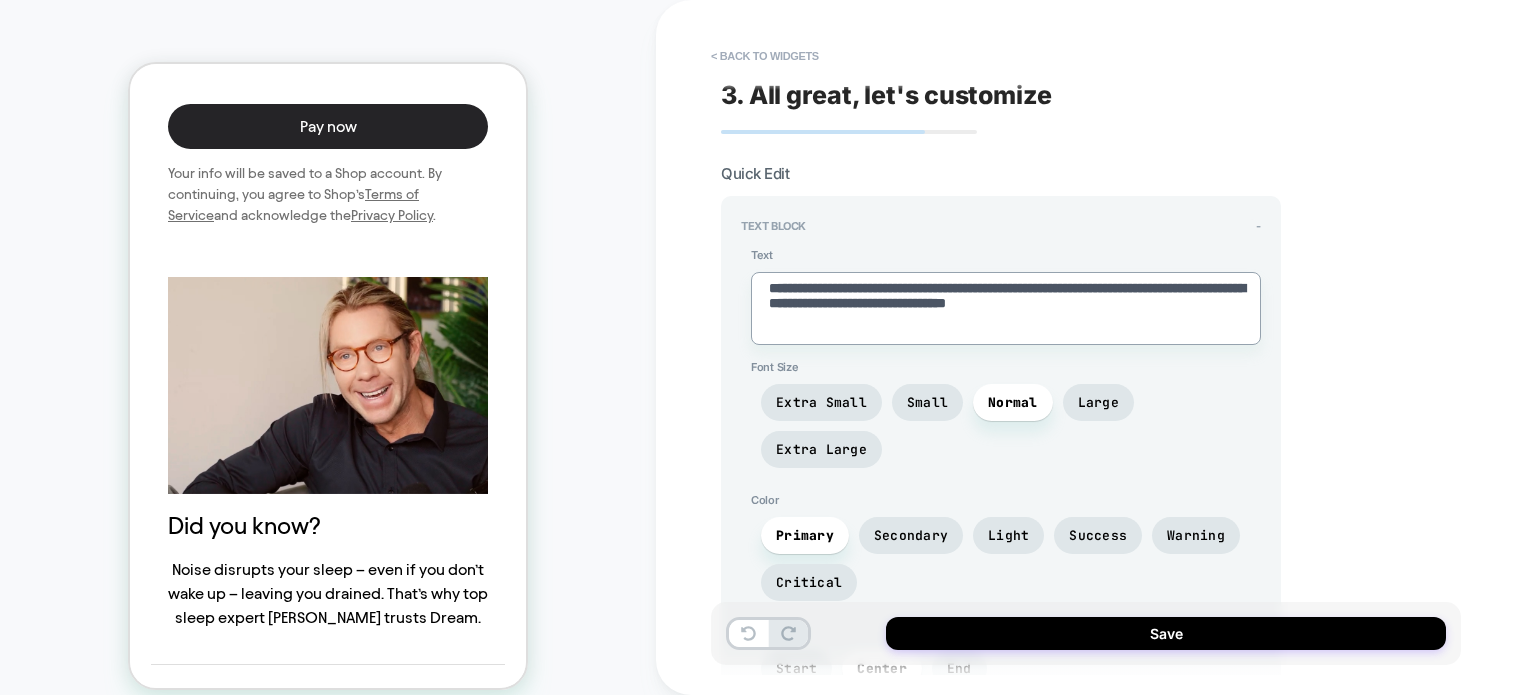 type on "**********" 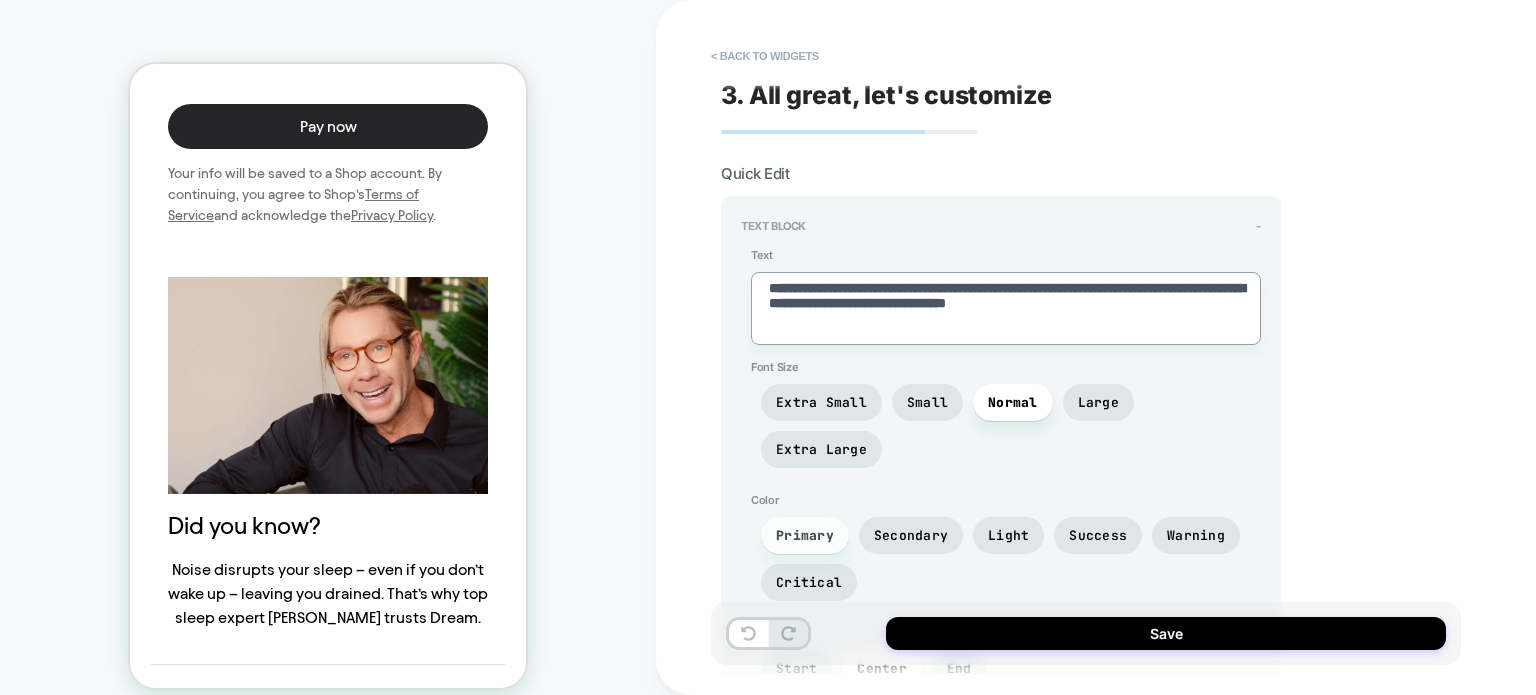 scroll, scrollTop: 320, scrollLeft: 0, axis: vertical 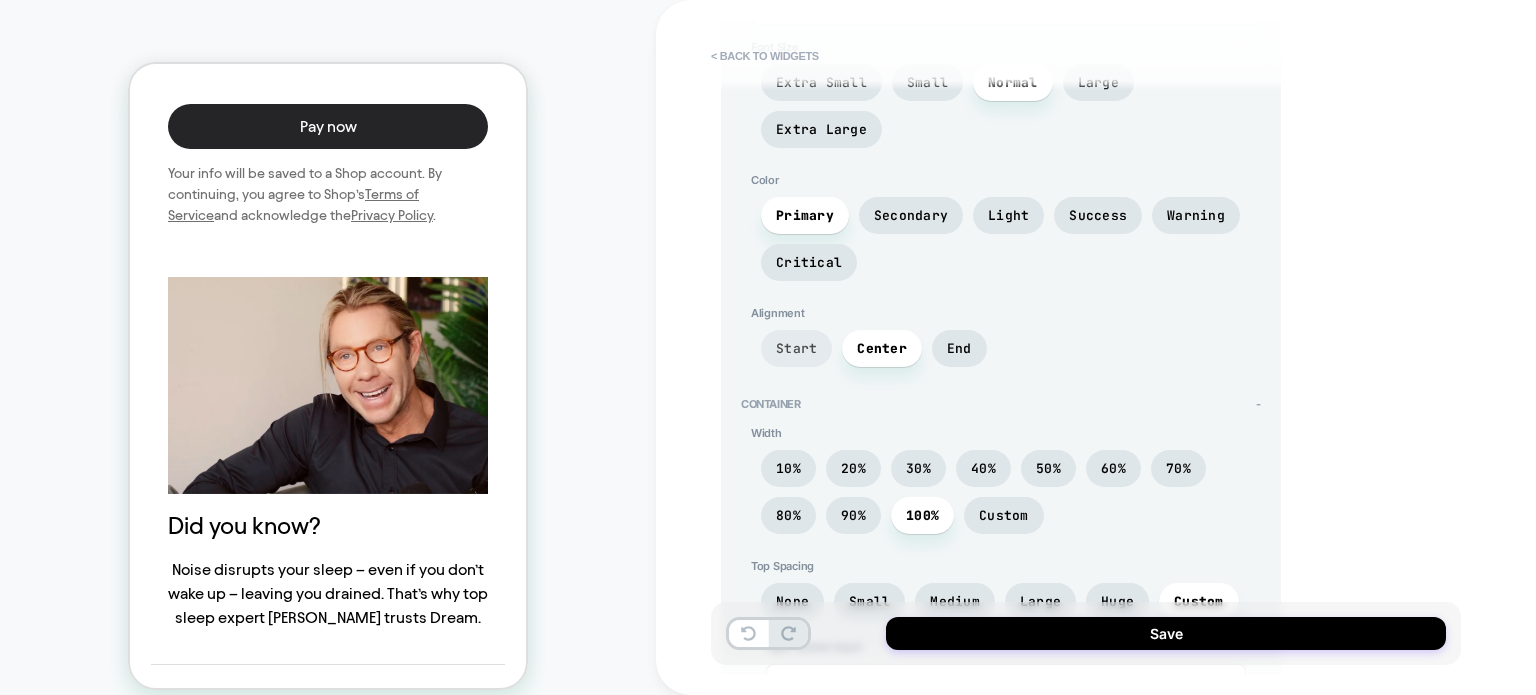click on "Start" at bounding box center (796, 348) 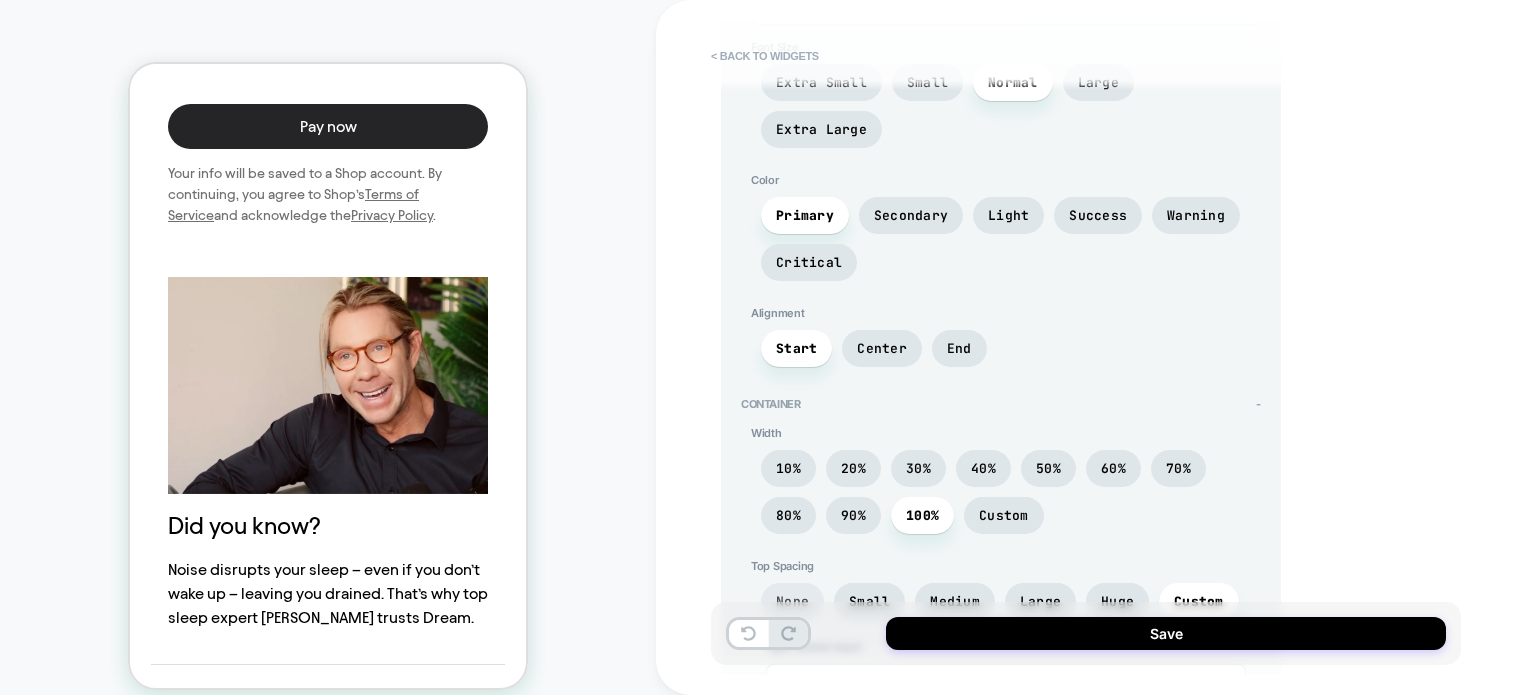 click on "None" at bounding box center (792, 601) 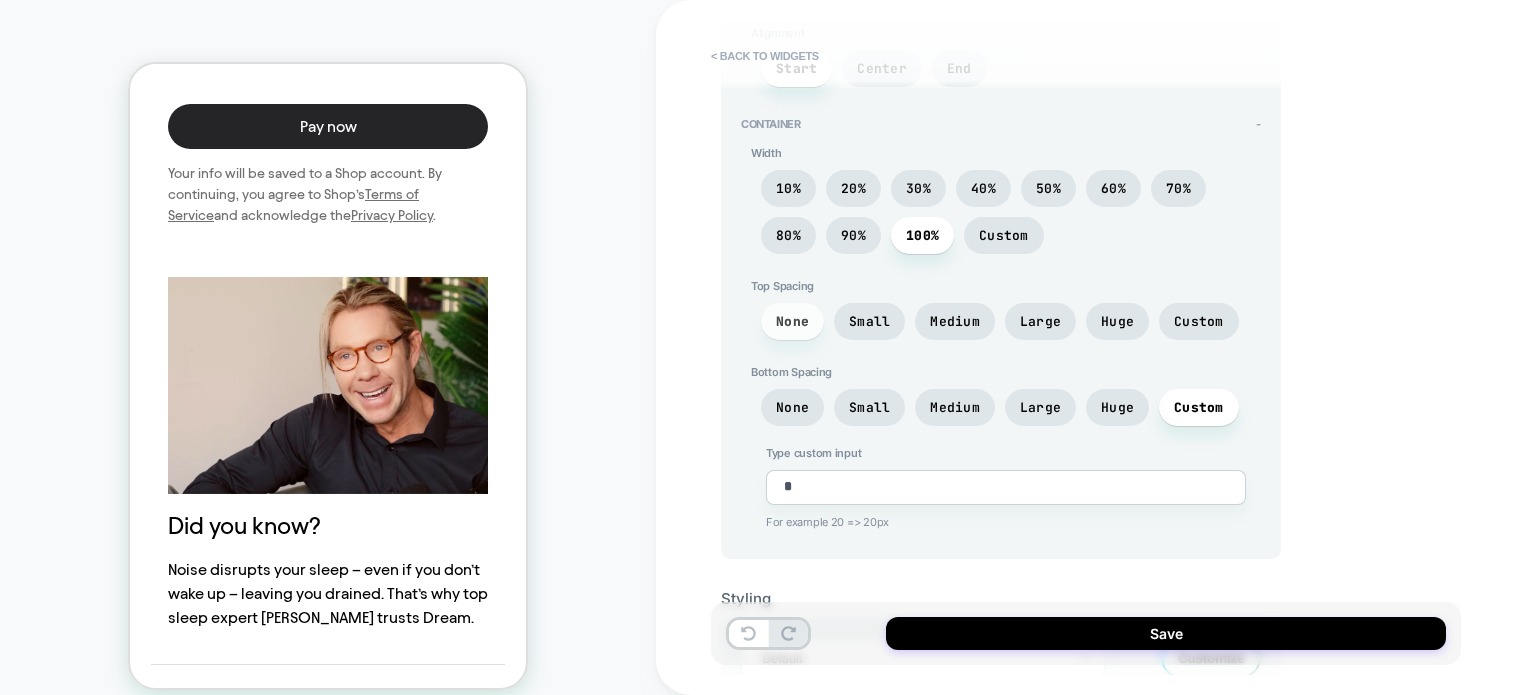 scroll, scrollTop: 647, scrollLeft: 0, axis: vertical 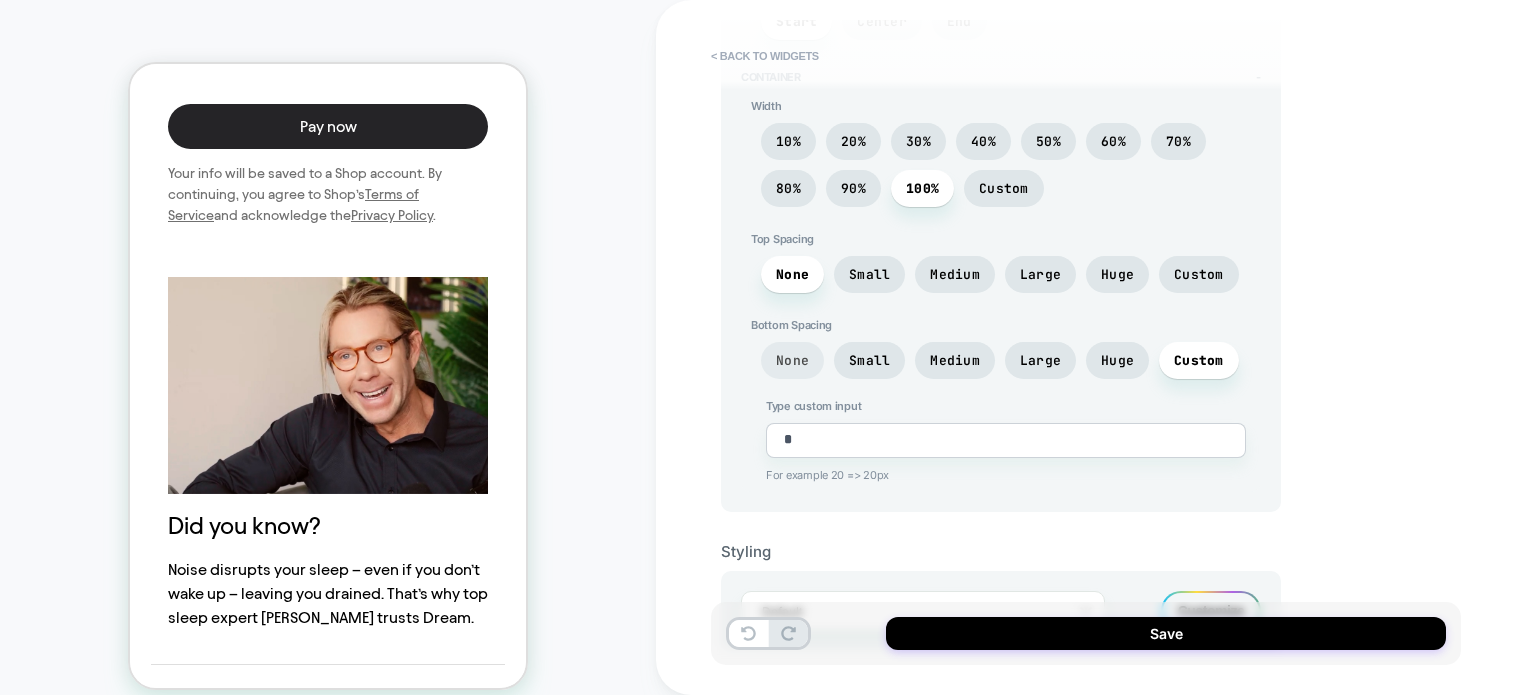 click on "None" at bounding box center (792, 360) 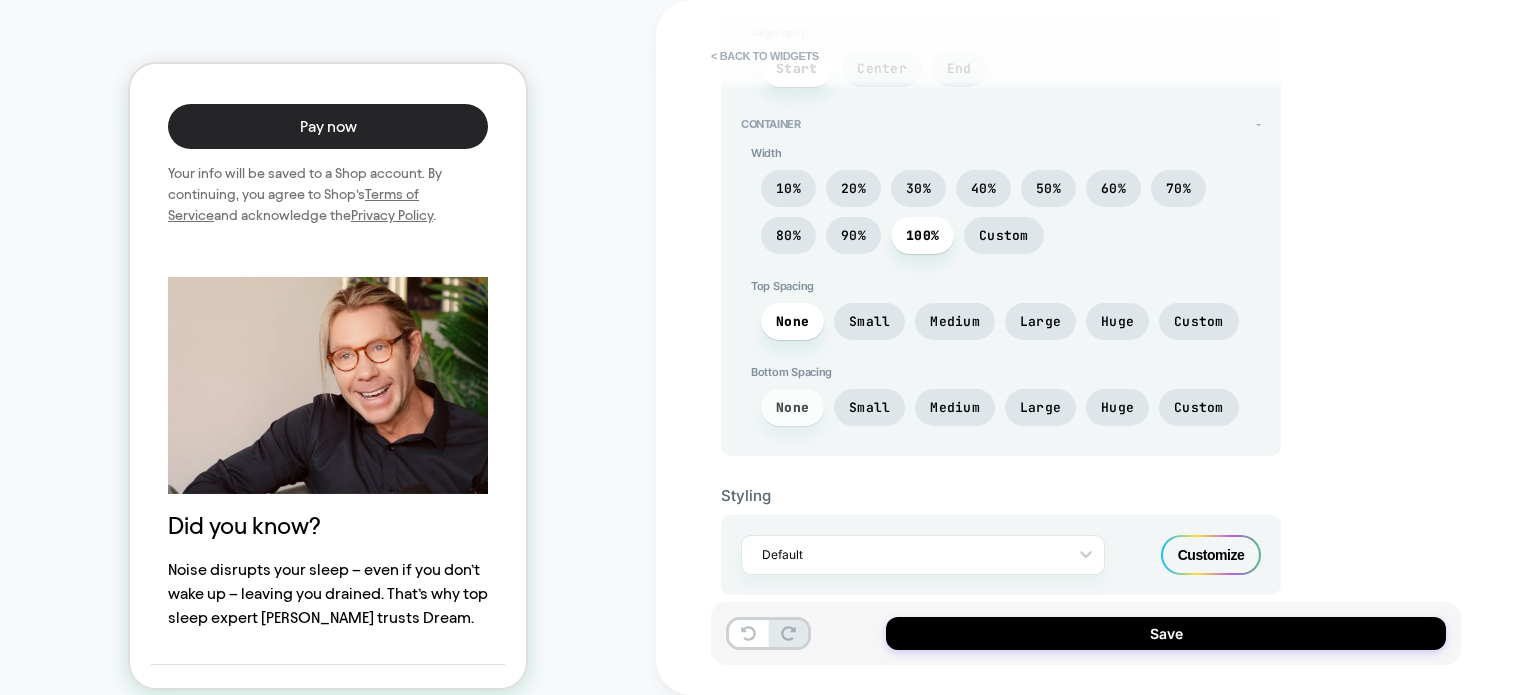 scroll, scrollTop: 545, scrollLeft: 0, axis: vertical 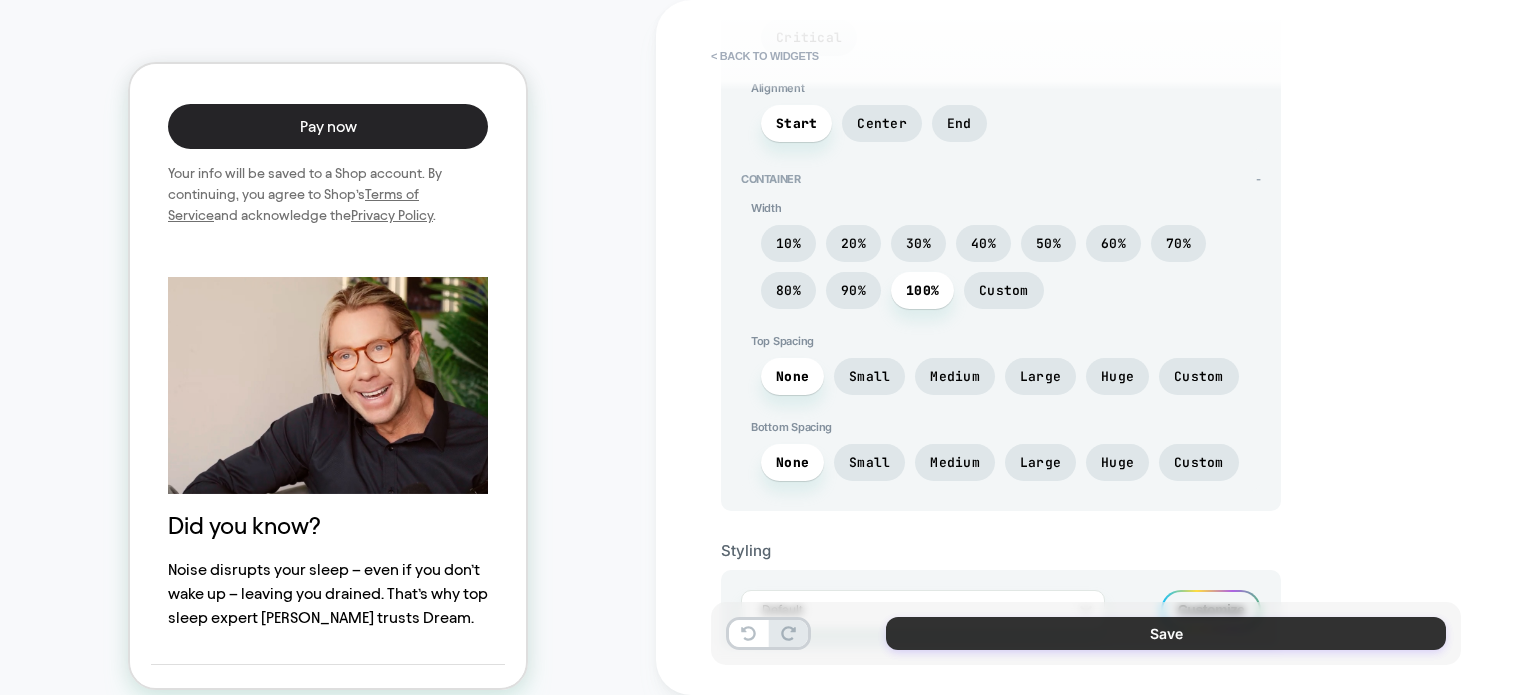 click on "Save" at bounding box center [1166, 633] 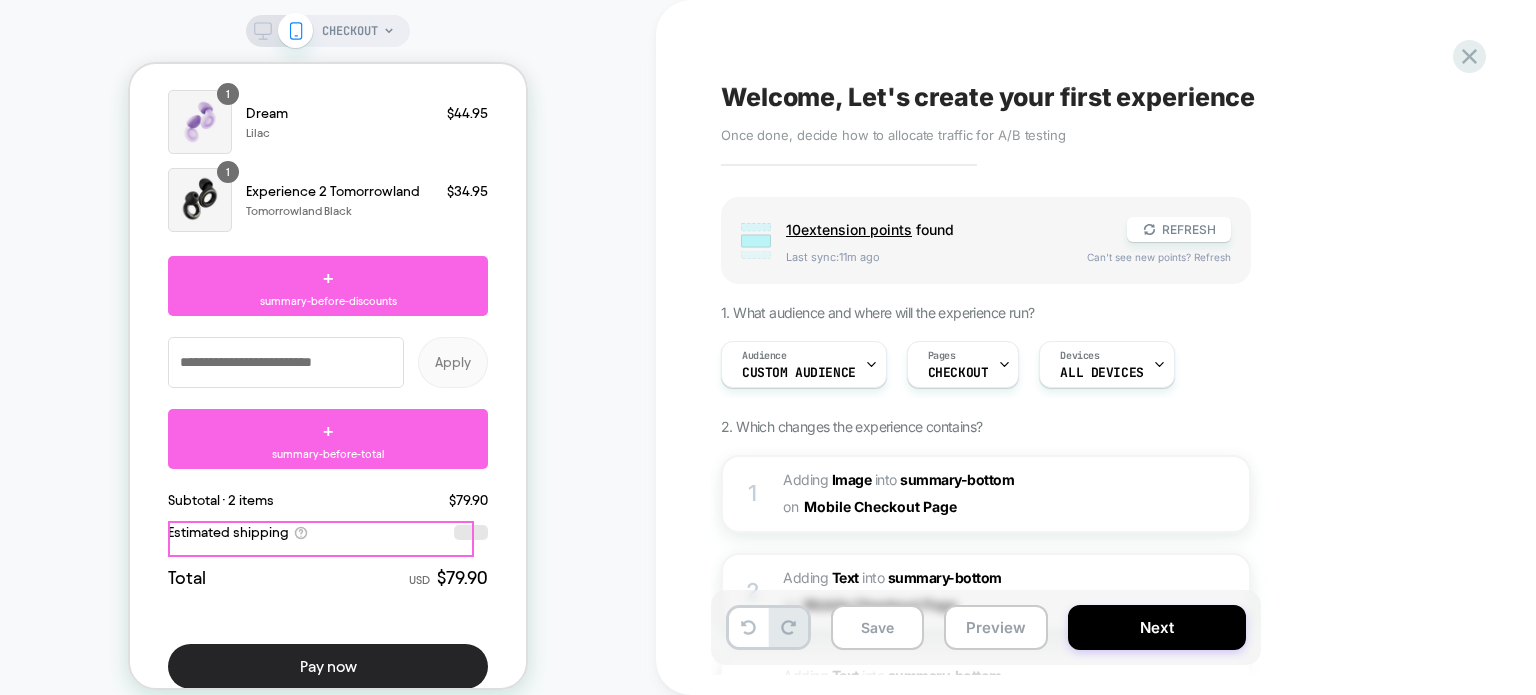 scroll, scrollTop: 3881, scrollLeft: 0, axis: vertical 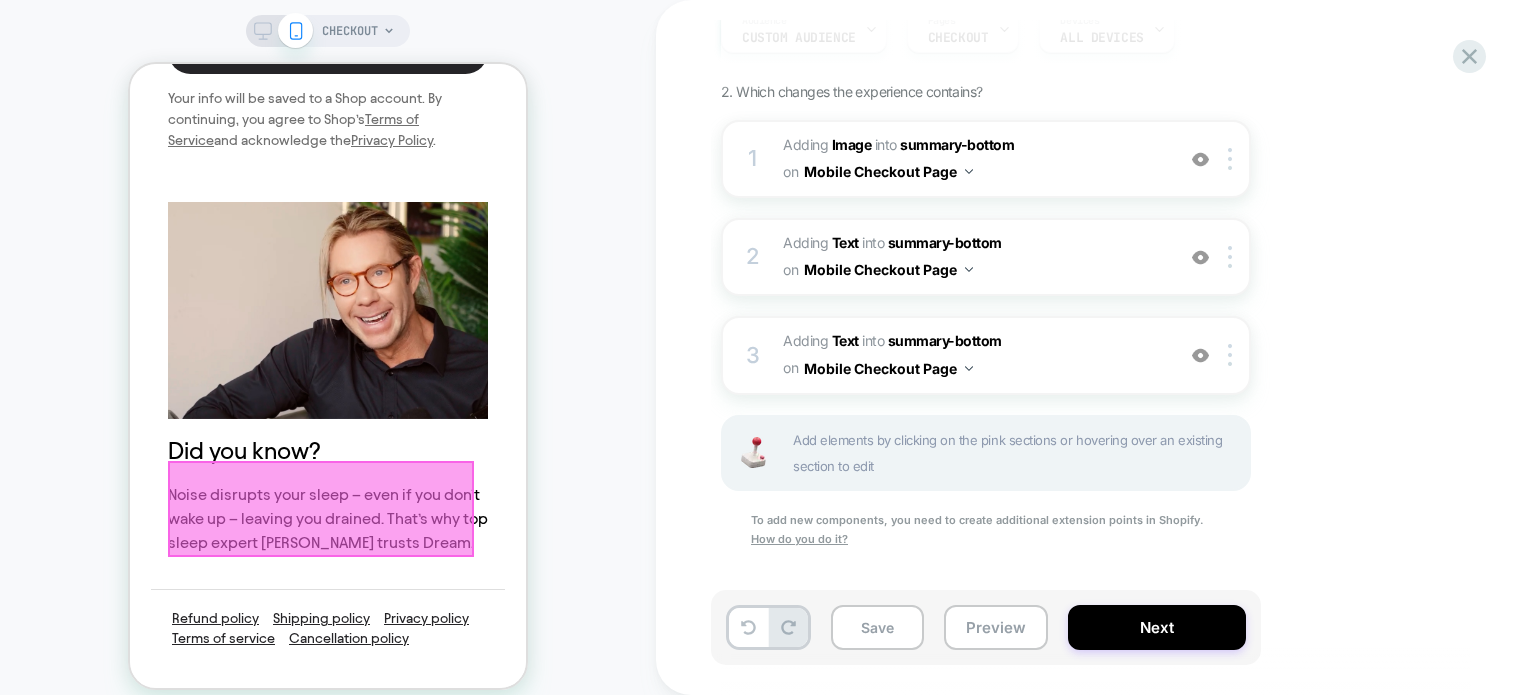 click at bounding box center (321, 509) 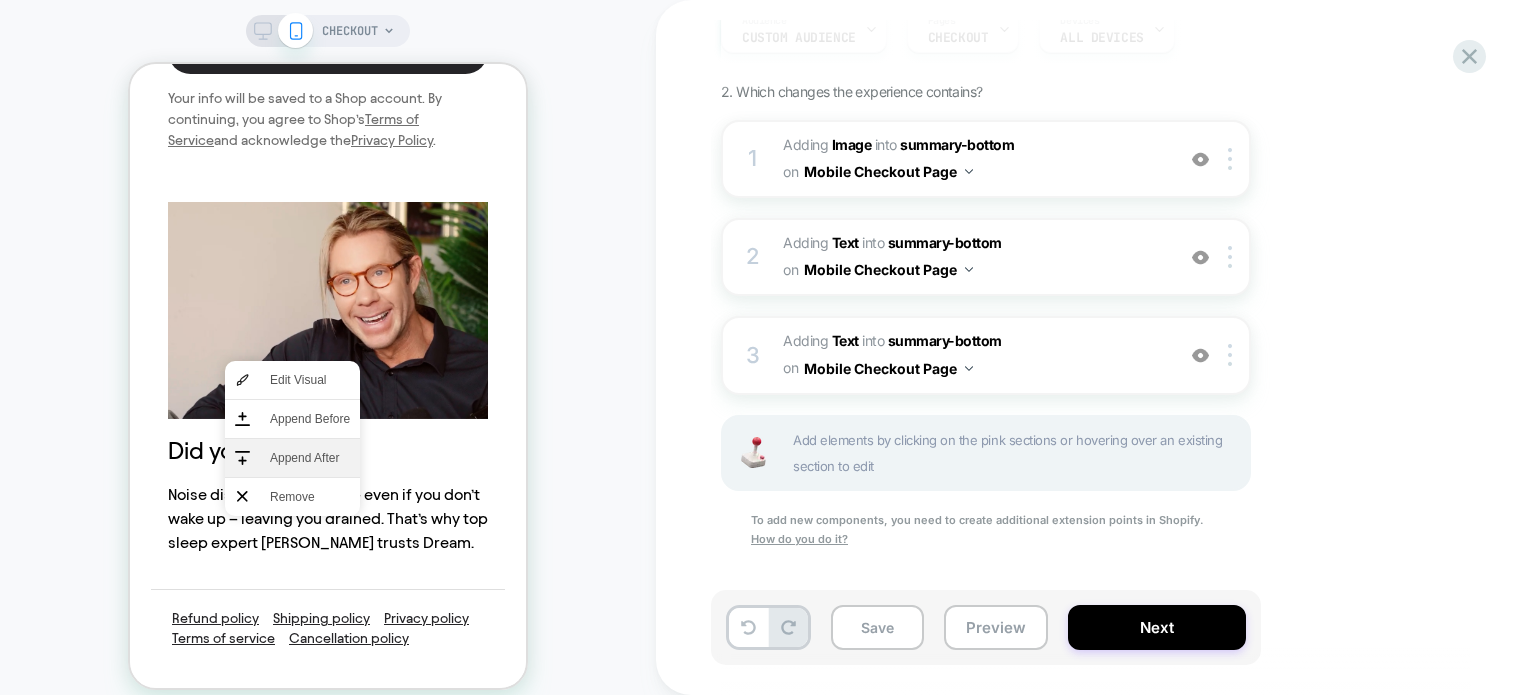 click on "Append After" at bounding box center [292, 458] 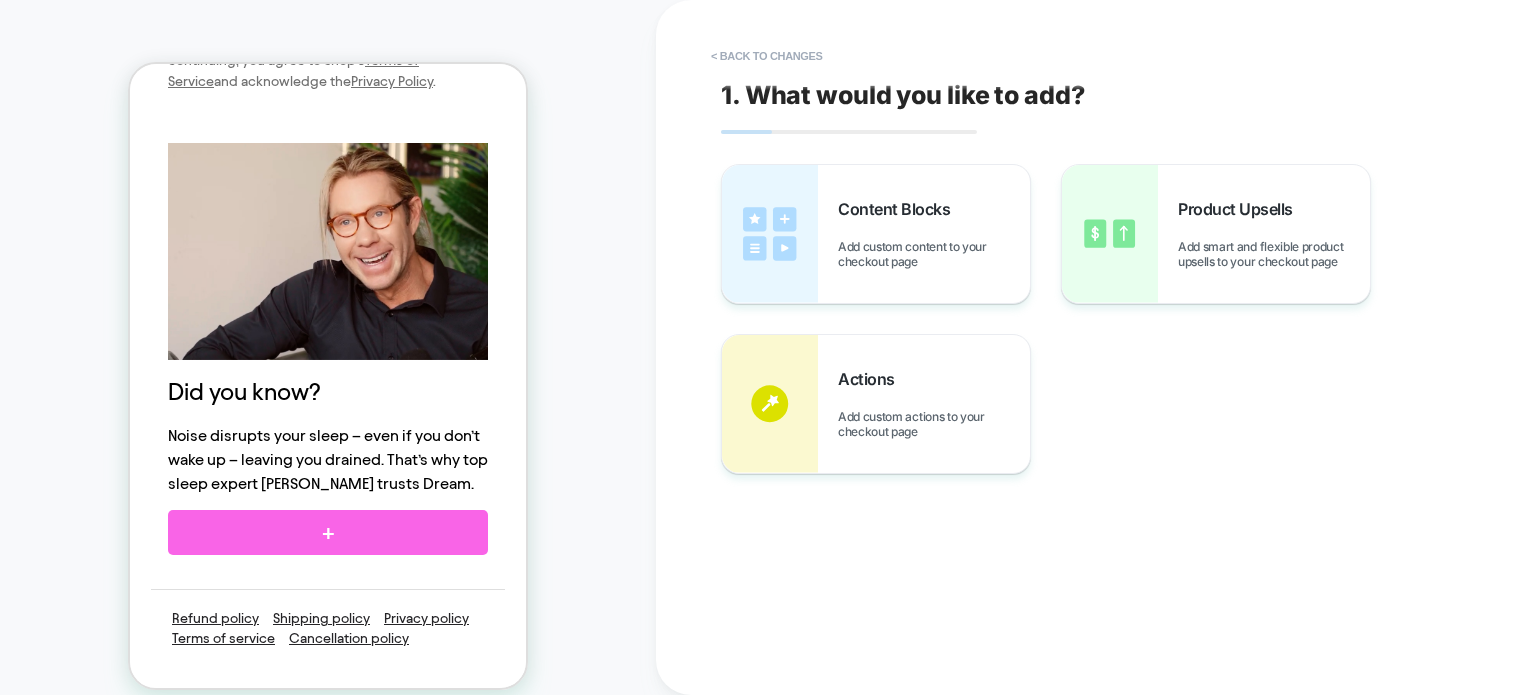 scroll, scrollTop: 3452, scrollLeft: 0, axis: vertical 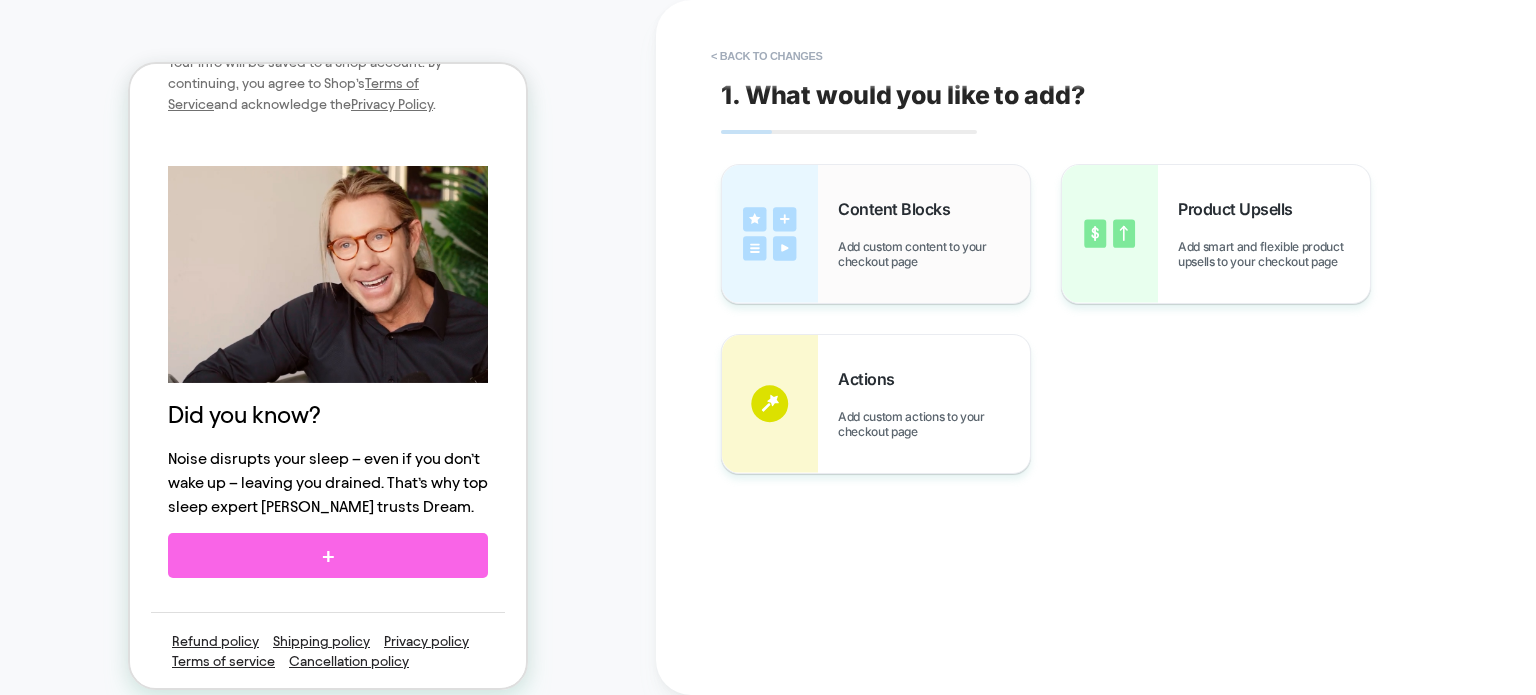 click on "Content Blocks Add custom content to your checkout page" at bounding box center [876, 234] 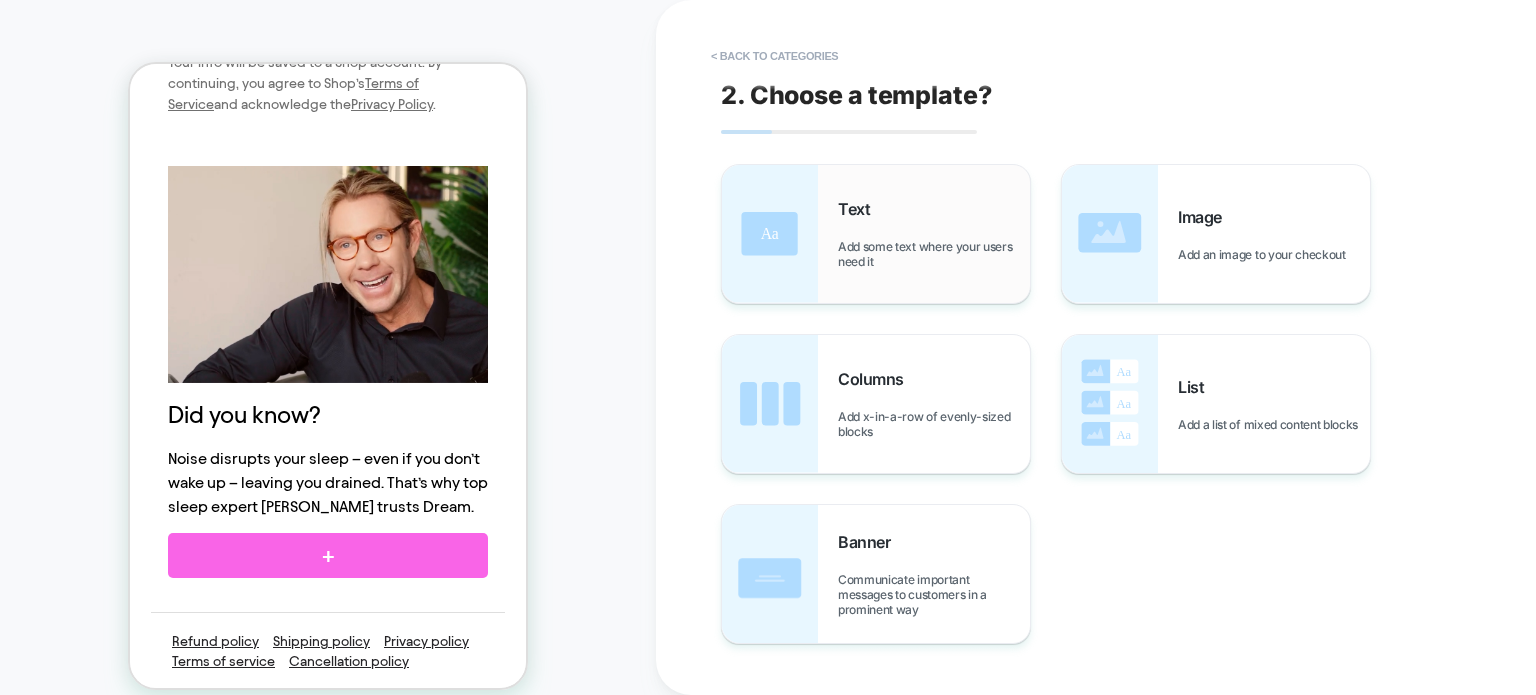 click on "Text Add some text where your users need it" at bounding box center [934, 234] 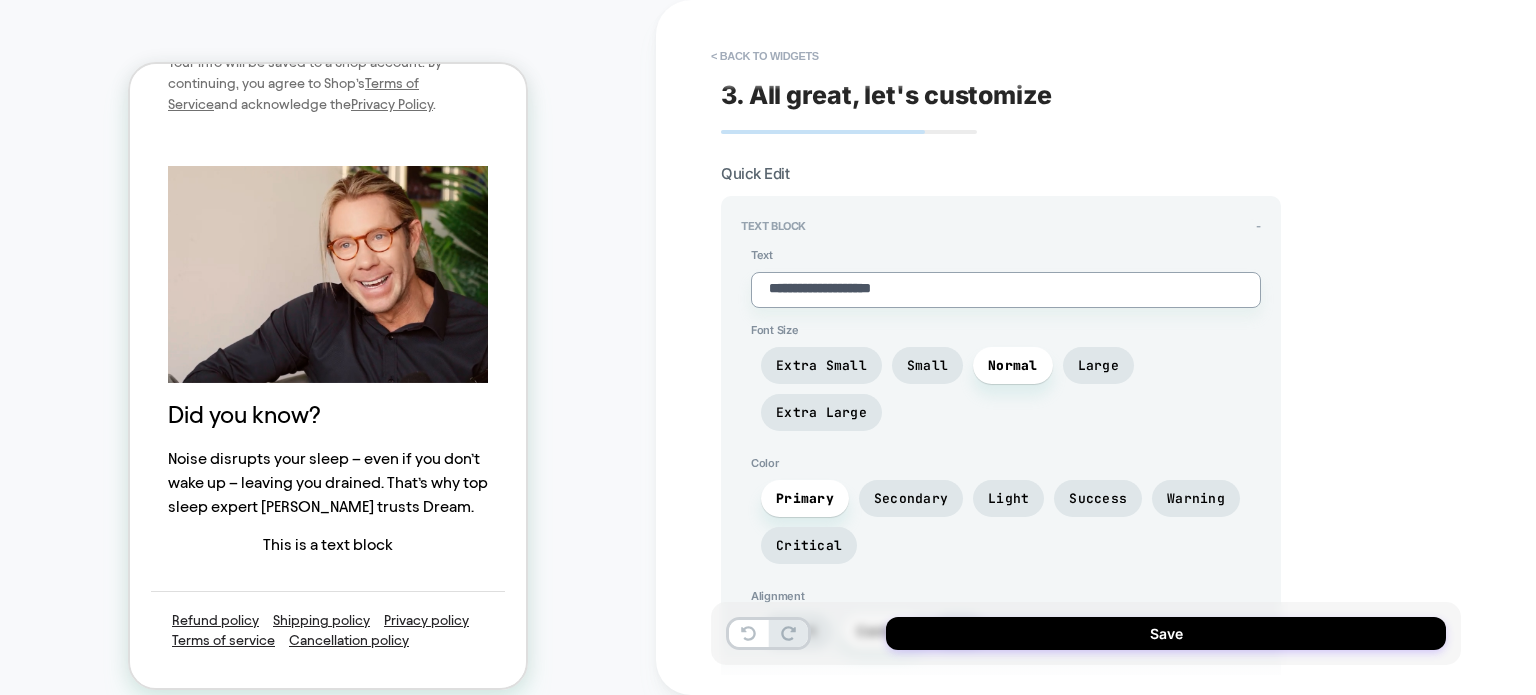 click on "**********" at bounding box center [1006, 290] 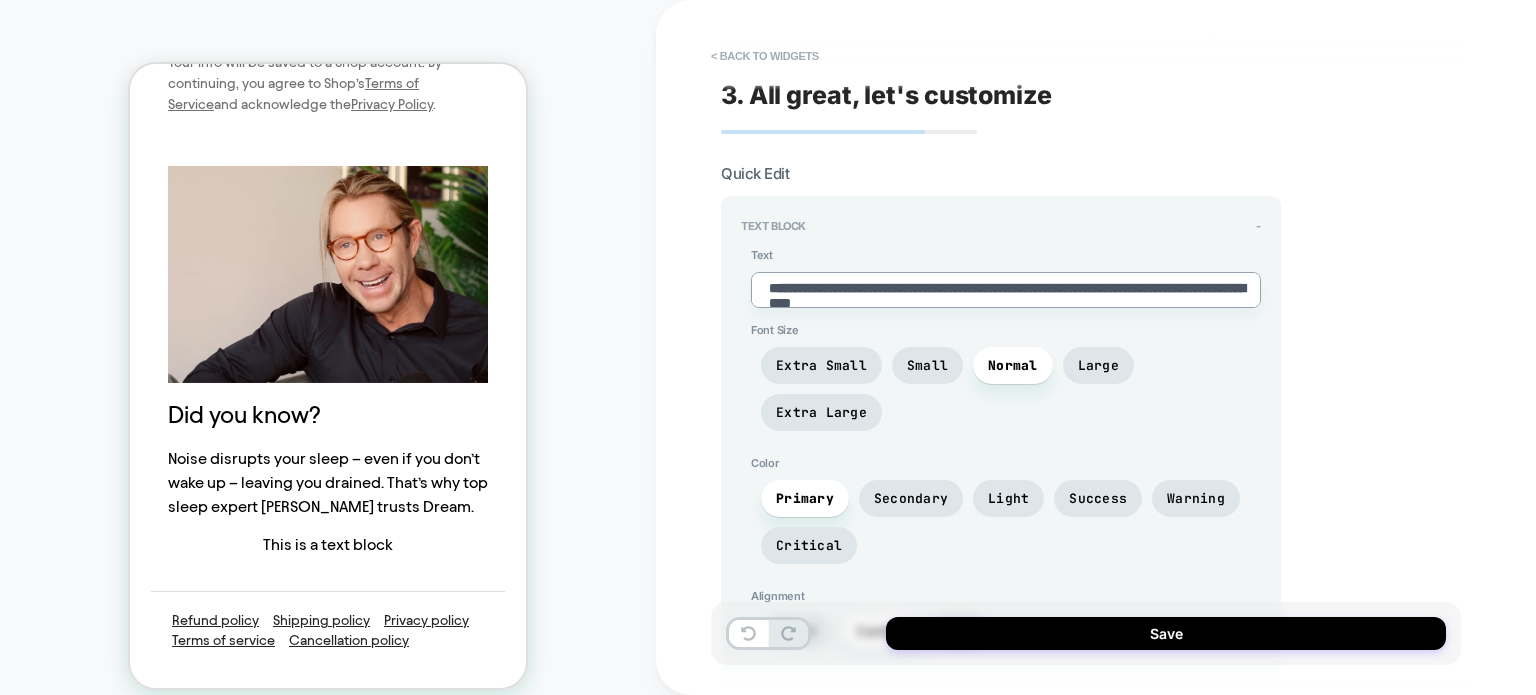 type on "*" 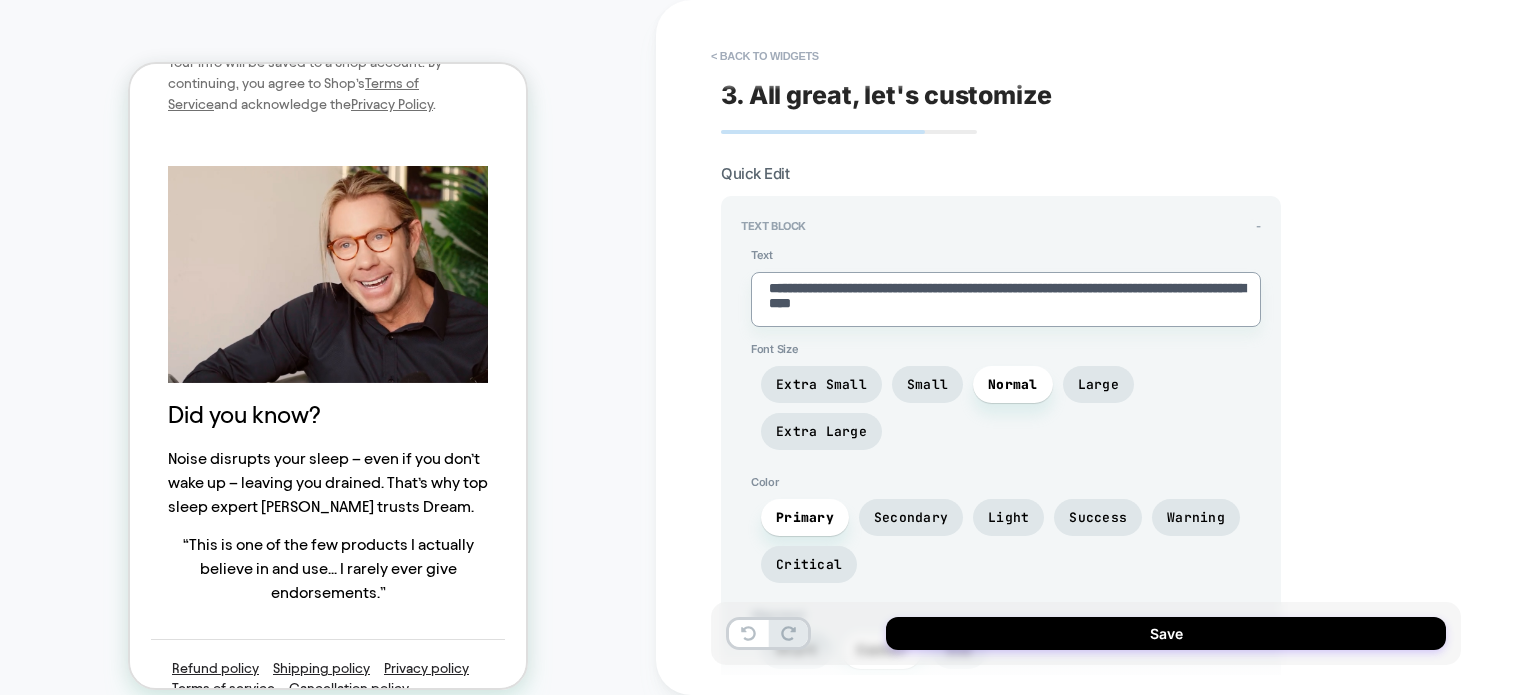 type on "**********" 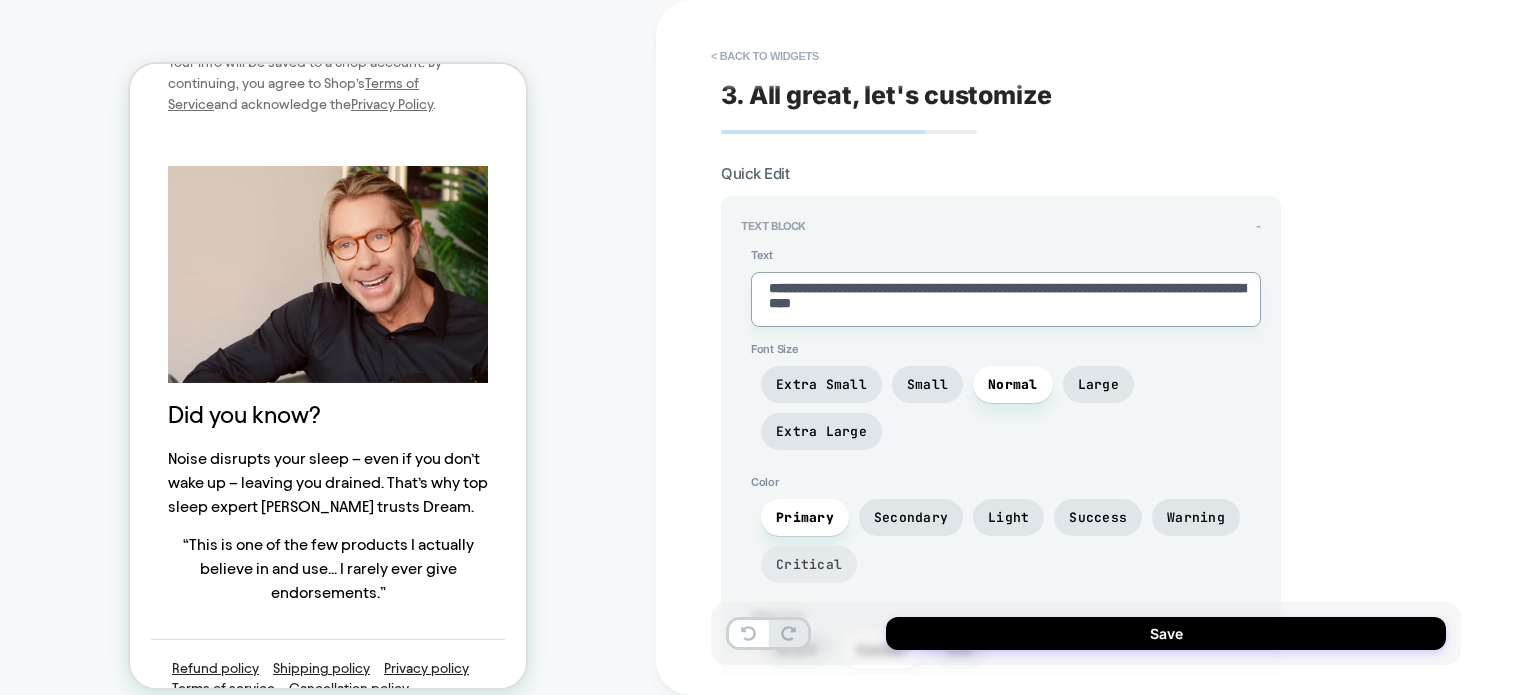 scroll, scrollTop: 352, scrollLeft: 0, axis: vertical 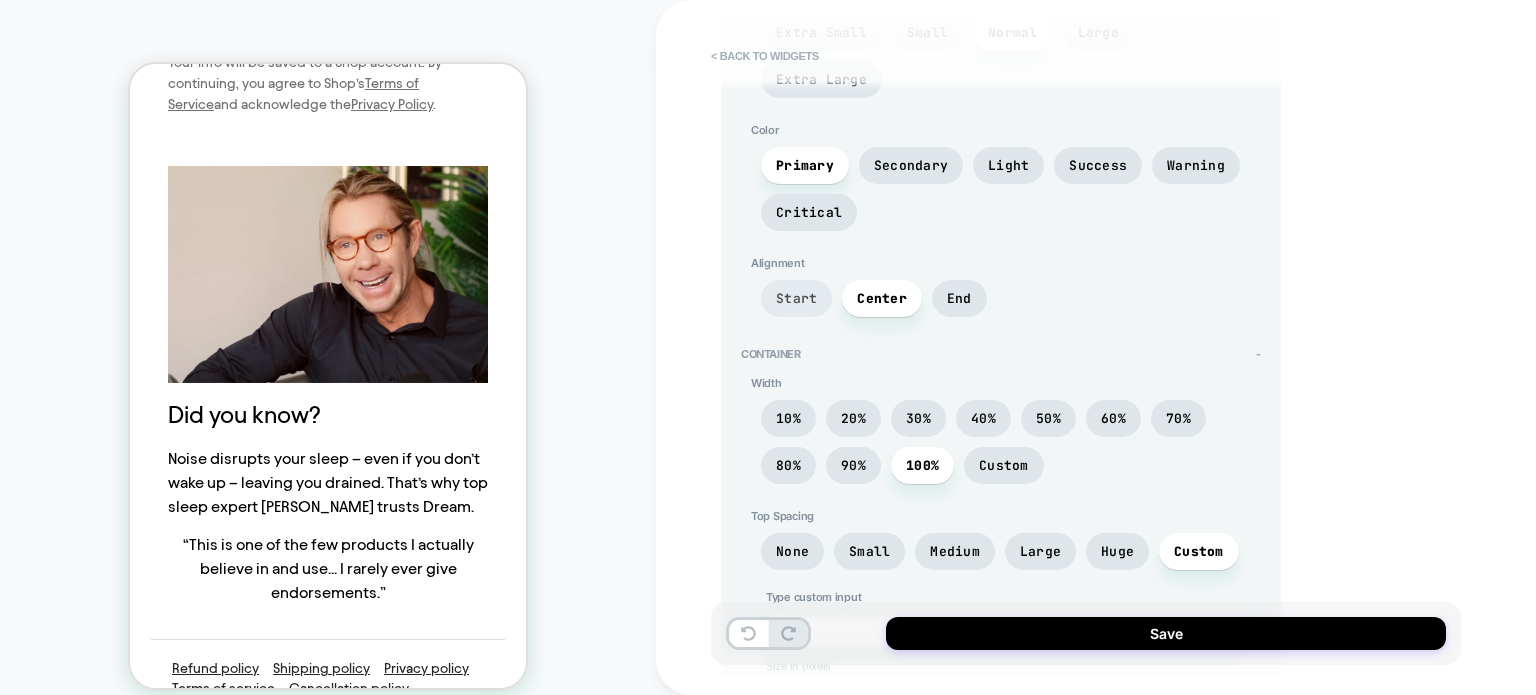 click on "Start" at bounding box center (796, 298) 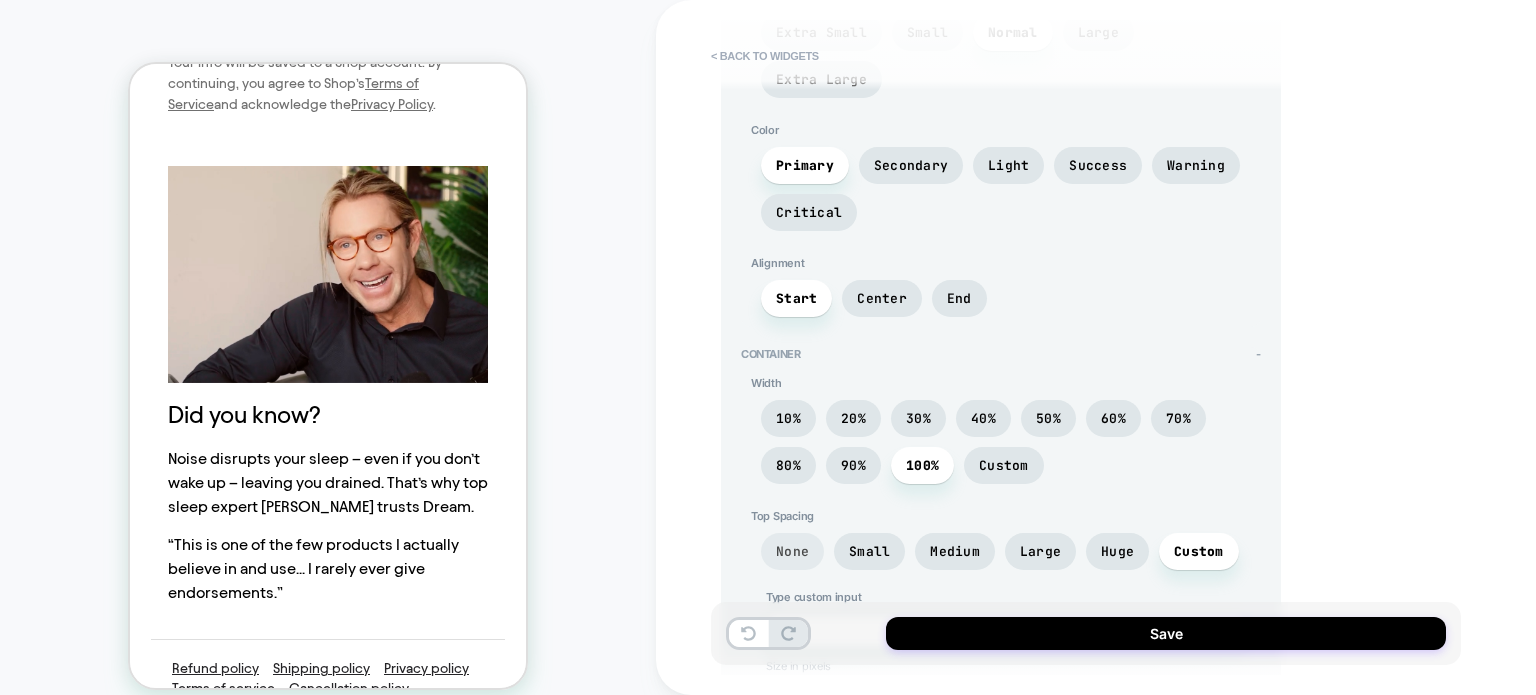 click on "None" at bounding box center [792, 551] 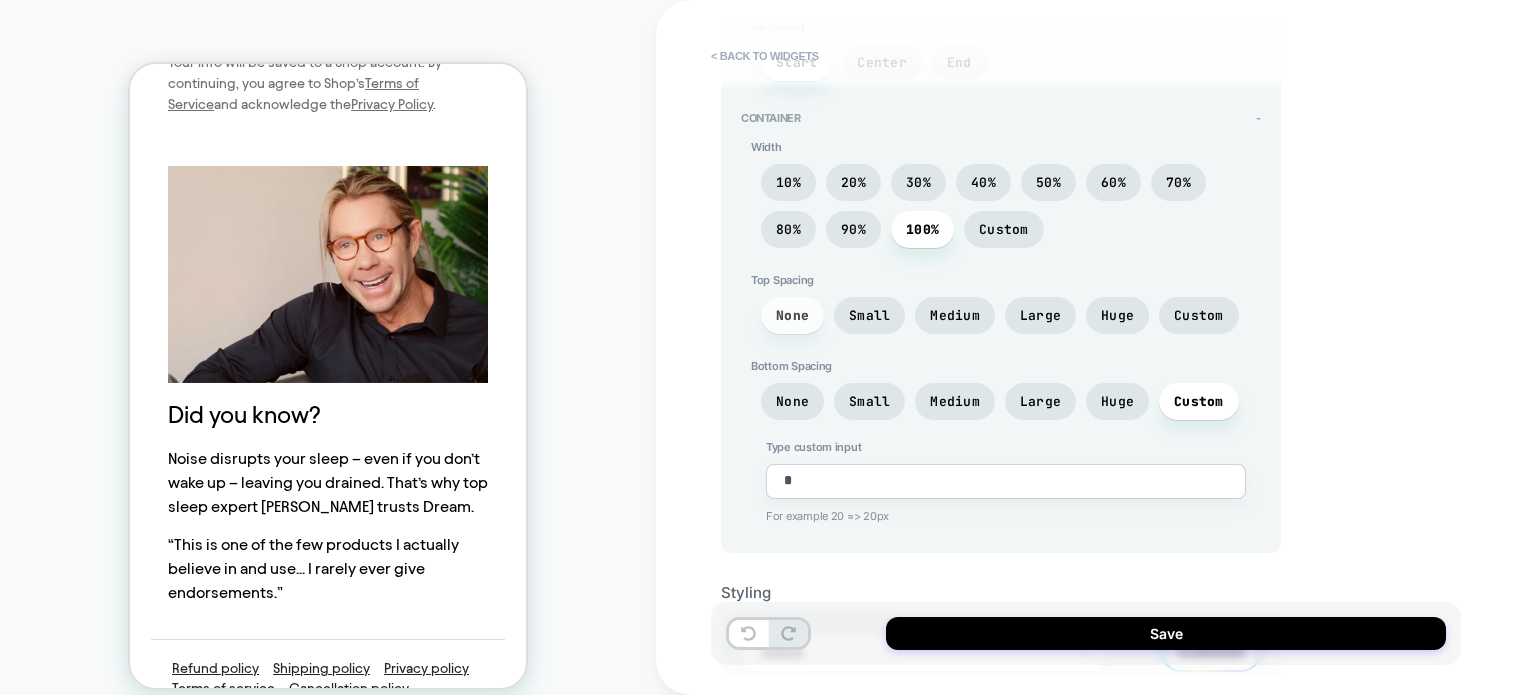 scroll, scrollTop: 610, scrollLeft: 0, axis: vertical 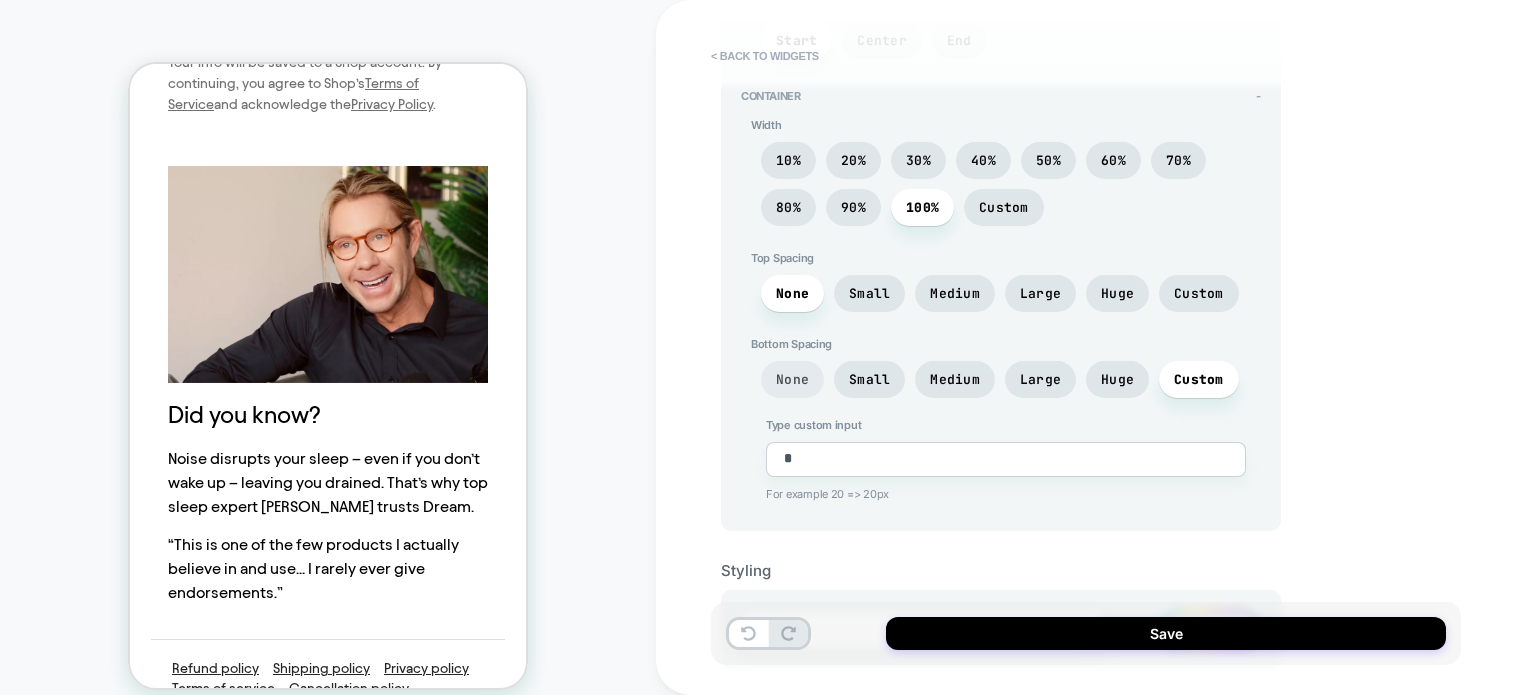 click on "None" at bounding box center (792, 379) 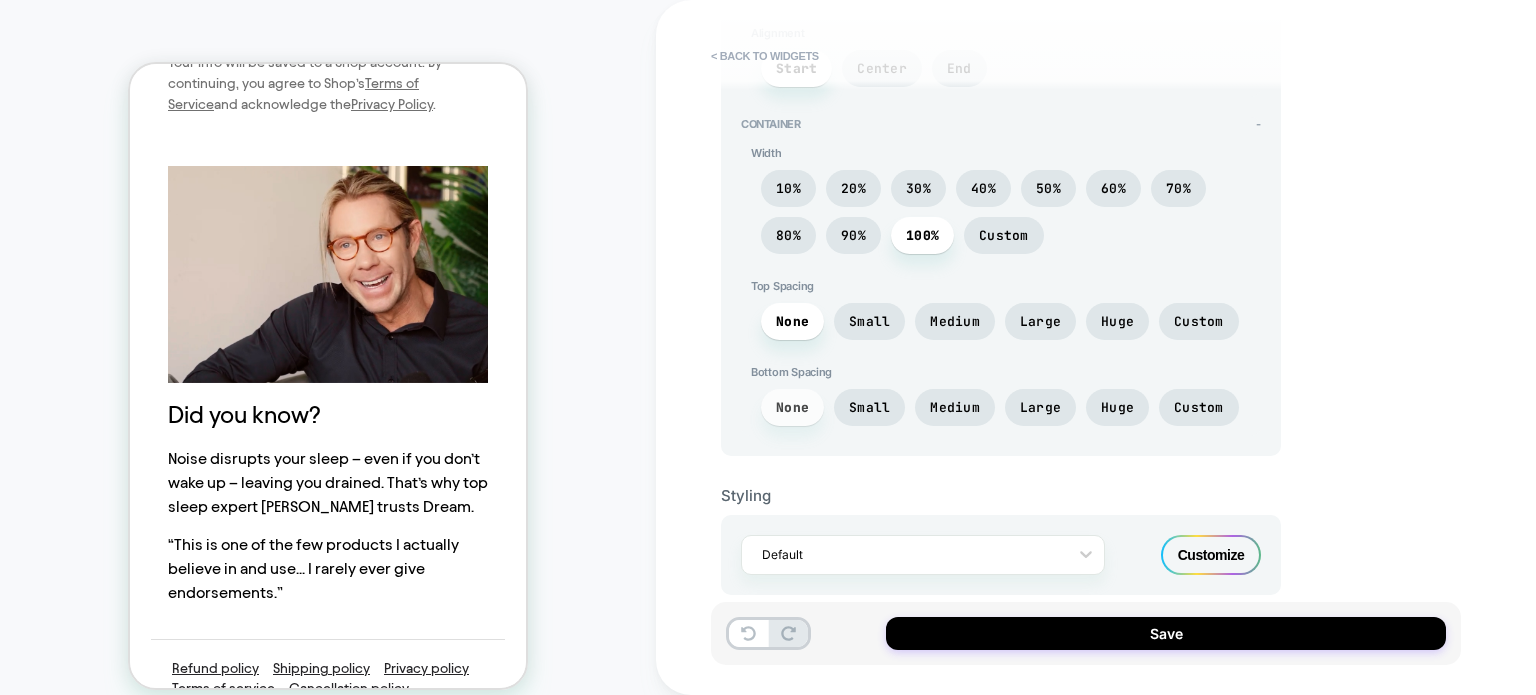 scroll, scrollTop: 528, scrollLeft: 0, axis: vertical 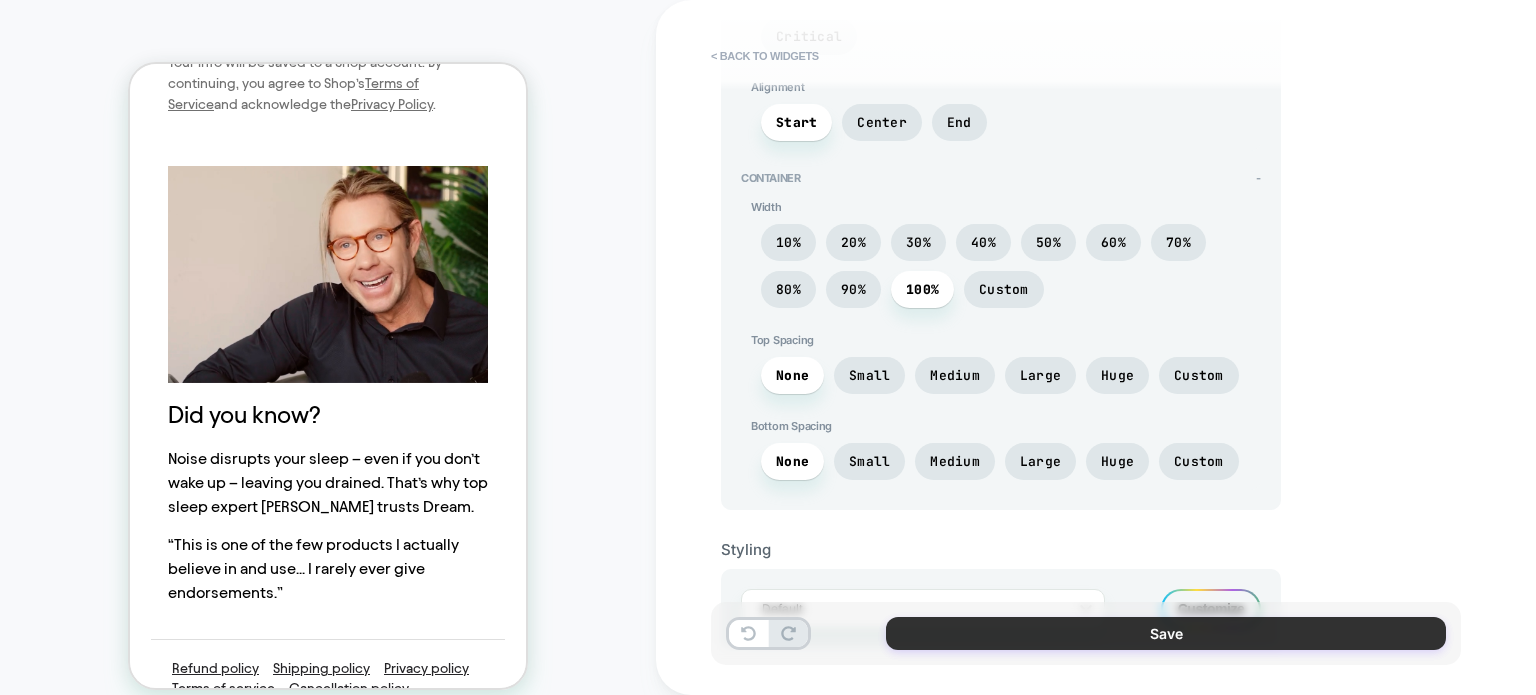 click on "Save" at bounding box center (1166, 633) 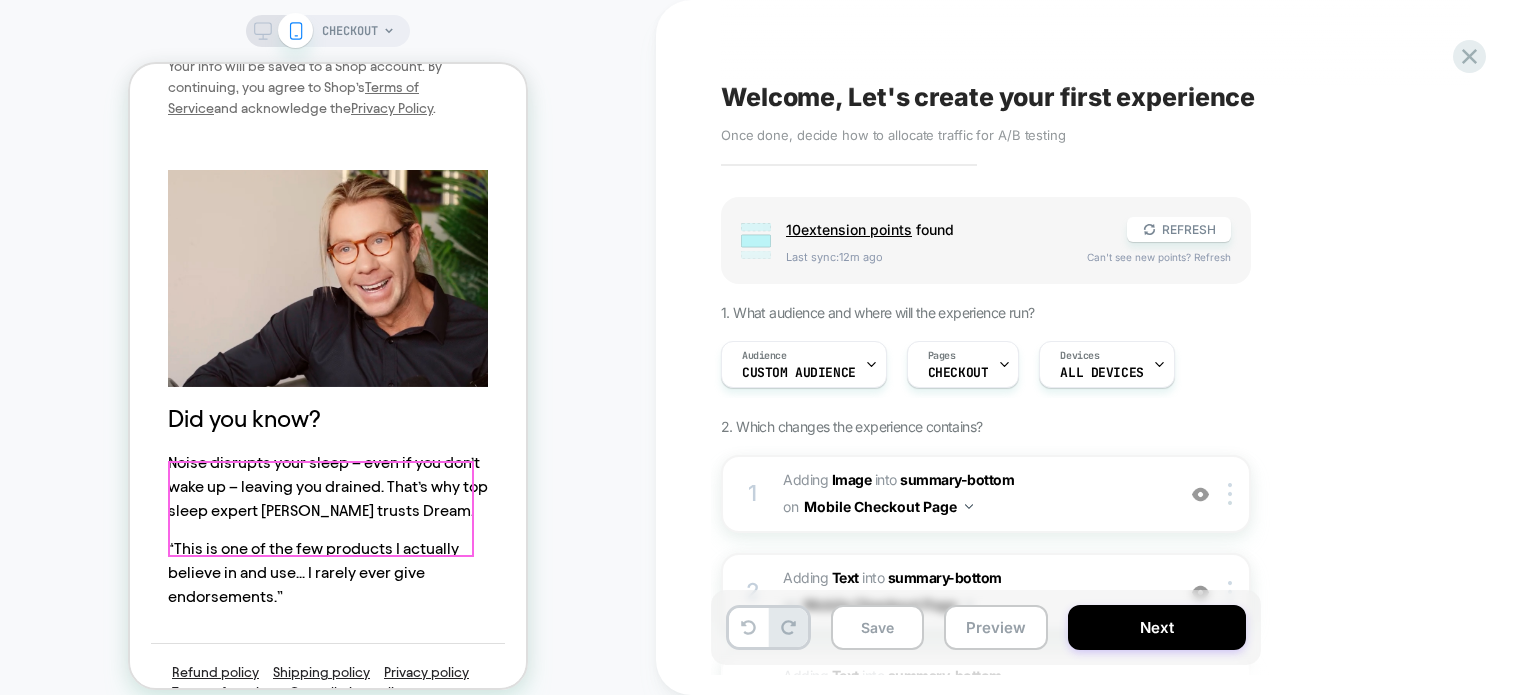 scroll, scrollTop: 3992, scrollLeft: 0, axis: vertical 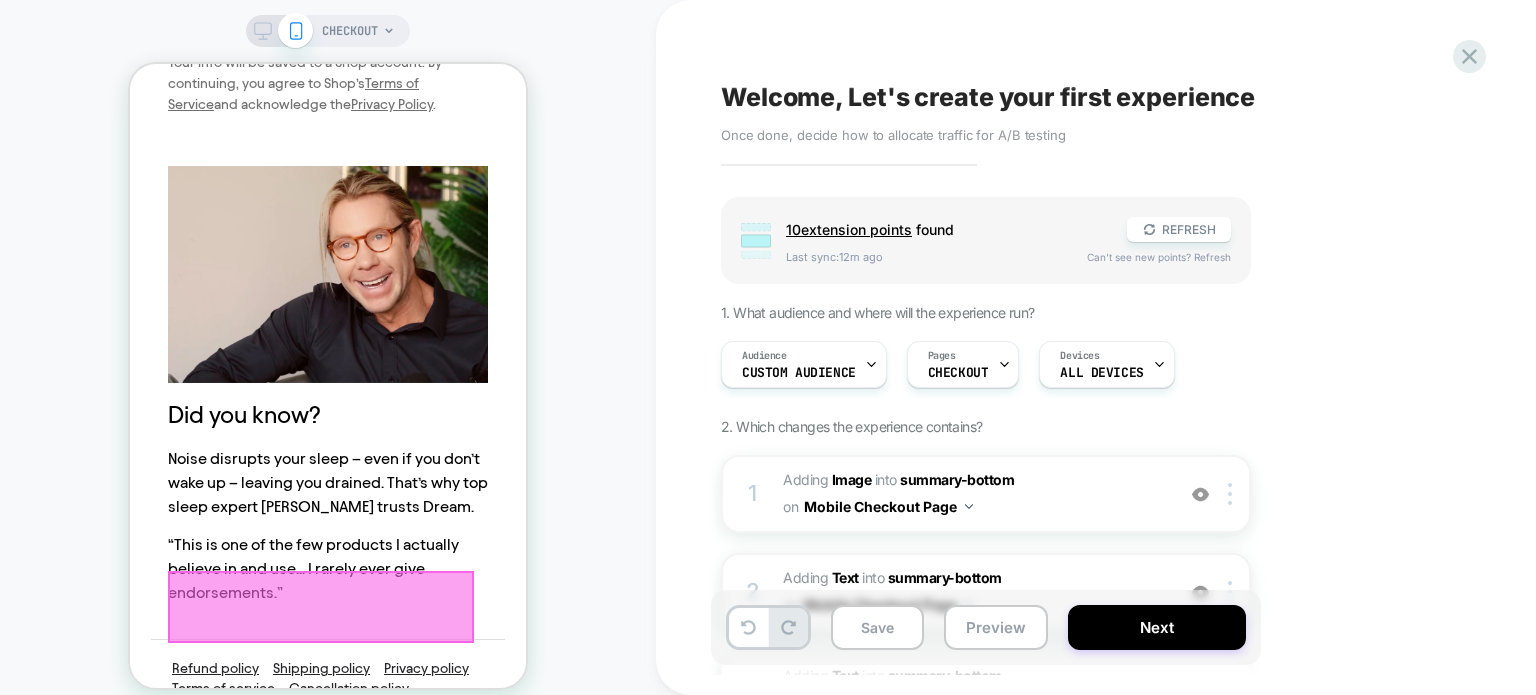 click on "“This is one of the few products I actually believe in and use... I rarely ever give endorsements.”" at bounding box center (328, 569) 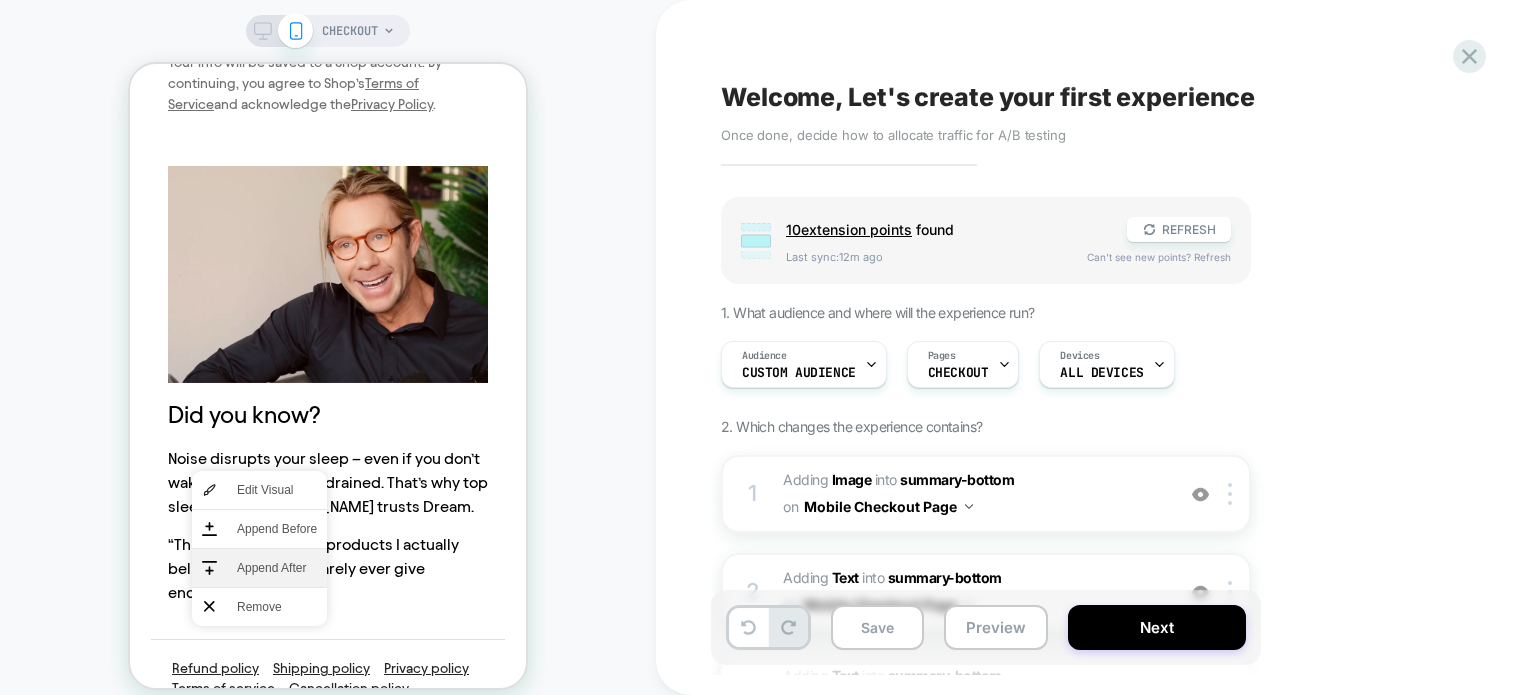 click on "Append After" at bounding box center (277, 568) 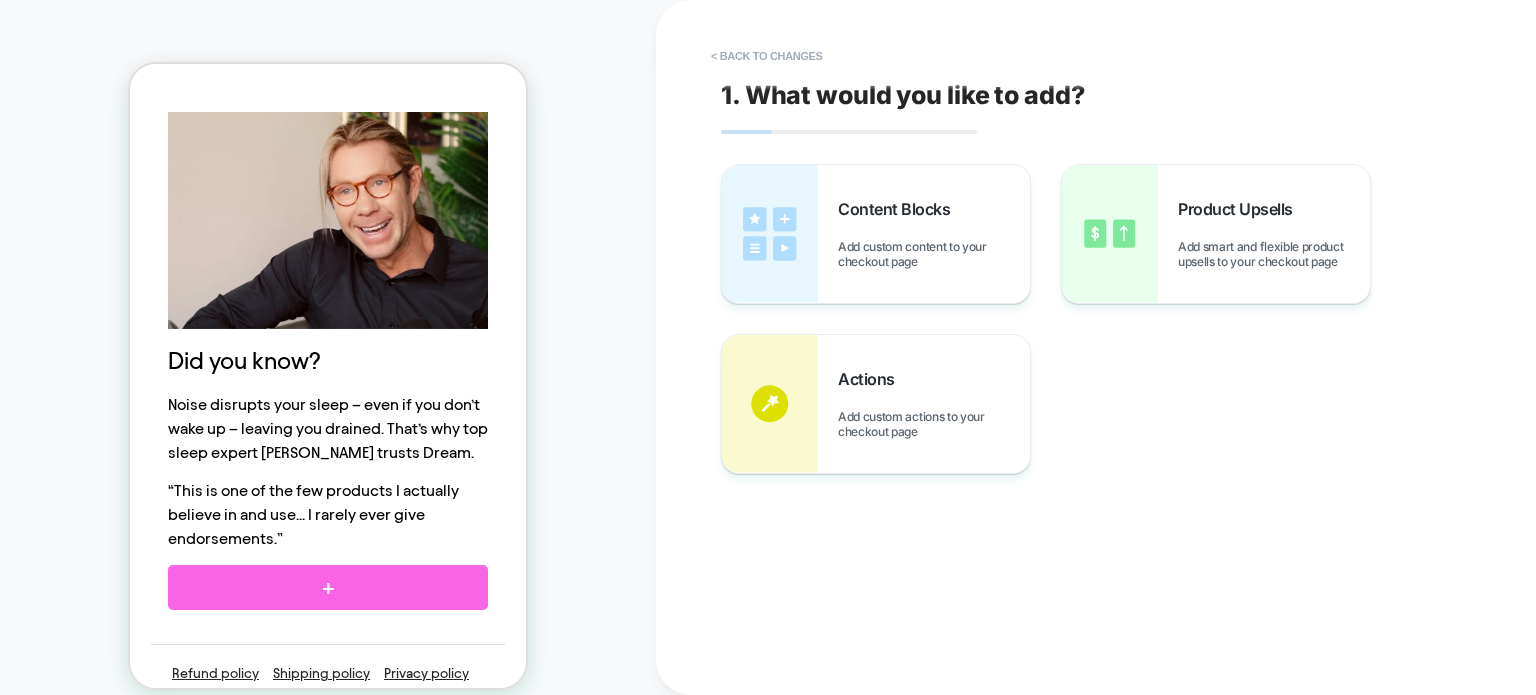 scroll, scrollTop: 3452, scrollLeft: 0, axis: vertical 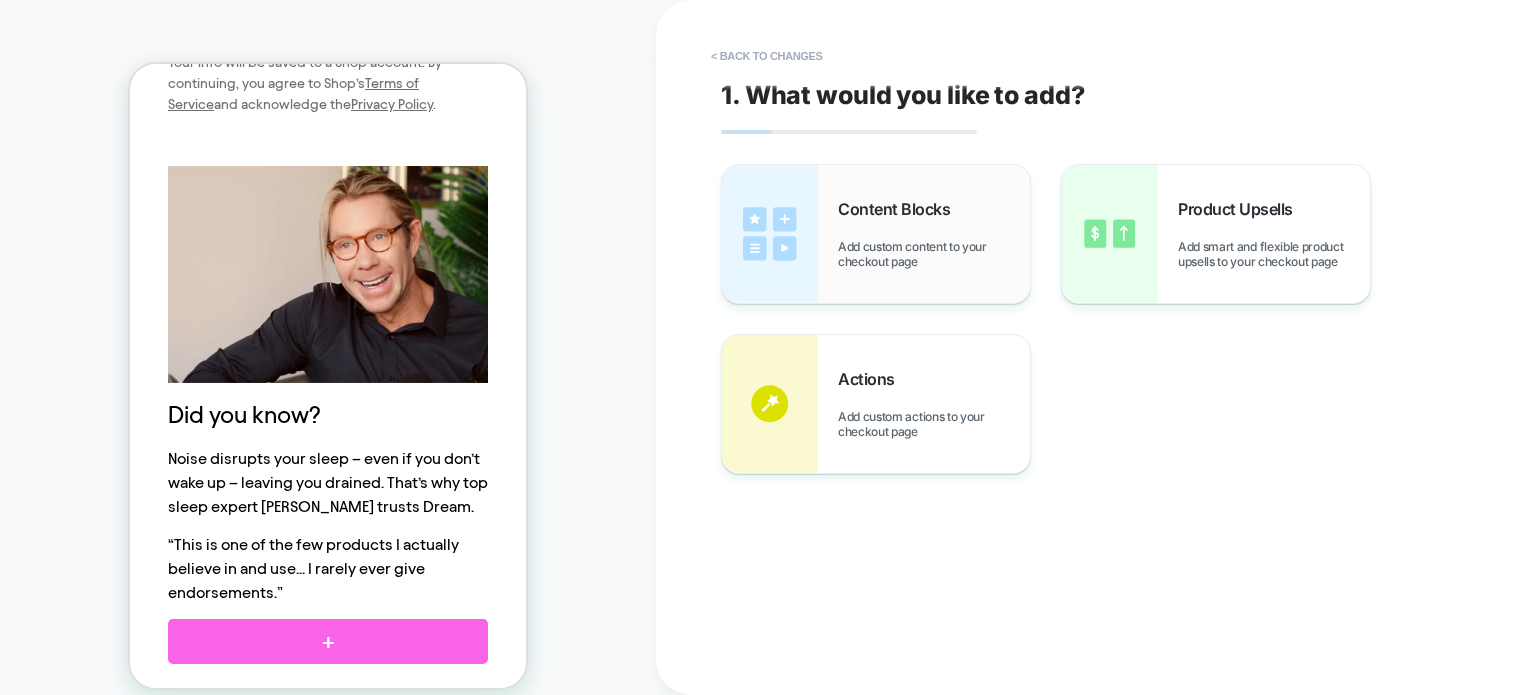 click on "Content Blocks Add custom content to your checkout page" at bounding box center [876, 234] 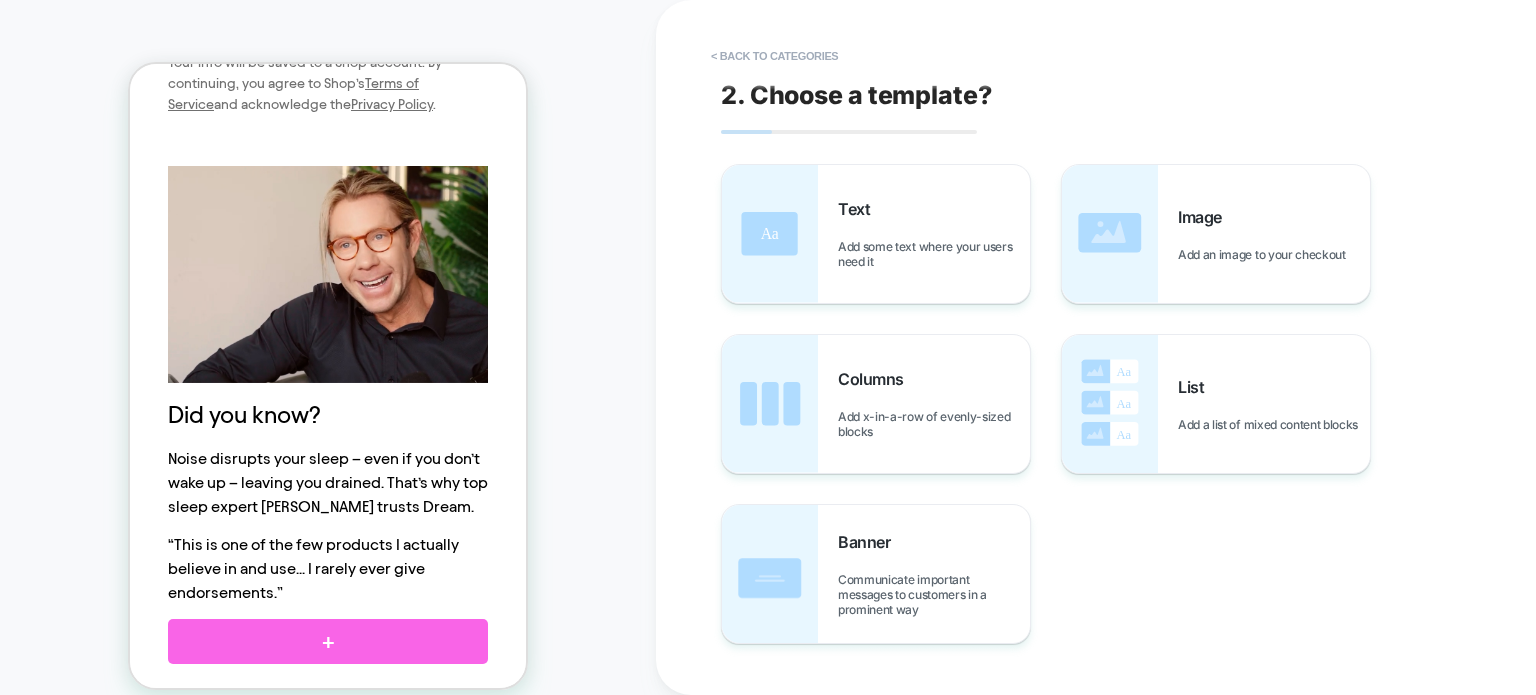 click on "Text Add some text where your users need it" at bounding box center [876, 234] 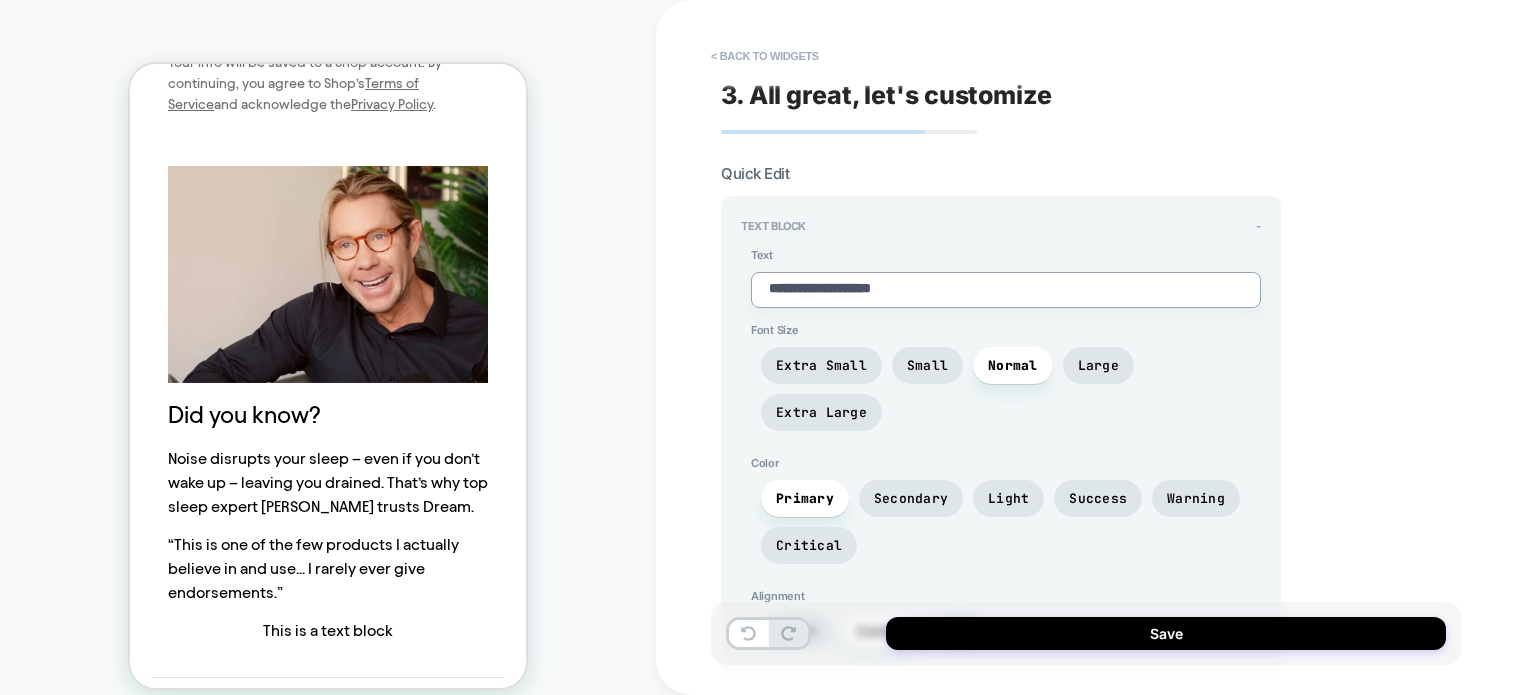 click on "**********" at bounding box center [1006, 290] 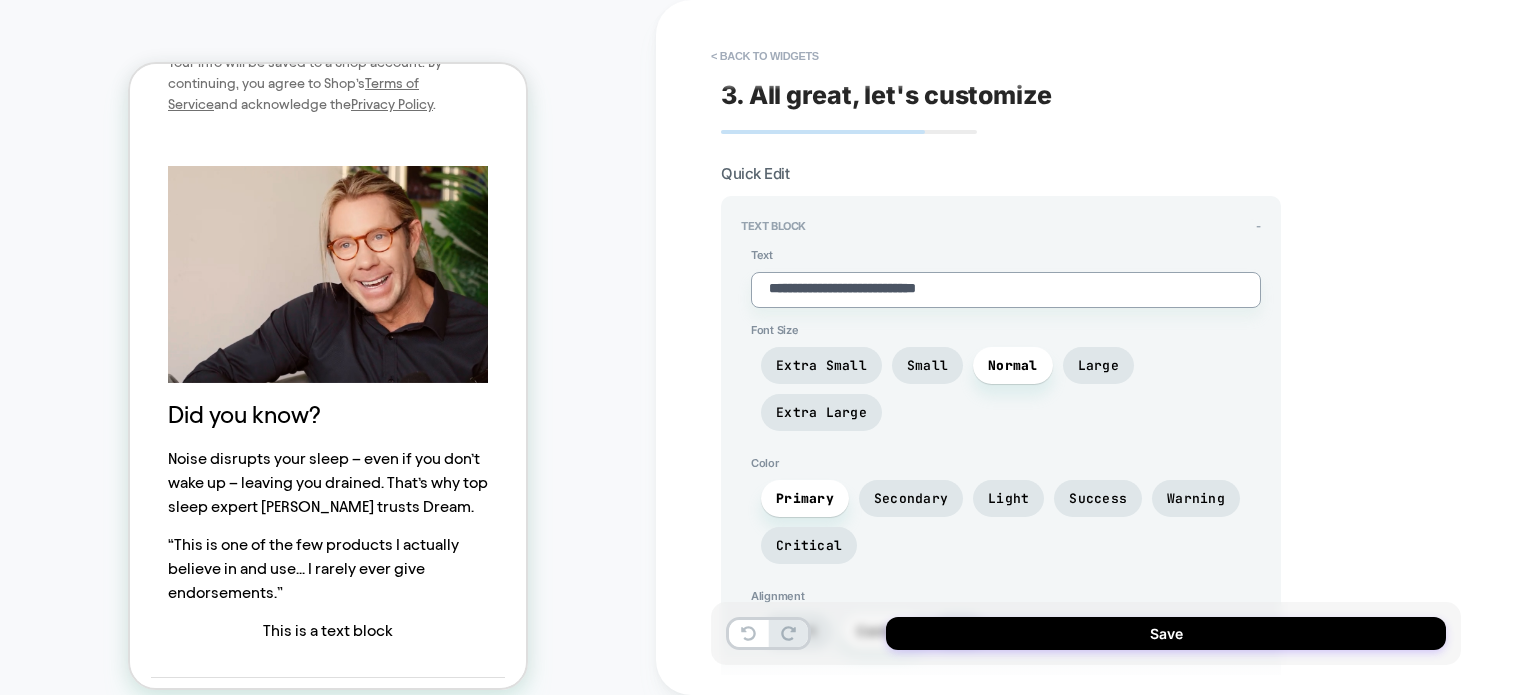 type on "*" 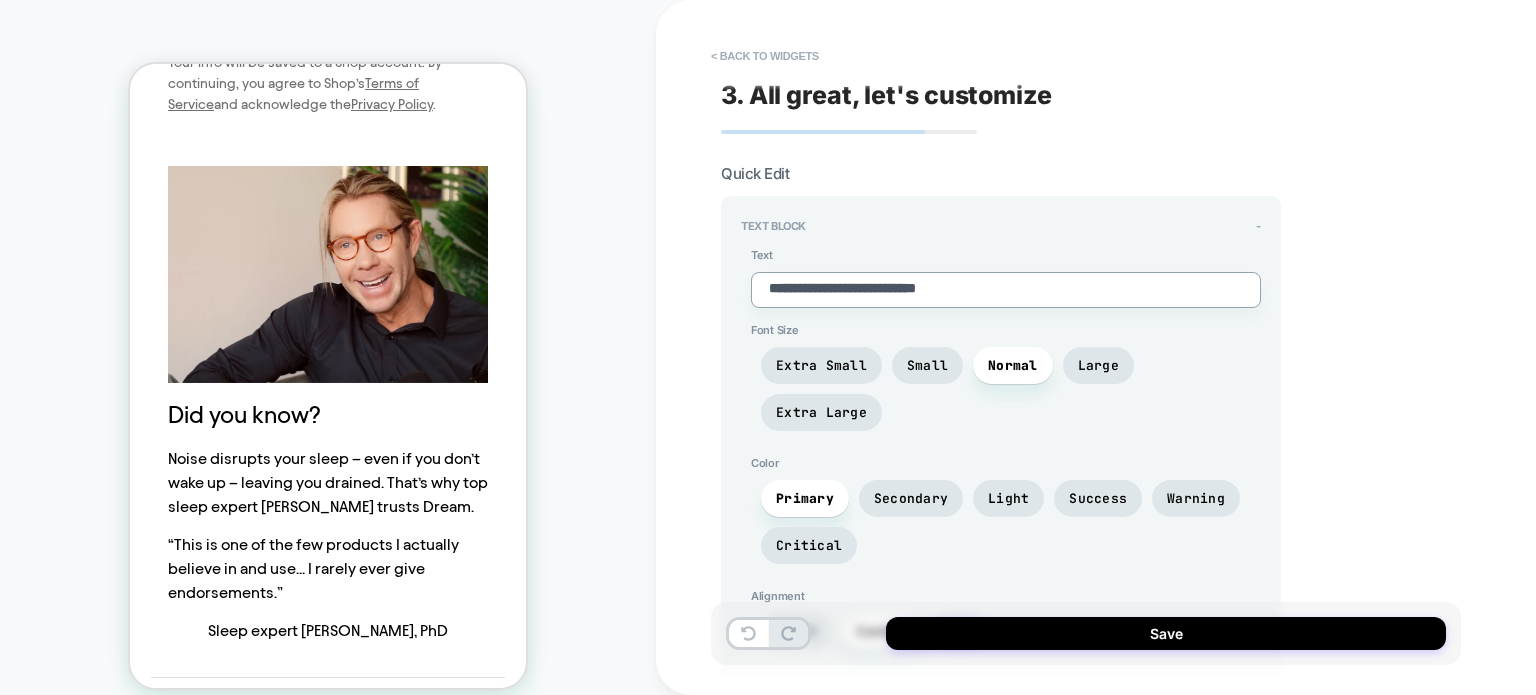type on "**********" 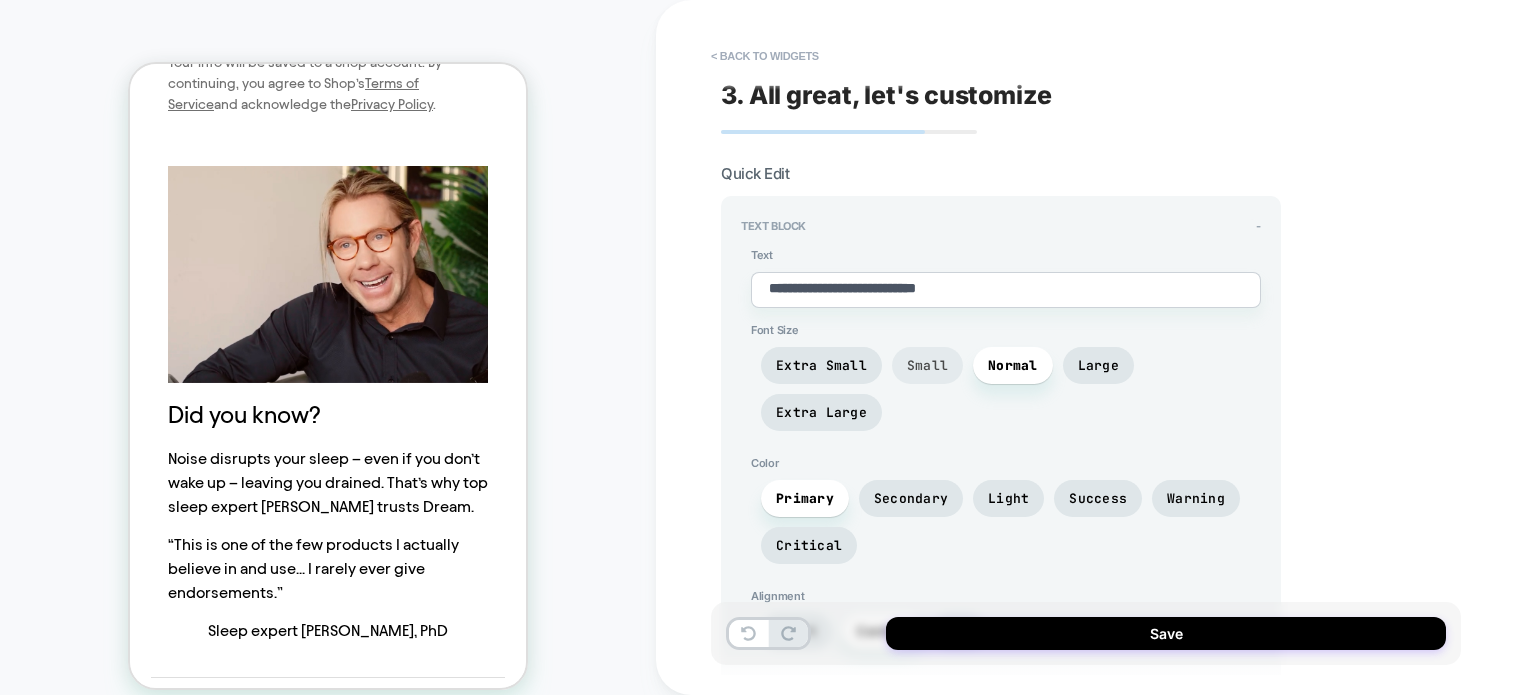 click on "Small" at bounding box center (927, 365) 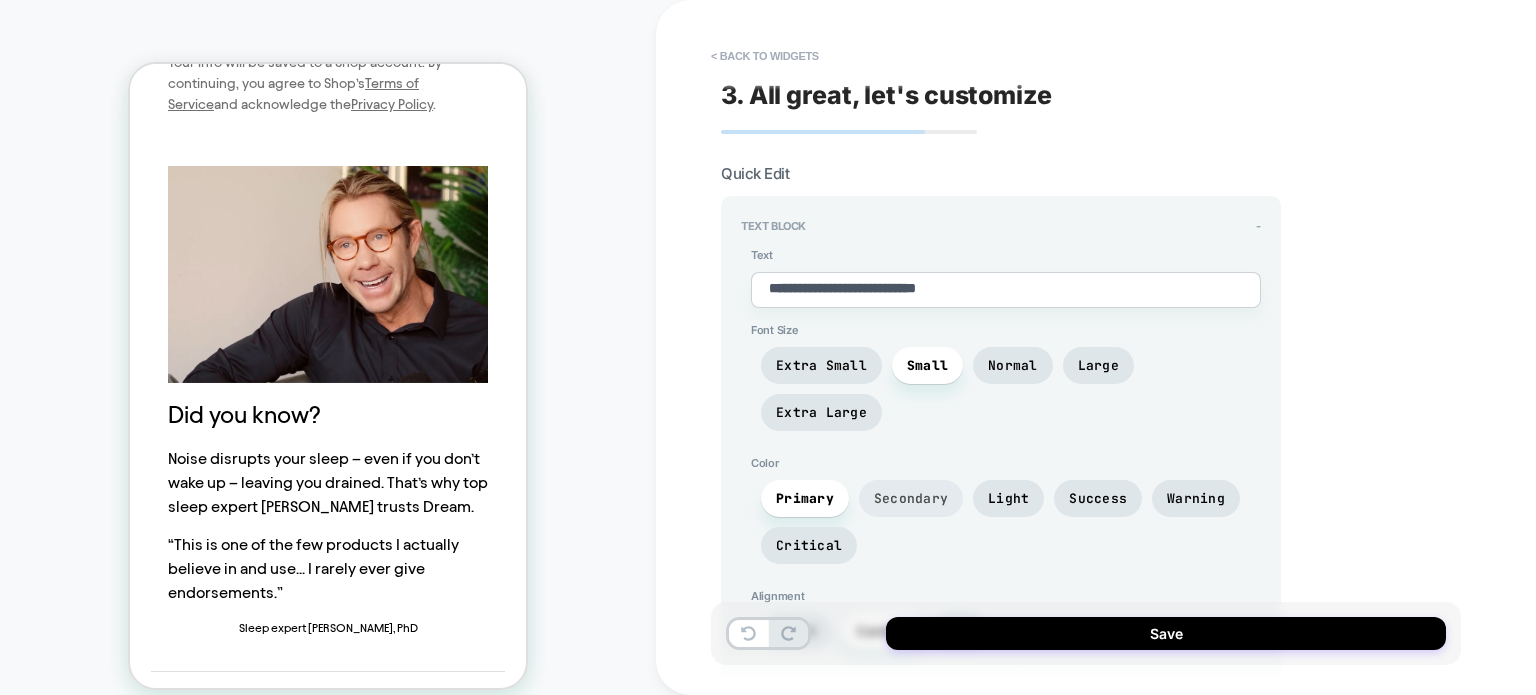 click on "Secondary" at bounding box center [911, 498] 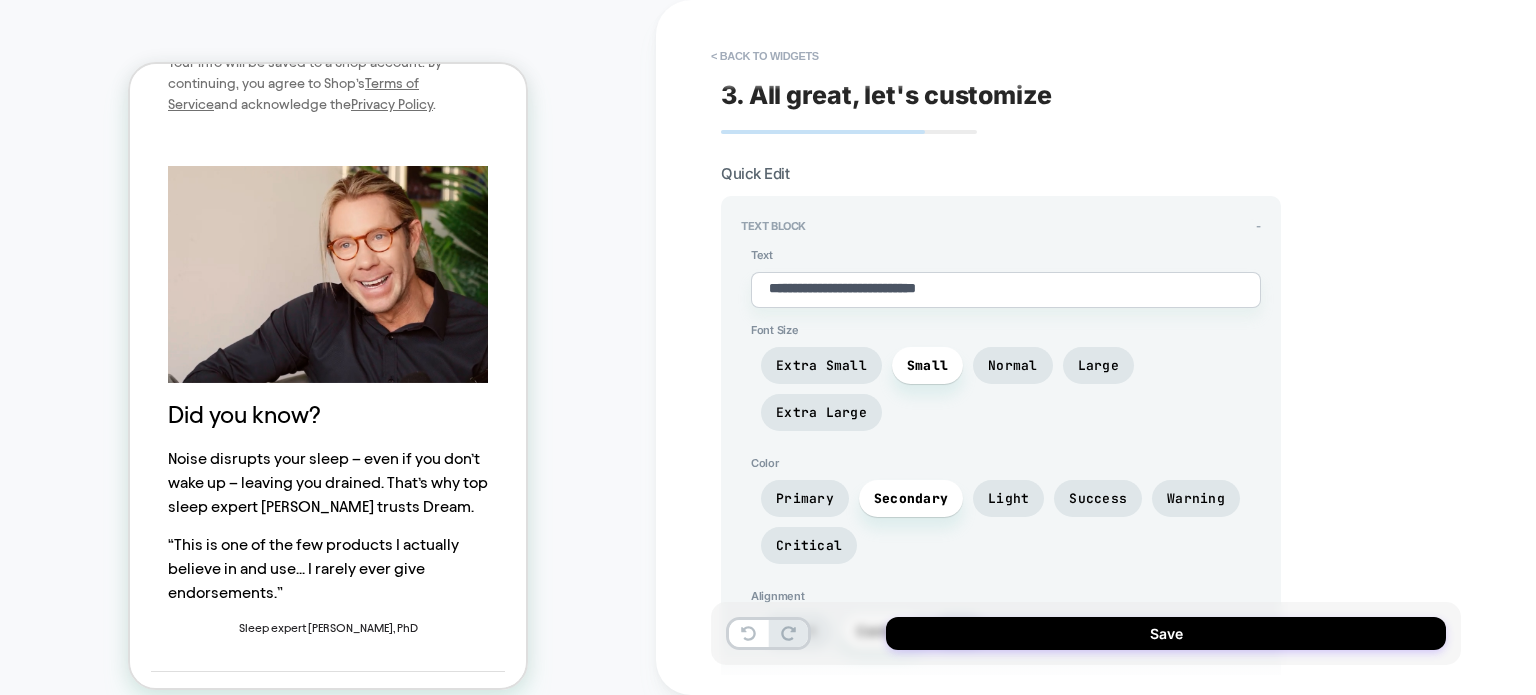 click on "Start" at bounding box center [796, 631] 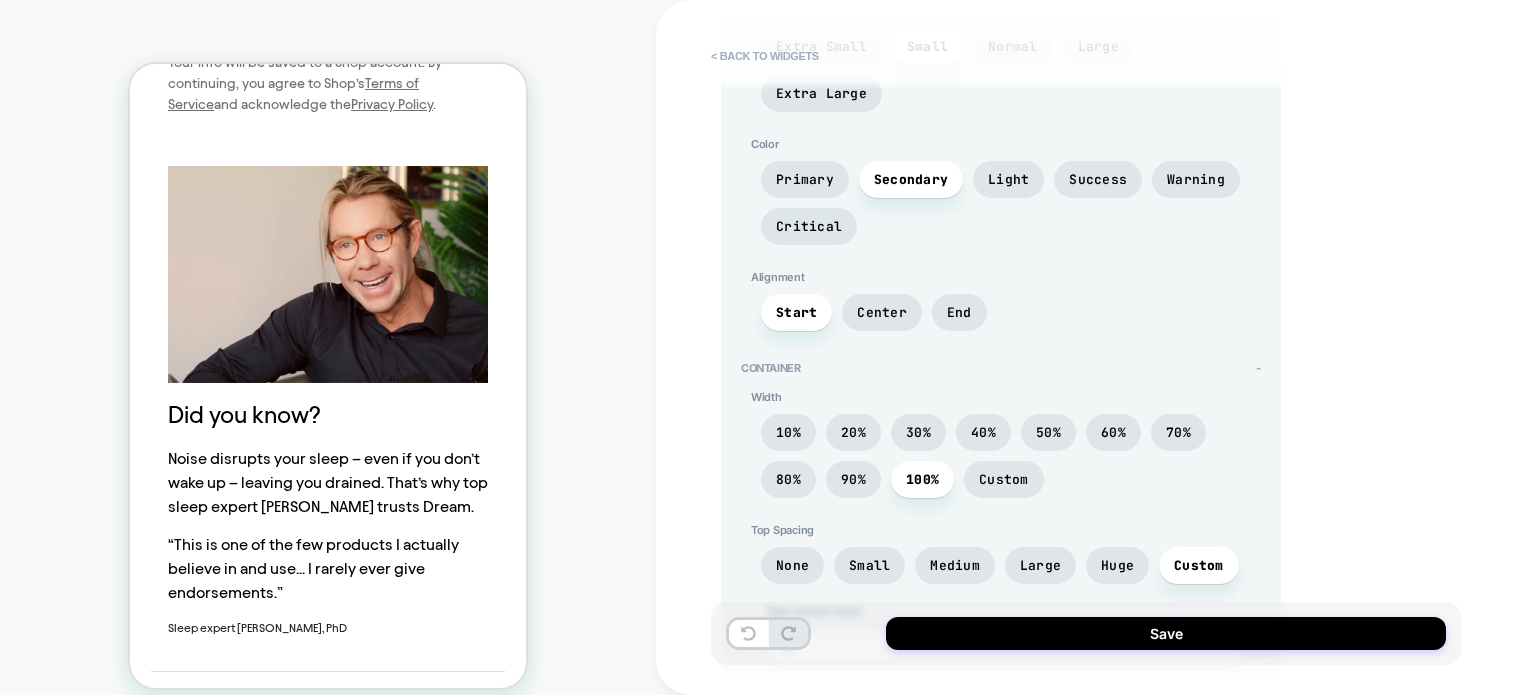 scroll, scrollTop: 396, scrollLeft: 0, axis: vertical 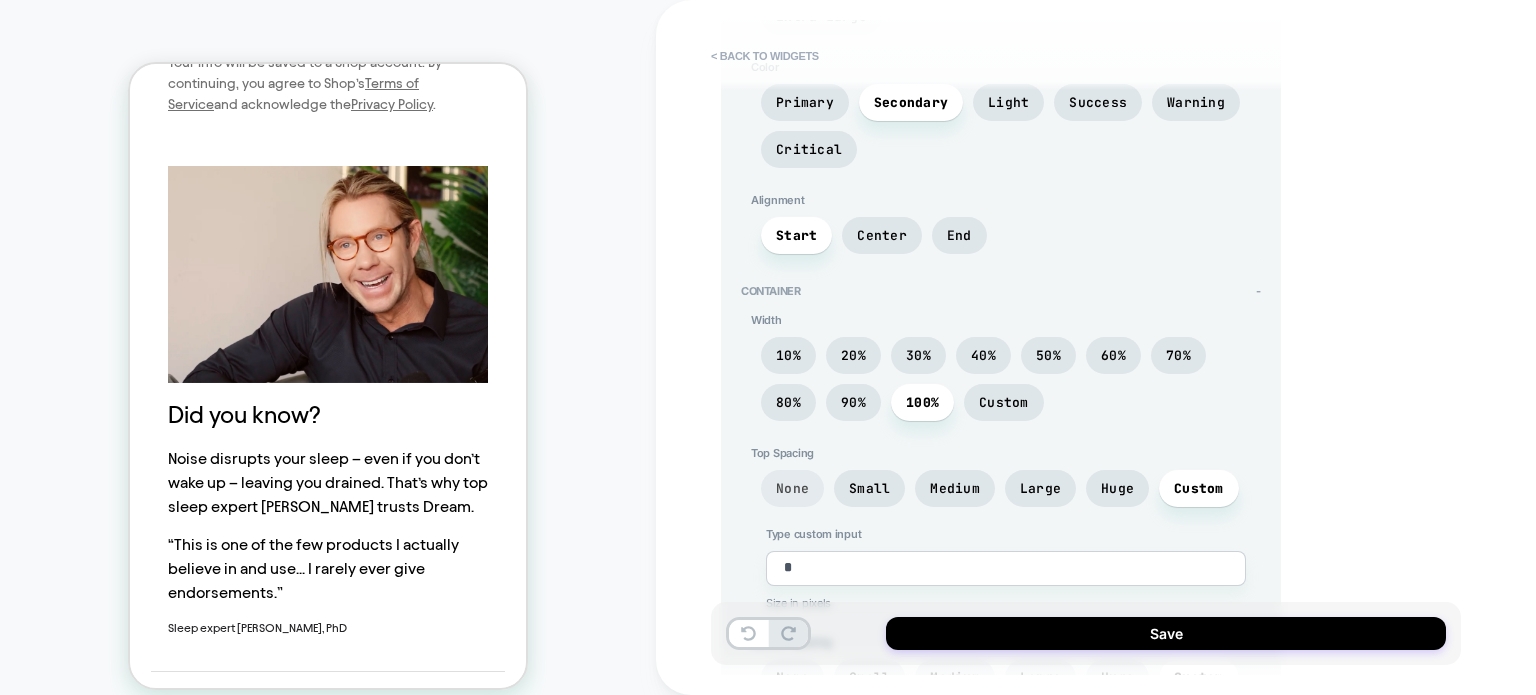 click on "None" at bounding box center [792, 488] 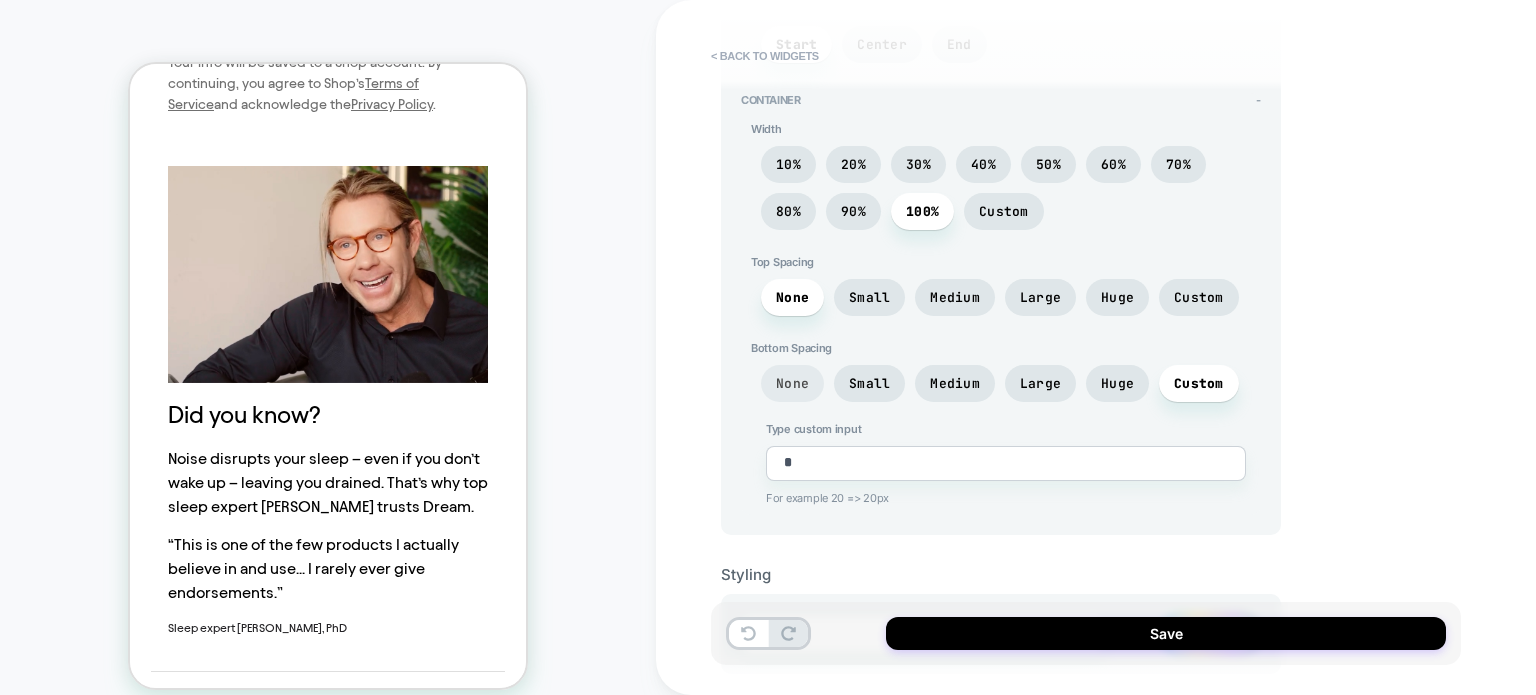 click on "None" at bounding box center [792, 383] 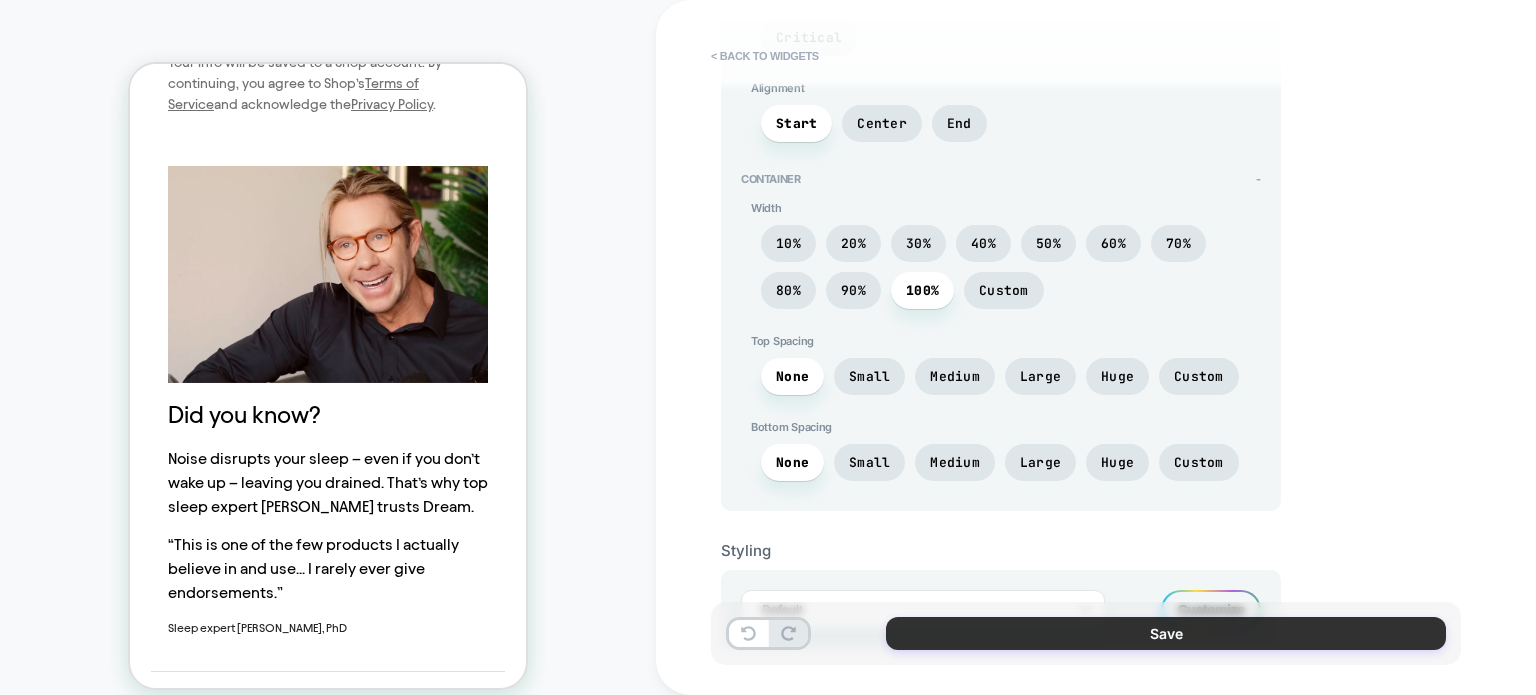 click on "Save" at bounding box center (1166, 633) 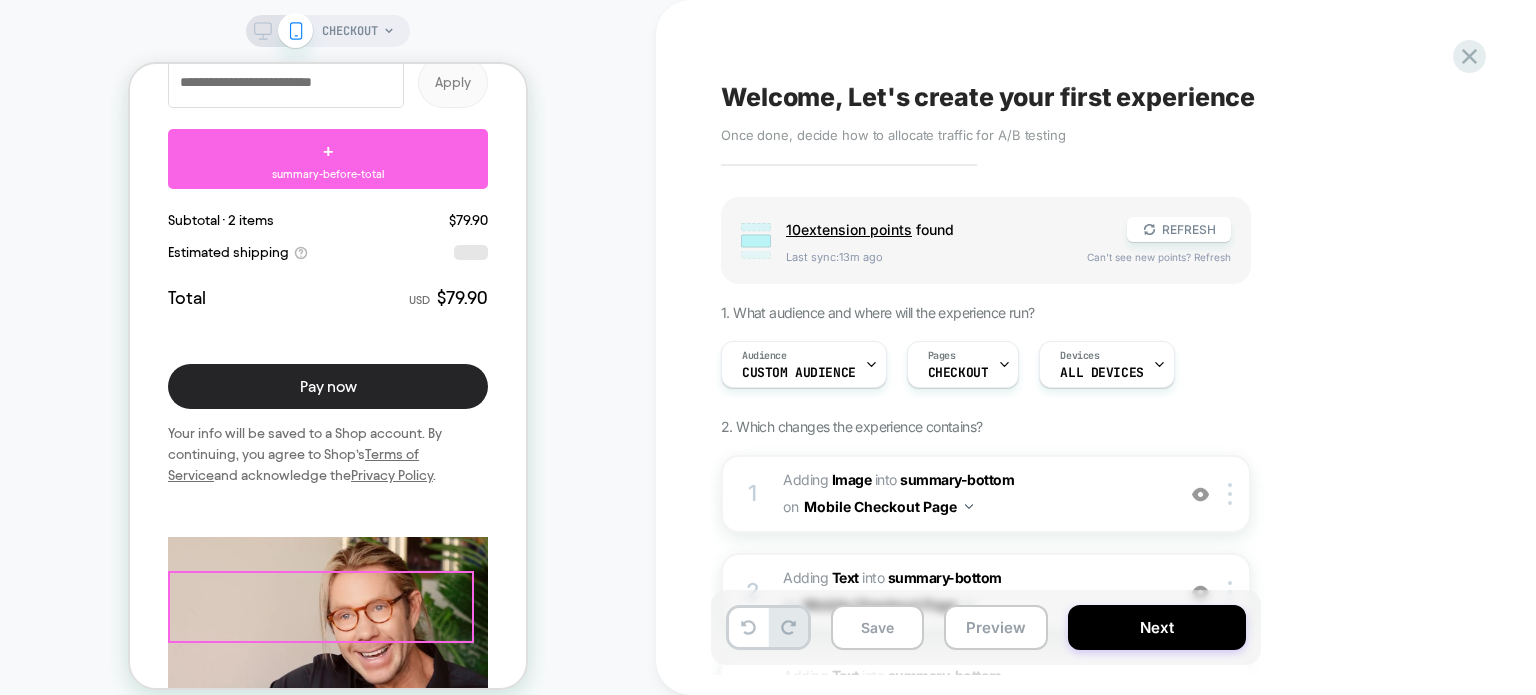 scroll, scrollTop: 3992, scrollLeft: 0, axis: vertical 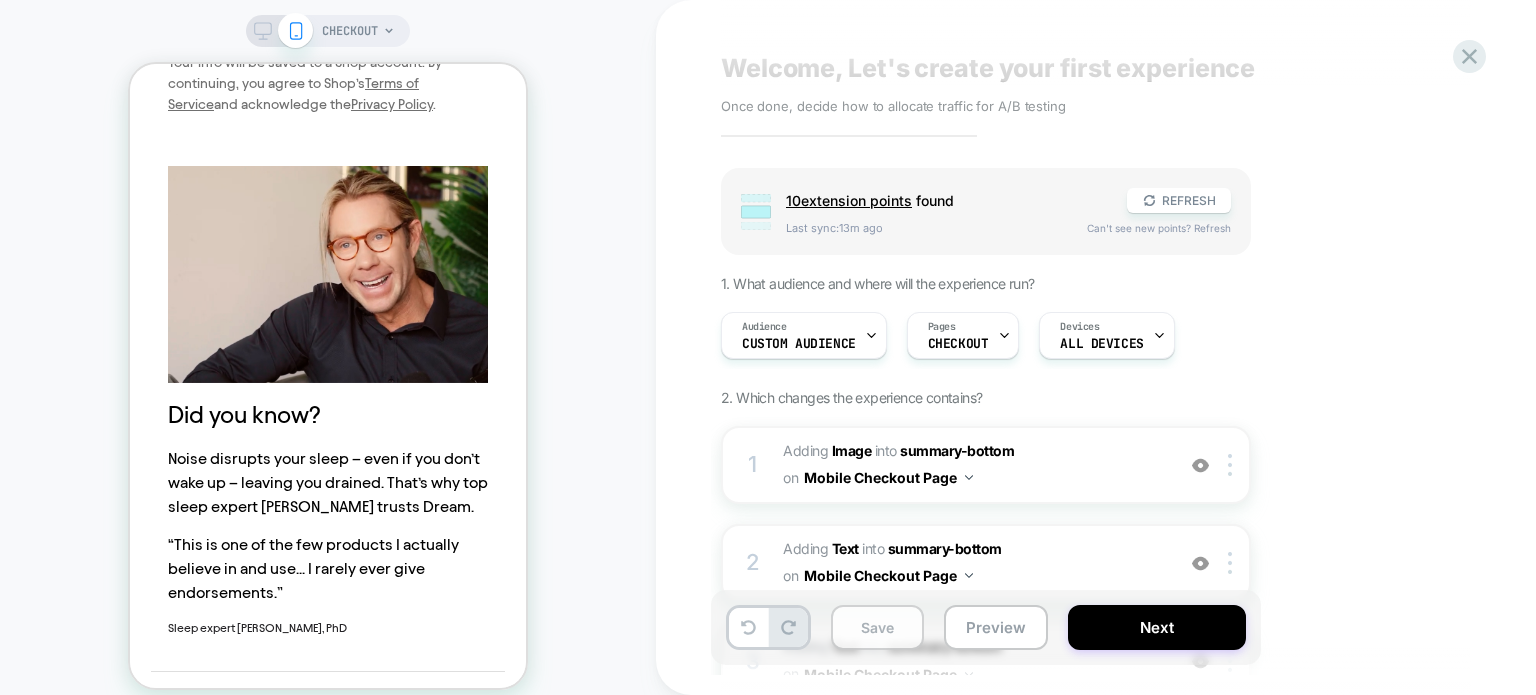 click on "Save" at bounding box center [877, 627] 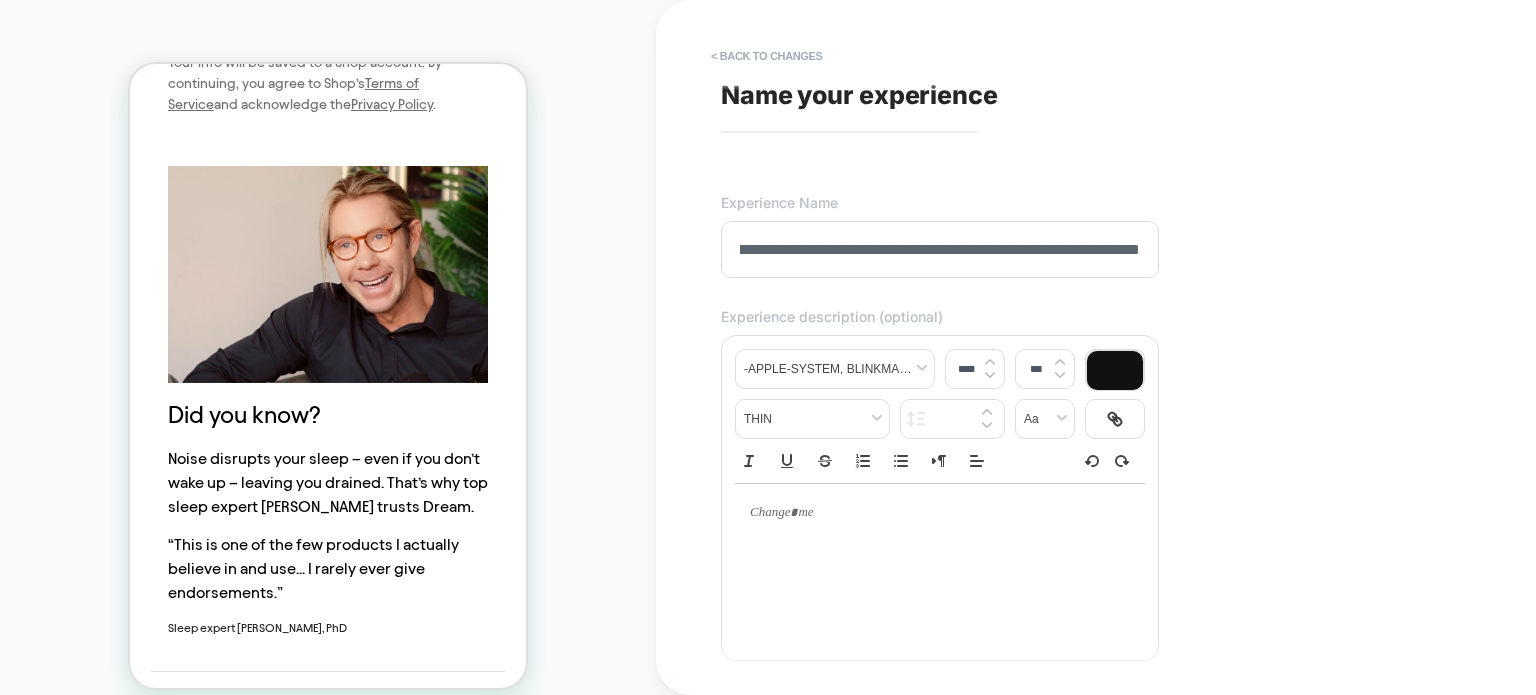 scroll, scrollTop: 0, scrollLeft: 120, axis: horizontal 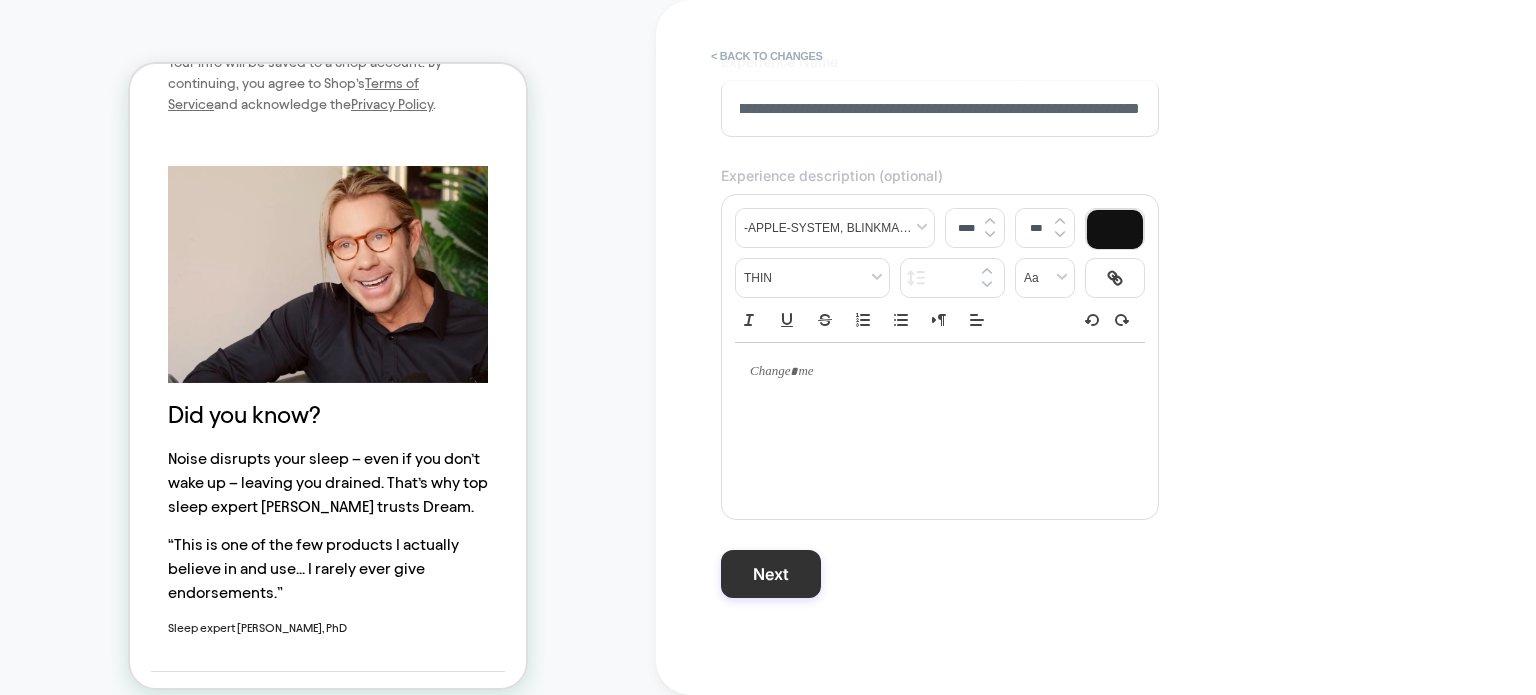 type on "**********" 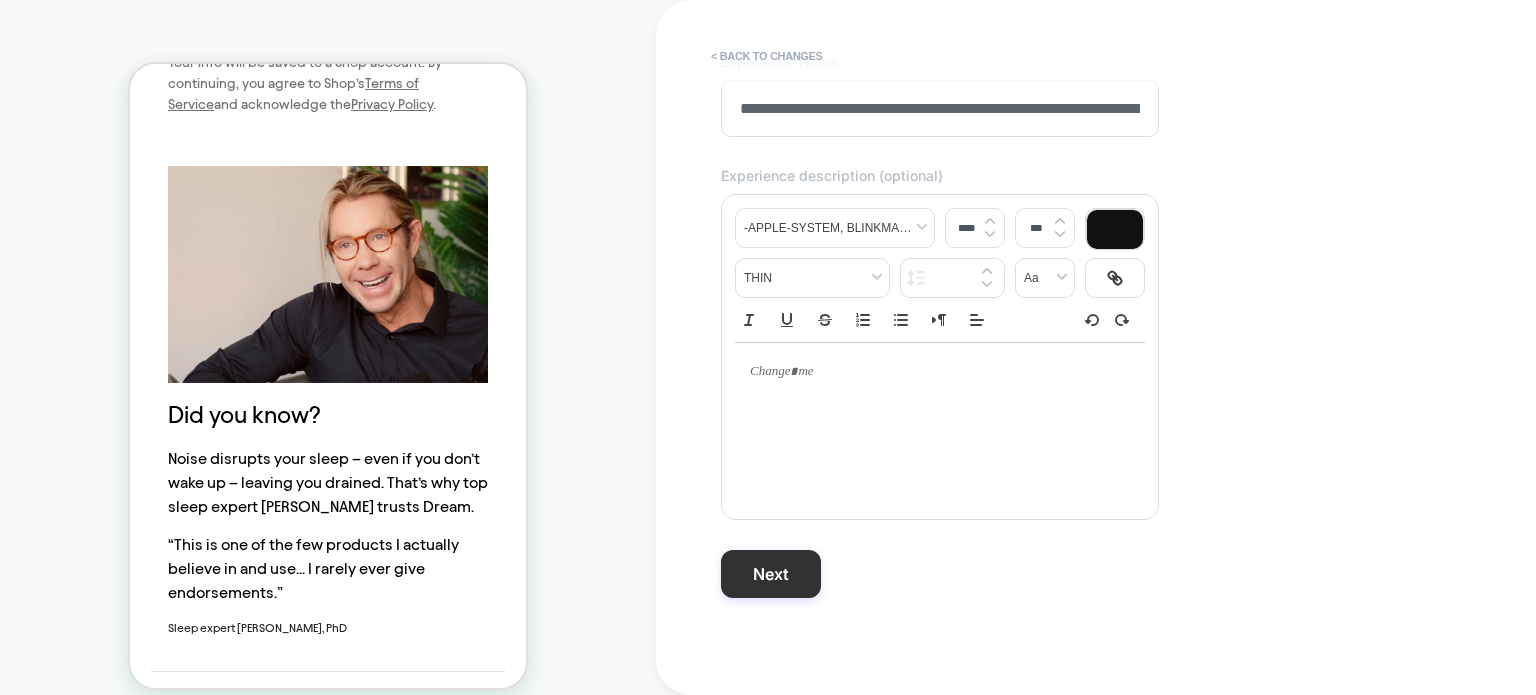 click on "Next" at bounding box center [771, 574] 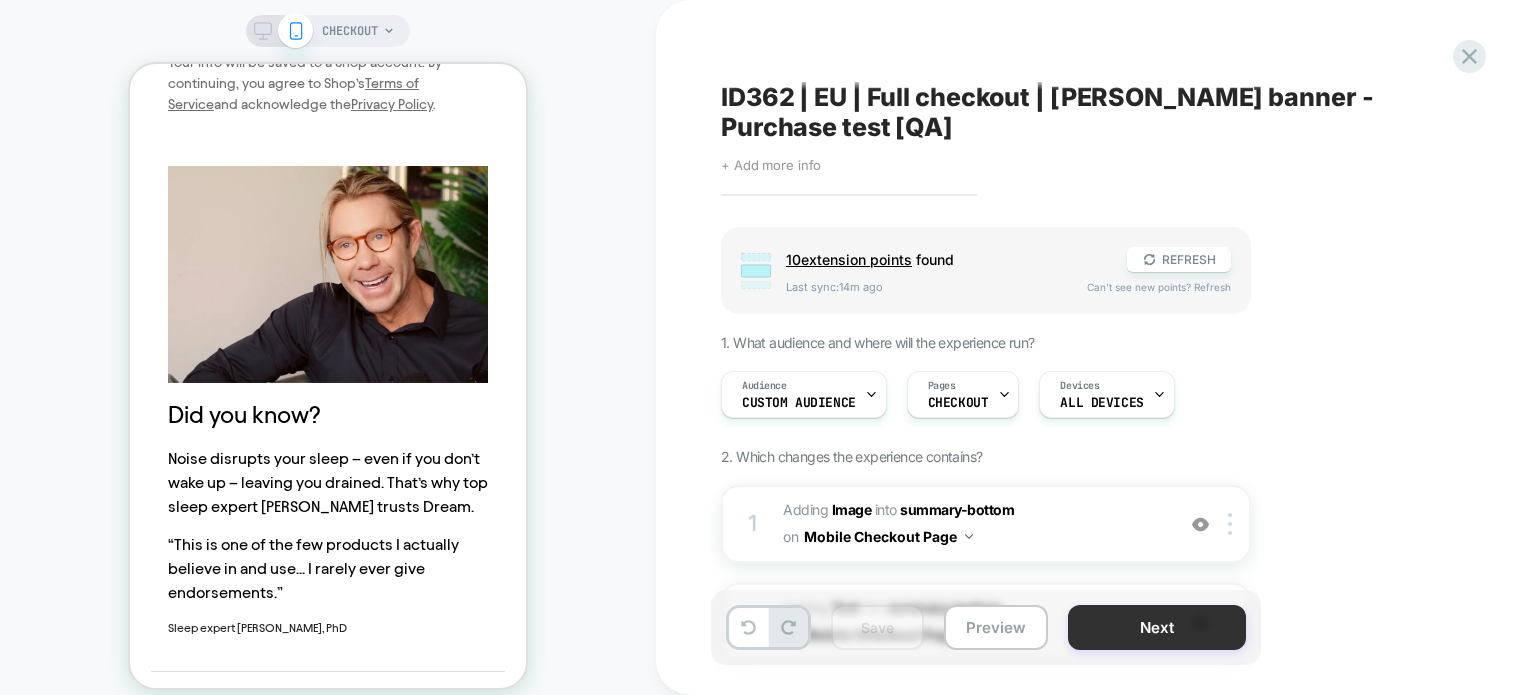 click on "Next" at bounding box center (1157, 627) 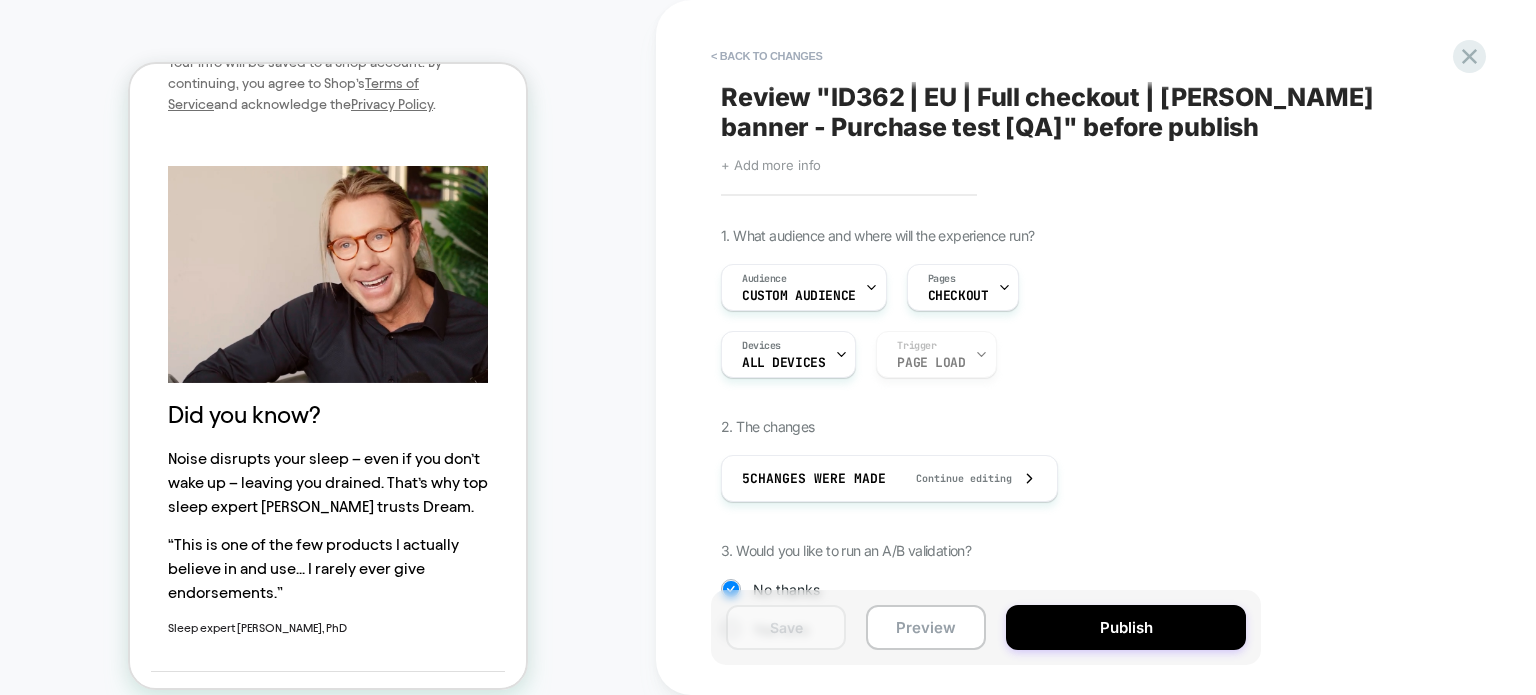 scroll, scrollTop: 210, scrollLeft: 0, axis: vertical 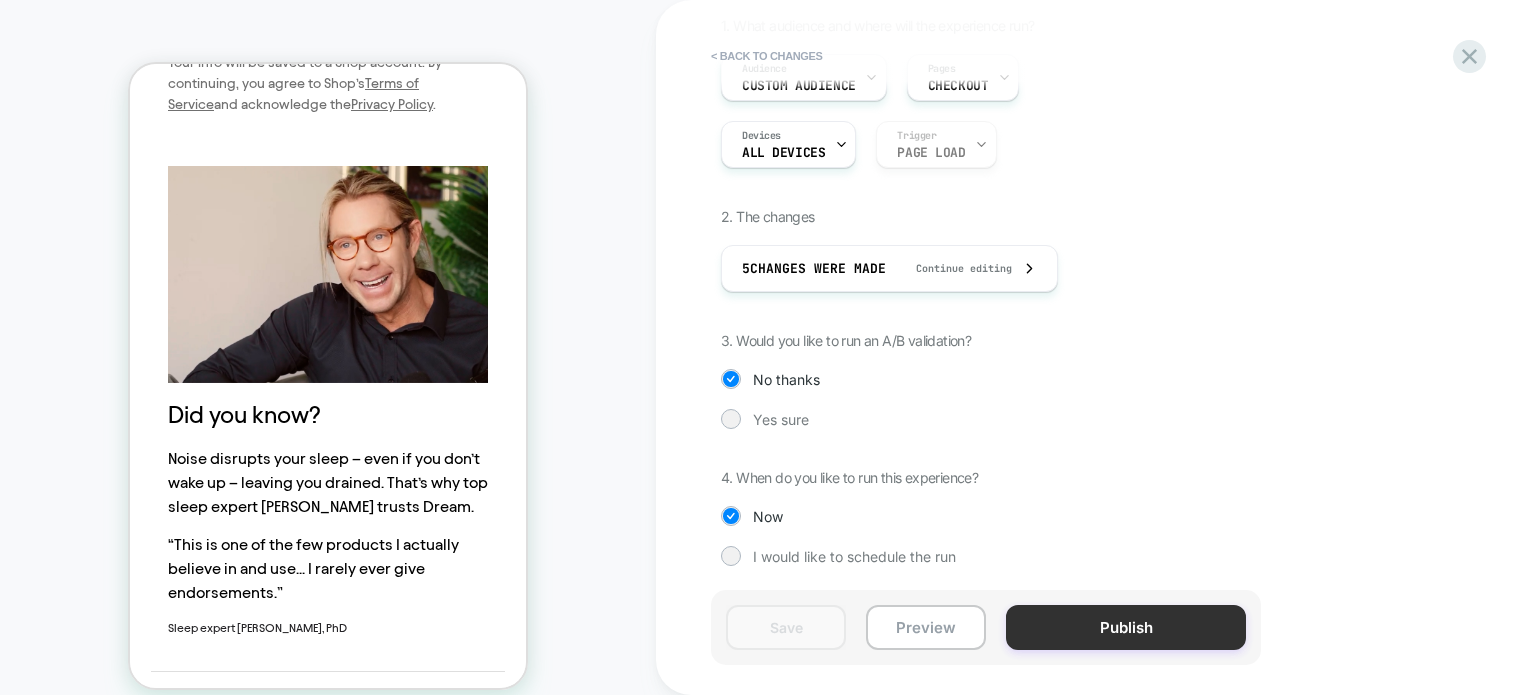 click on "Publish" at bounding box center (1126, 627) 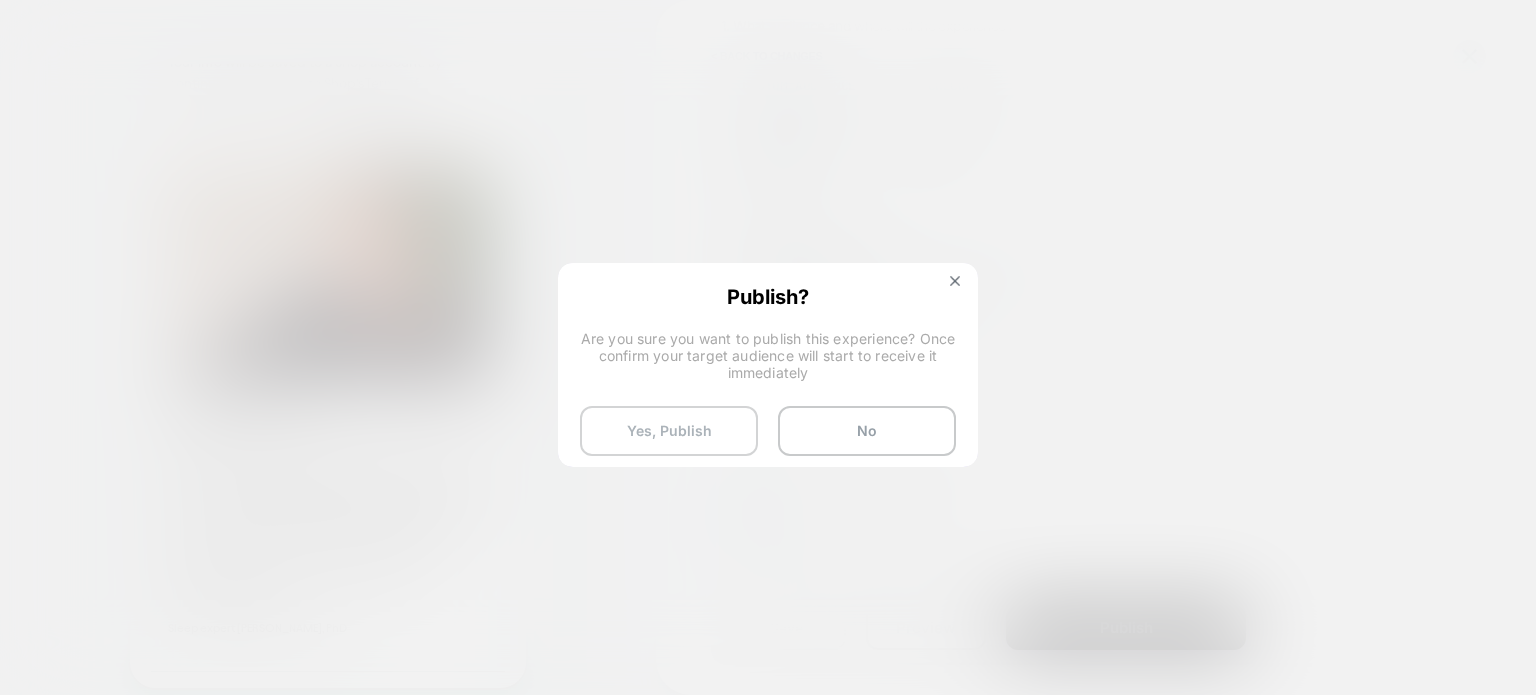 click on "Yes, Publish" at bounding box center [669, 431] 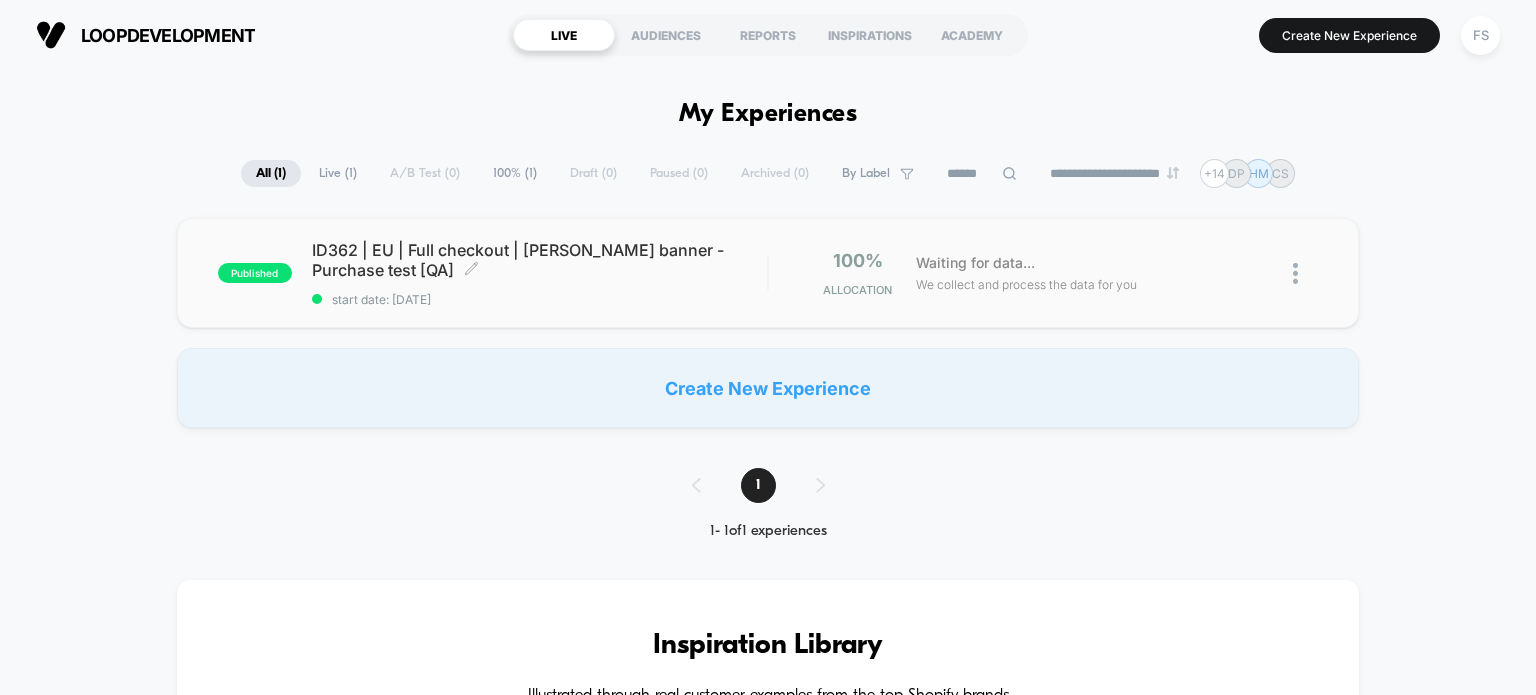 click on "ID362 | EU | Full checkout | [PERSON_NAME] banner - Purchase test [QA] Click to edit experience details" at bounding box center (540, 260) 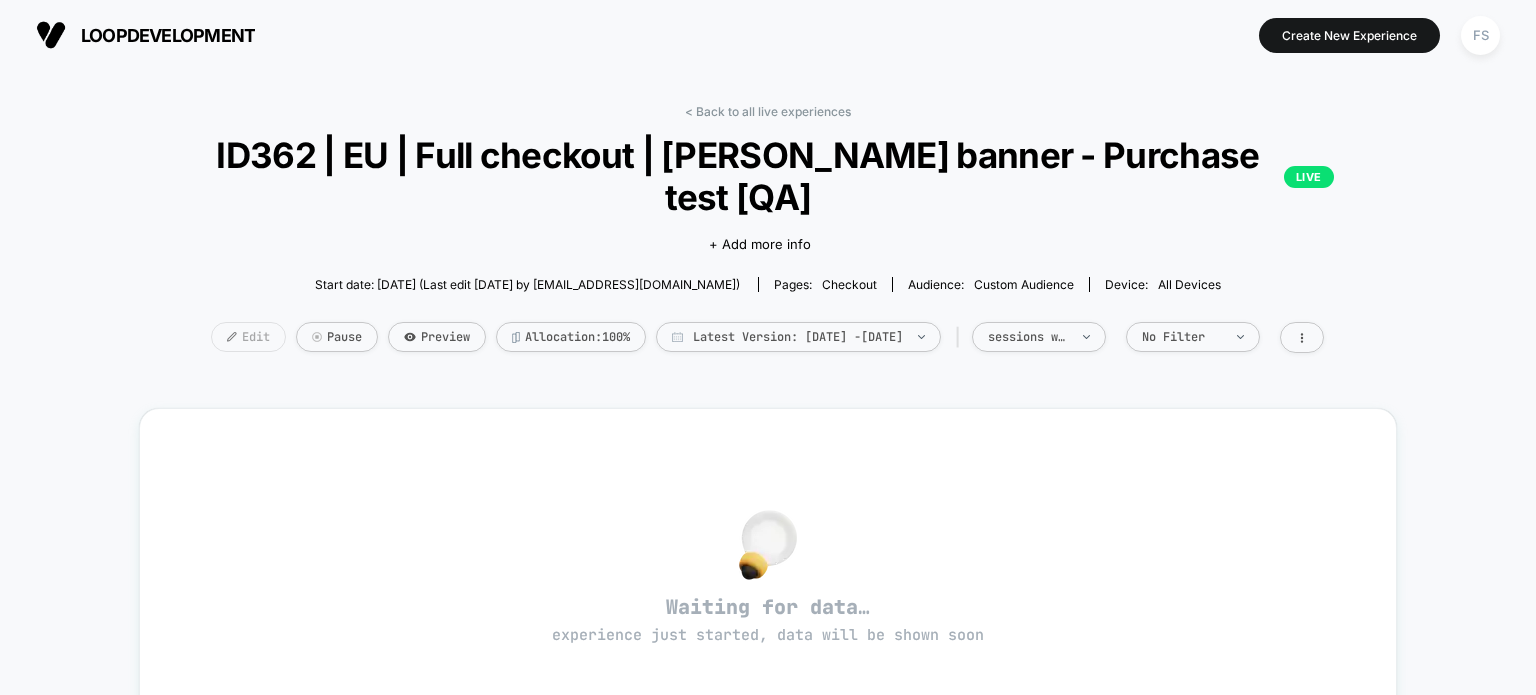 click on "Edit" at bounding box center [248, 337] 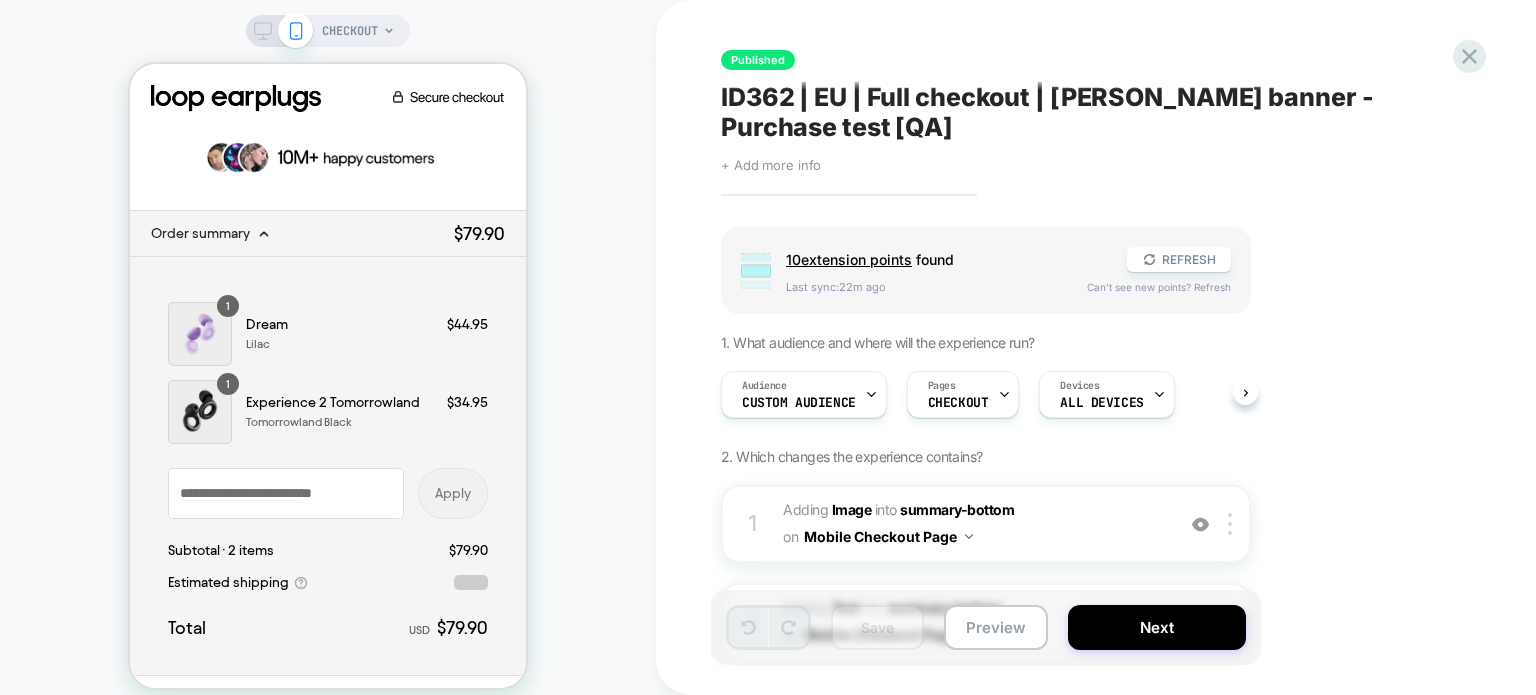 scroll, scrollTop: 0, scrollLeft: 0, axis: both 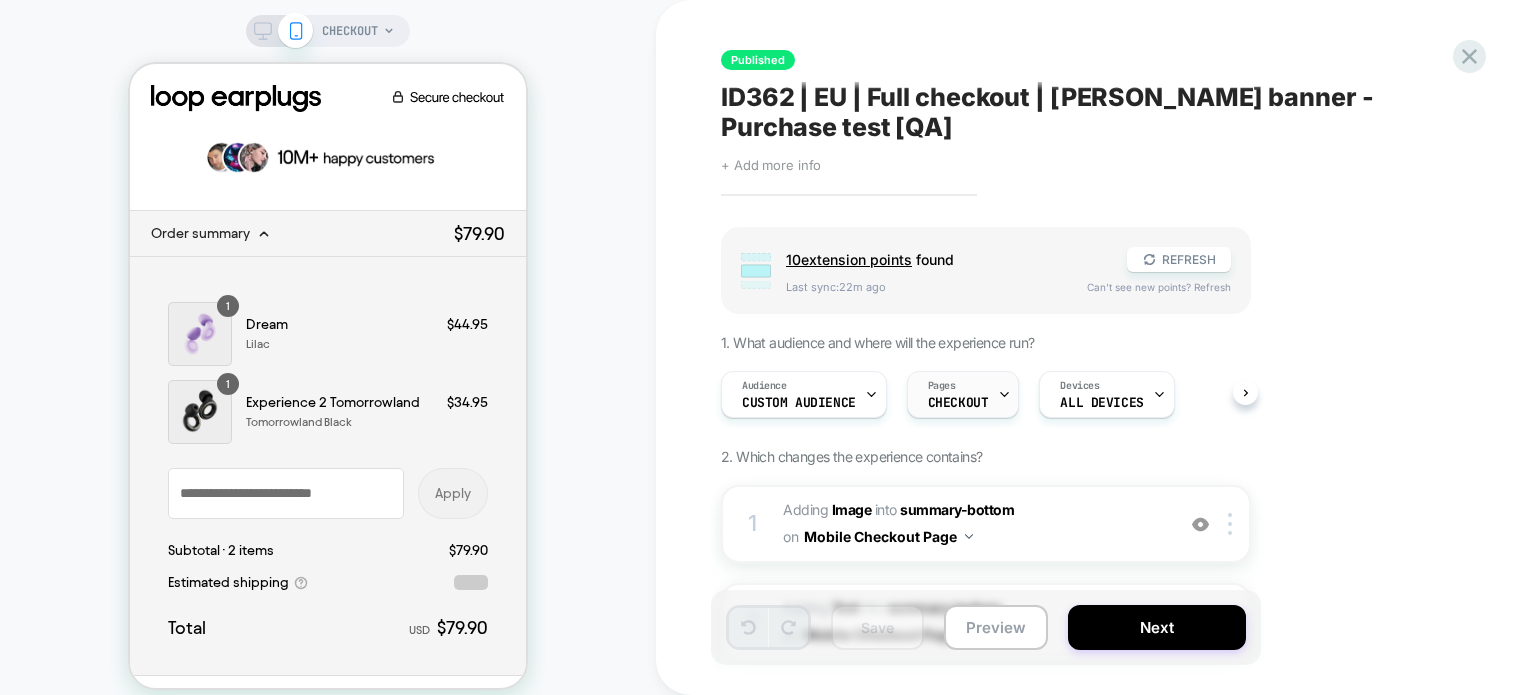click on "Pages" at bounding box center [942, 386] 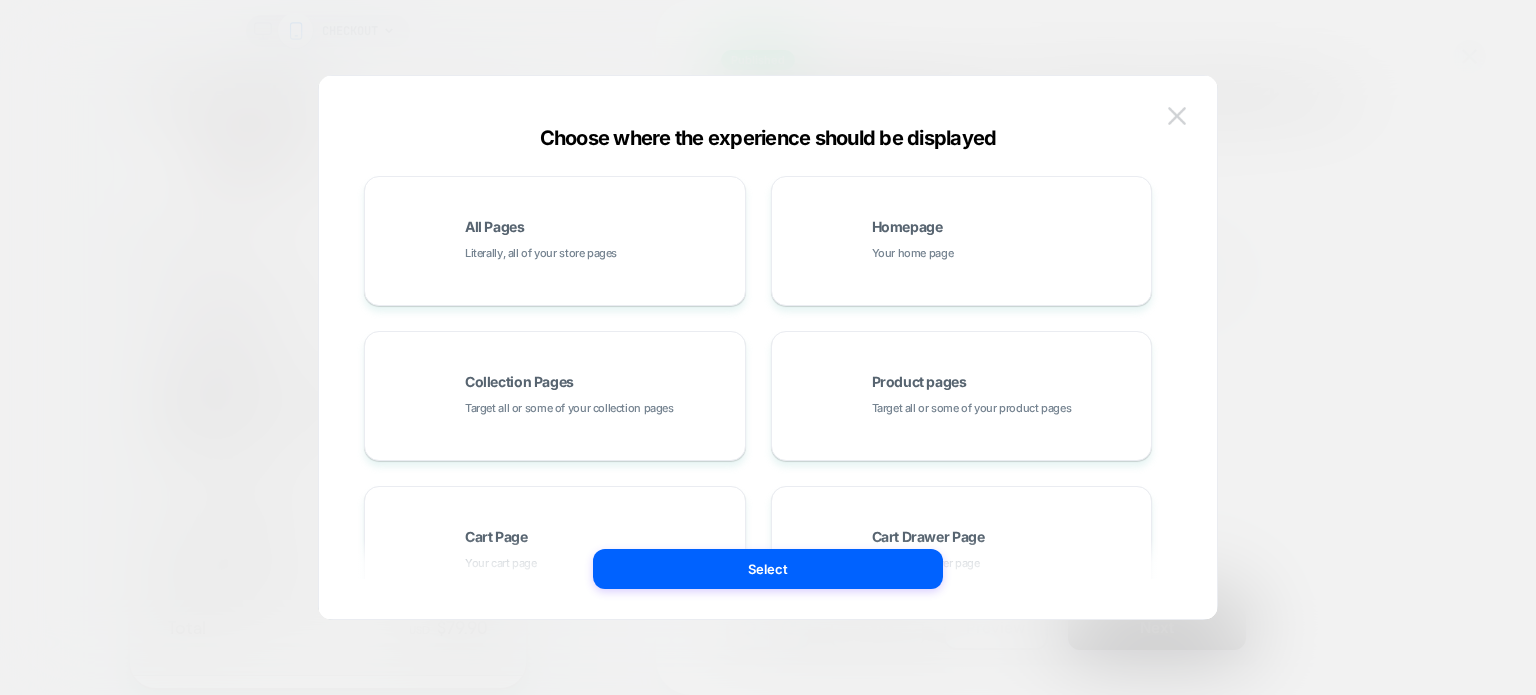click at bounding box center (1177, 116) 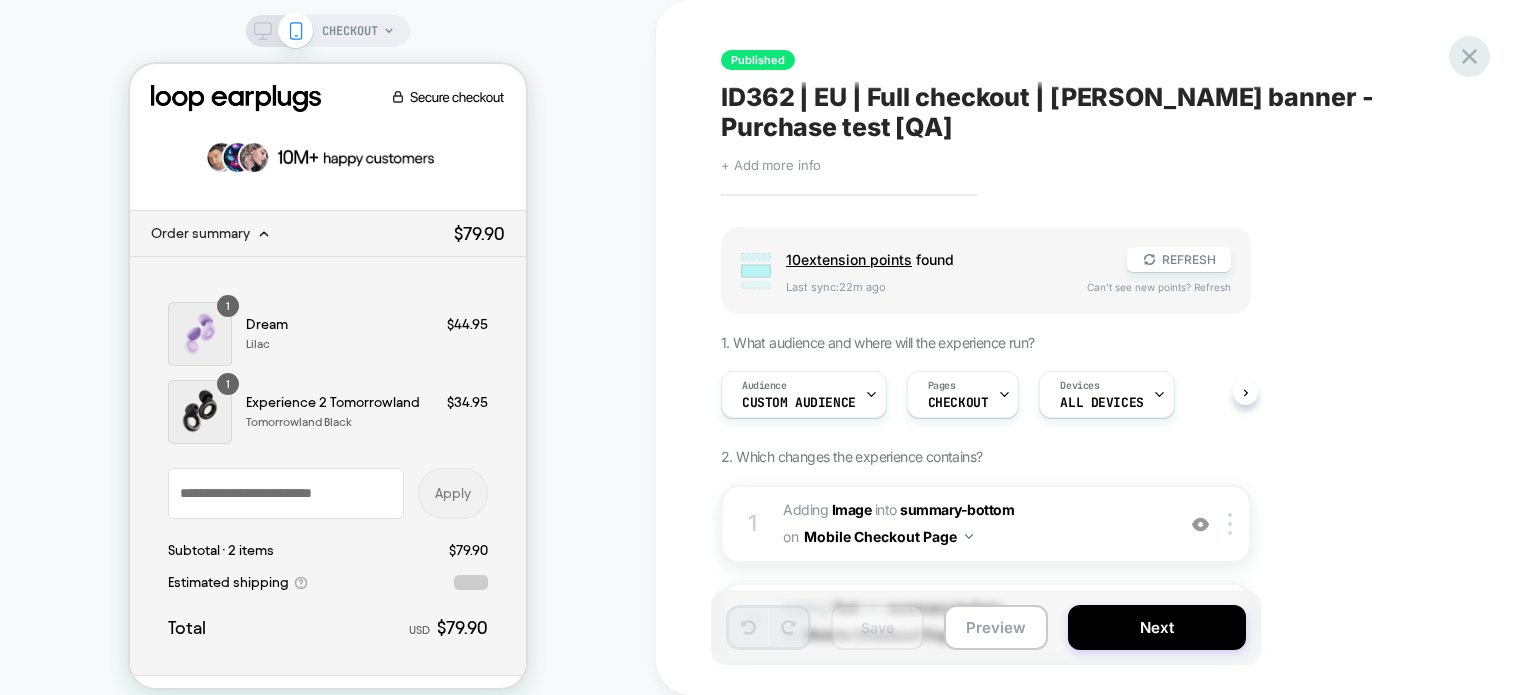 click 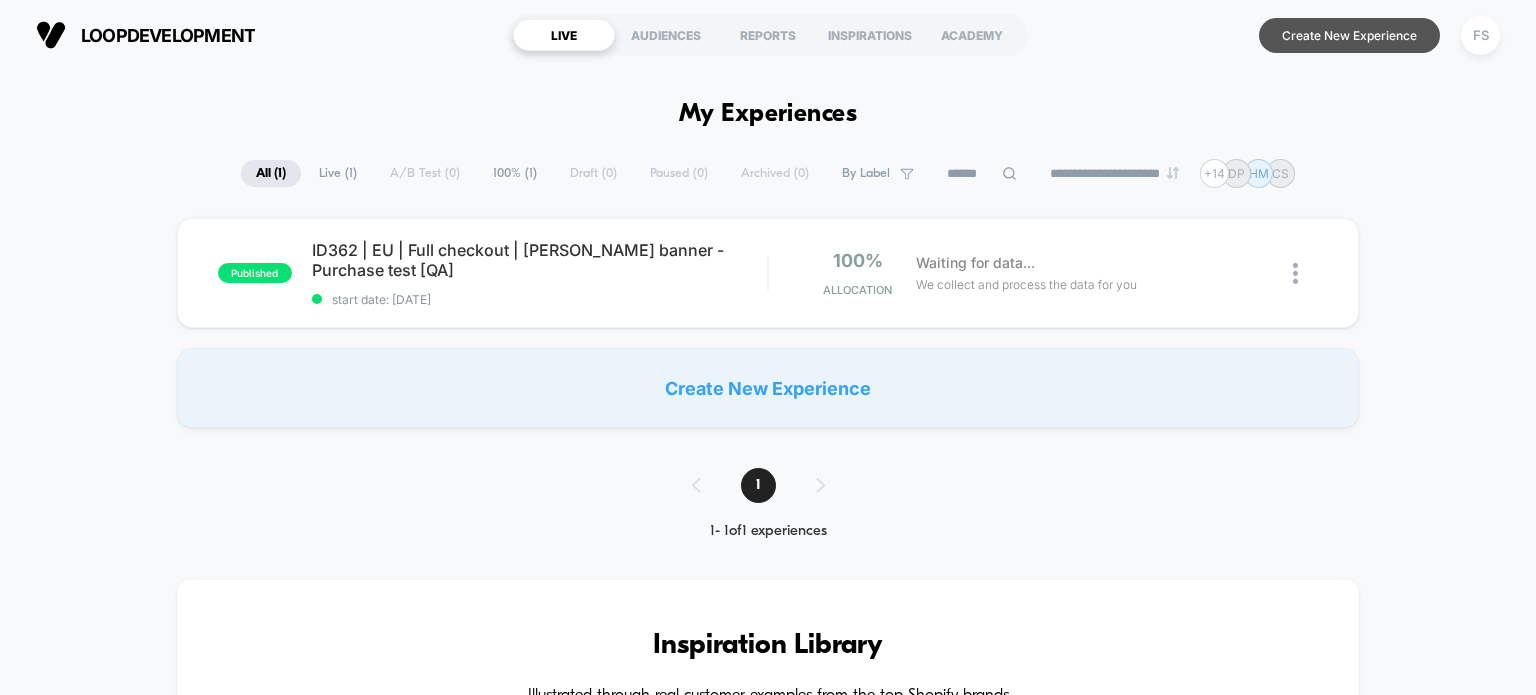 click on "Create New Experience" at bounding box center (1349, 35) 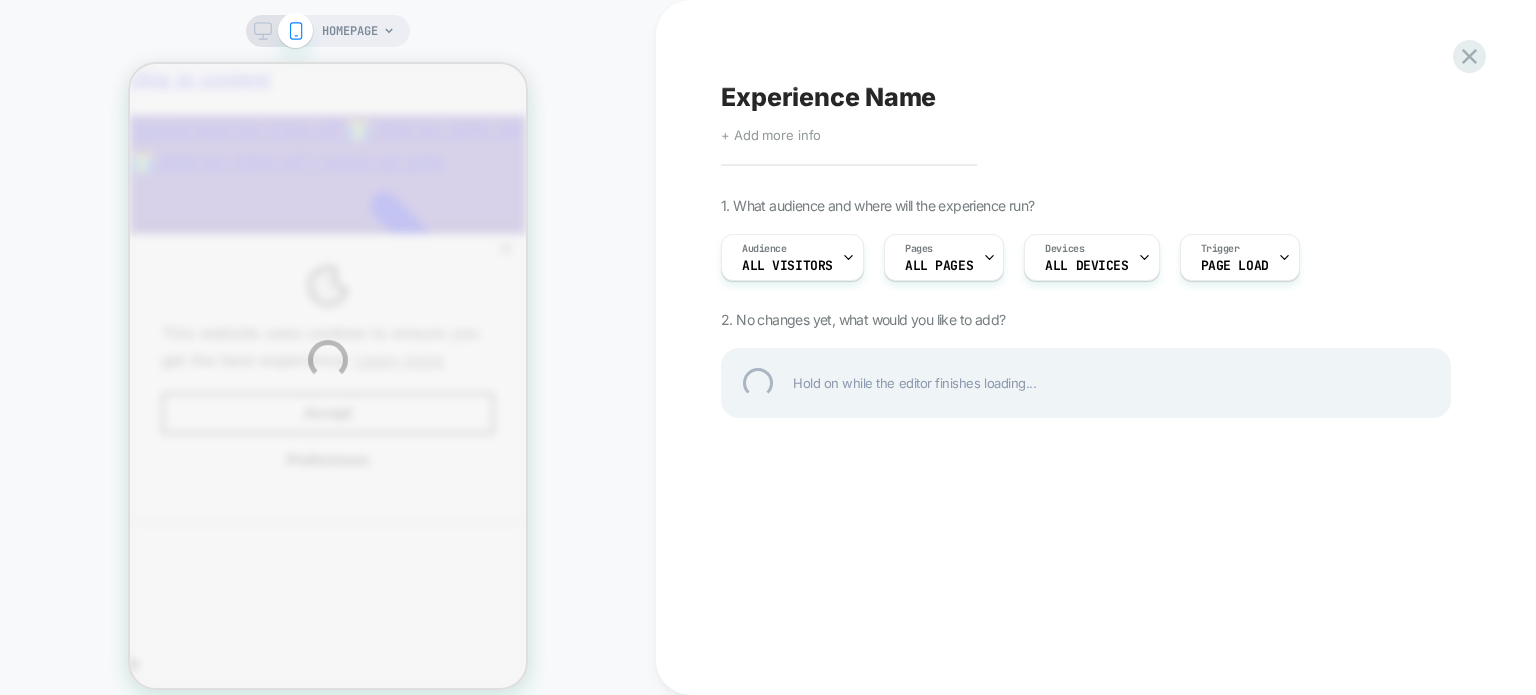 scroll, scrollTop: 0, scrollLeft: 0, axis: both 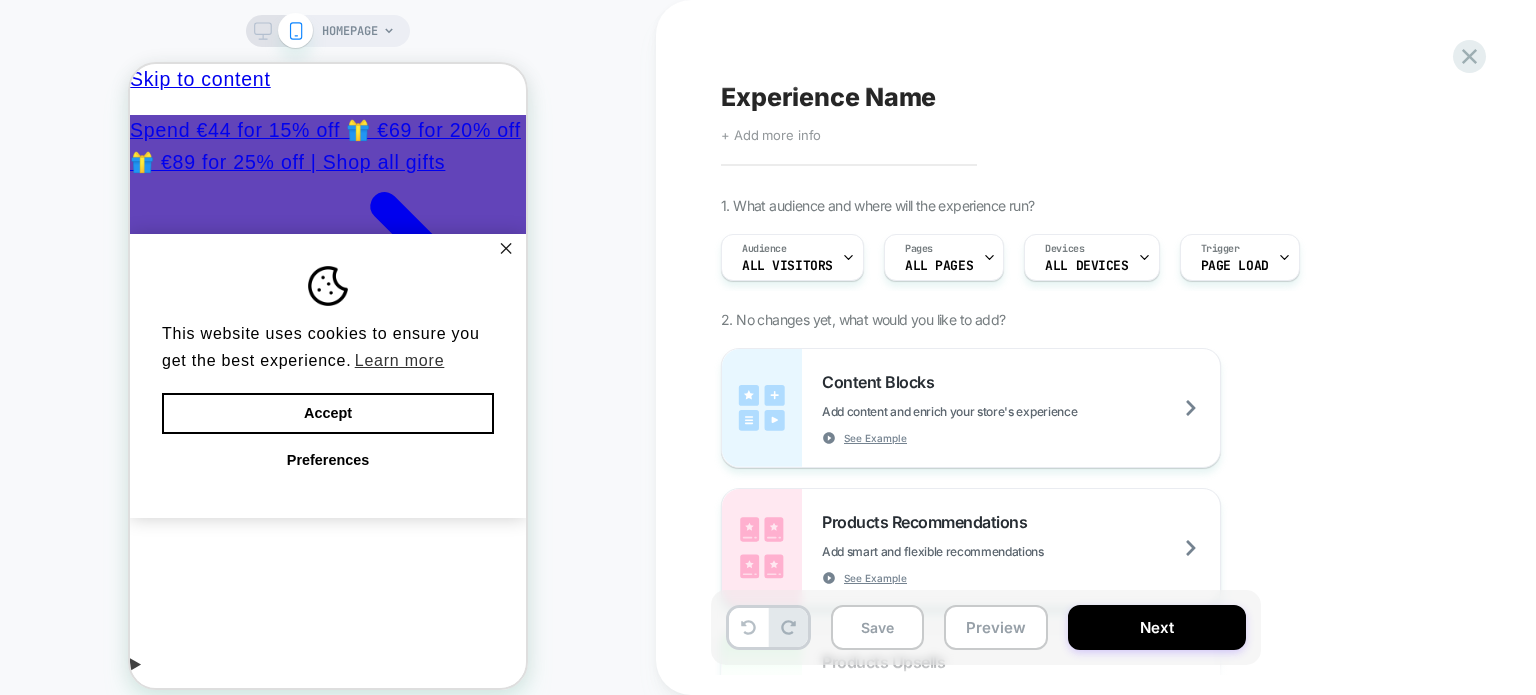 click on "HOMEPAGE" at bounding box center (350, 31) 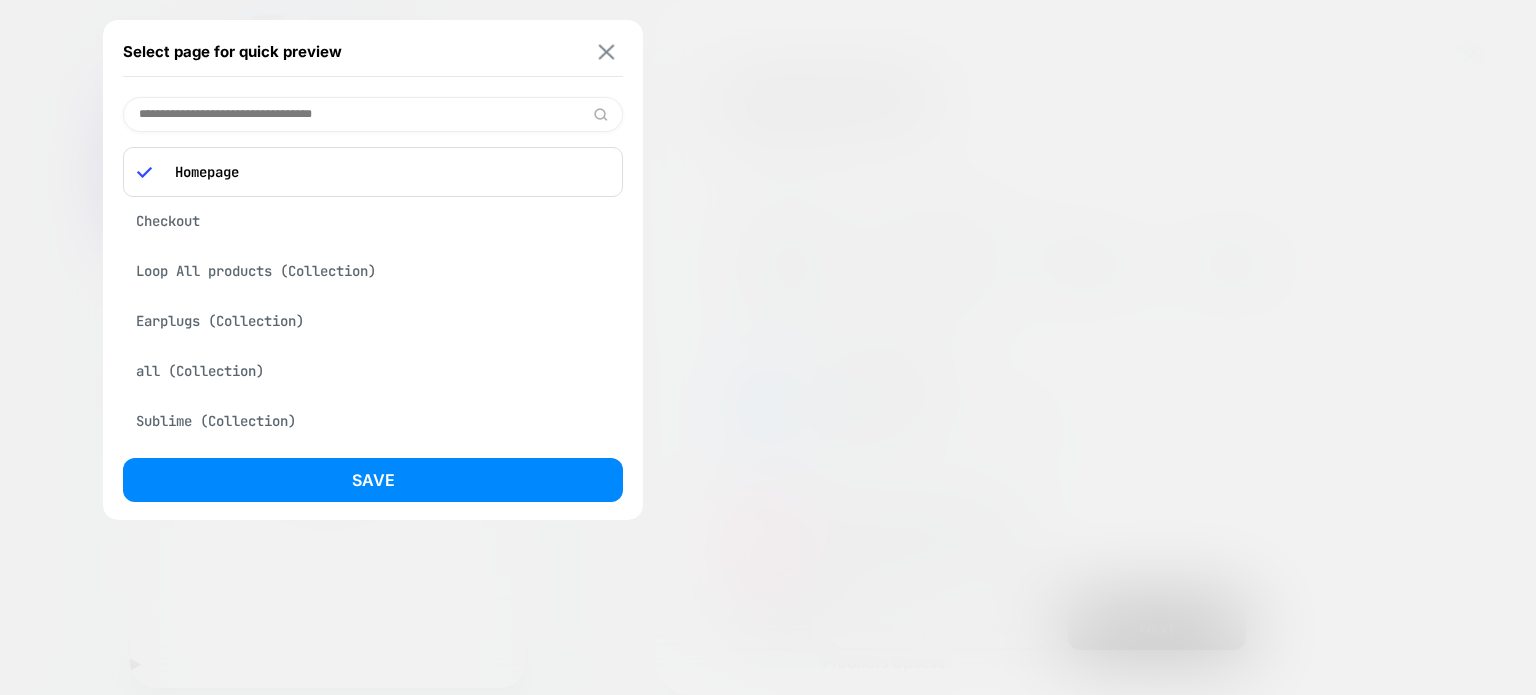 click at bounding box center [606, 51] 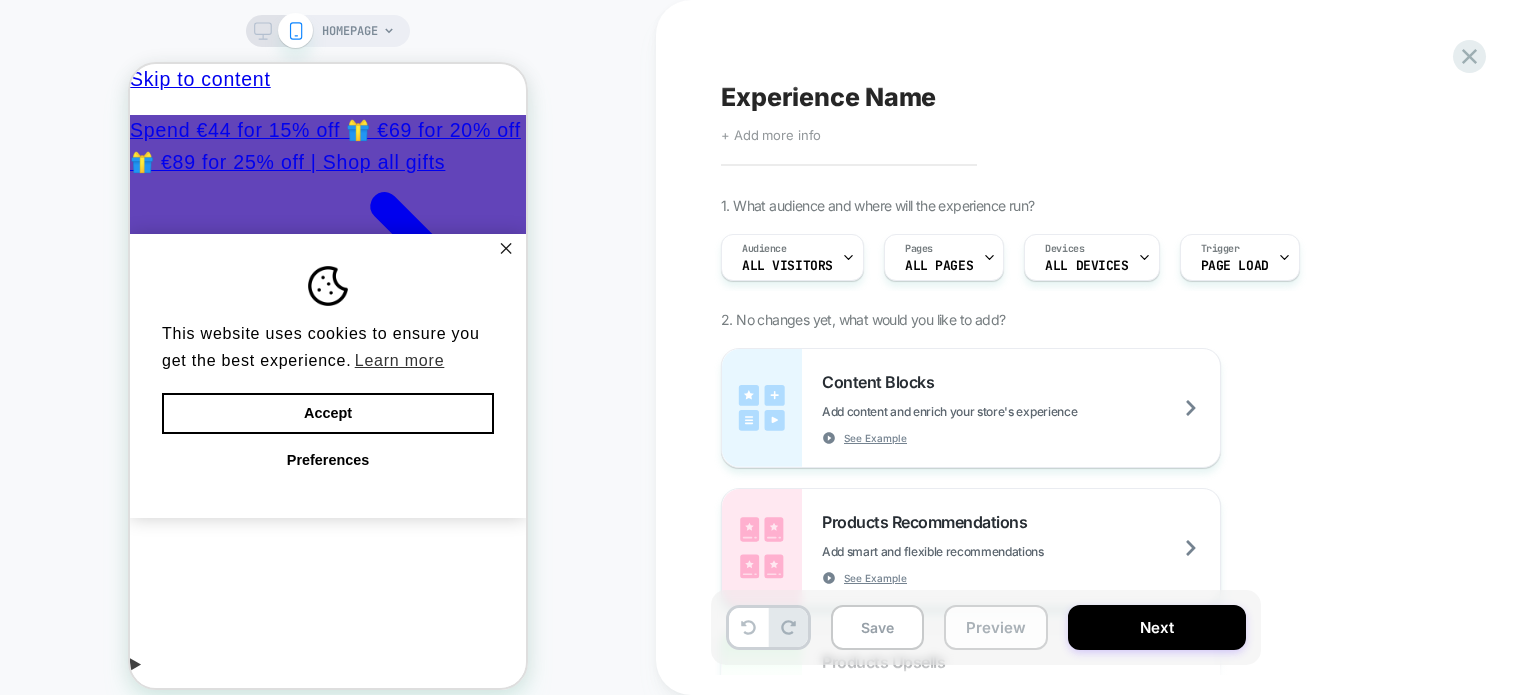 click on "Preview" at bounding box center (996, 627) 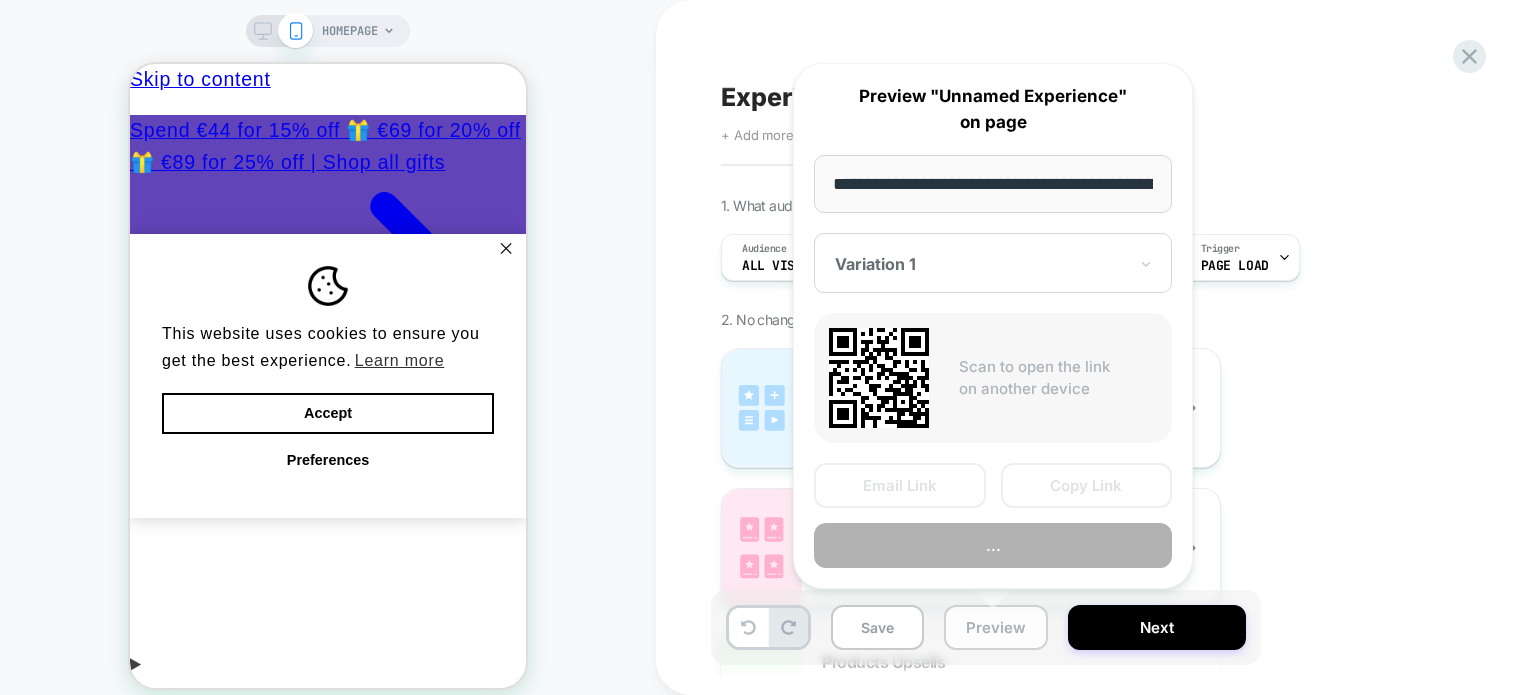 scroll, scrollTop: 0, scrollLeft: 165, axis: horizontal 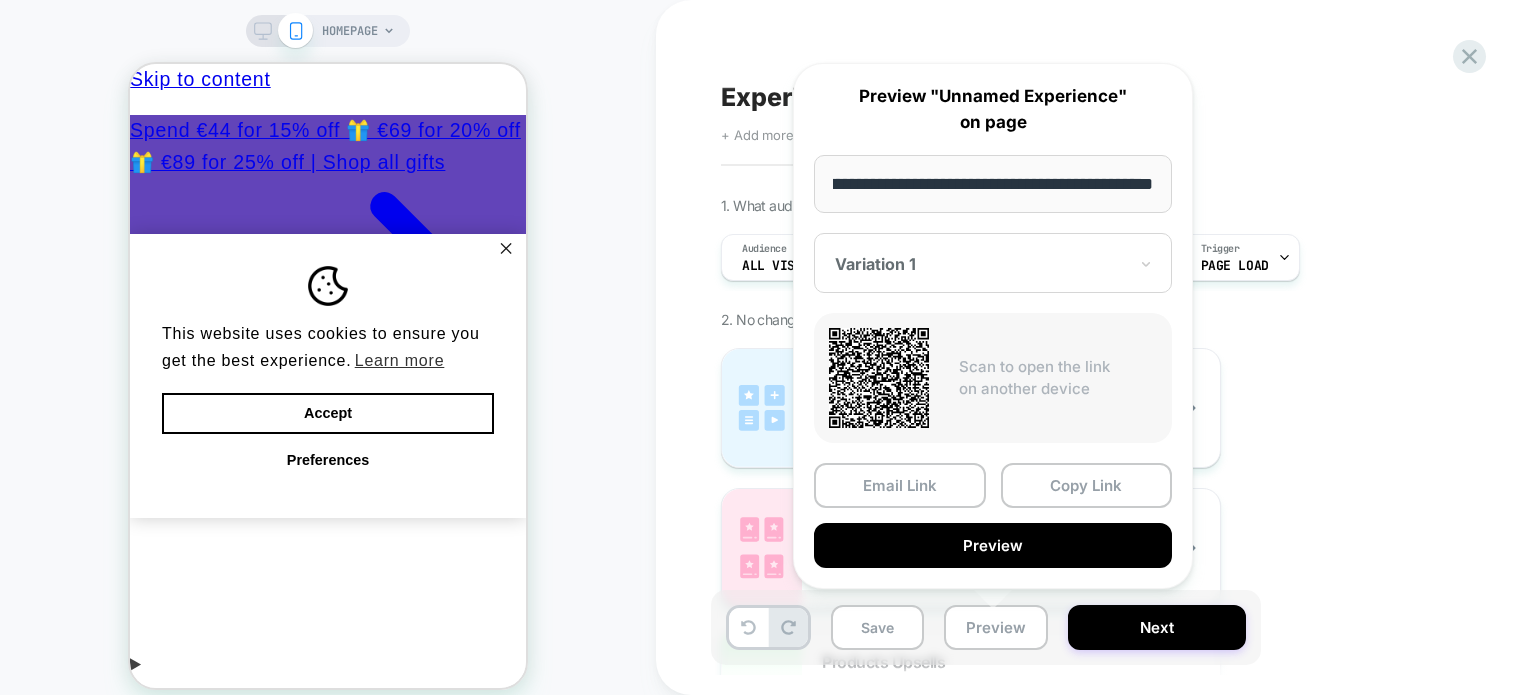 click on "**********" at bounding box center (993, 184) 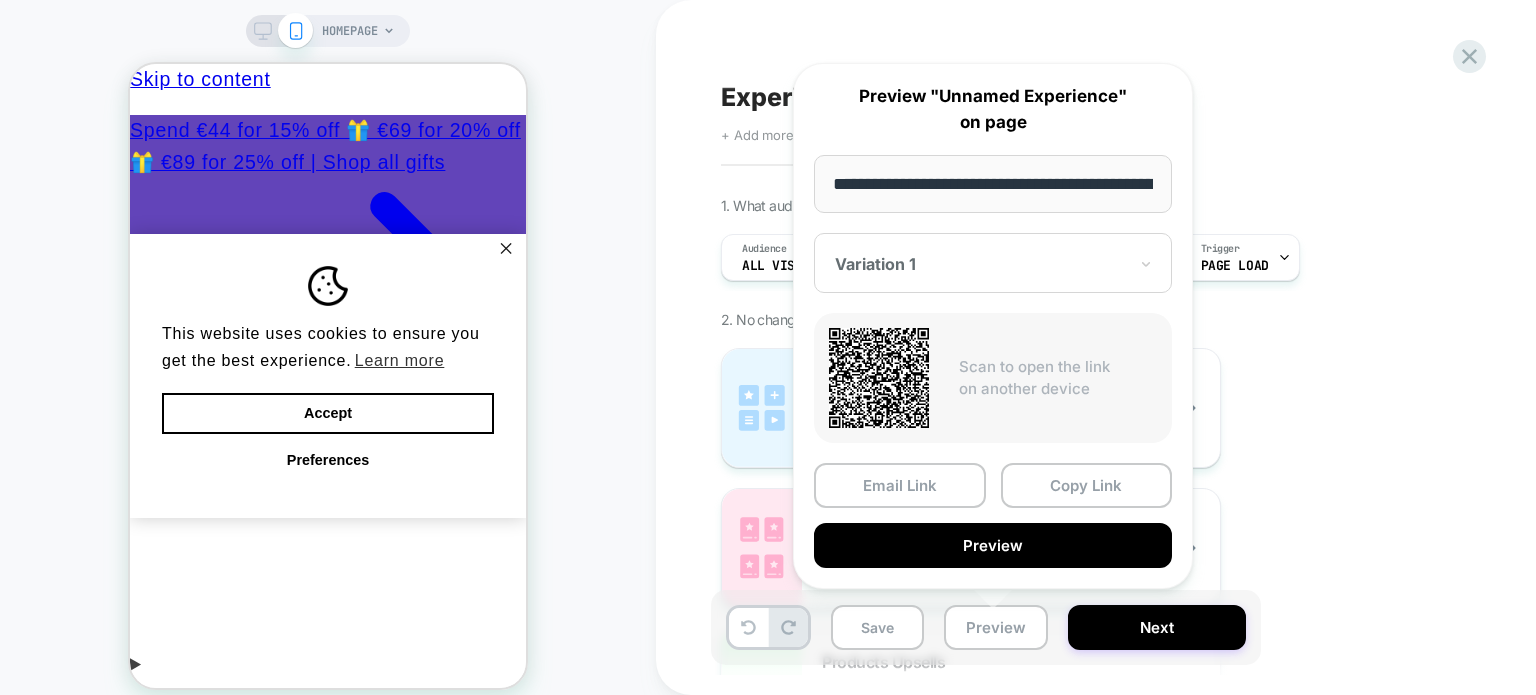 click on "Experience Name" at bounding box center (1086, 97) 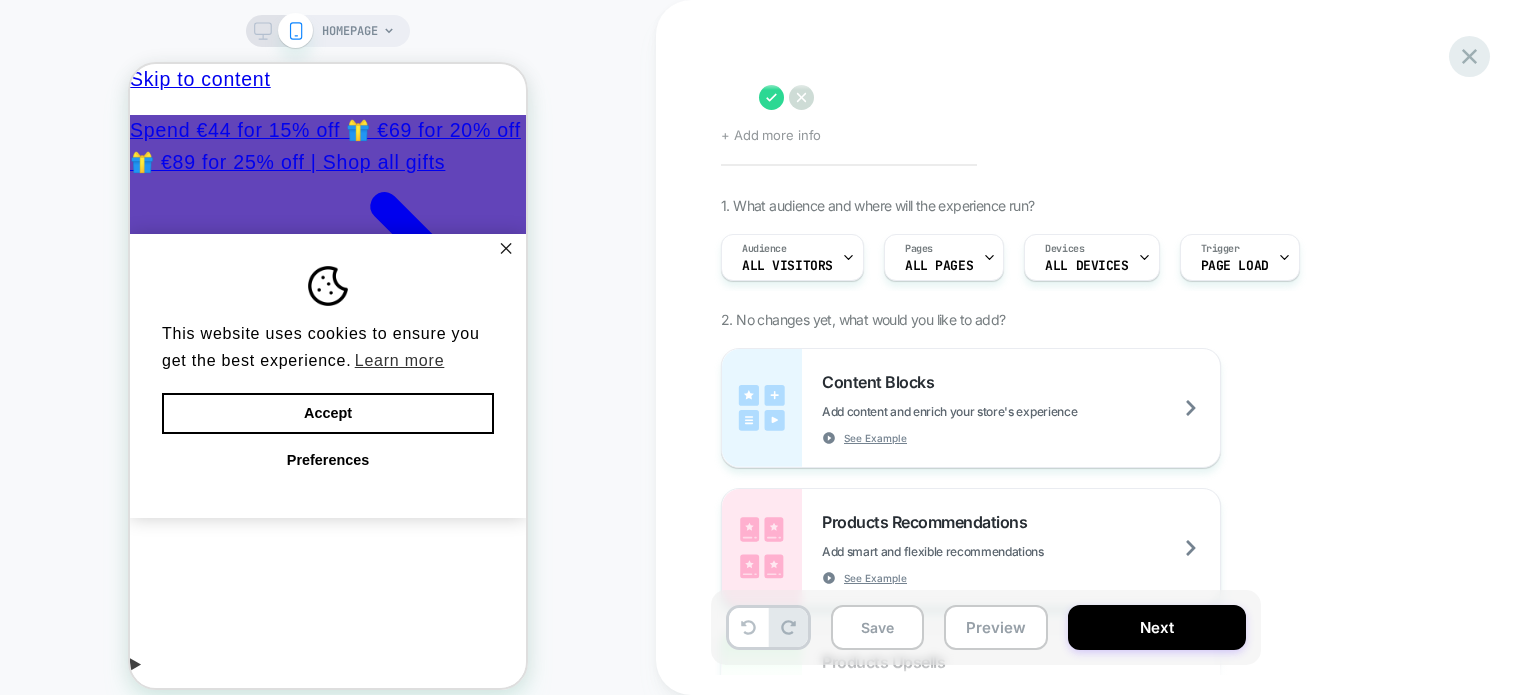 click 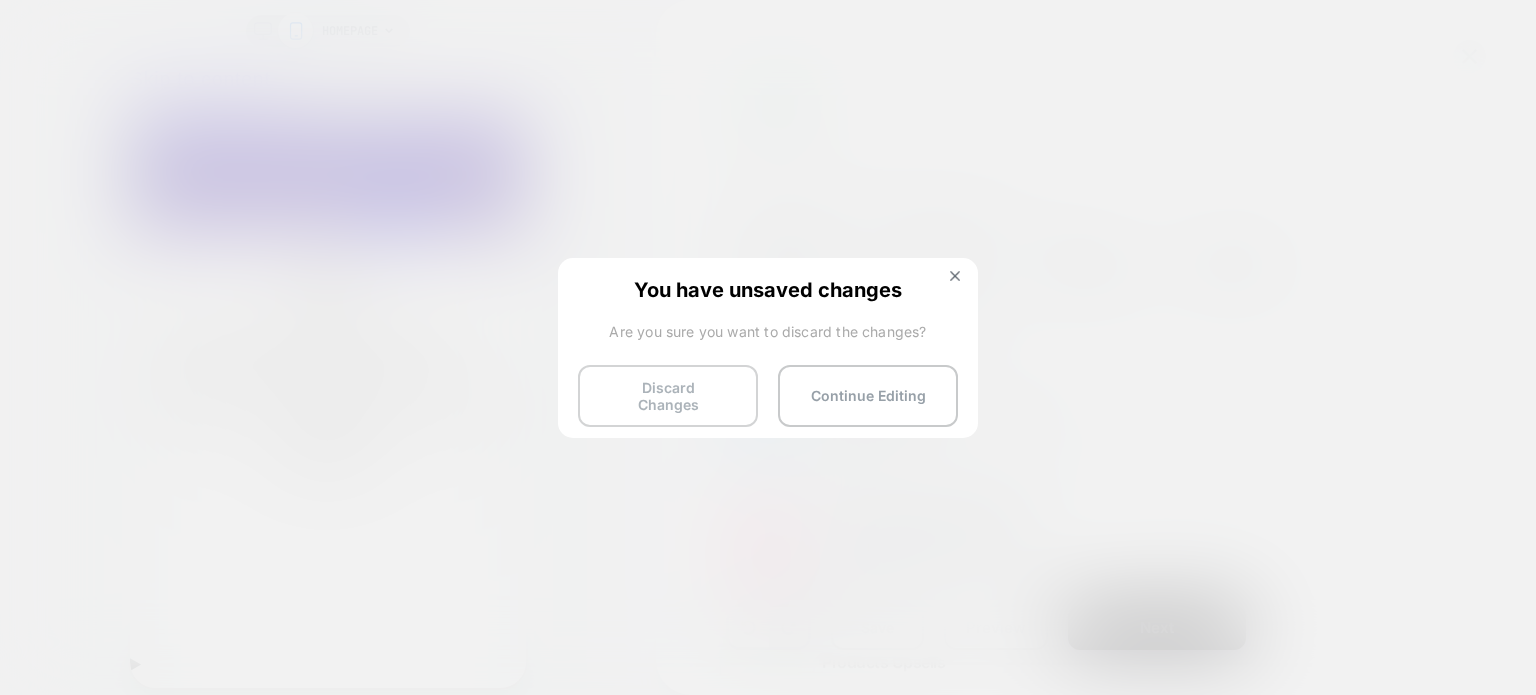 click on "Discard Changes" at bounding box center [668, 396] 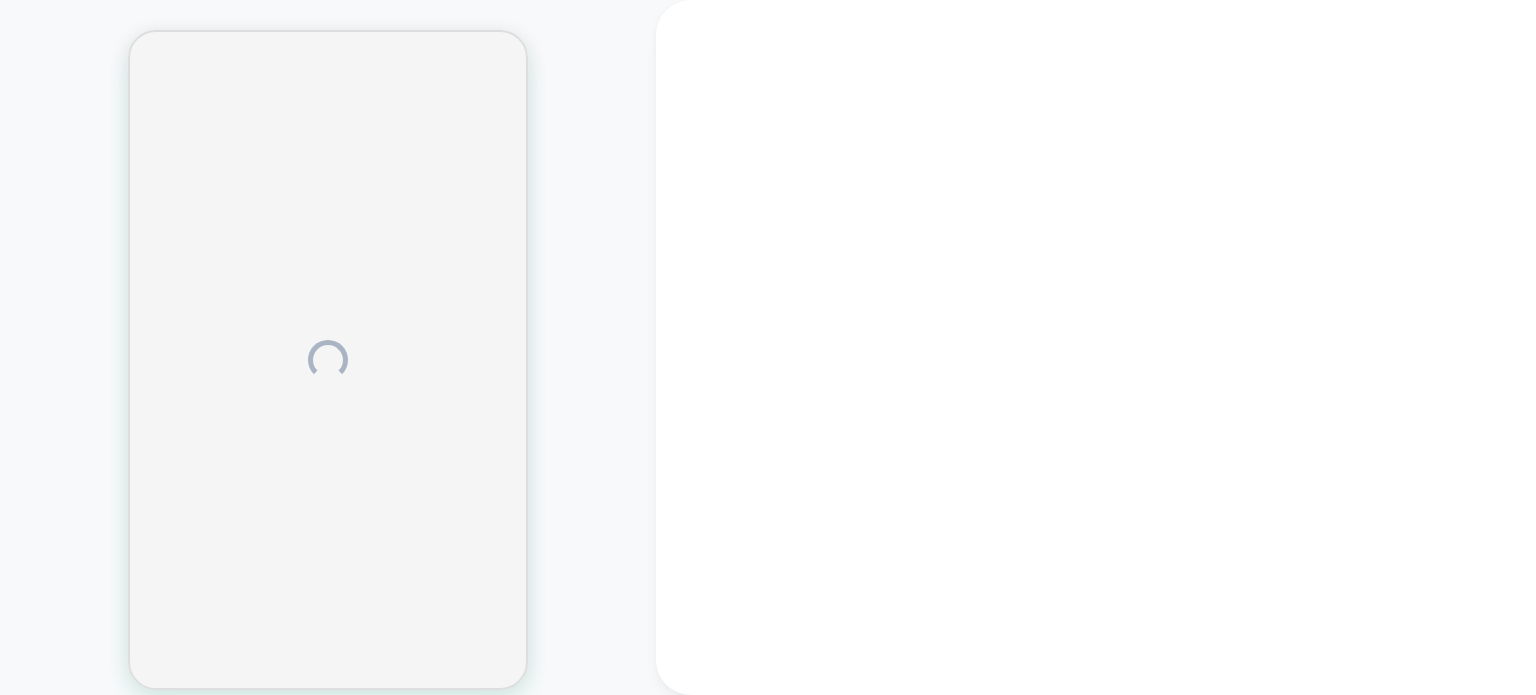 scroll, scrollTop: 0, scrollLeft: 0, axis: both 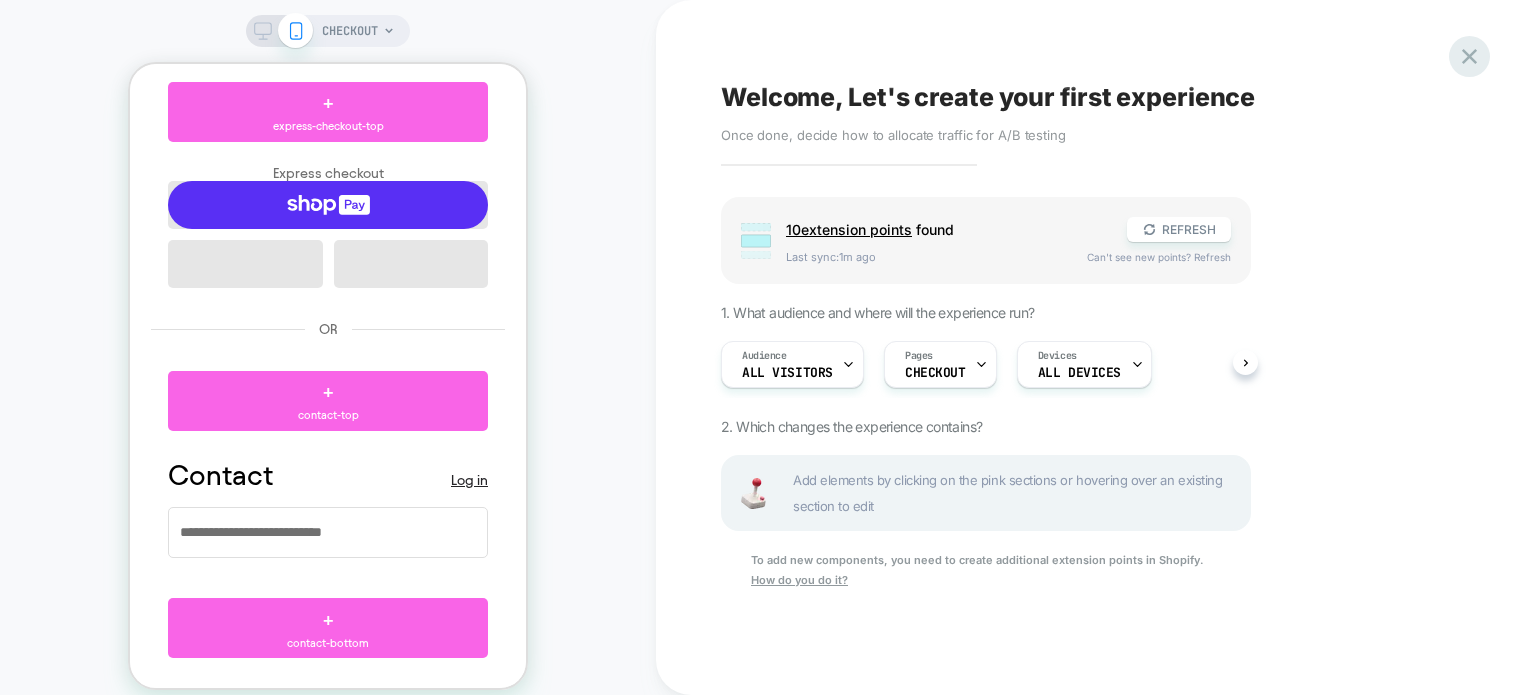 click 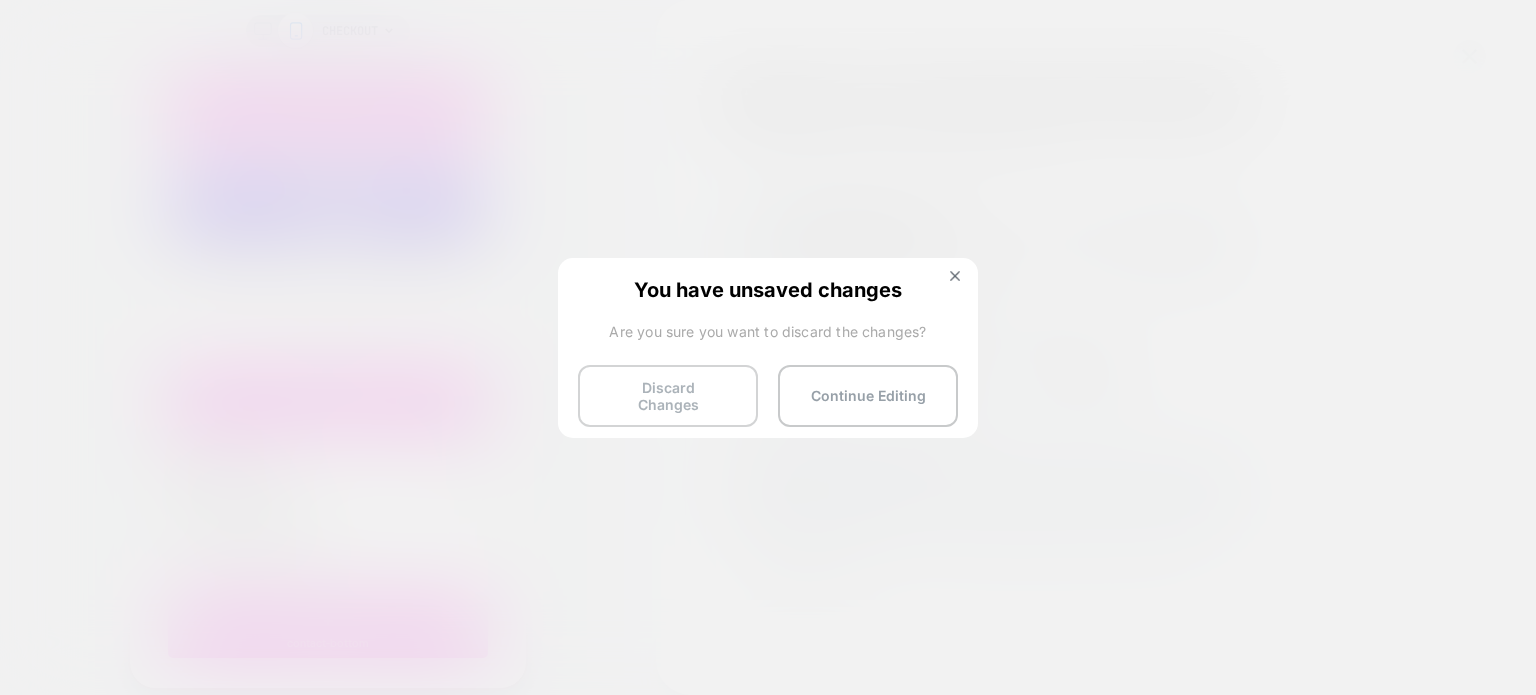 click on "Discard Changes" at bounding box center (668, 396) 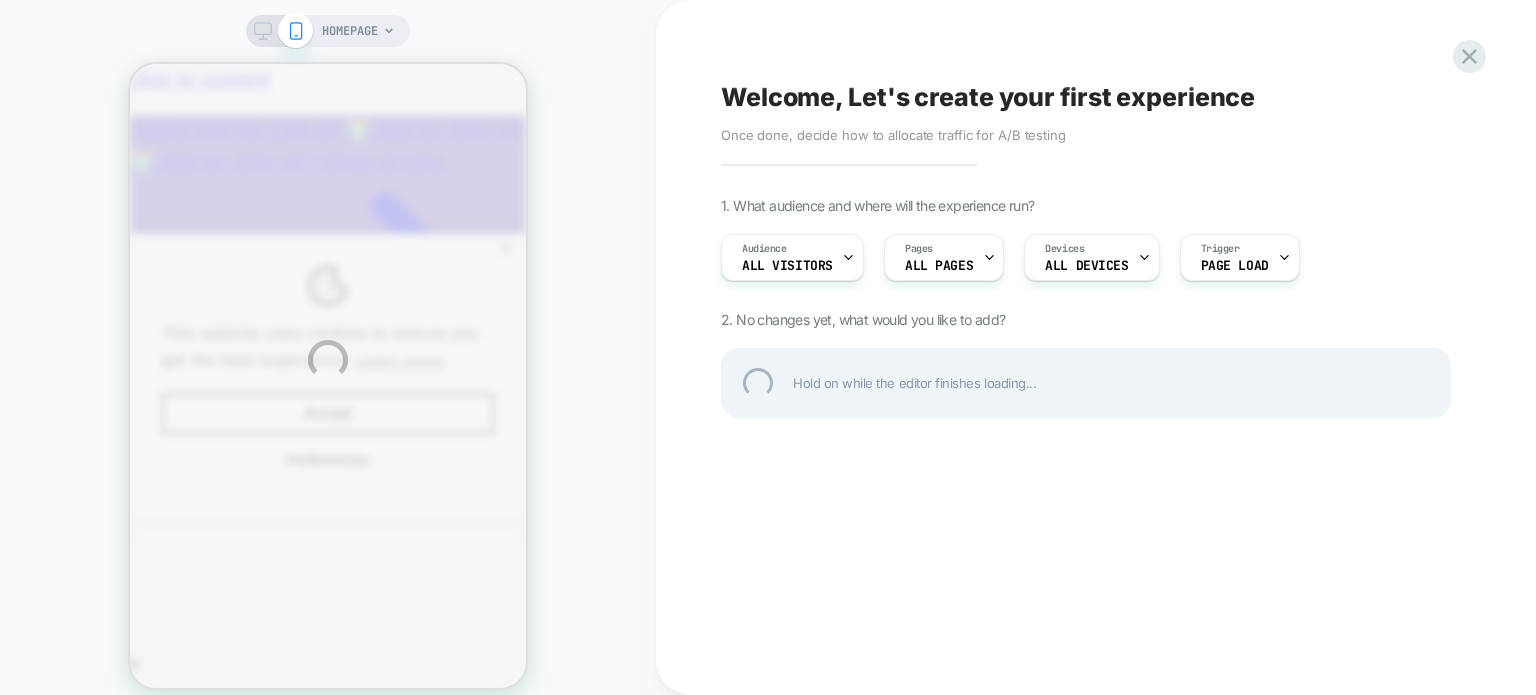 scroll, scrollTop: 0, scrollLeft: 0, axis: both 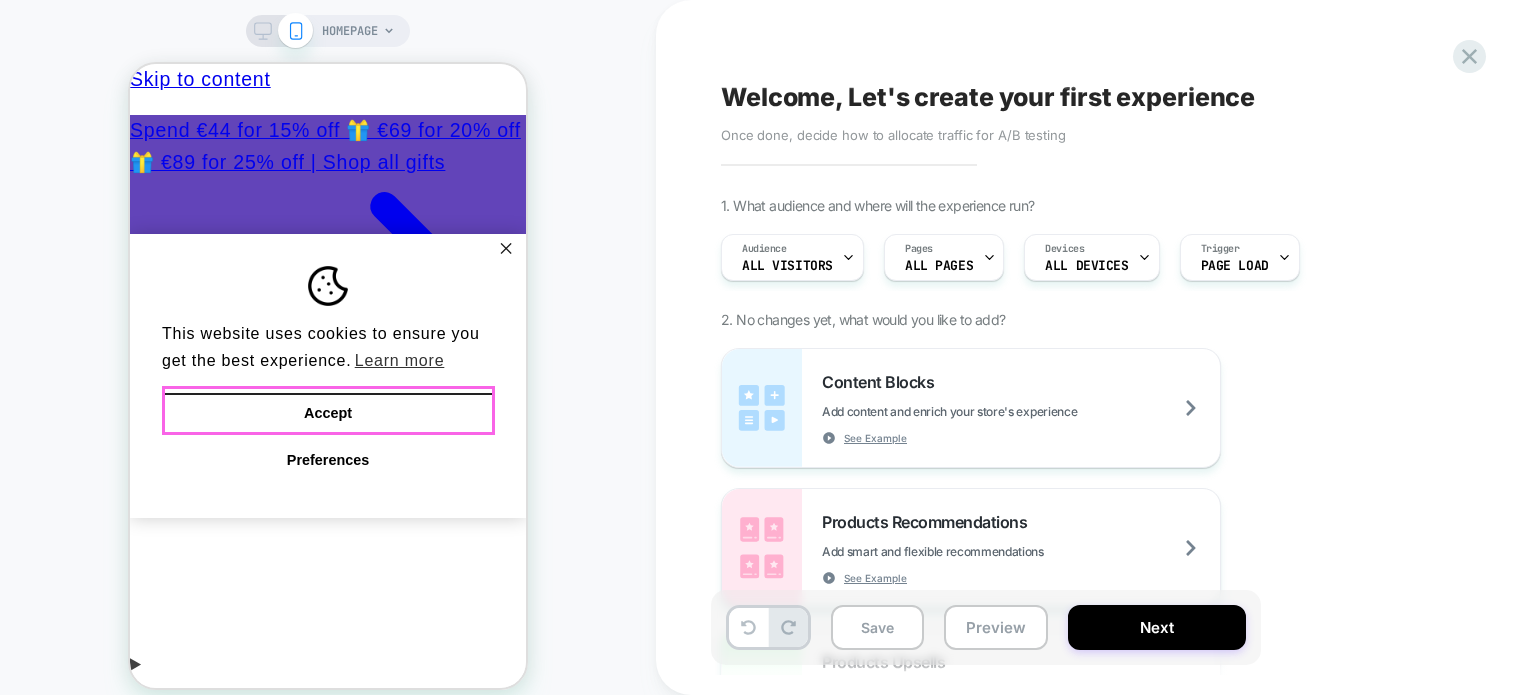 click on "Accept" at bounding box center (328, 414) 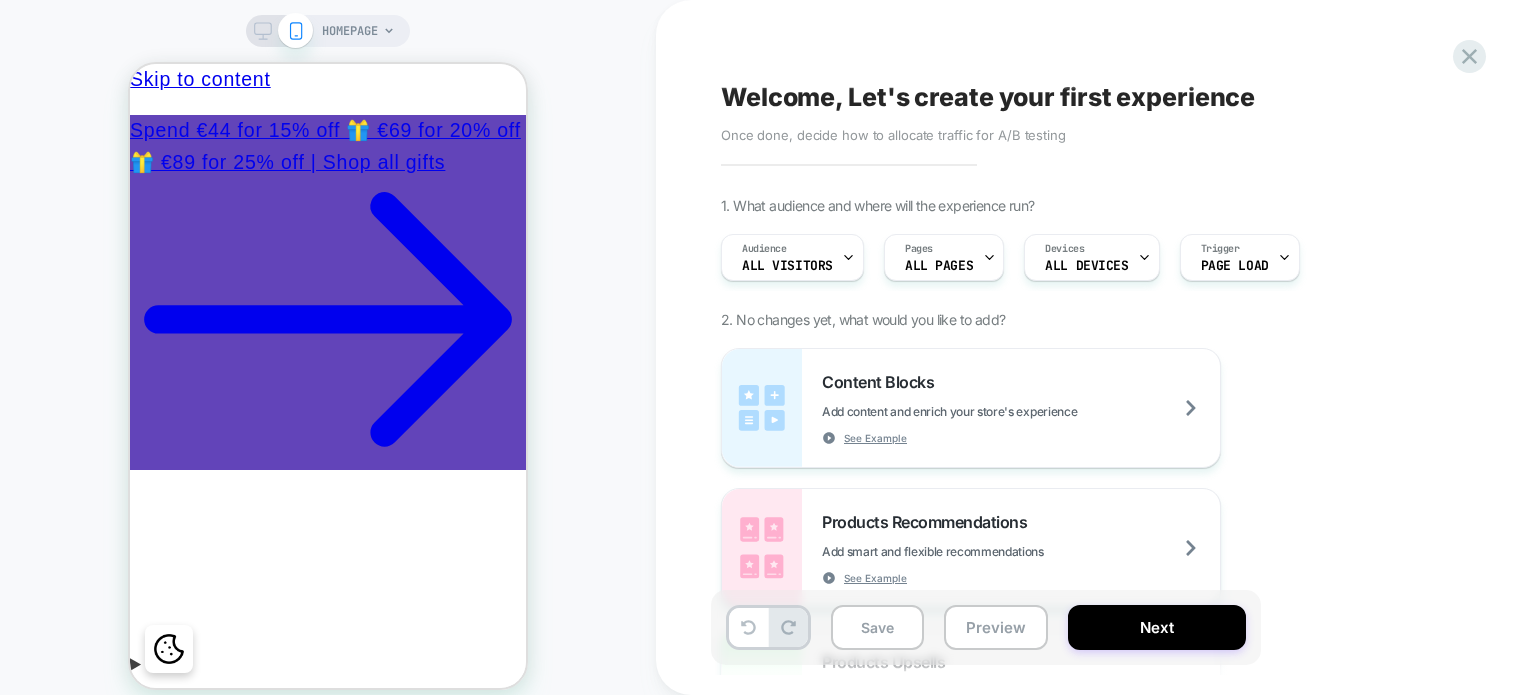 click on "Welcome, Let's create your first experience Click to edit experience details Once done, decide how to allocate traffic for A/B testing 1. What audience and where will the experience run? Audience All Visitors Pages ALL PAGES Devices ALL DEVICES Trigger Page Load 2. No changes yet, what would you like to add? Content Blocks Add content and enrich your store's experience See Example Products Recommendations Add smart and flexible recommendations See Example Products Upsells Add smart and flexible upsells See Example Custom Component Create your own custom componet using html/css/js General Redirect Redirect users to different URLs, compare performance and optimize conversions Theme Test Test and optimize themes To run a price test, you need to start from an empty experience, have Shopify Plus membership and be on eligible Visually plan Price Test Request a pricing test by either manually selecting products or creating a matching rule to increase or decrease prices Fake Click See Example Global CSS New Pages" at bounding box center (1086, 347) 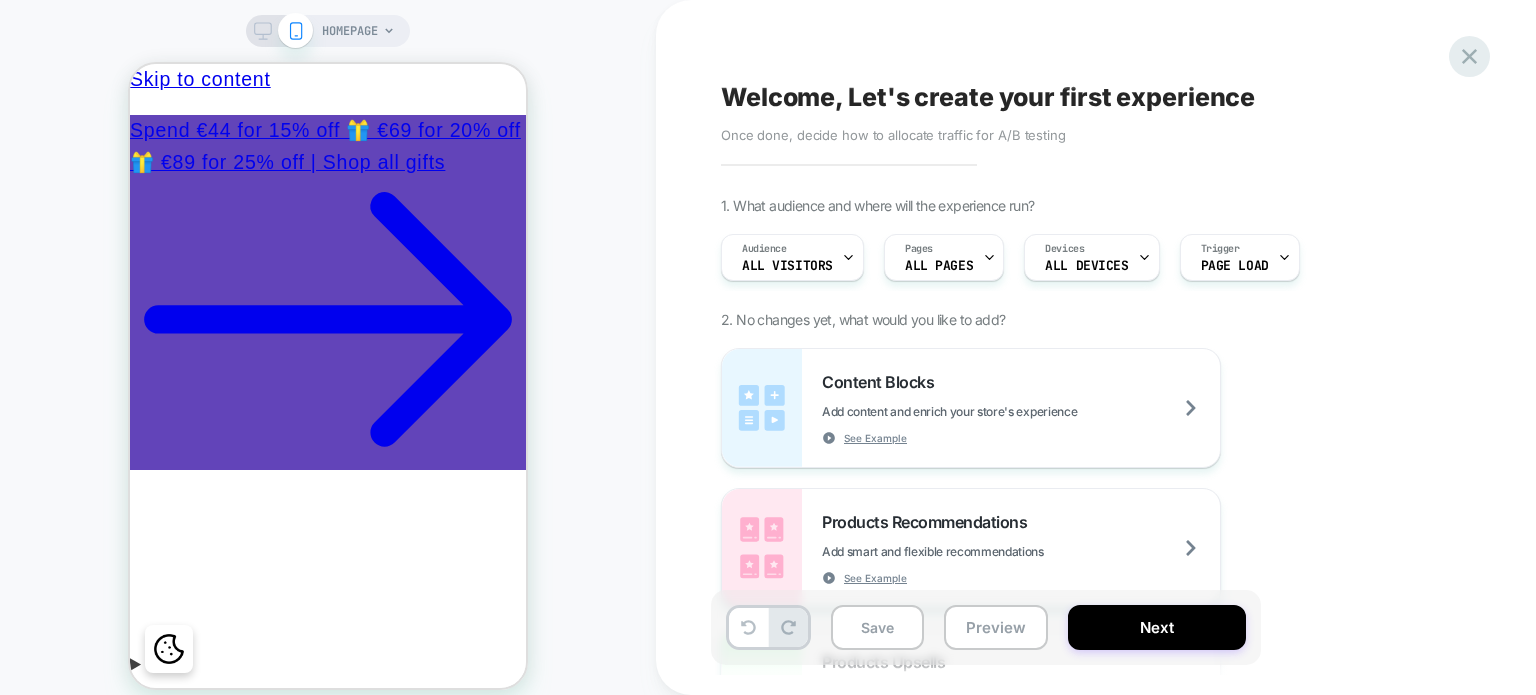 click 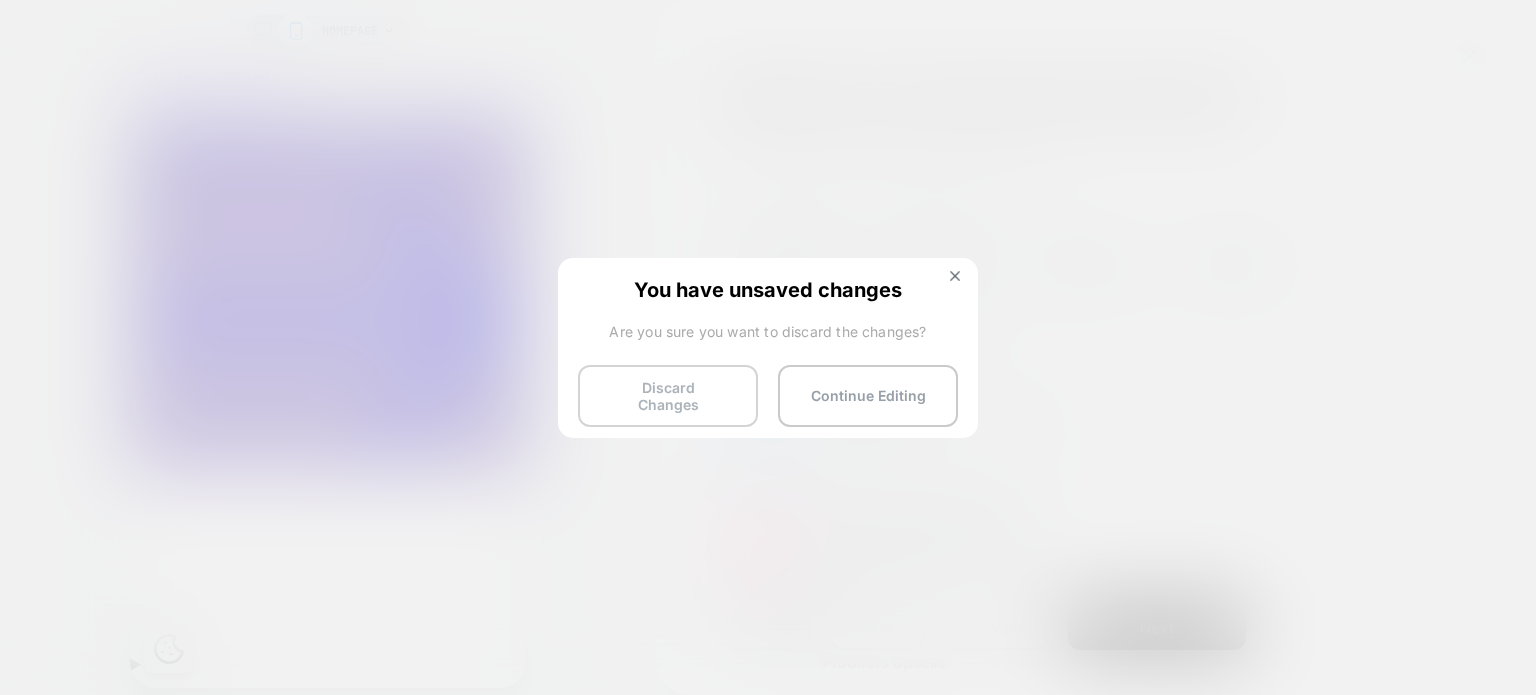 click on "Discard Changes" at bounding box center (668, 396) 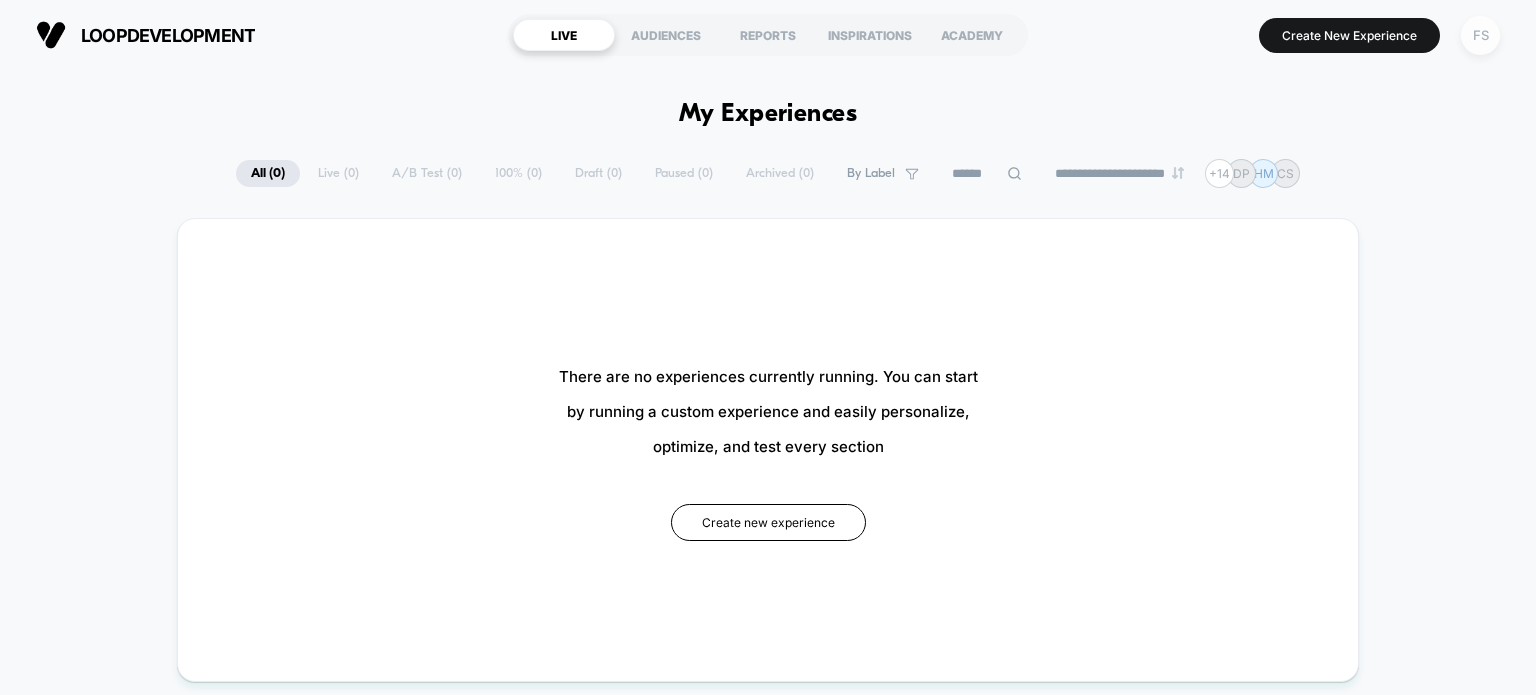 click on "FS" at bounding box center [1480, 35] 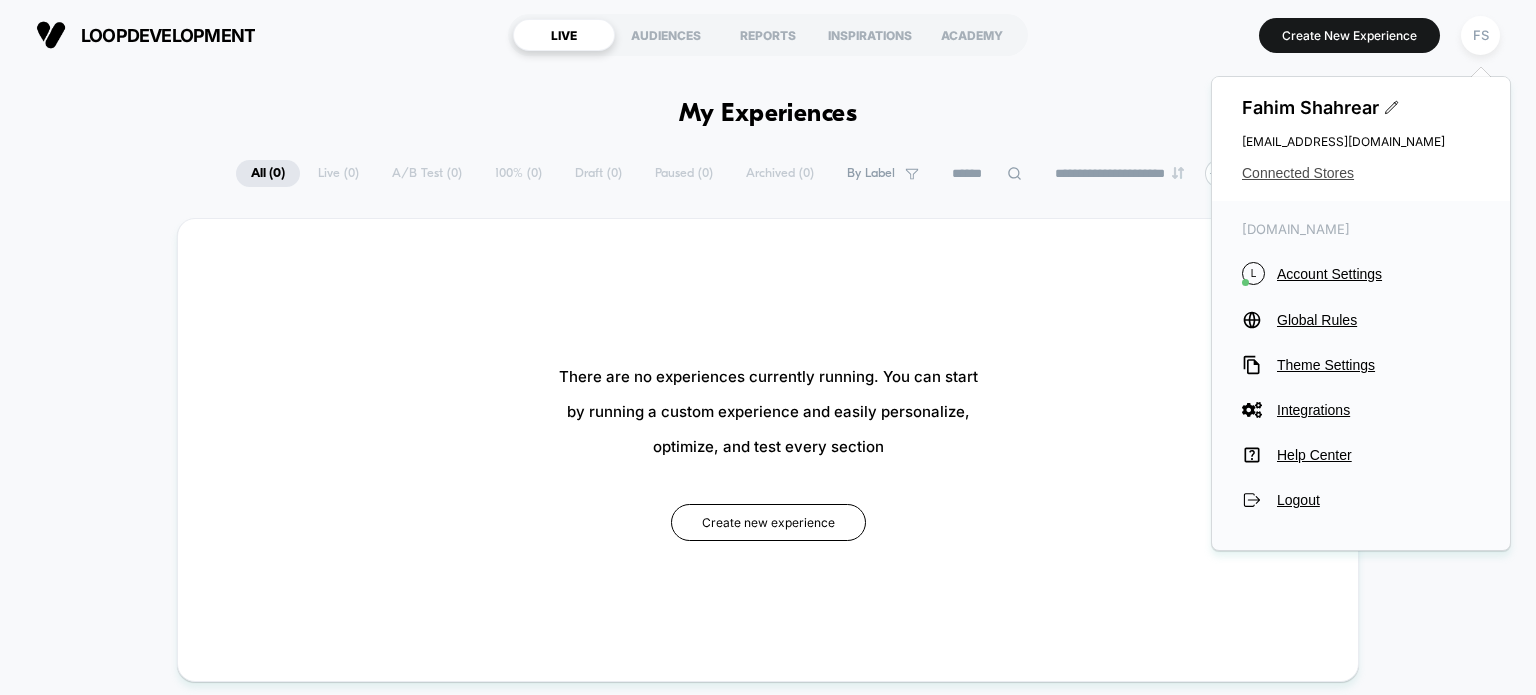 click on "Connected Stores" at bounding box center [1361, 173] 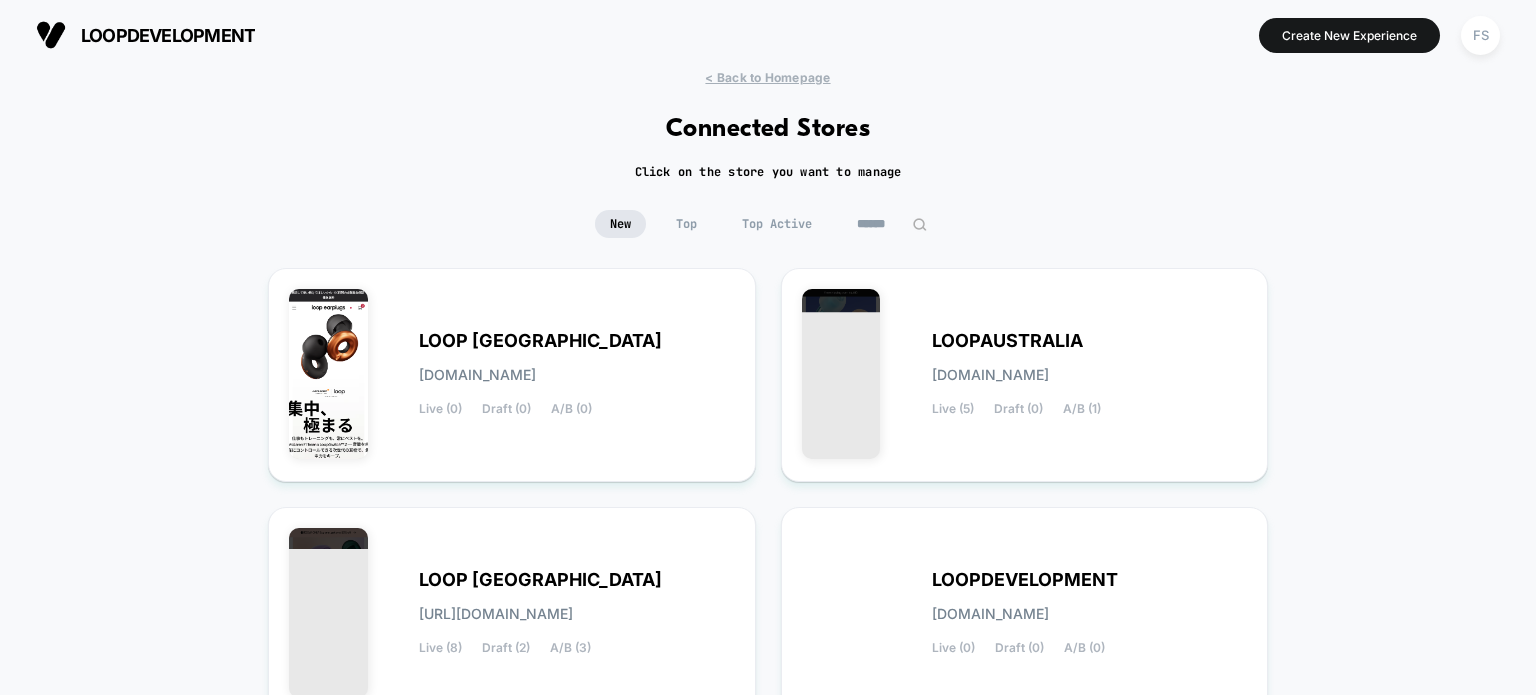 scroll, scrollTop: 360, scrollLeft: 0, axis: vertical 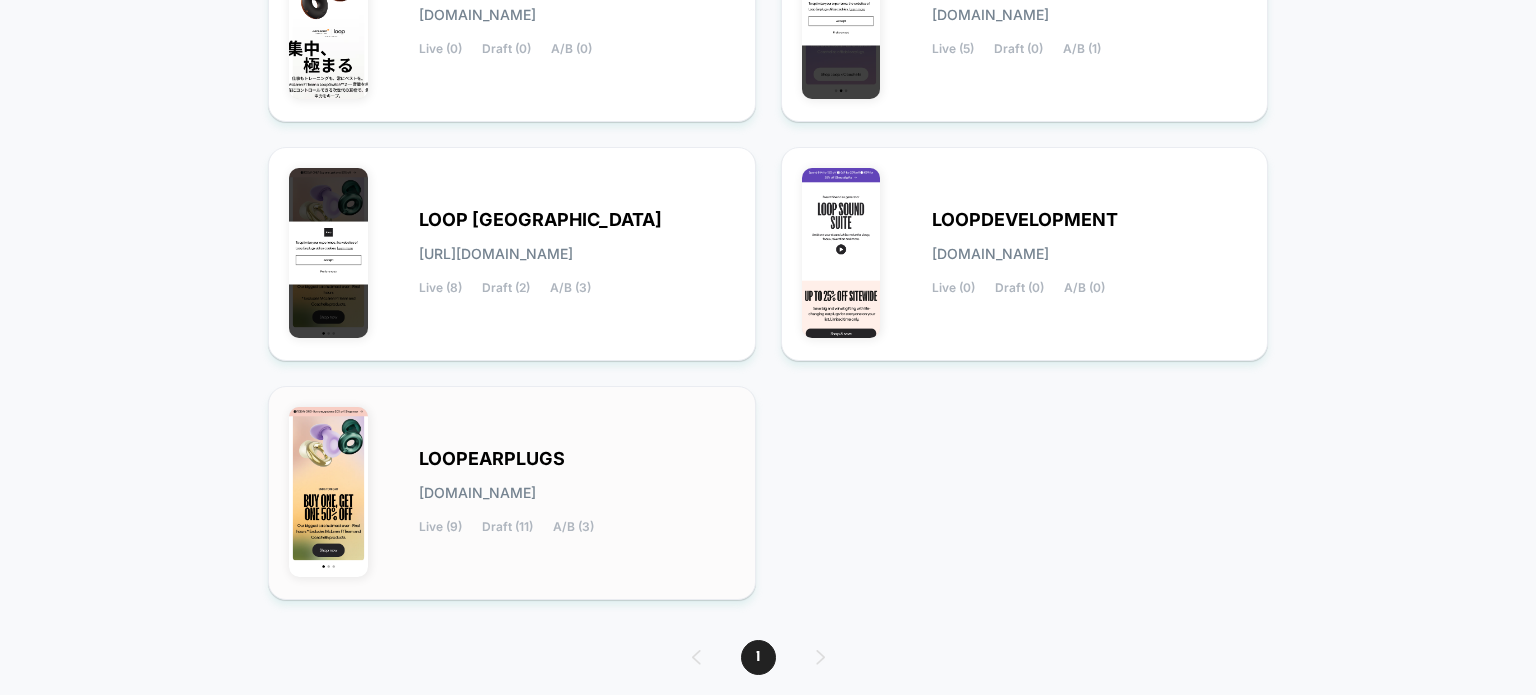 click on "LOOPEARPLUGS" at bounding box center [492, 459] 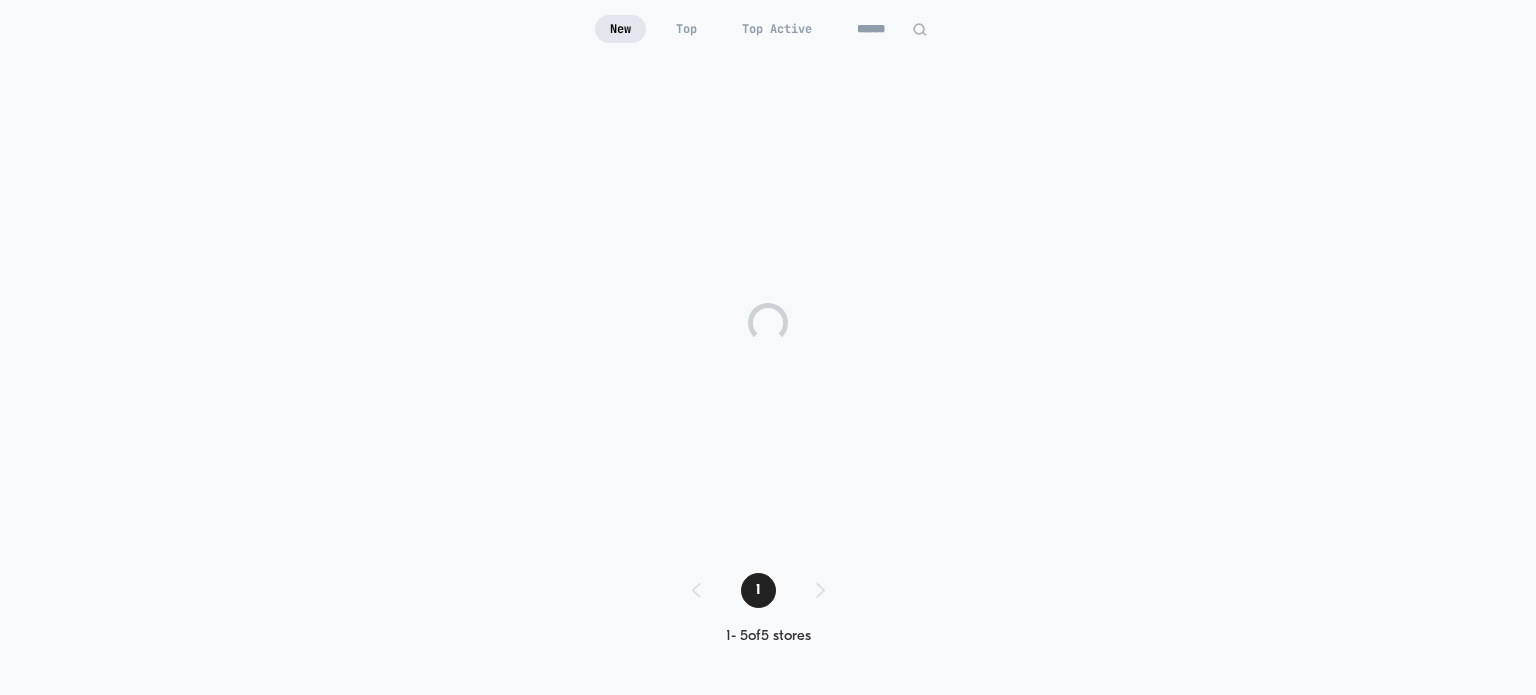 scroll, scrollTop: 128, scrollLeft: 0, axis: vertical 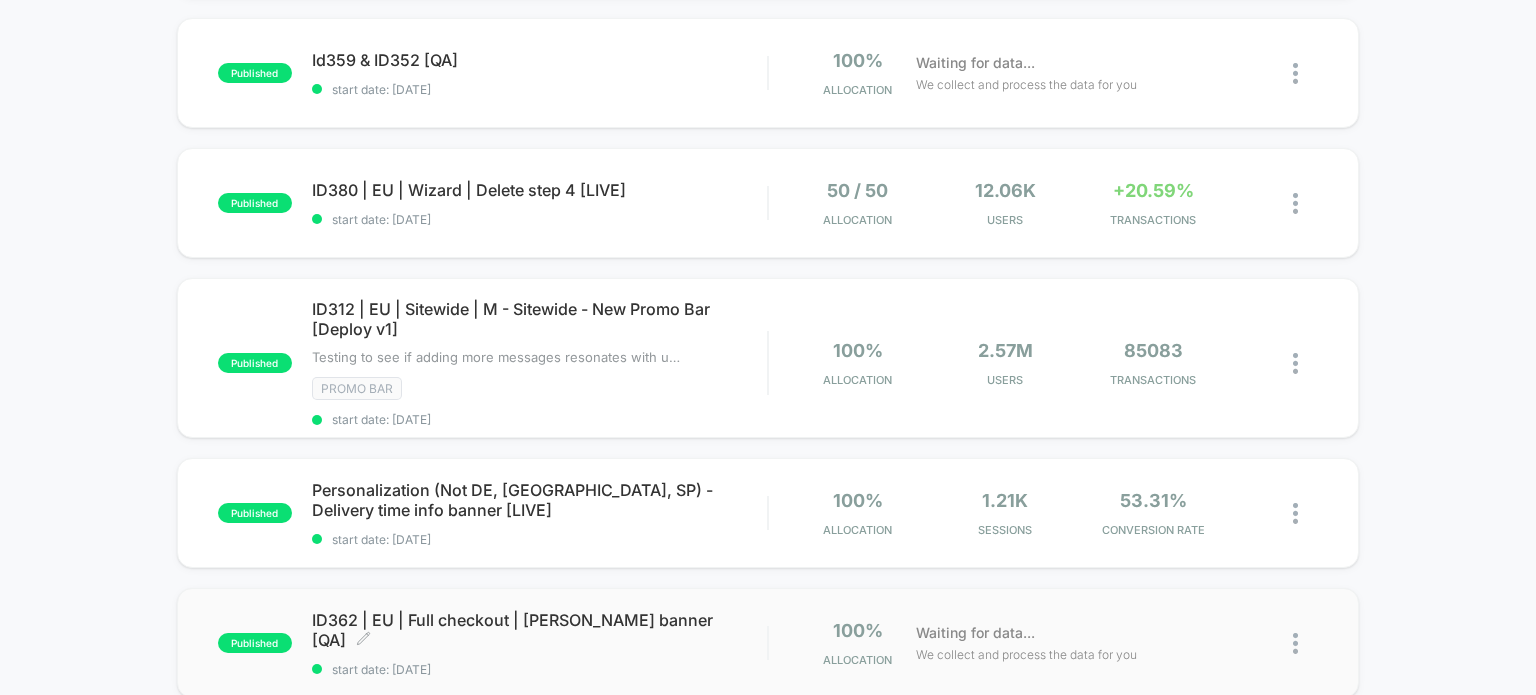 click on "ID362 | EU | Full checkout | Matt Walker banner [QA] Click to edit experience details" at bounding box center (540, 630) 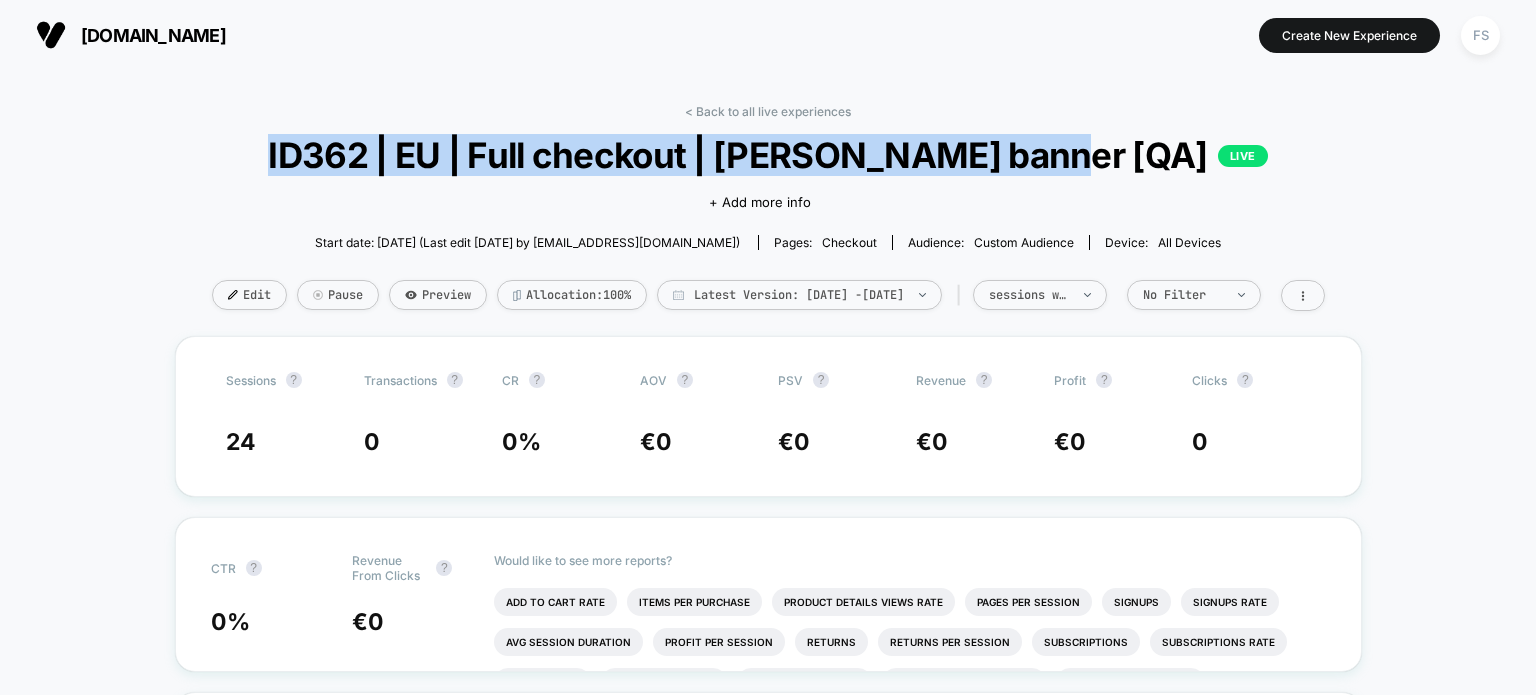 drag, startPoint x: 313, startPoint y: 157, endPoint x: 1076, endPoint y: 158, distance: 763.0007 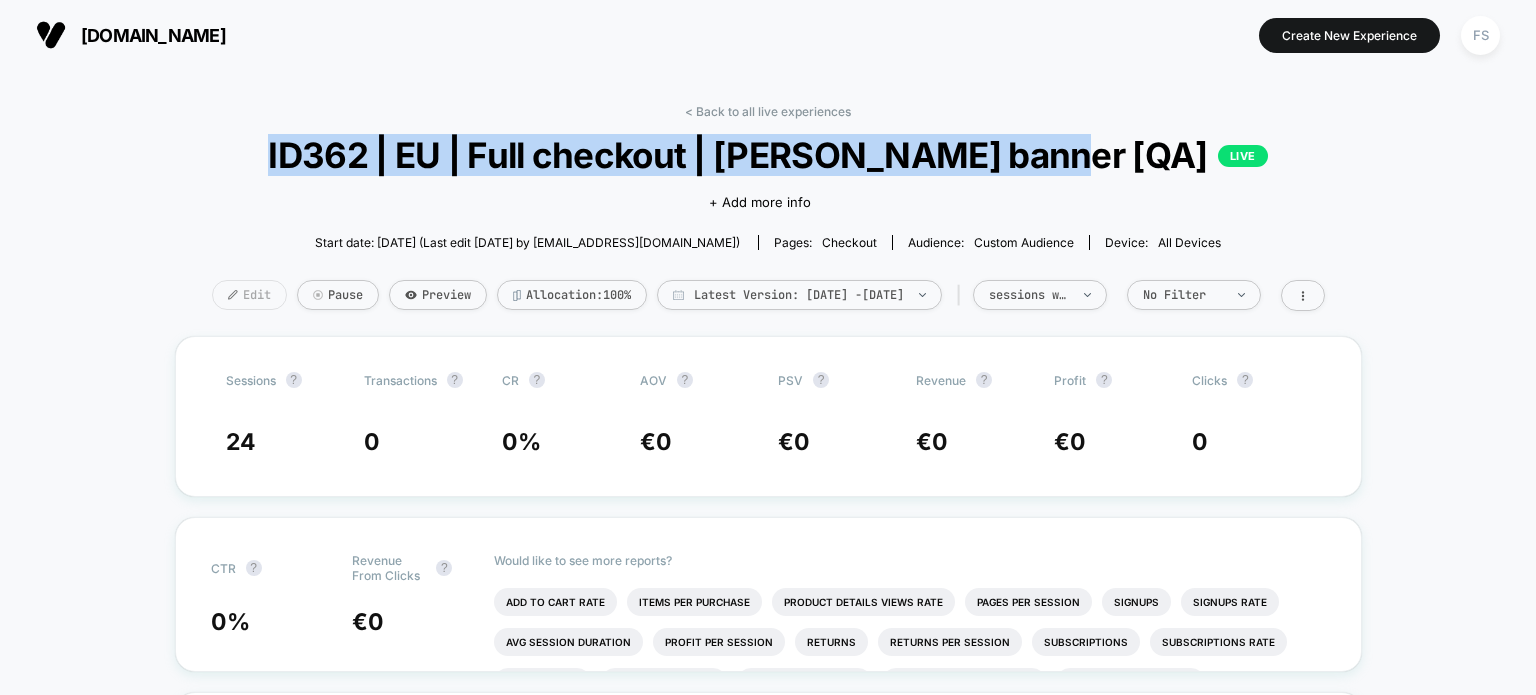 click on "Edit" at bounding box center [249, 295] 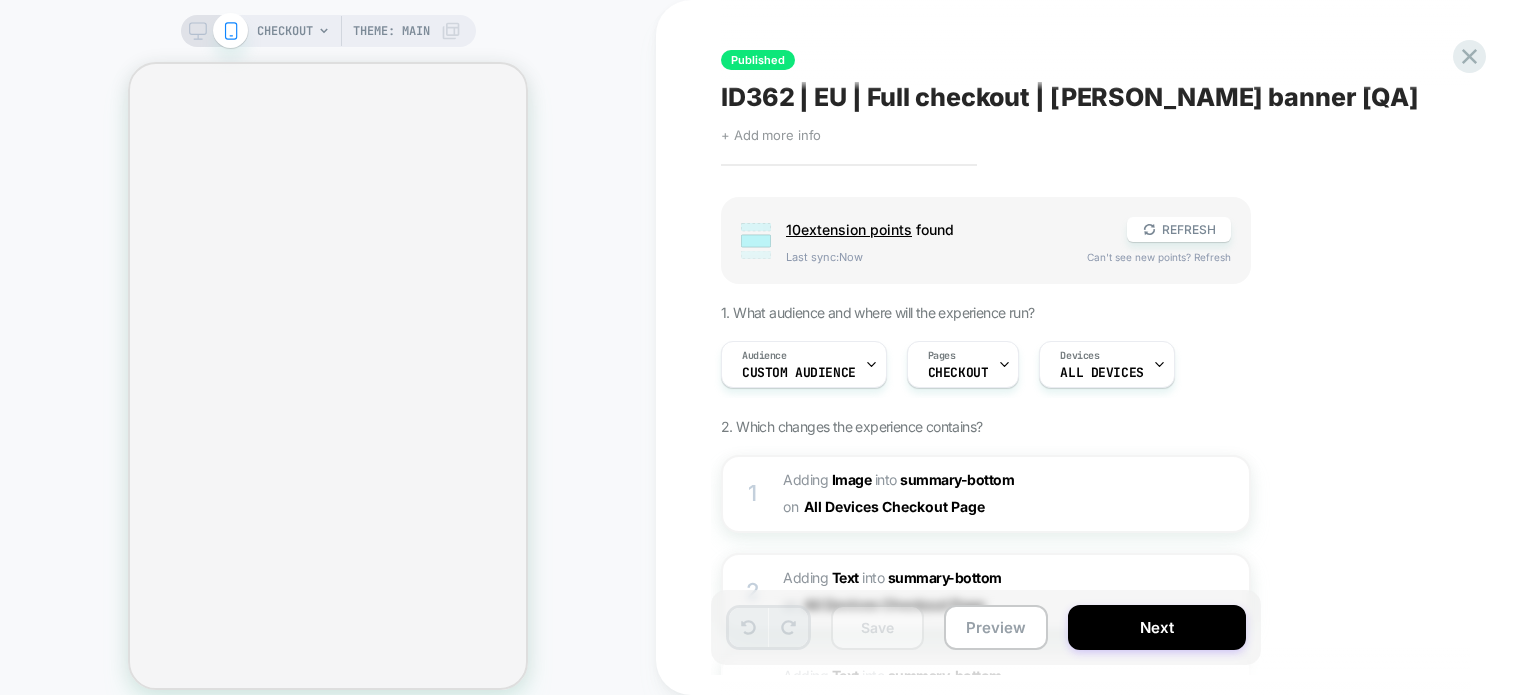 scroll, scrollTop: 0, scrollLeft: 0, axis: both 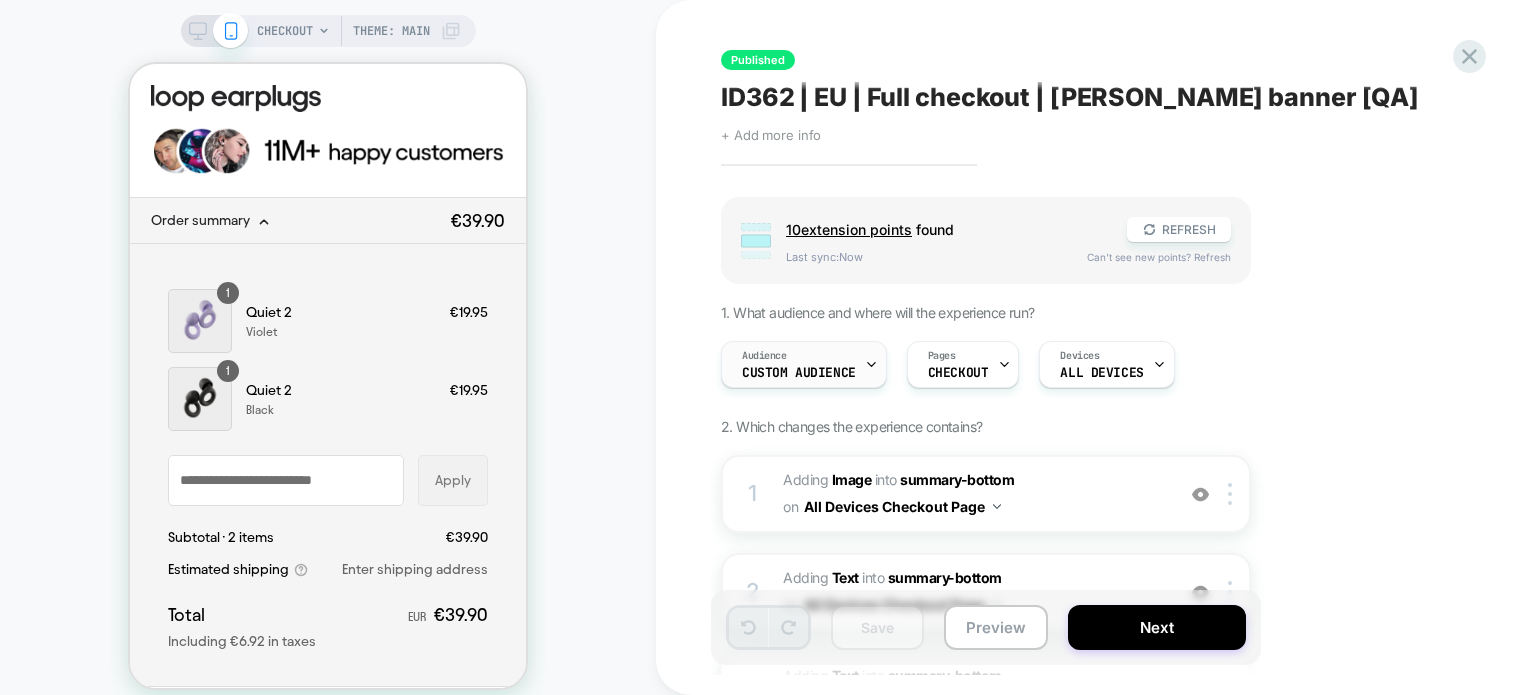click on "Audience Custom Audience" at bounding box center [799, 364] 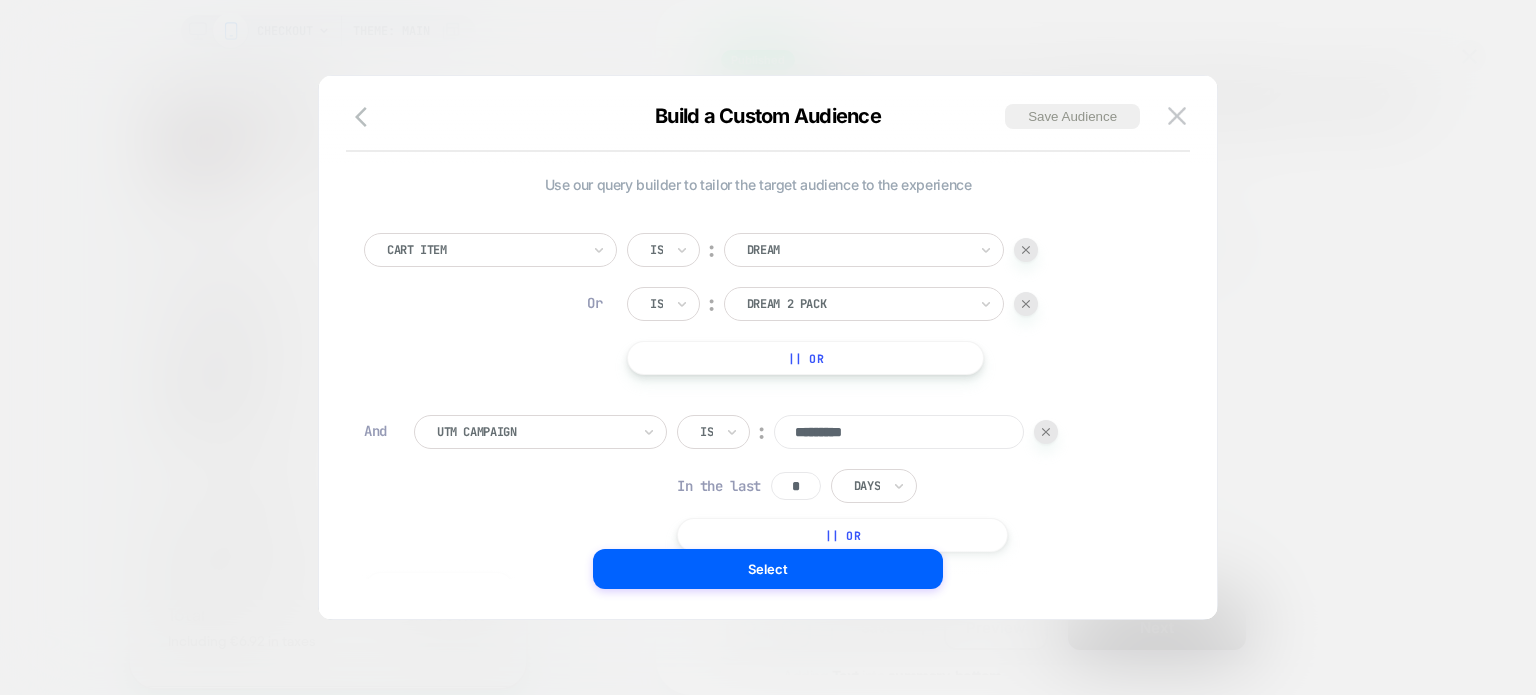 click at bounding box center (768, 347) 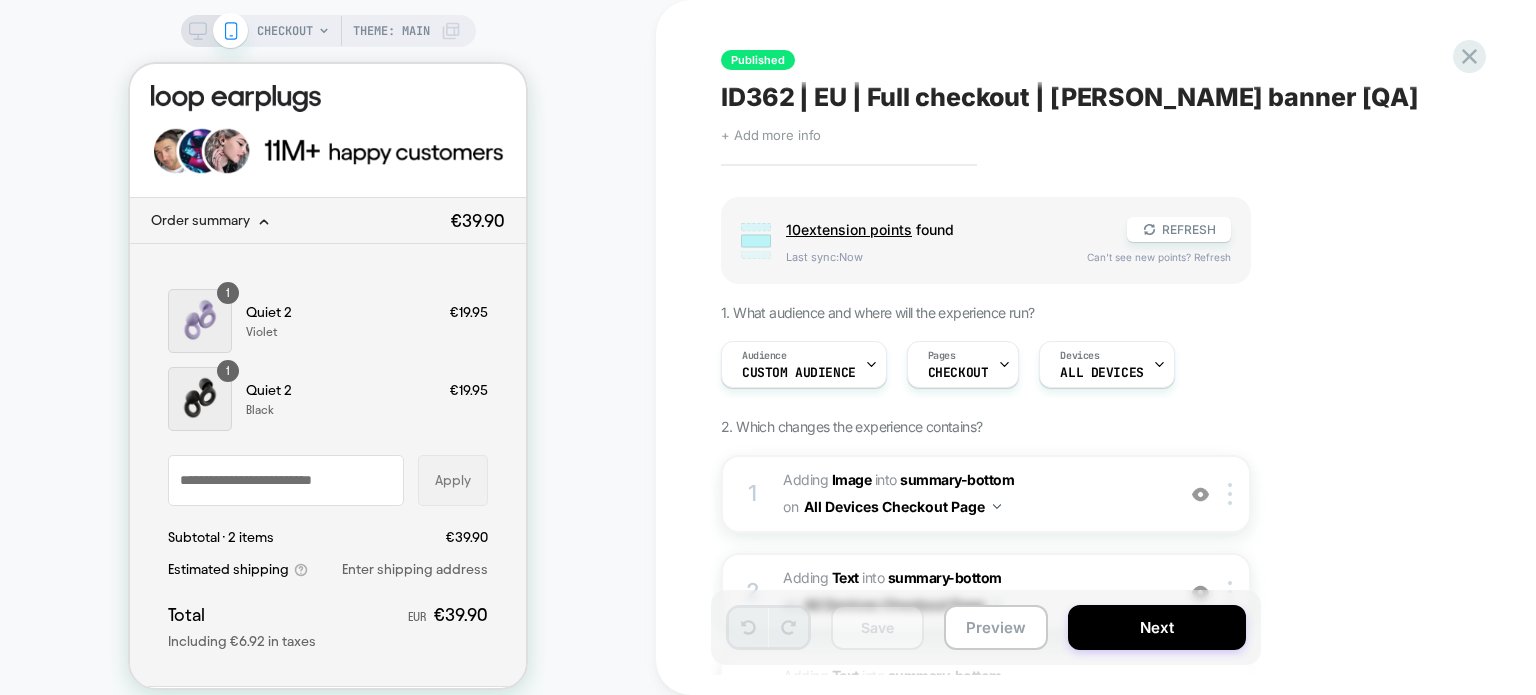 scroll, scrollTop: 452, scrollLeft: 0, axis: vertical 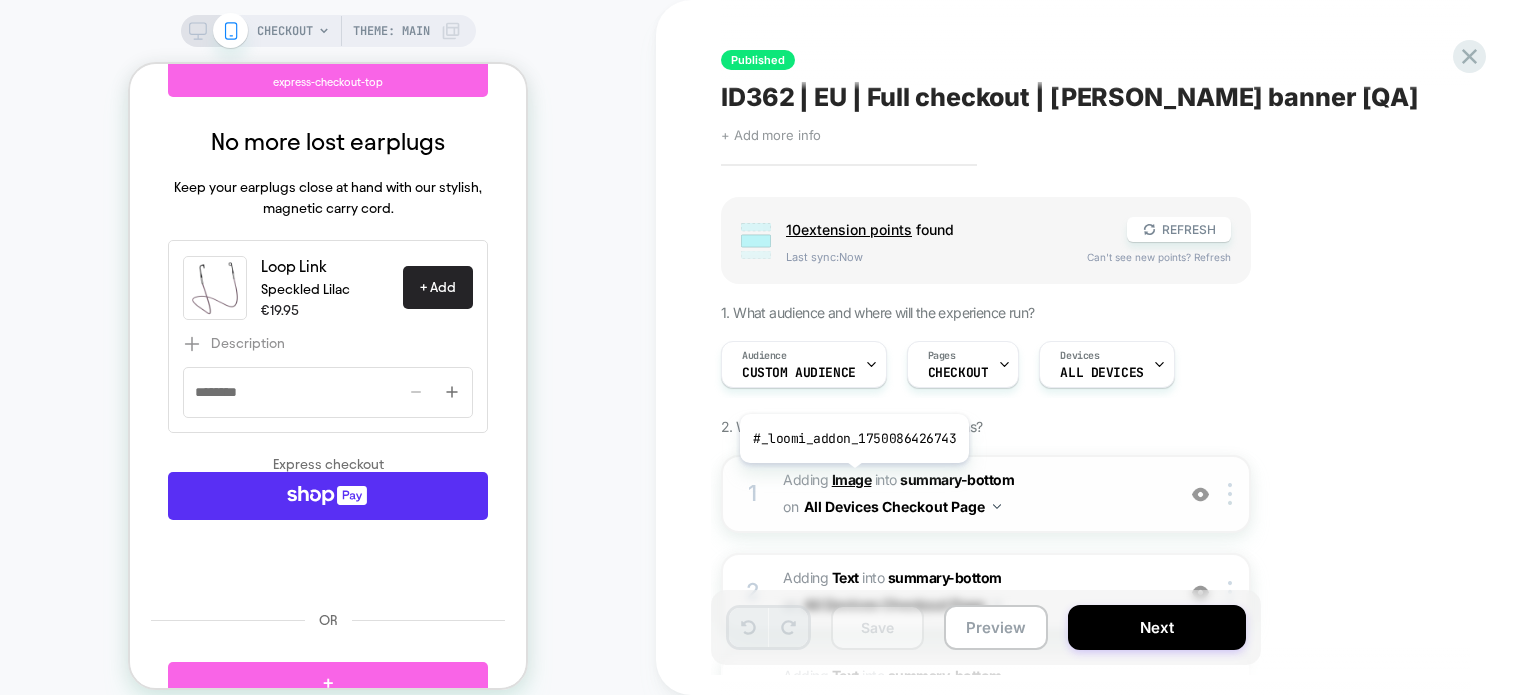 click on "Image" at bounding box center [852, 479] 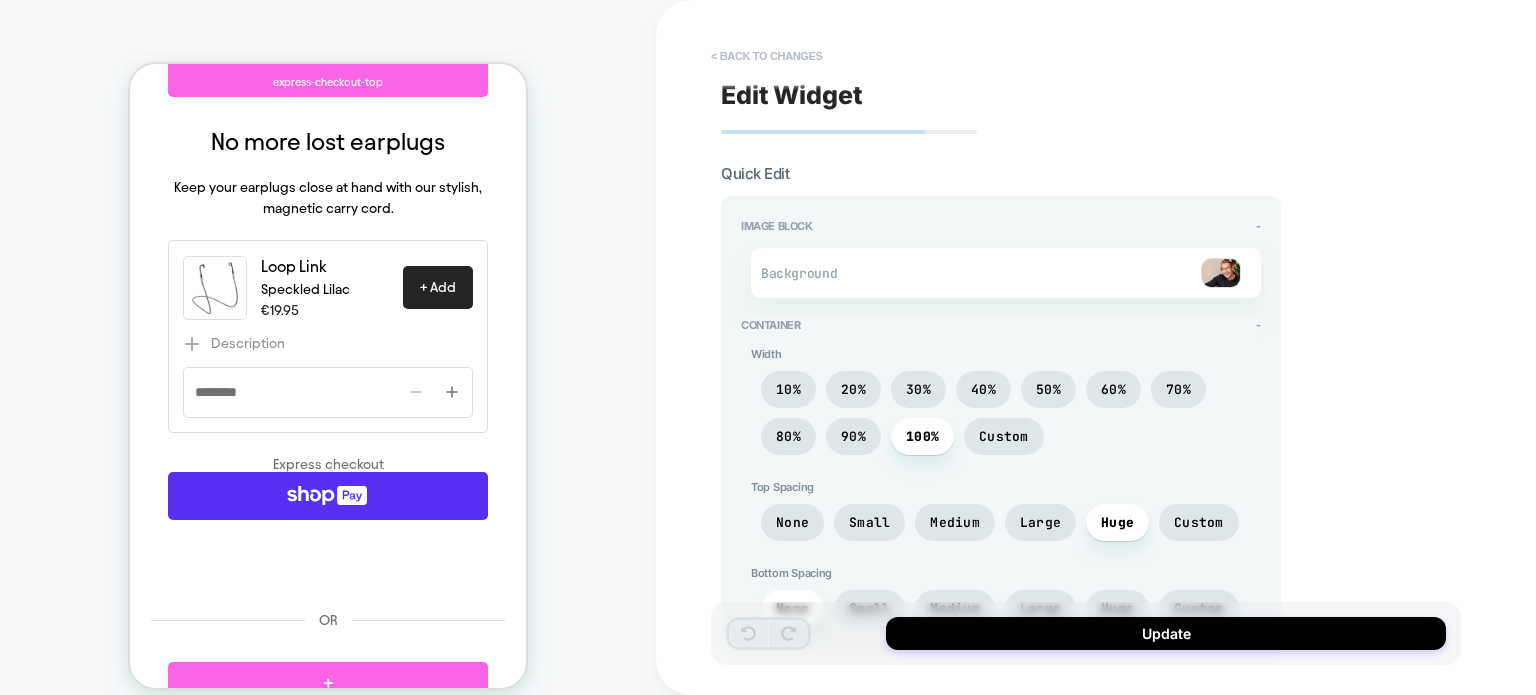click on "< Back to changes" at bounding box center [767, 56] 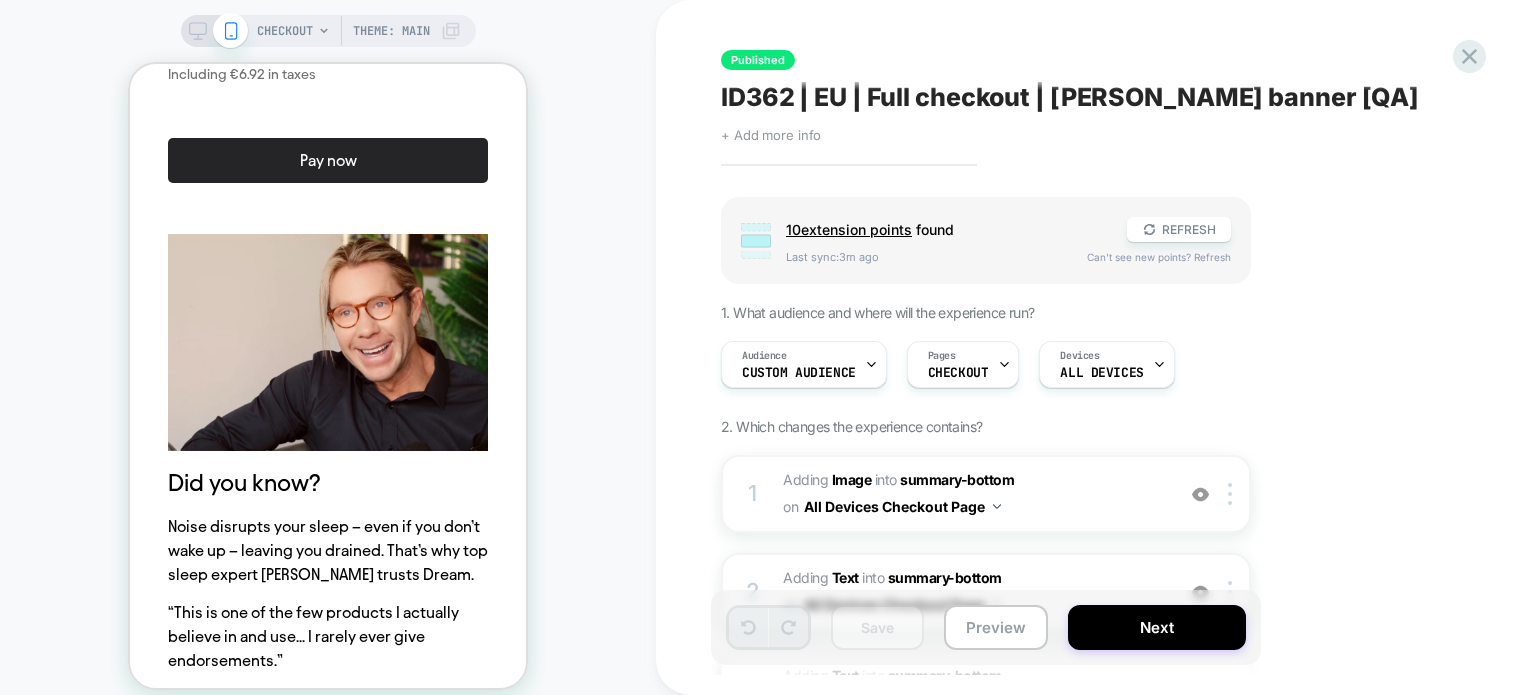 scroll, scrollTop: 4048, scrollLeft: 0, axis: vertical 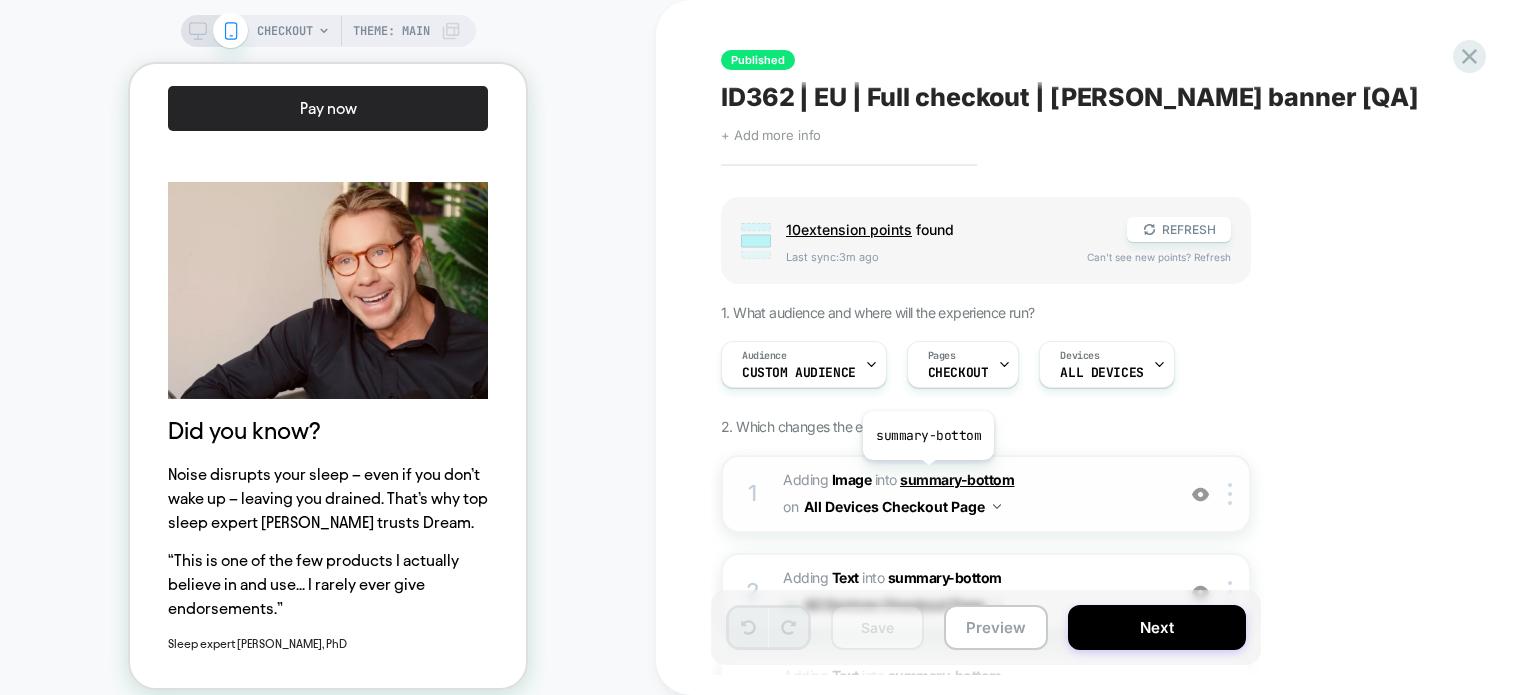 click on "summary-bottom" at bounding box center [957, 479] 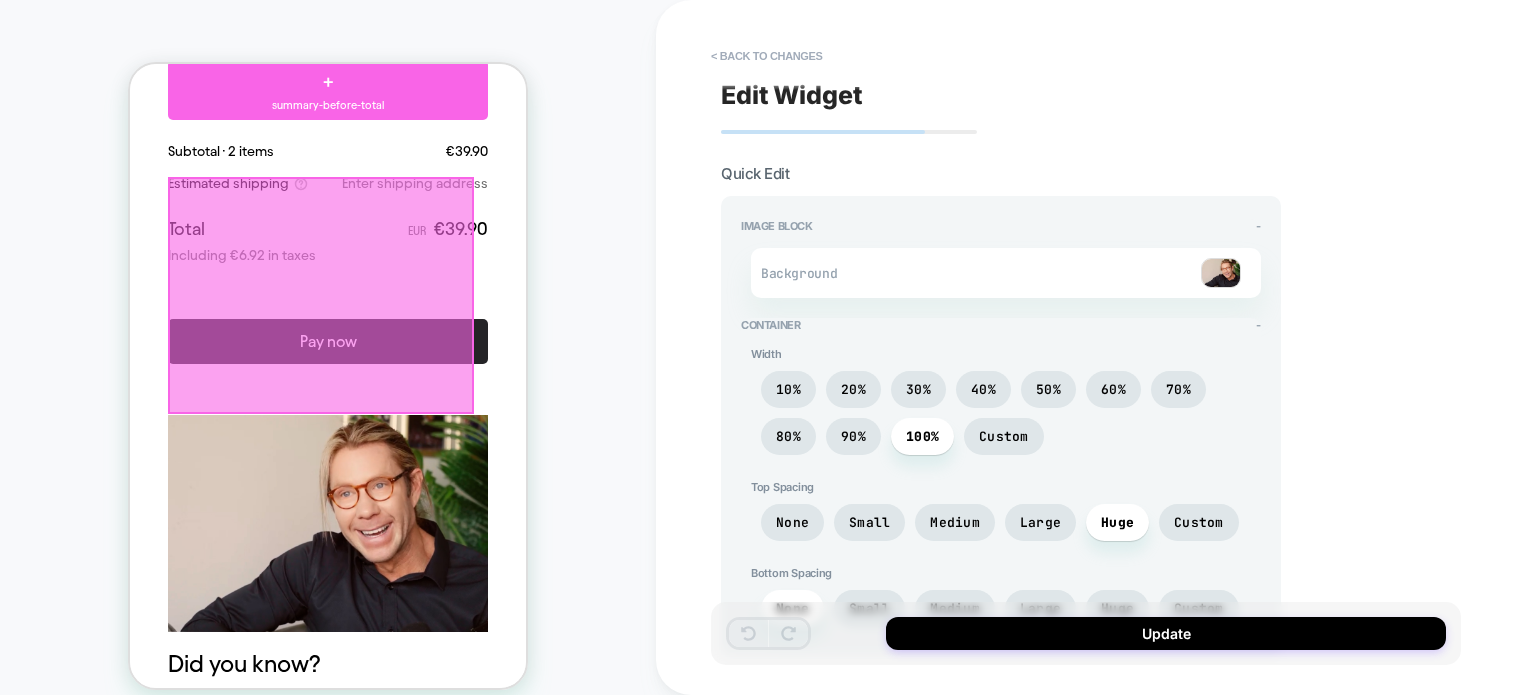 scroll, scrollTop: 3814, scrollLeft: 0, axis: vertical 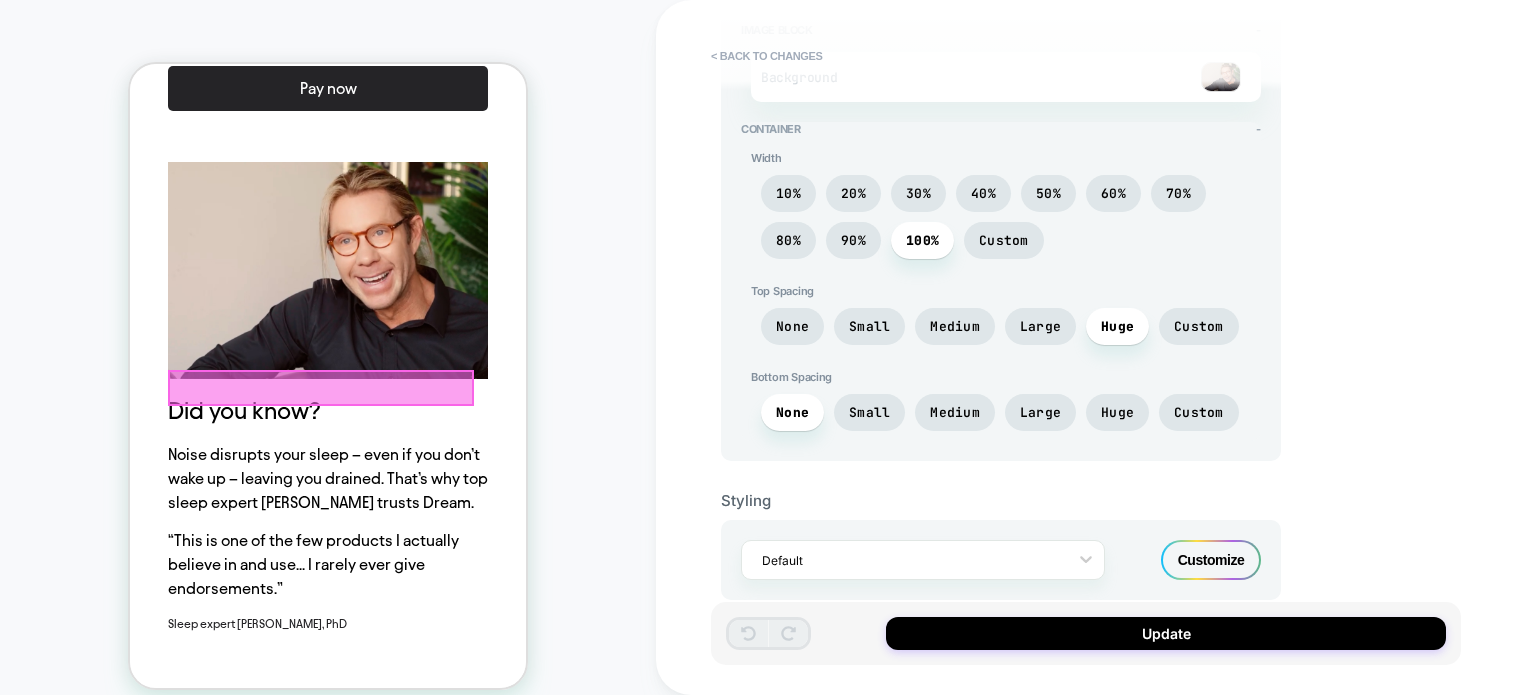 click on "Customize" at bounding box center (1211, 560) 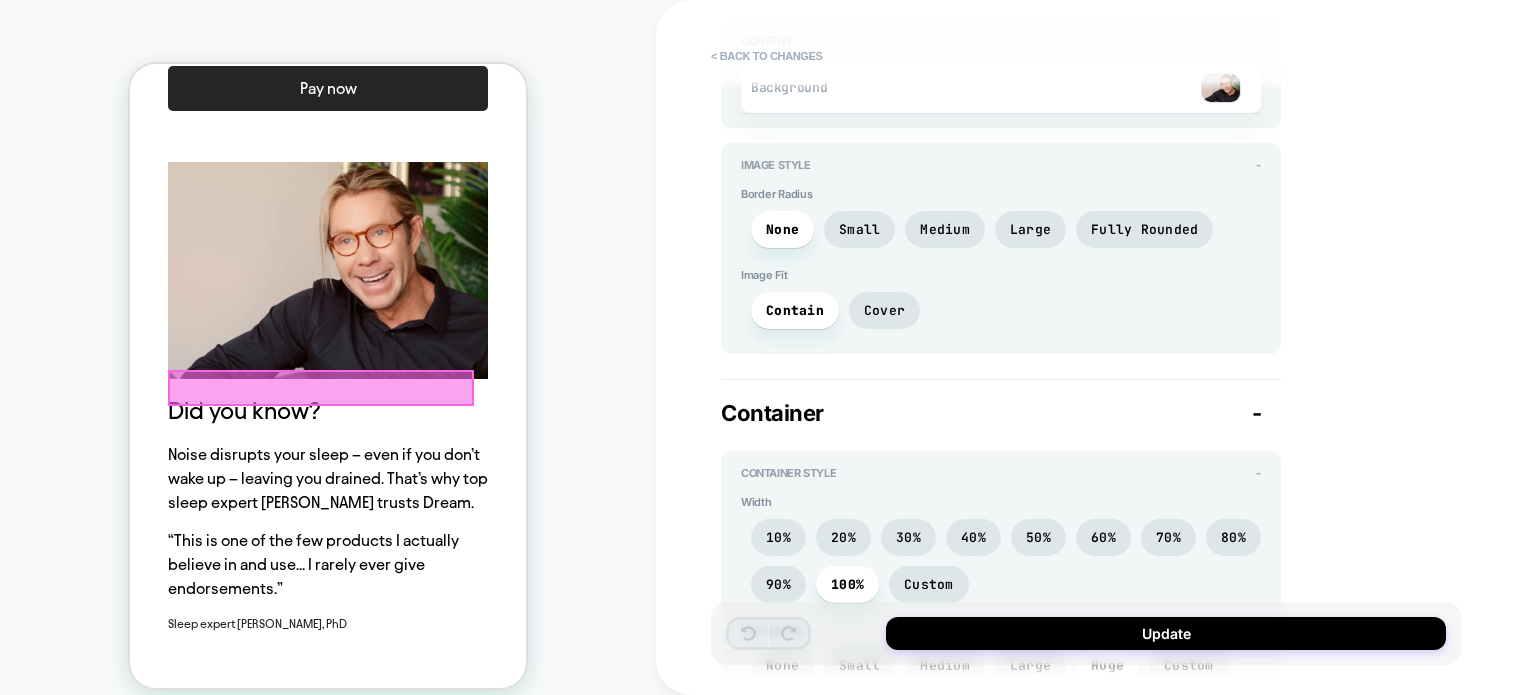 scroll, scrollTop: 1488, scrollLeft: 0, axis: vertical 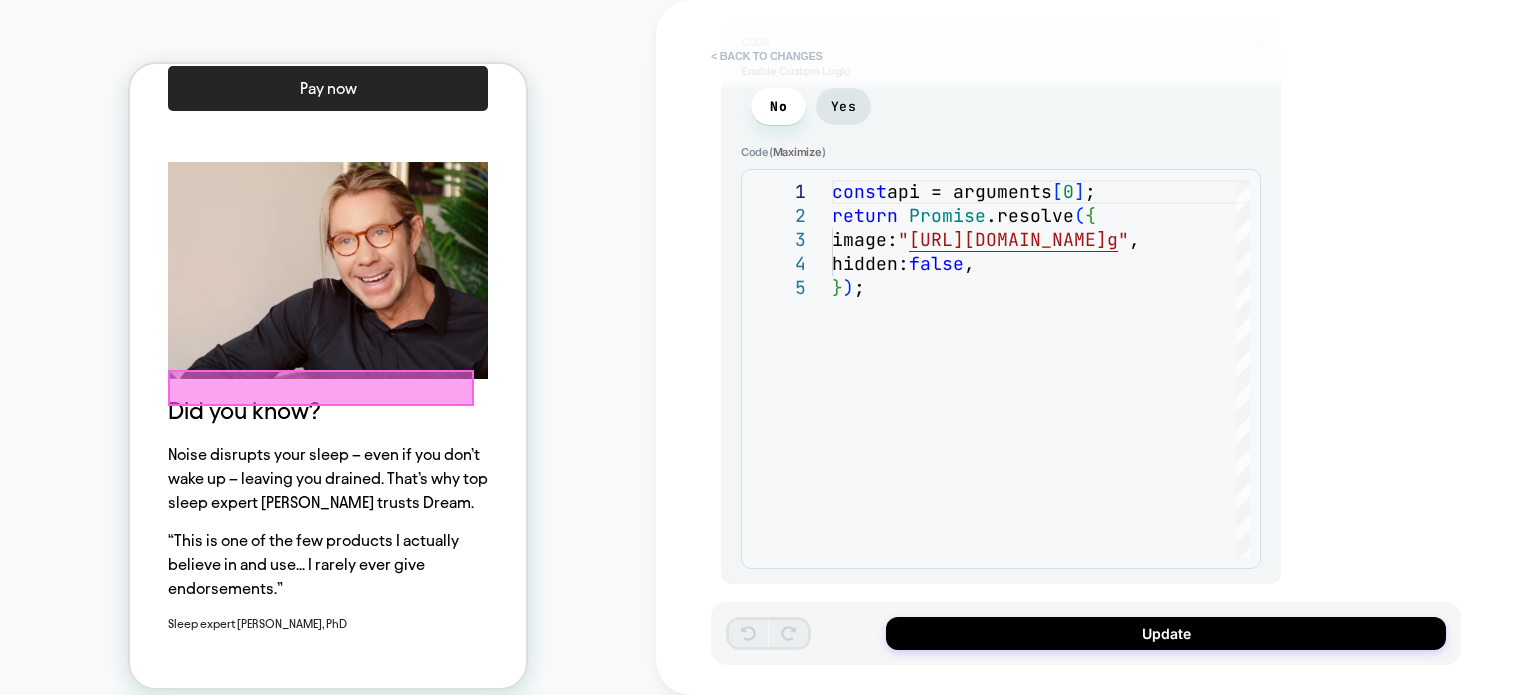 click on "< Back to changes" at bounding box center [767, 56] 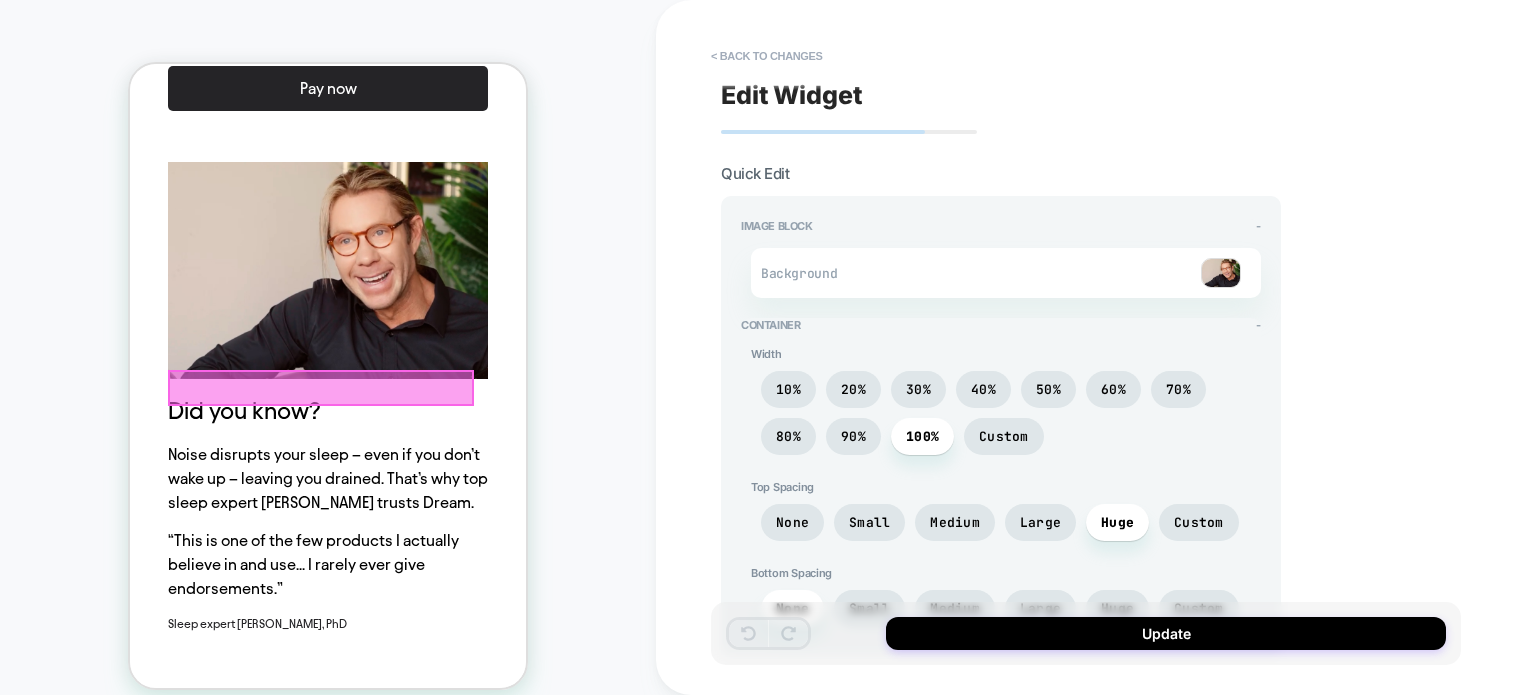 scroll, scrollTop: 196, scrollLeft: 0, axis: vertical 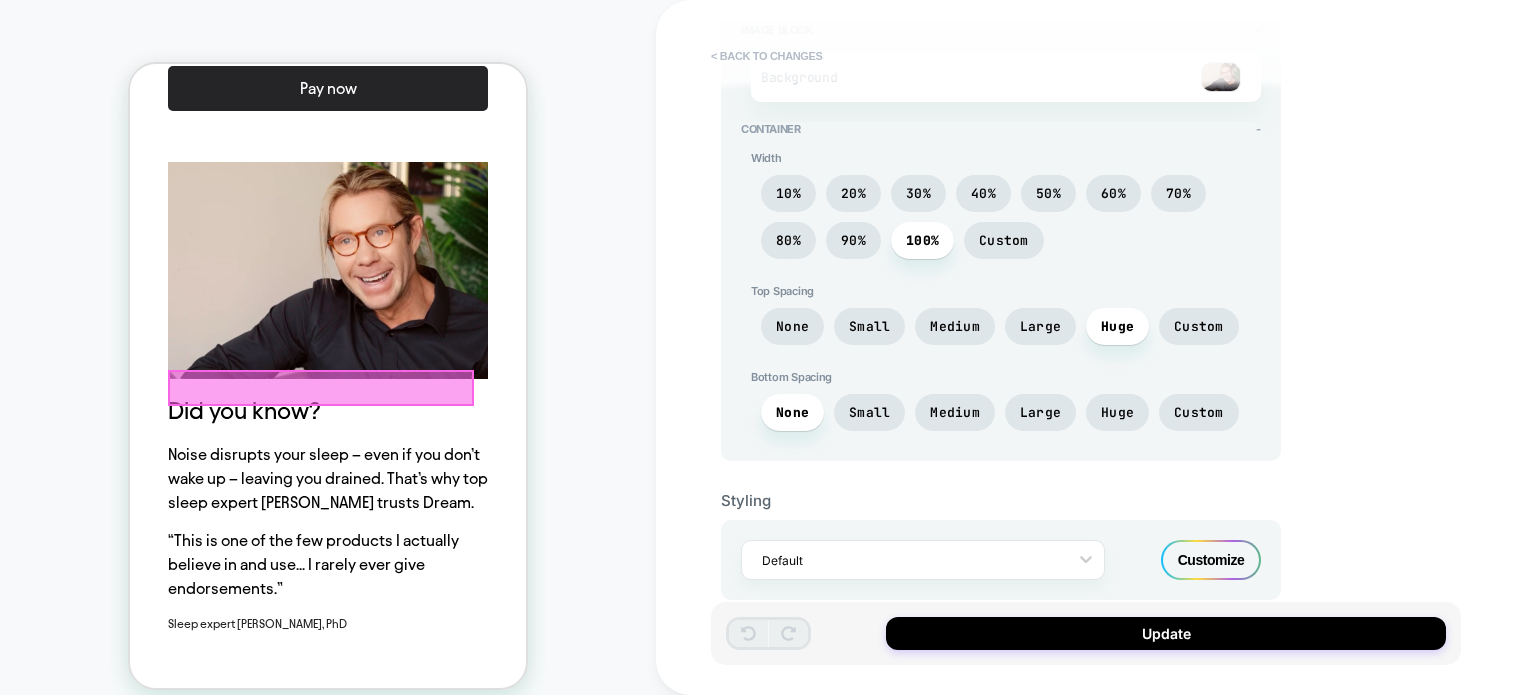 click on "< Back to changes" at bounding box center [767, 56] 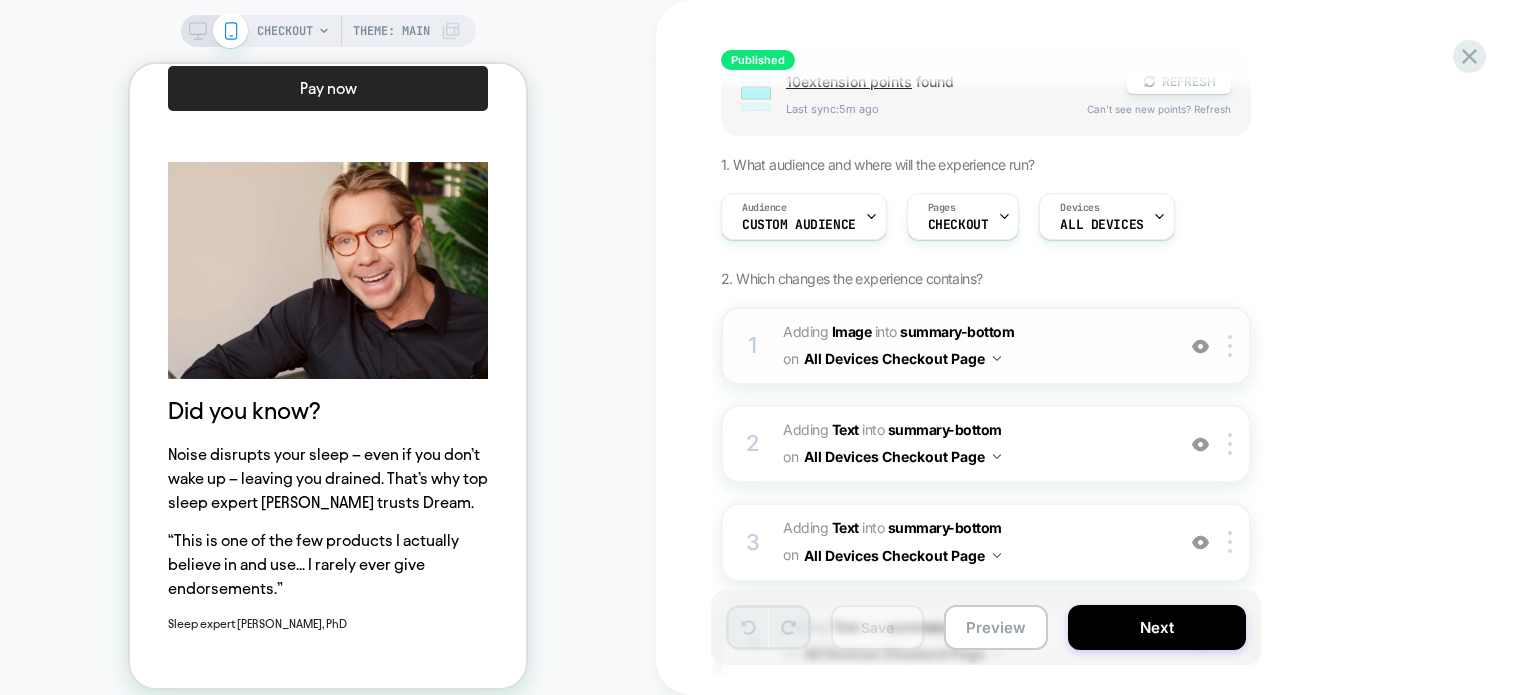 scroll, scrollTop: 152, scrollLeft: 0, axis: vertical 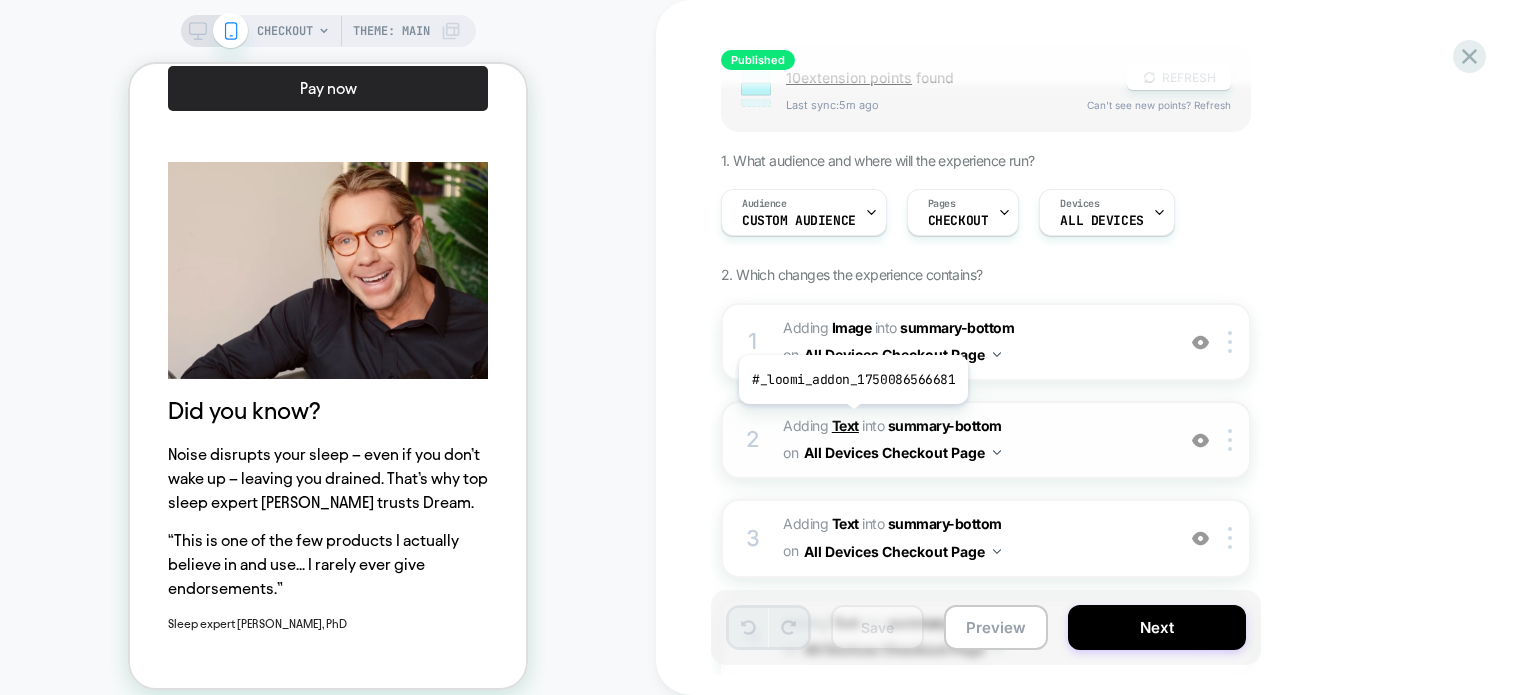 click on "Text" at bounding box center (845, 425) 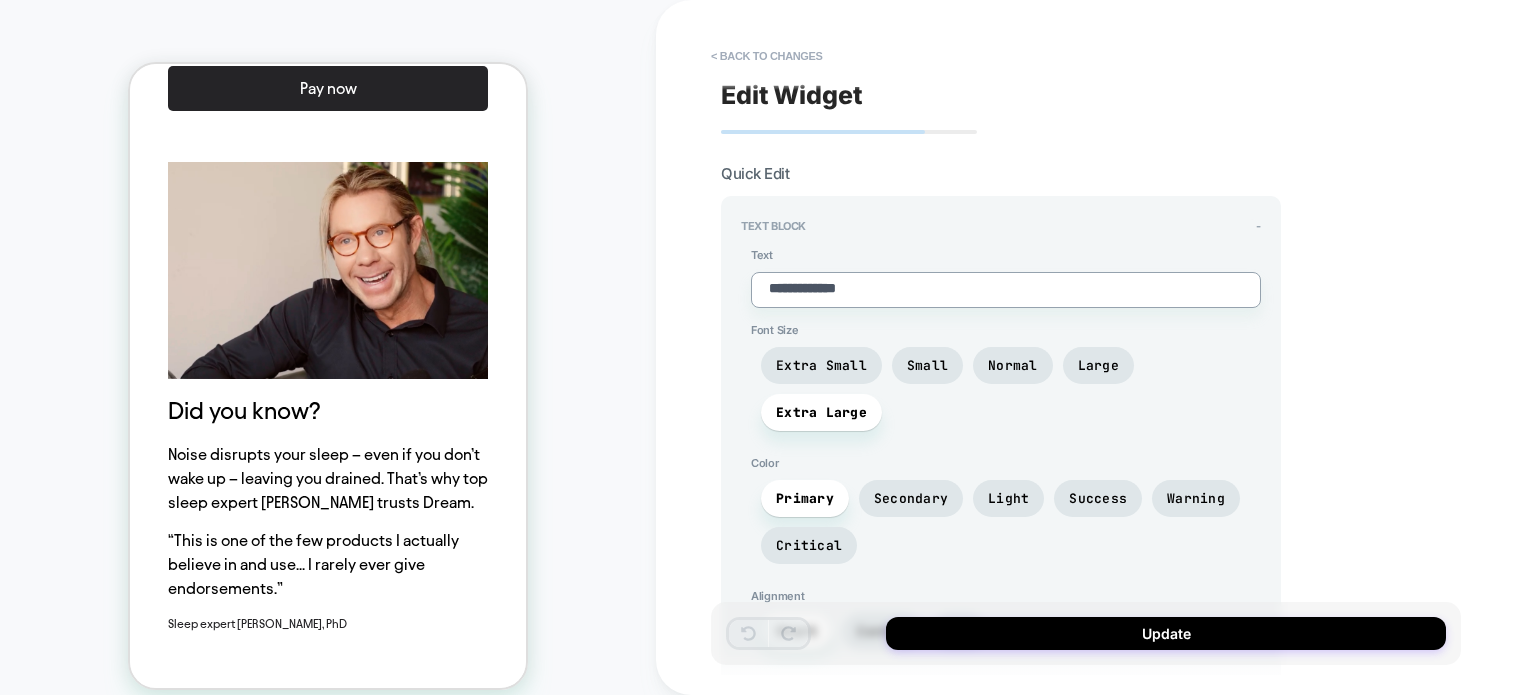 drag, startPoint x: 932, startPoint y: 286, endPoint x: 612, endPoint y: 282, distance: 320.025 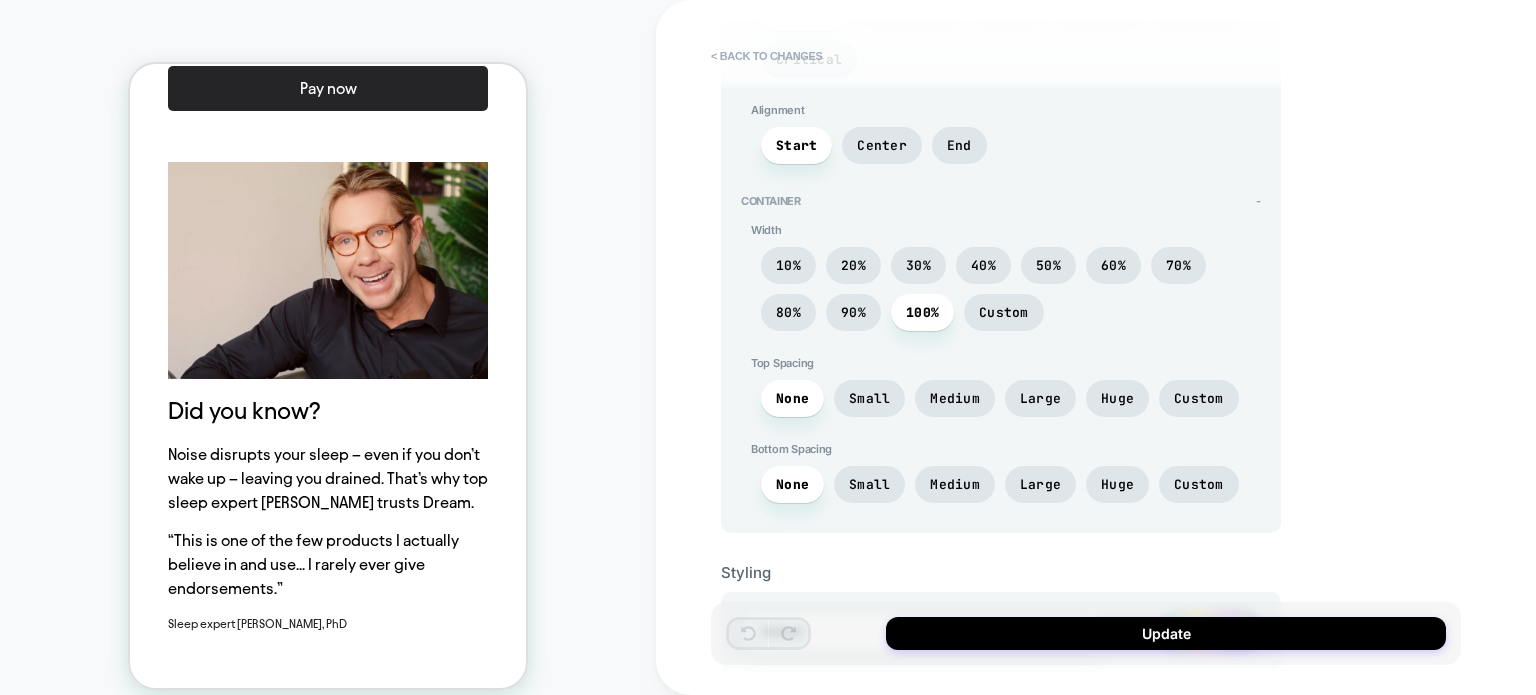scroll, scrollTop: 488, scrollLeft: 0, axis: vertical 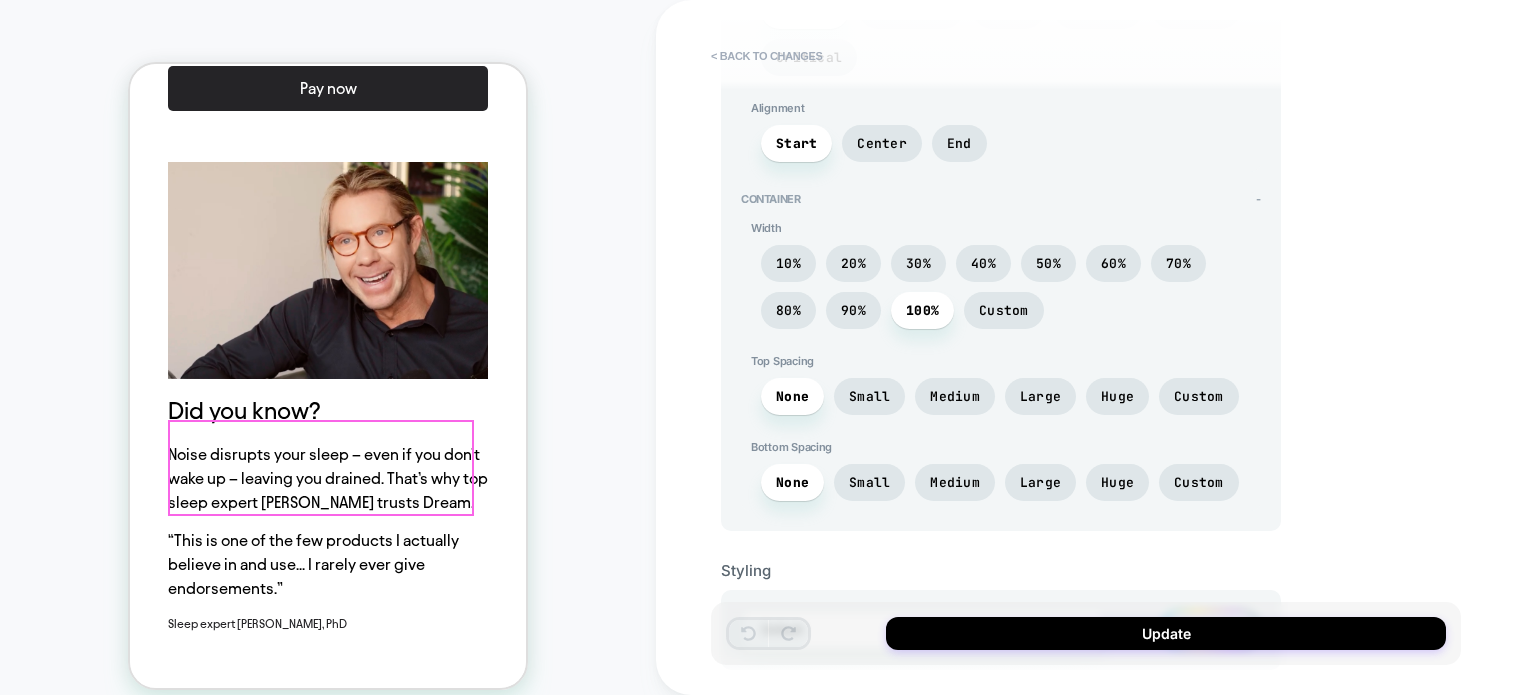 click on "Noise disrupts your sleep – even if you don’t wake up – leaving you drained. That’s why top sleep expert [PERSON_NAME] trusts Dream." at bounding box center (328, 479) 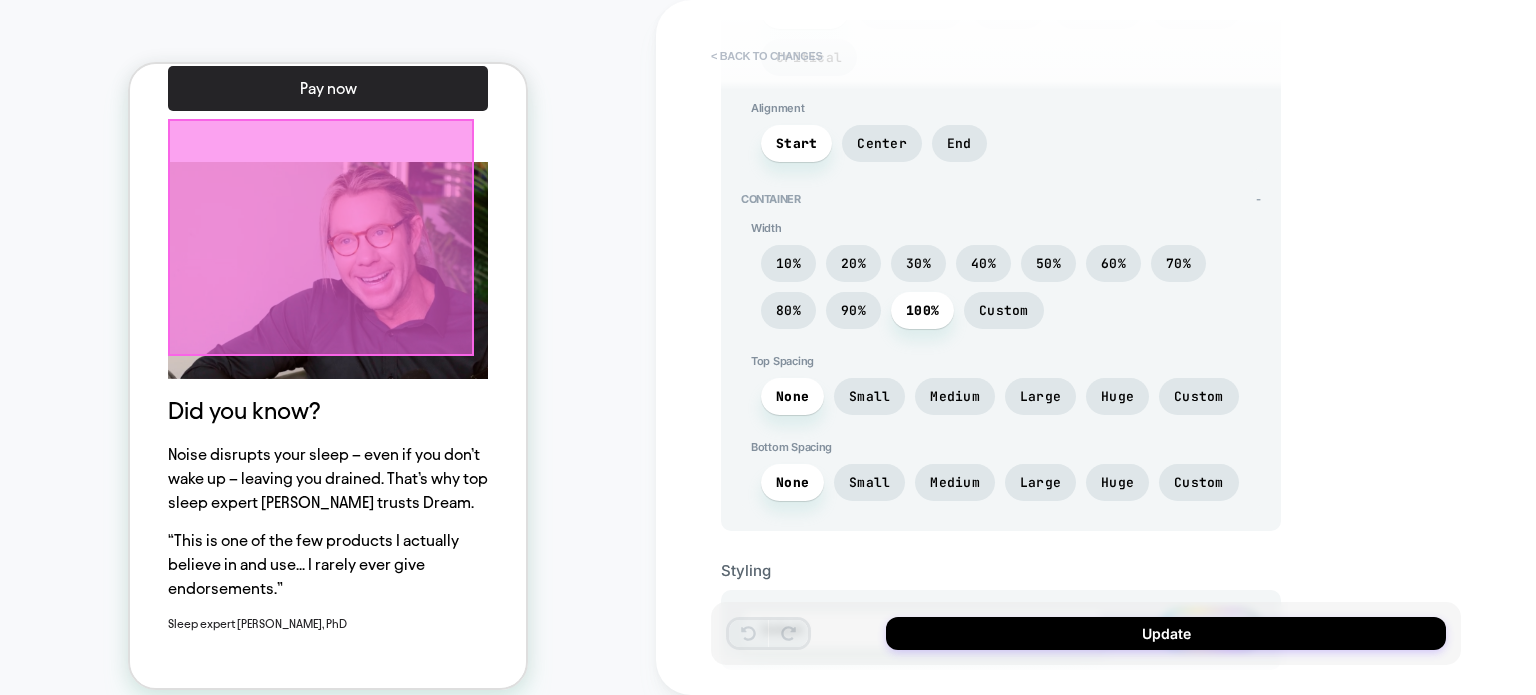 click on "< Back to changes" at bounding box center [767, 56] 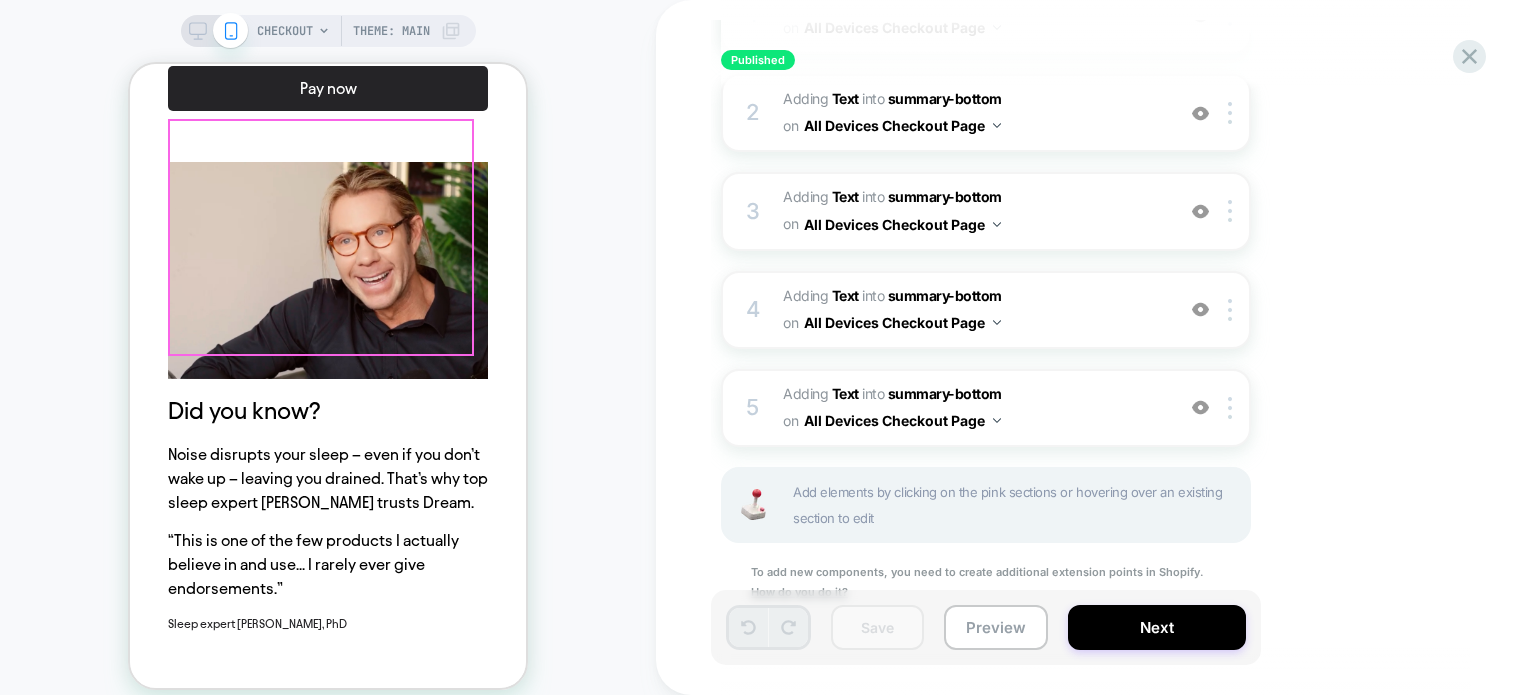 scroll, scrollTop: 483, scrollLeft: 0, axis: vertical 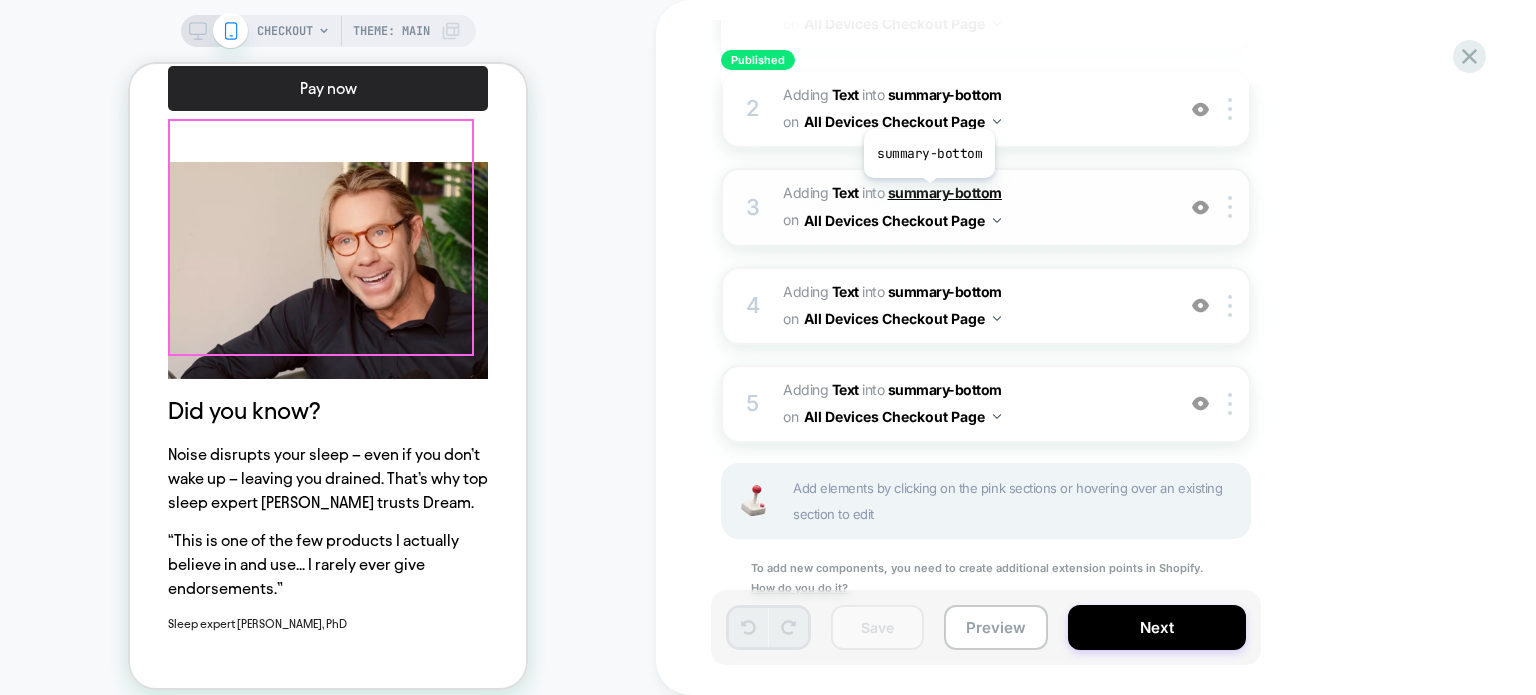 click on "summary-bottom" at bounding box center (945, 192) 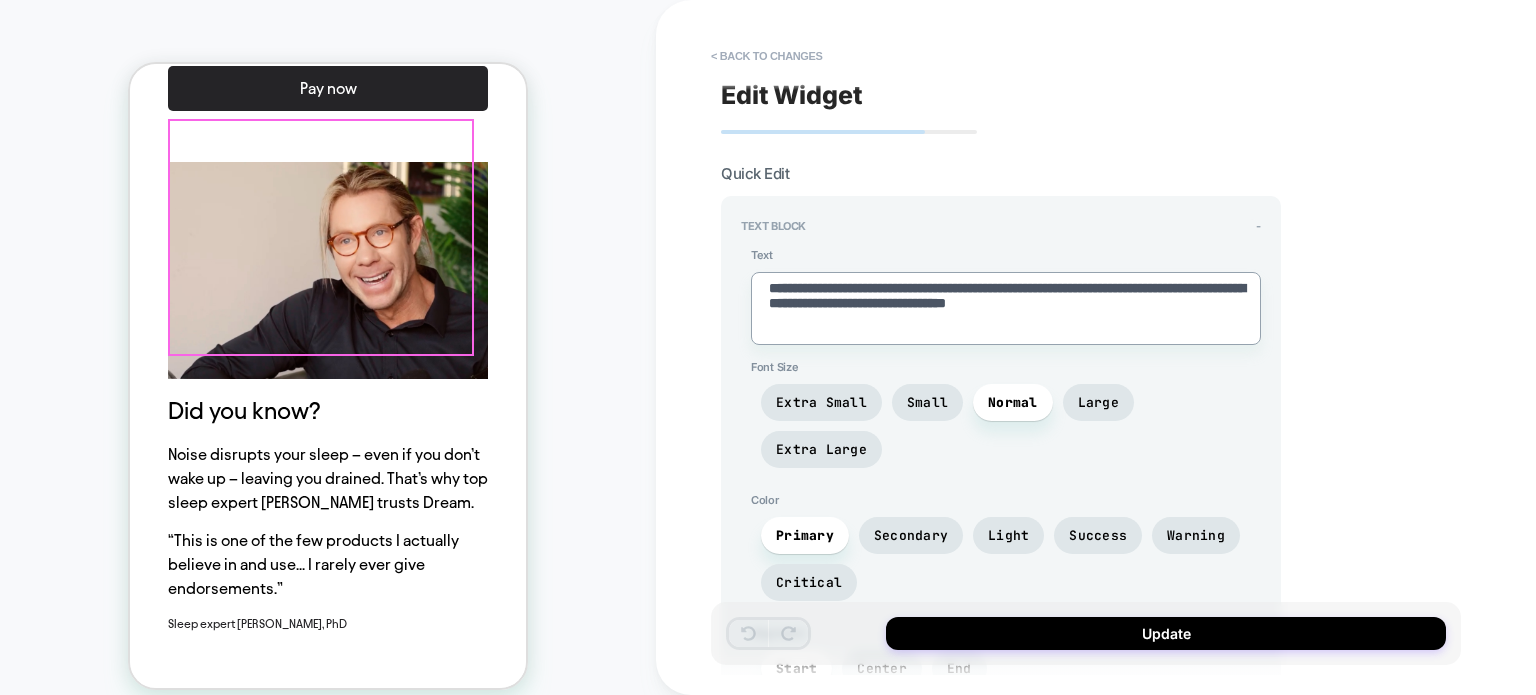 click on "**********" at bounding box center [1006, 308] 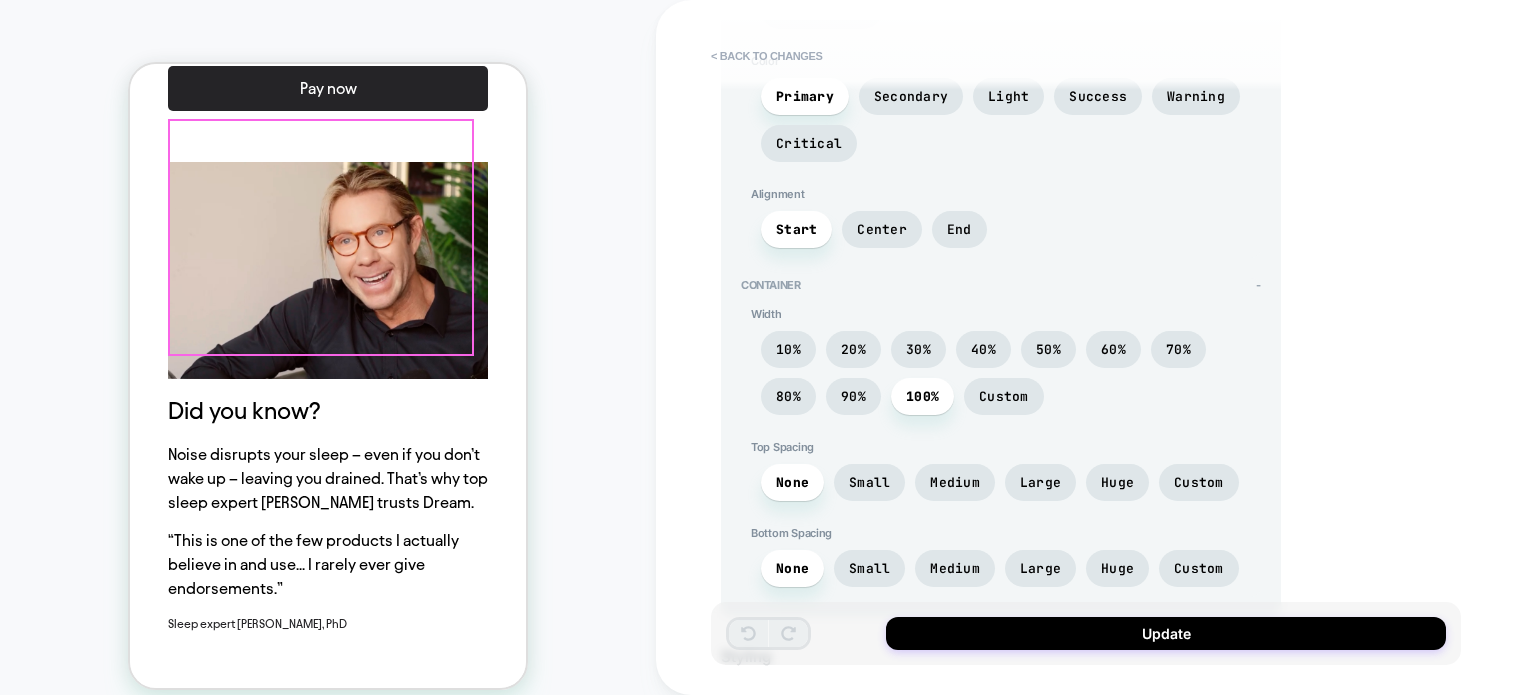 scroll, scrollTop: 545, scrollLeft: 0, axis: vertical 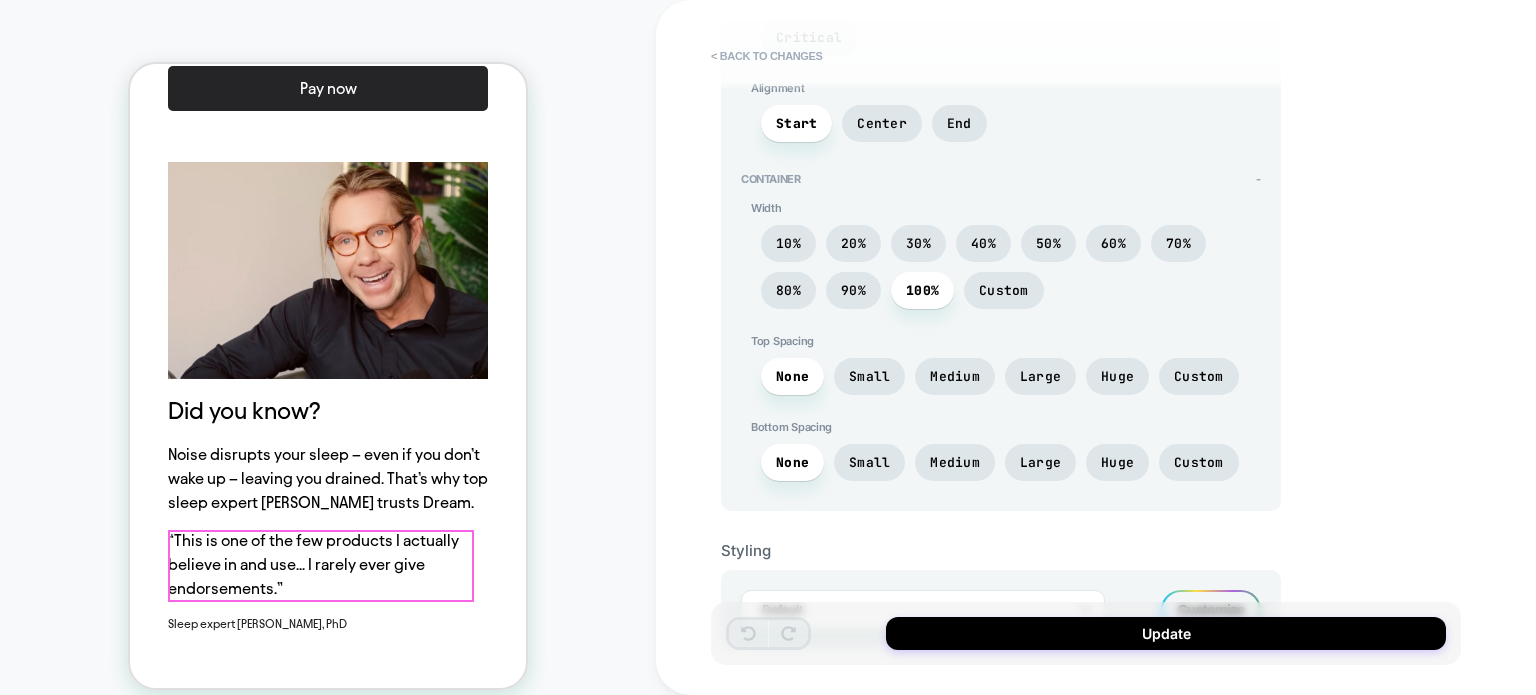 click on "“This is one of the few products I actually believe in and use... I rarely ever give endorsements.”" at bounding box center [313, 564] 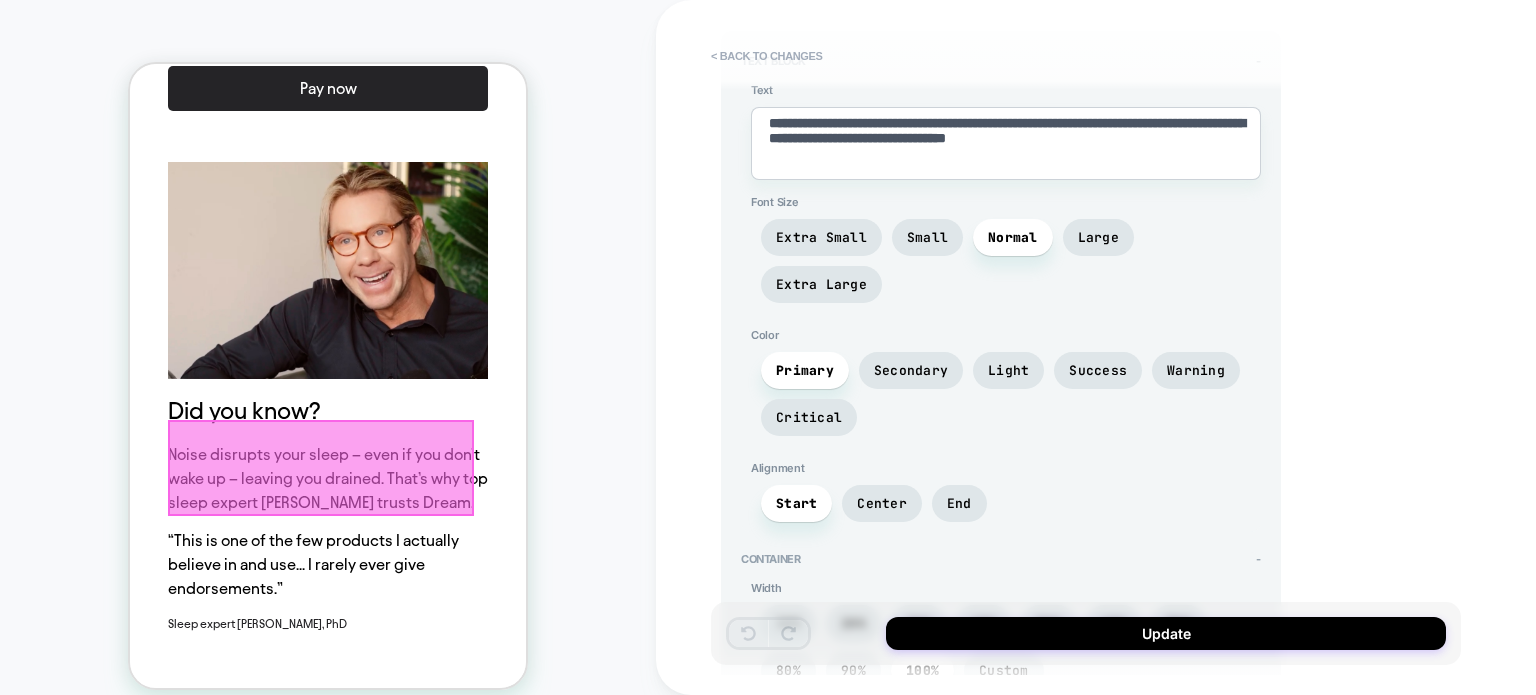 scroll, scrollTop: 0, scrollLeft: 0, axis: both 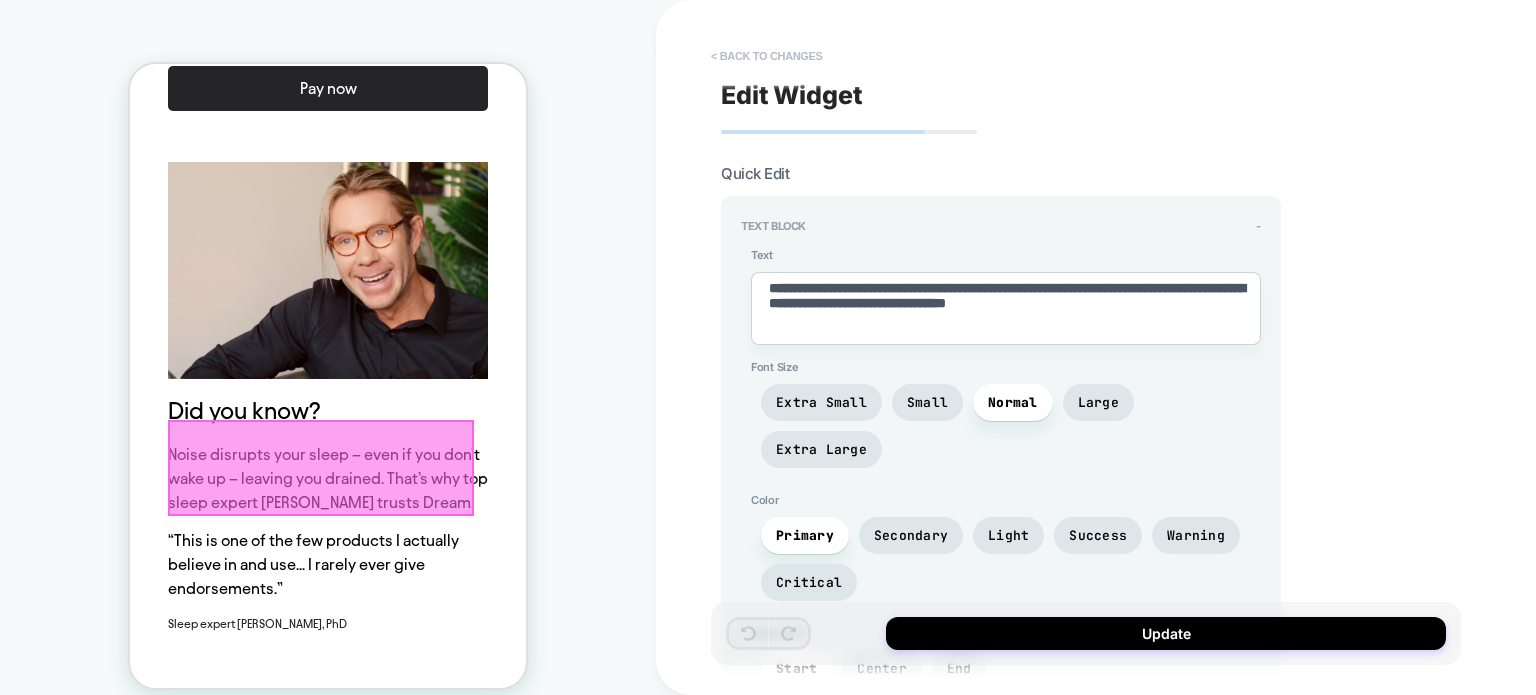 click on "< Back to changes" at bounding box center (767, 56) 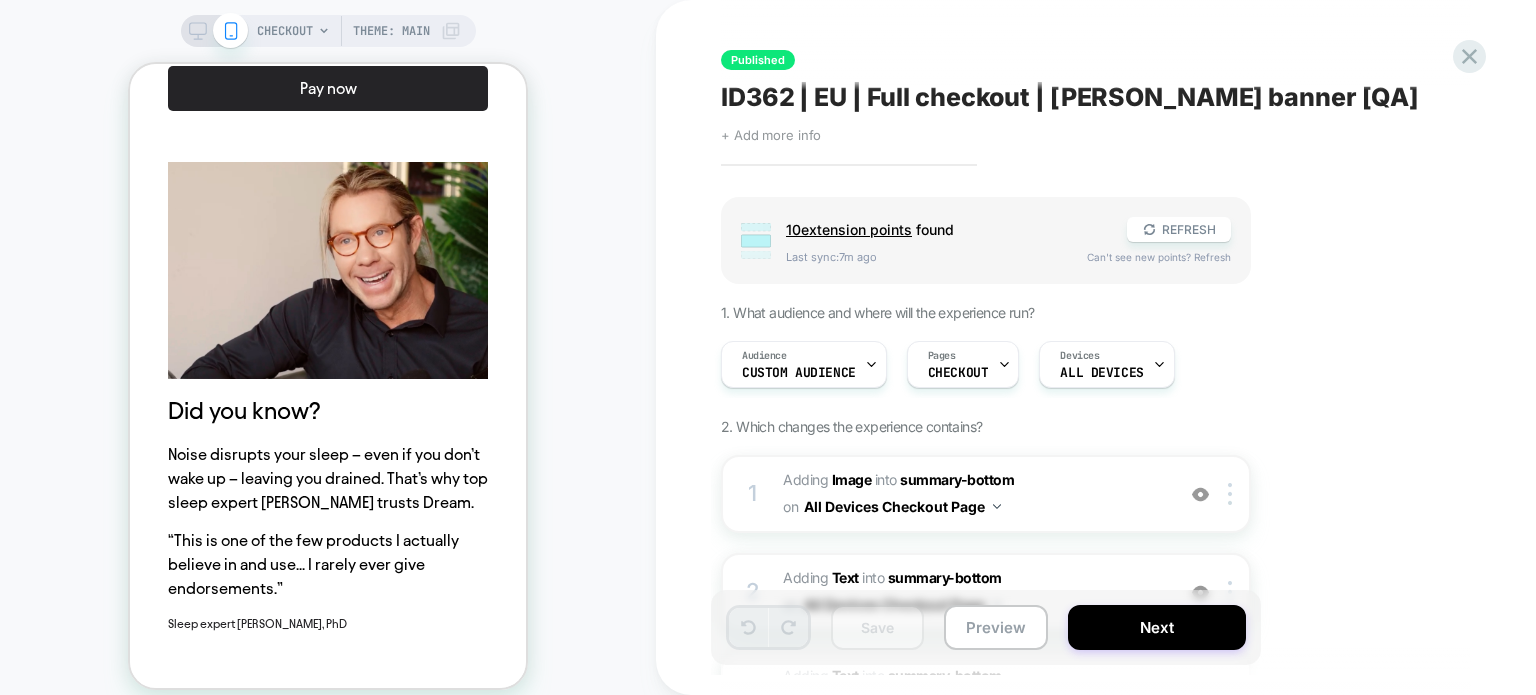 scroll, scrollTop: 382, scrollLeft: 0, axis: vertical 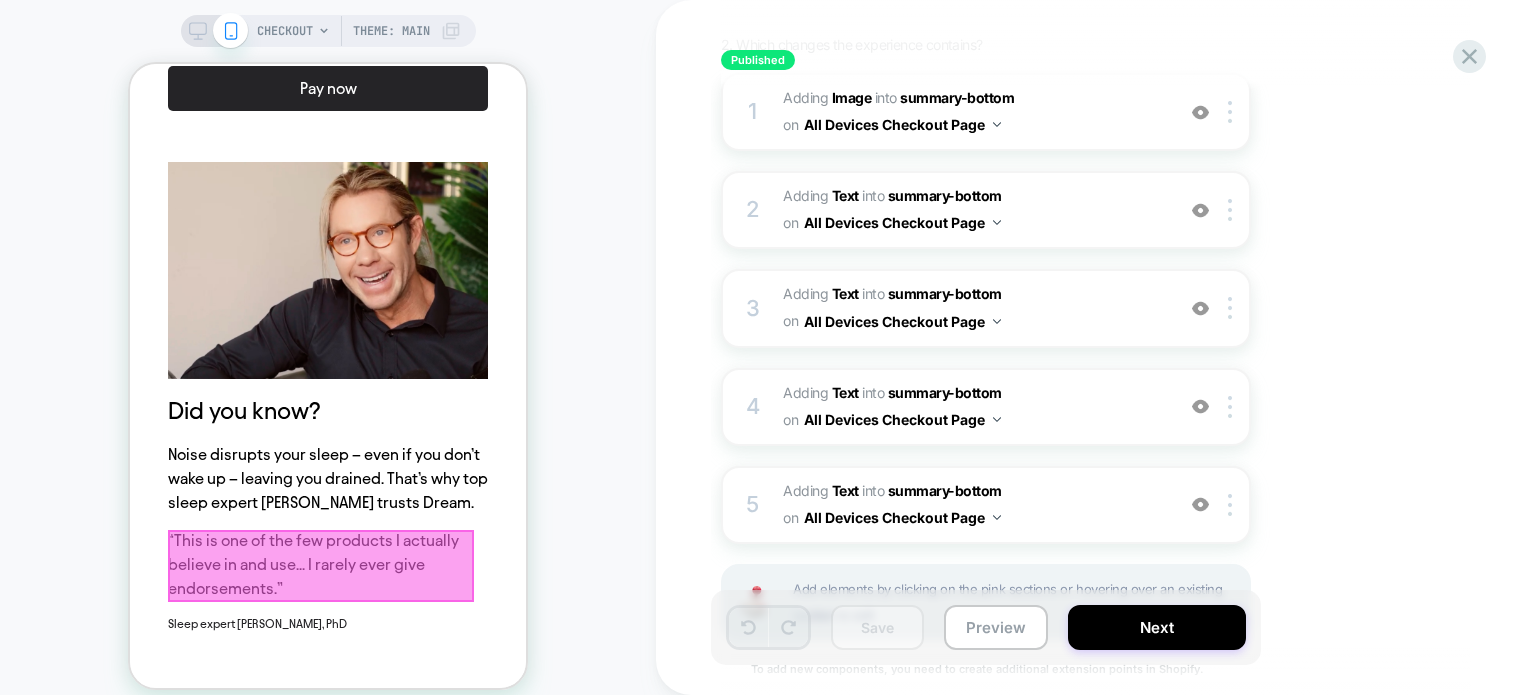 click on "“This is one of the few products I actually believe in and use... I rarely ever give endorsements.”" at bounding box center (313, 564) 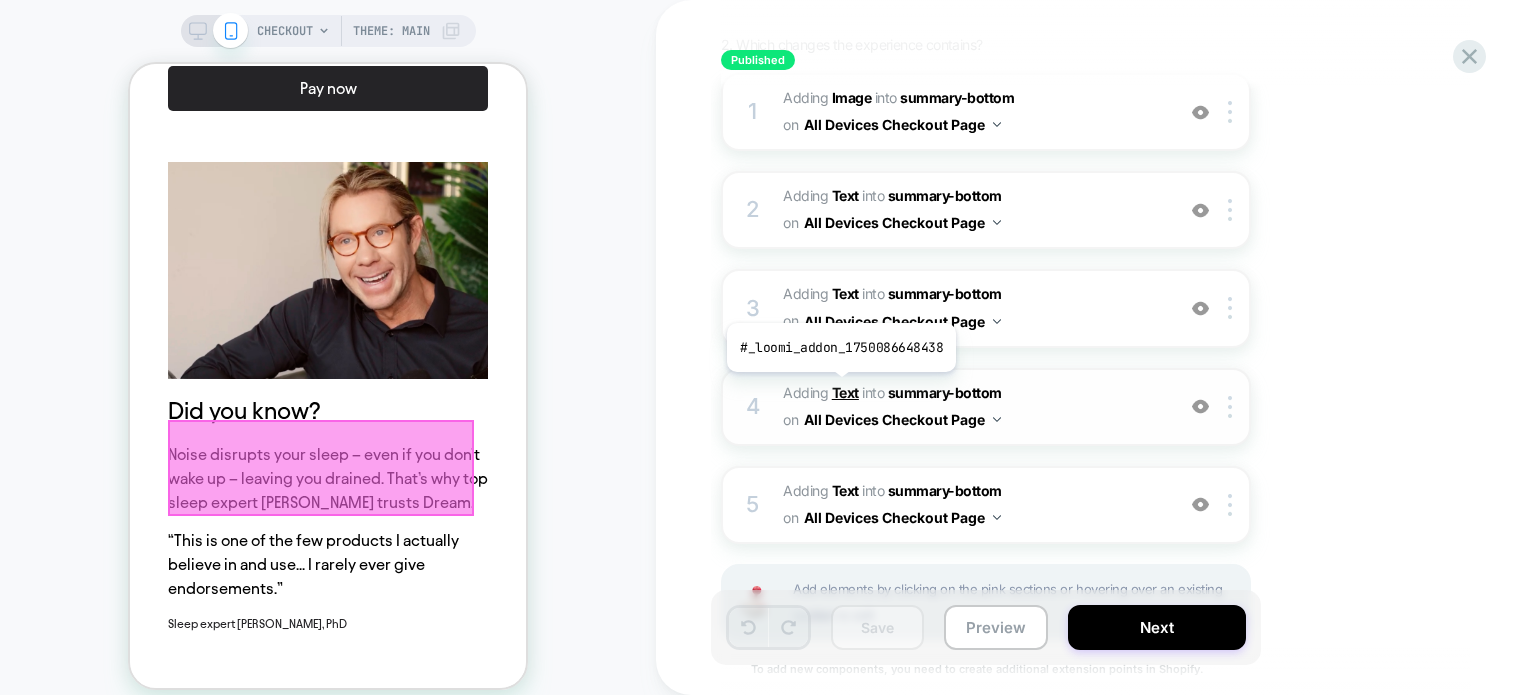 click on "Text" at bounding box center [845, 392] 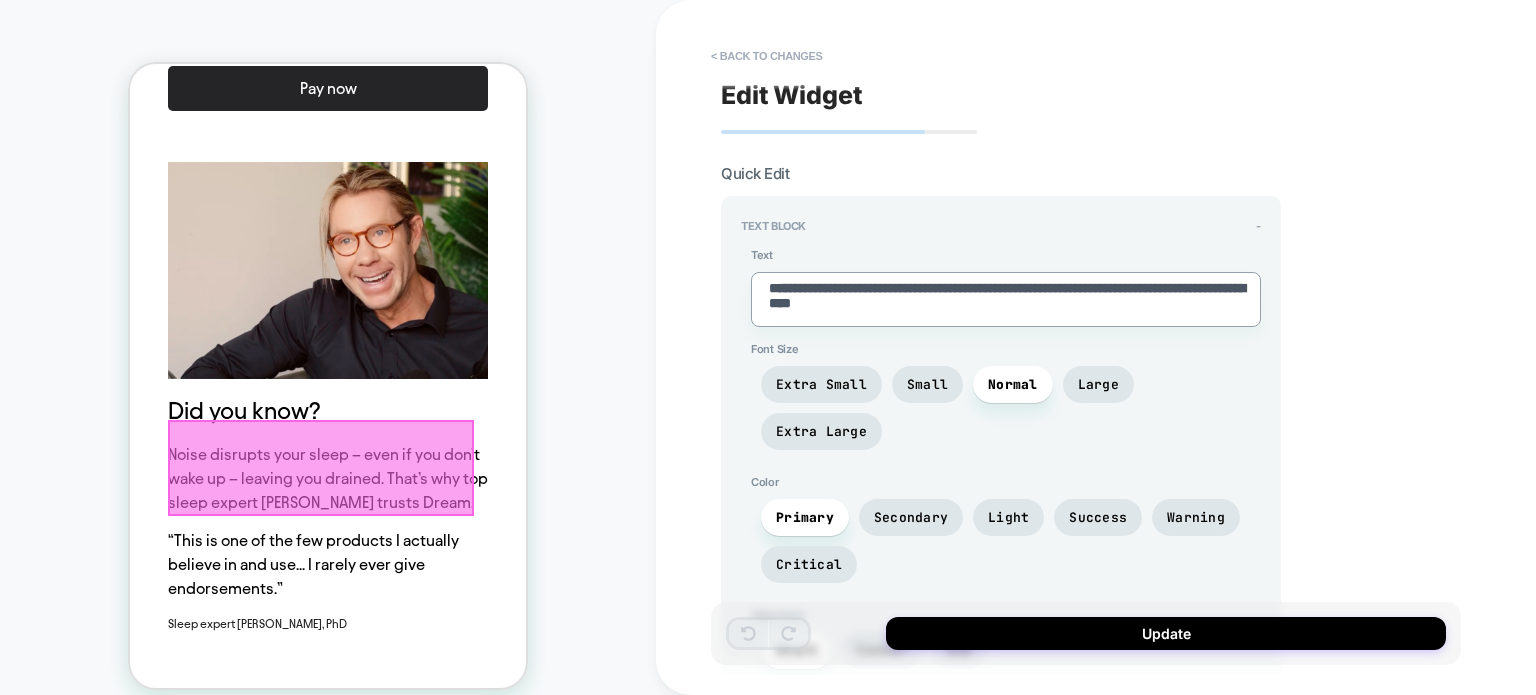 click on "**********" at bounding box center (1006, 299) 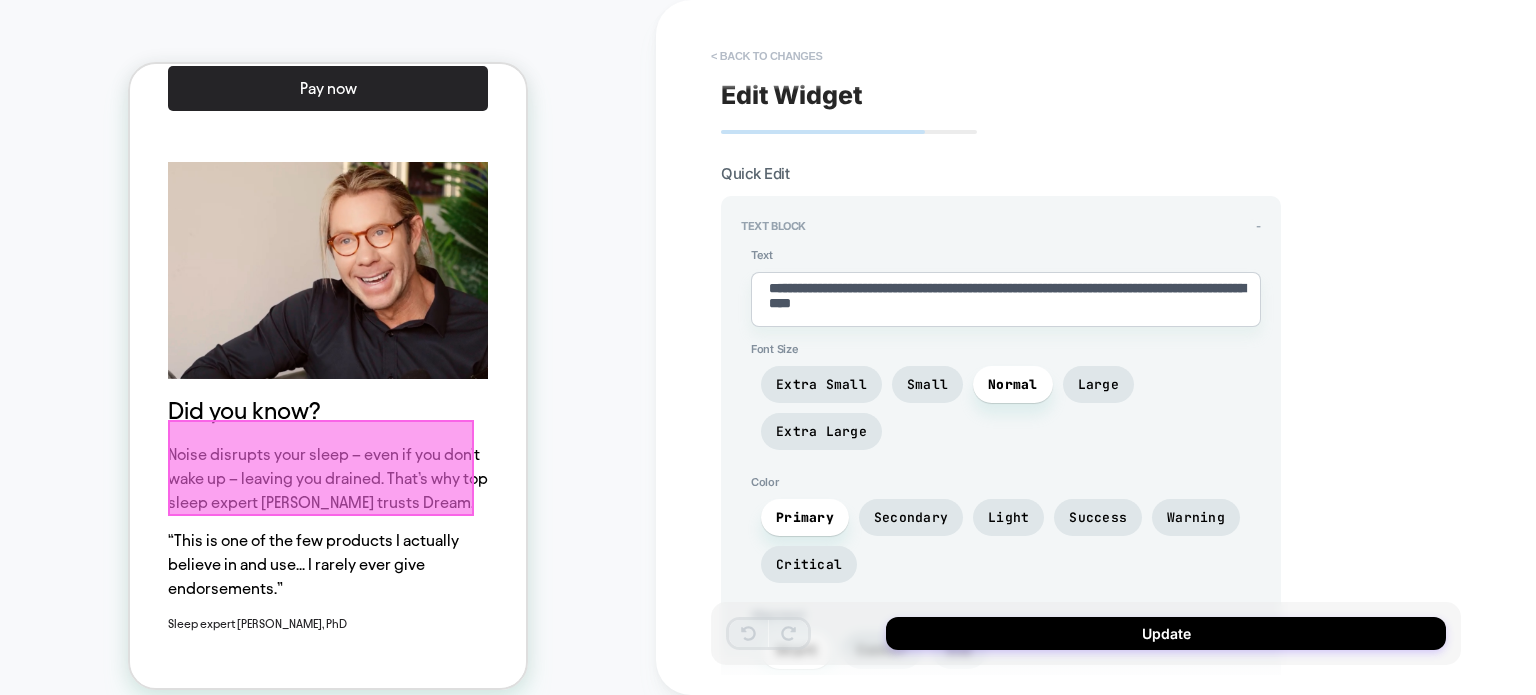 click on "< Back to changes" at bounding box center (767, 56) 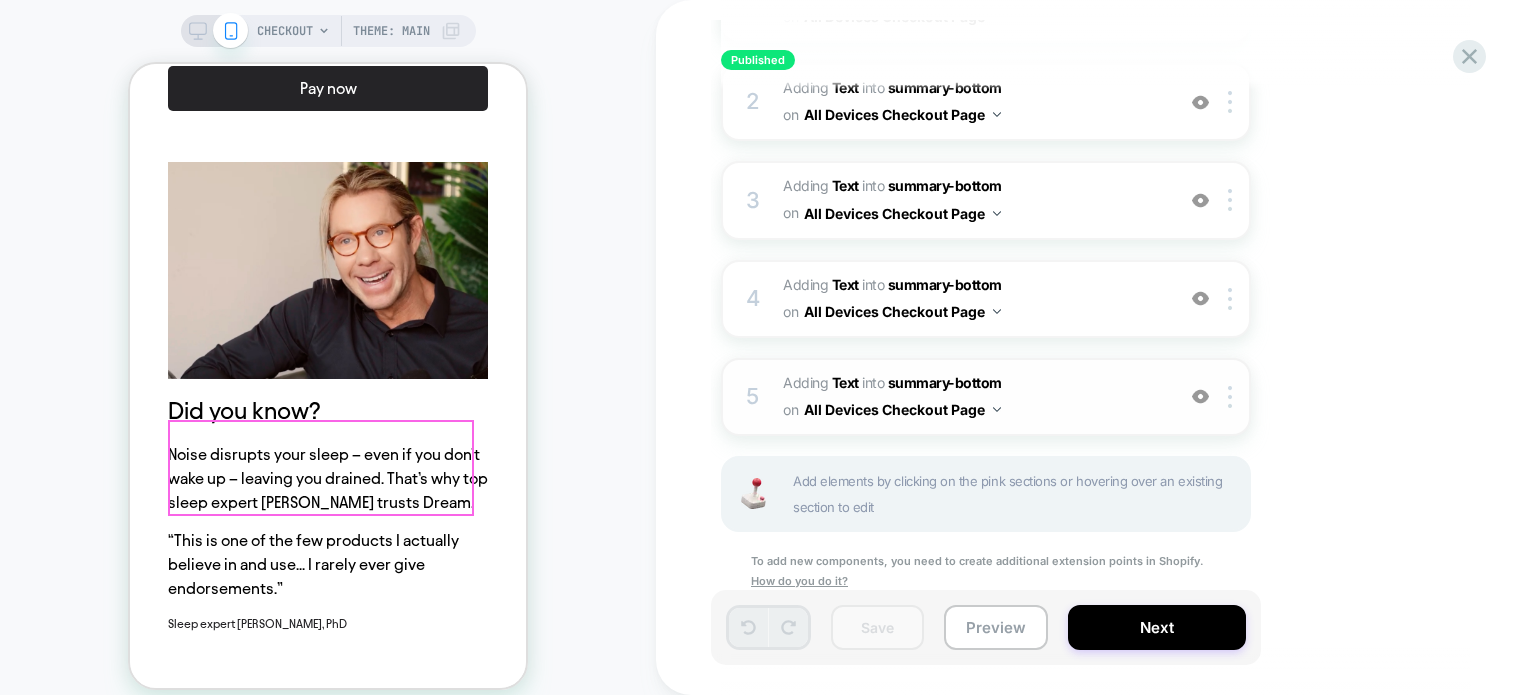 scroll, scrollTop: 512, scrollLeft: 0, axis: vertical 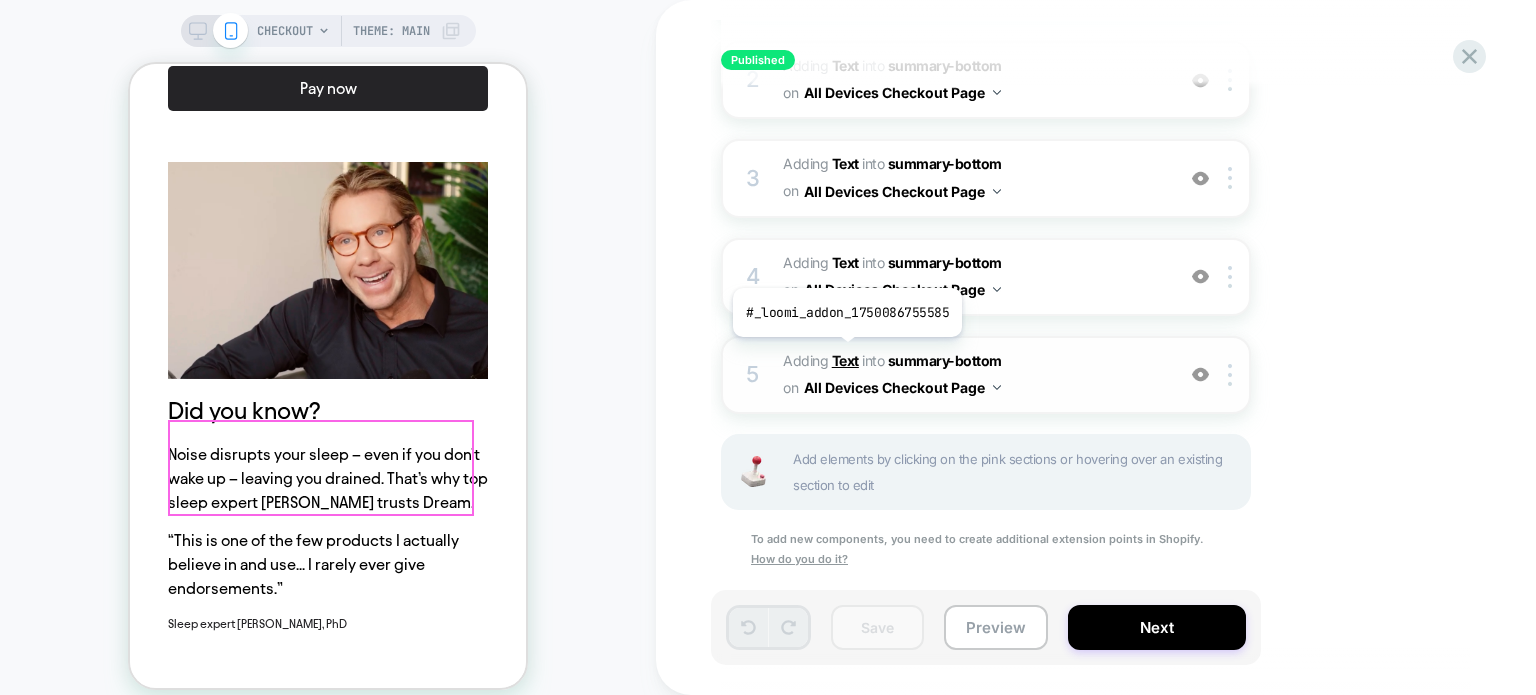 click on "Text" at bounding box center (845, 360) 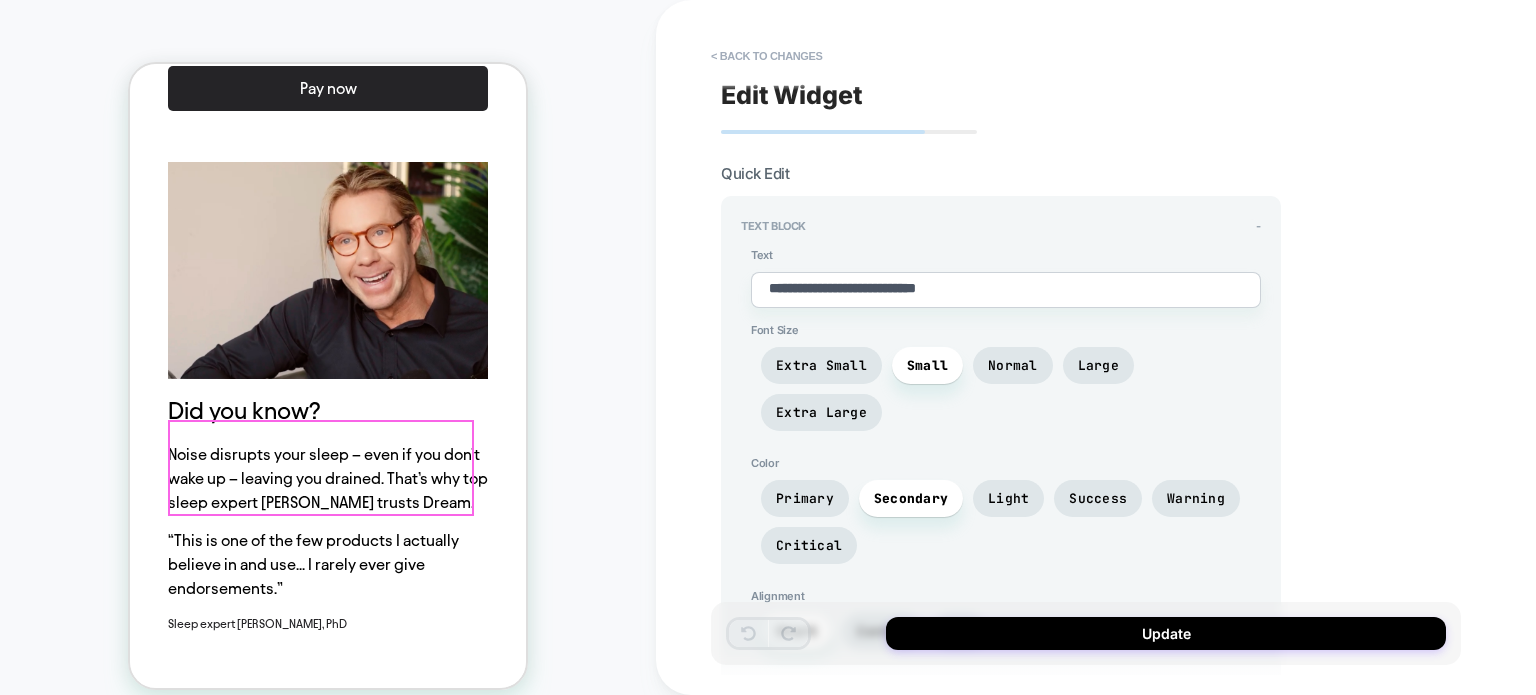 click on "**********" at bounding box center (1006, 290) 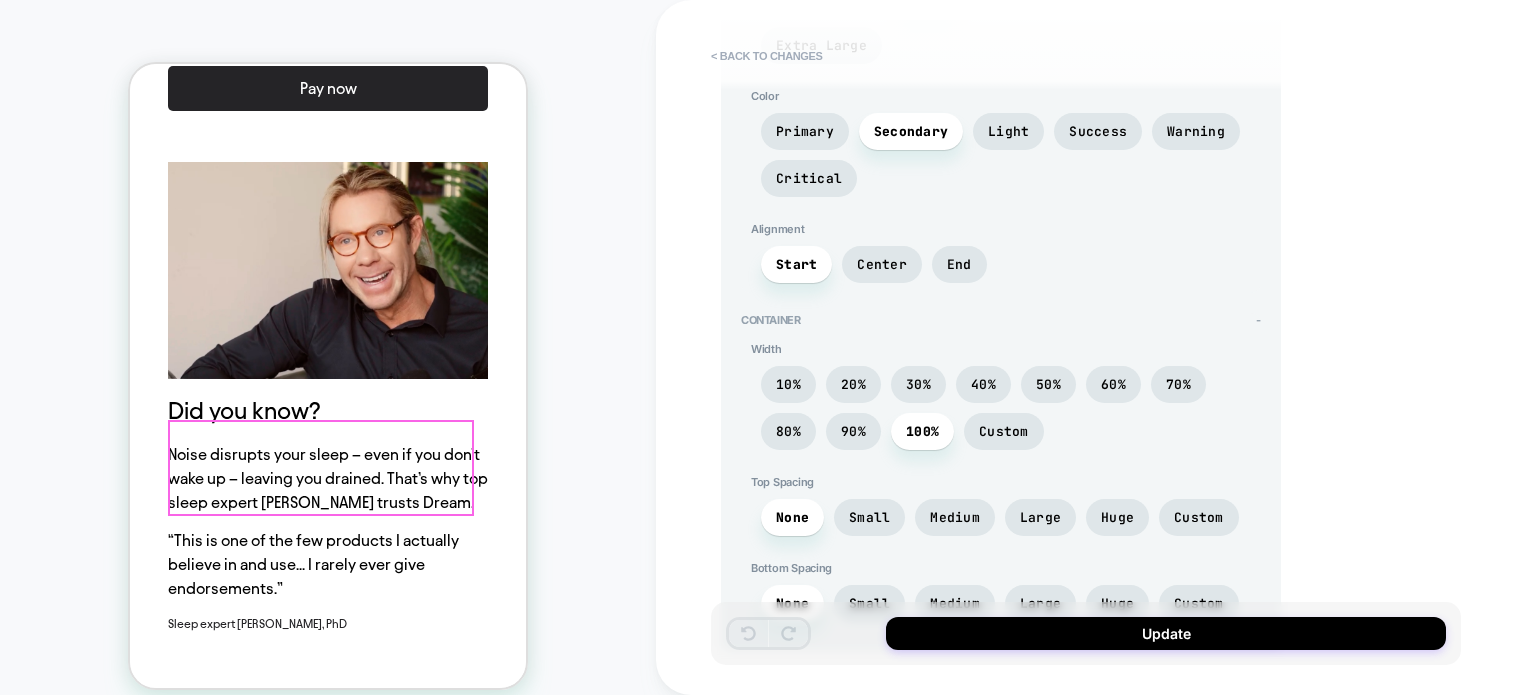 scroll, scrollTop: 508, scrollLeft: 0, axis: vertical 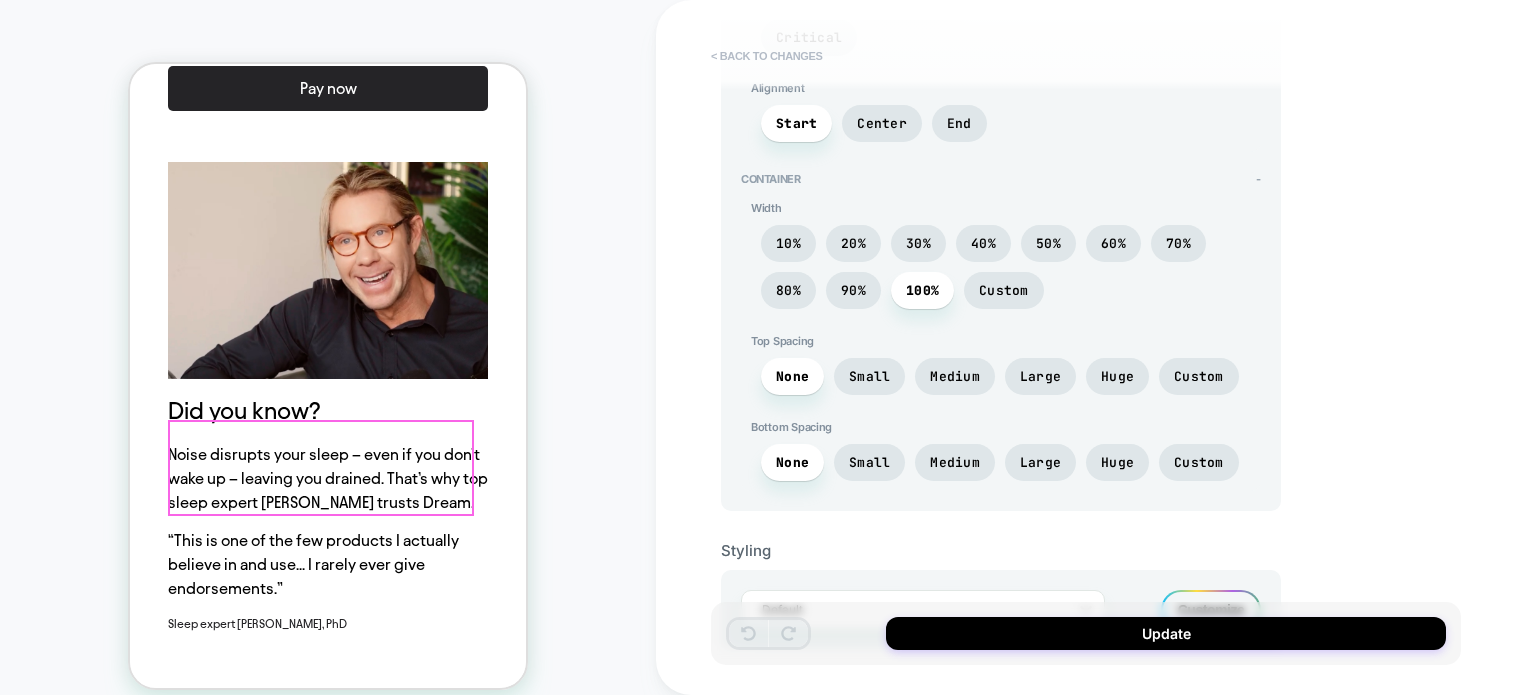 type on "*" 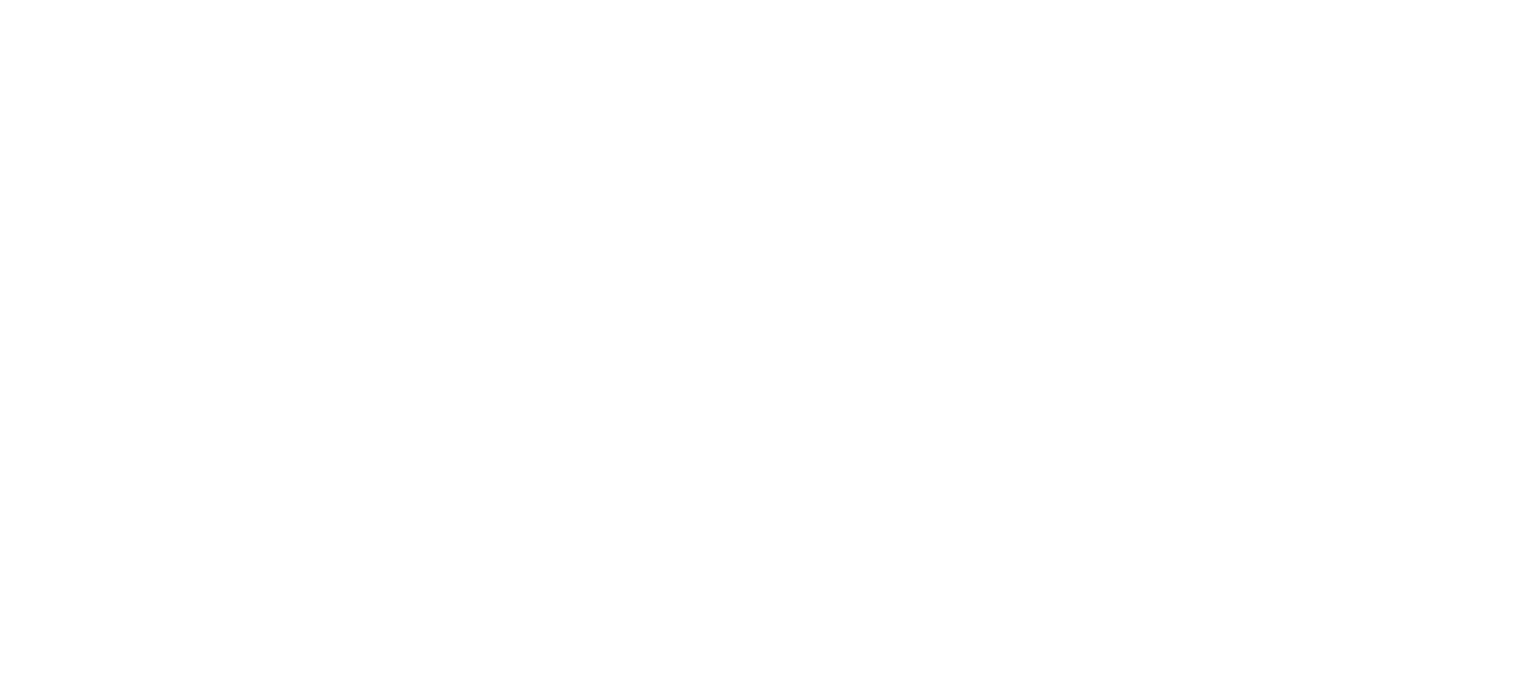 scroll, scrollTop: 0, scrollLeft: 0, axis: both 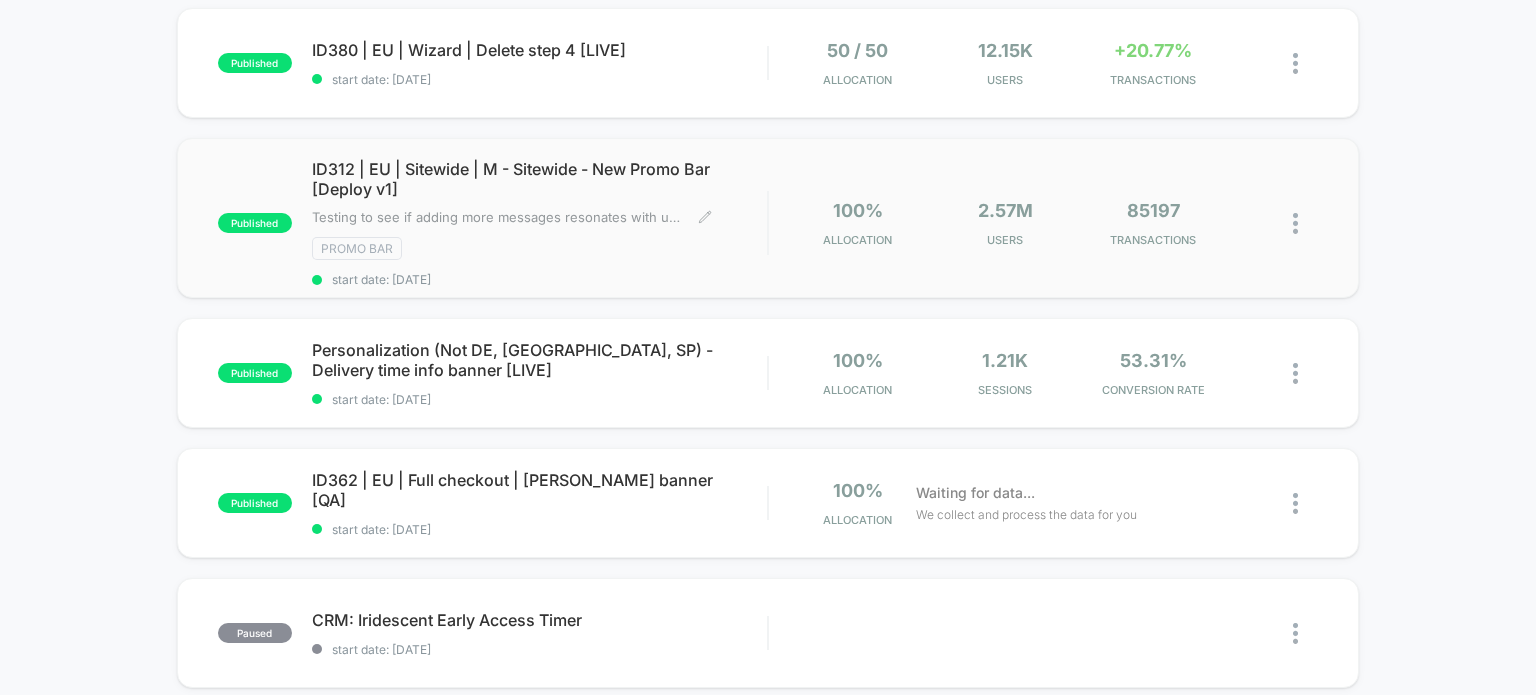 click on "ID312 | EU | Sitewide | M - Sitewide - New Promo Bar [Deploy v1]" at bounding box center [540, 179] 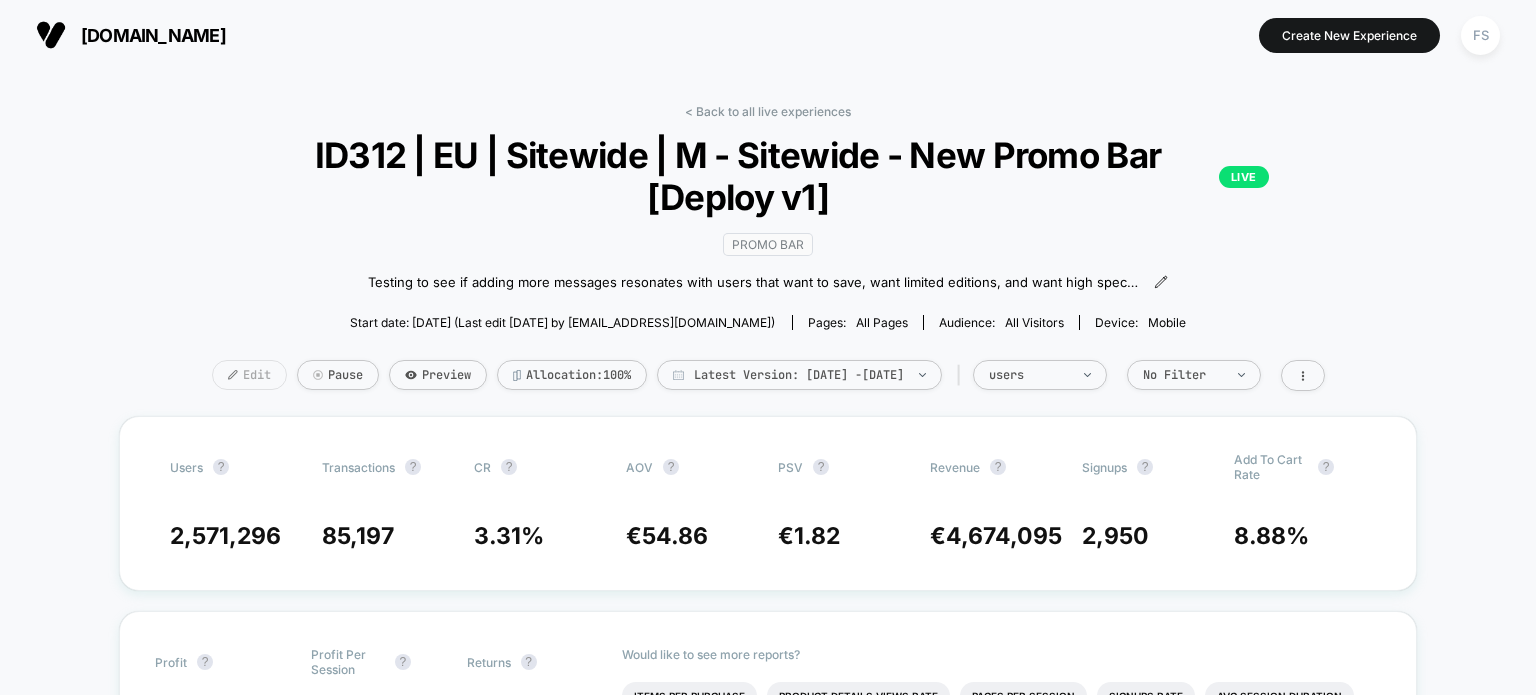 click on "Edit" at bounding box center [249, 375] 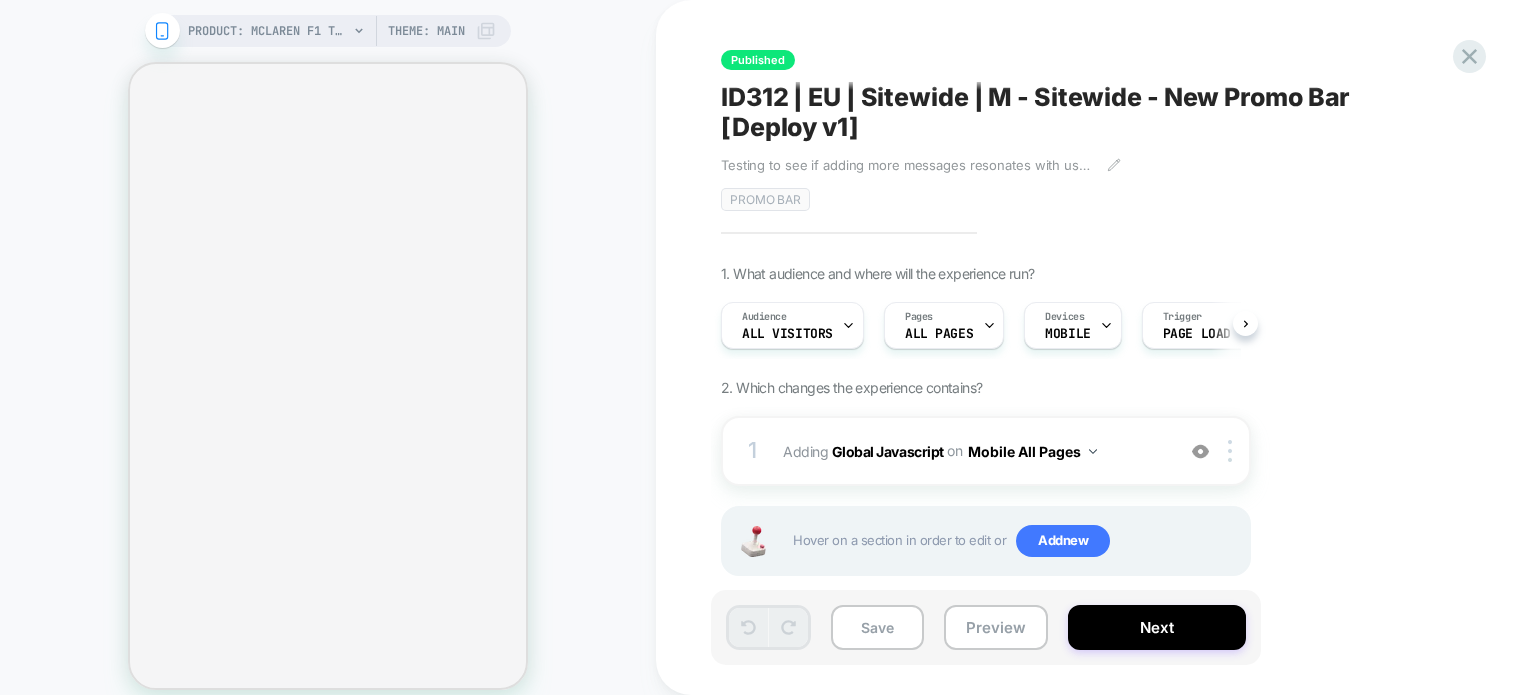 scroll, scrollTop: 0, scrollLeft: 0, axis: both 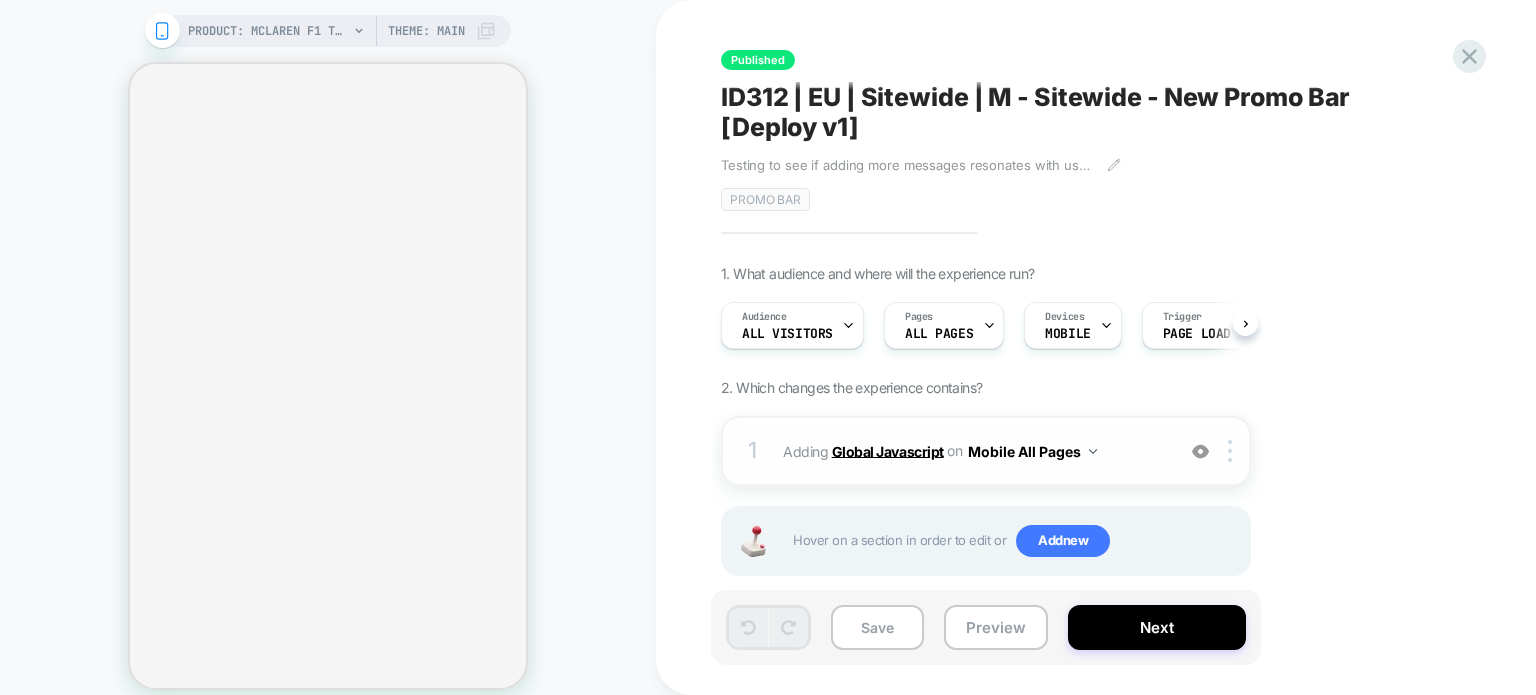 click on "Global Javascript" at bounding box center [888, 450] 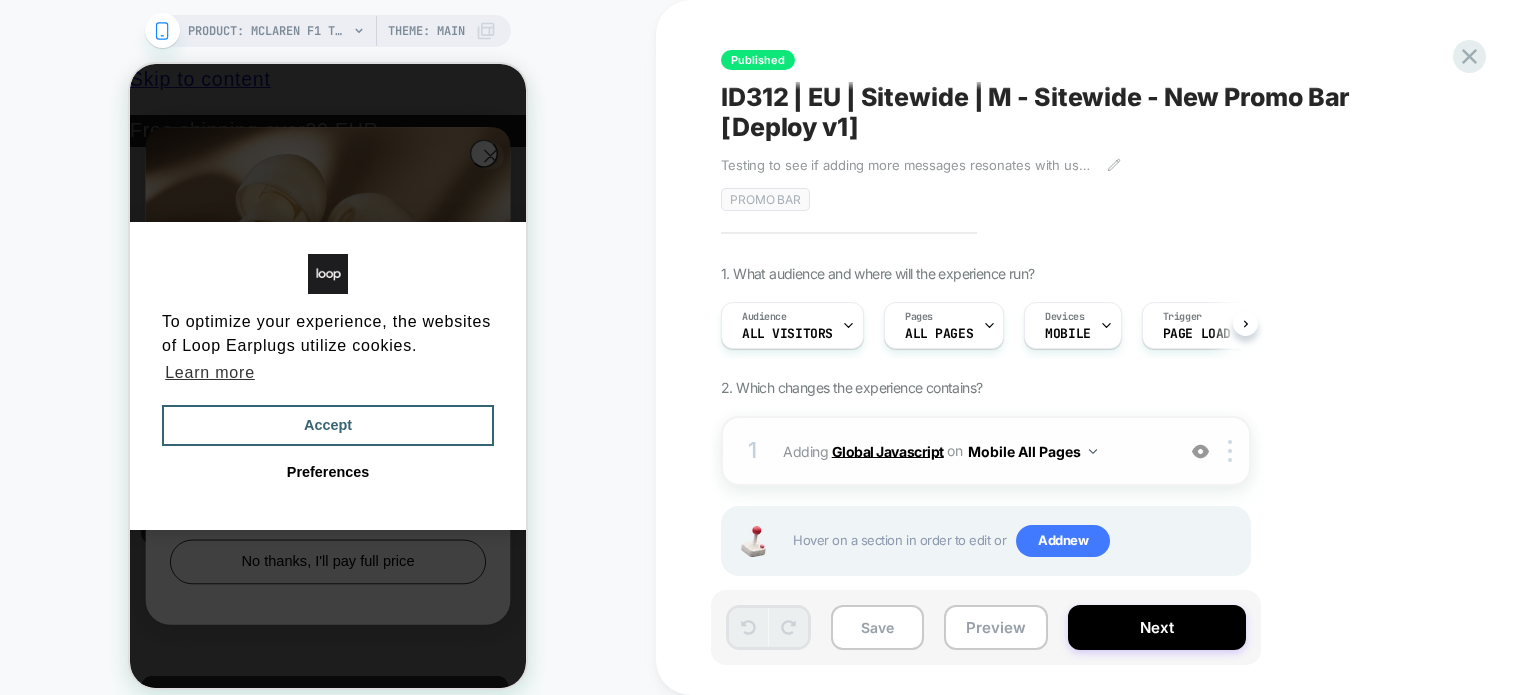 scroll, scrollTop: 0, scrollLeft: 0, axis: both 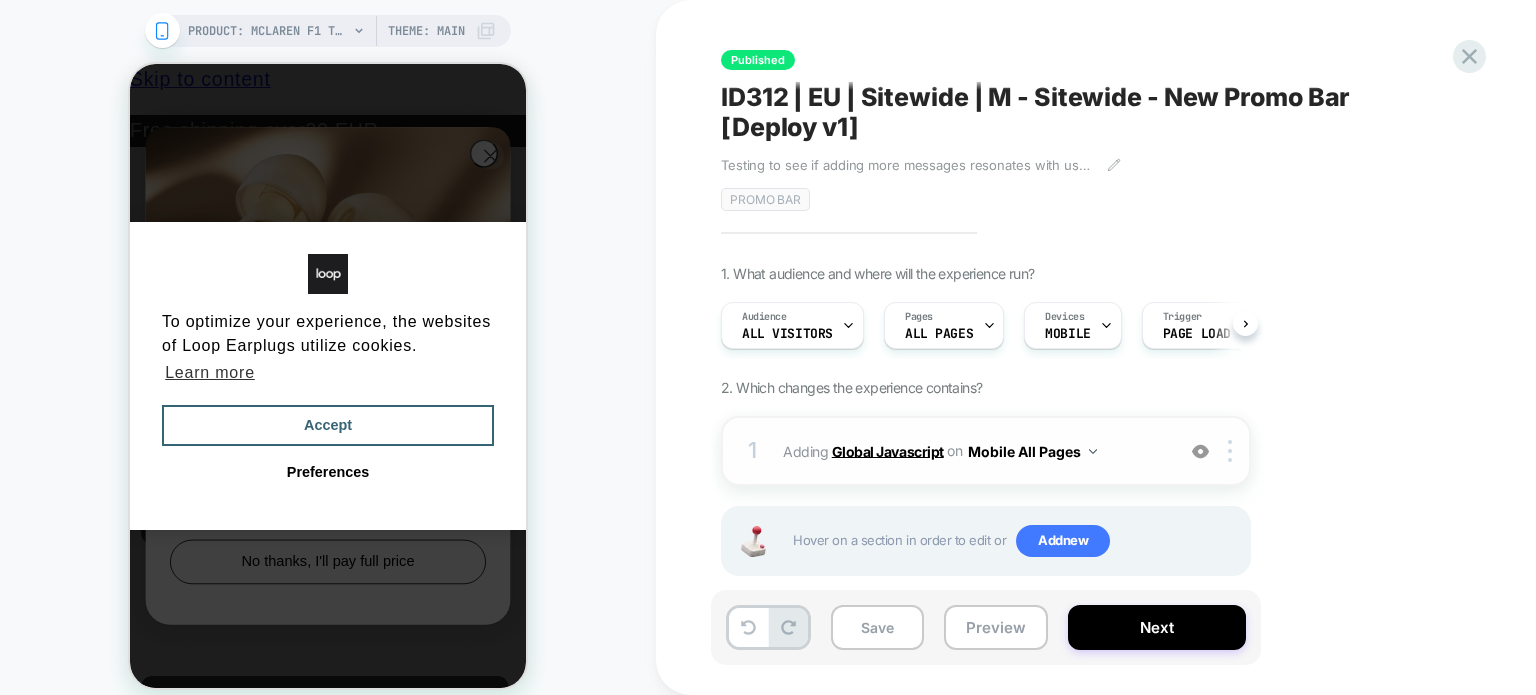 click on "Global Javascript" at bounding box center [888, 450] 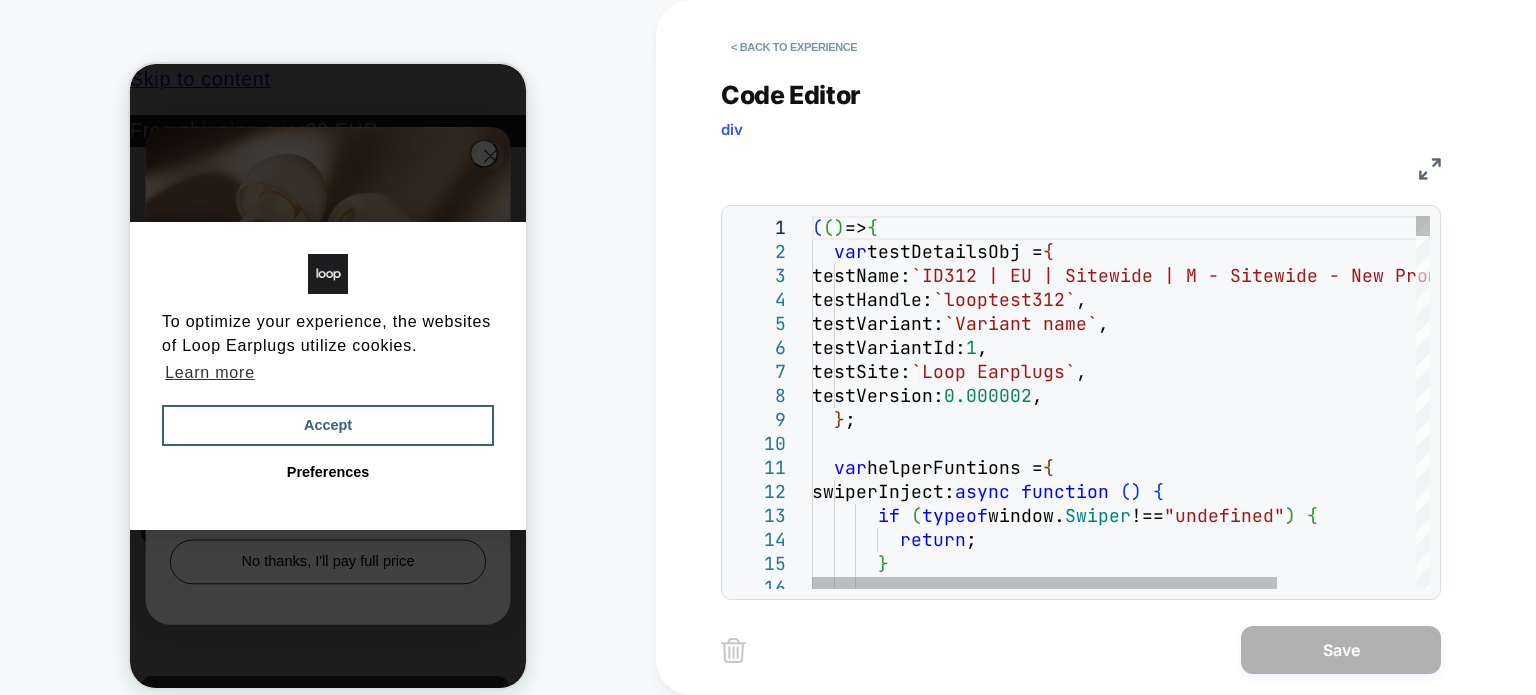 scroll, scrollTop: 0, scrollLeft: 0, axis: both 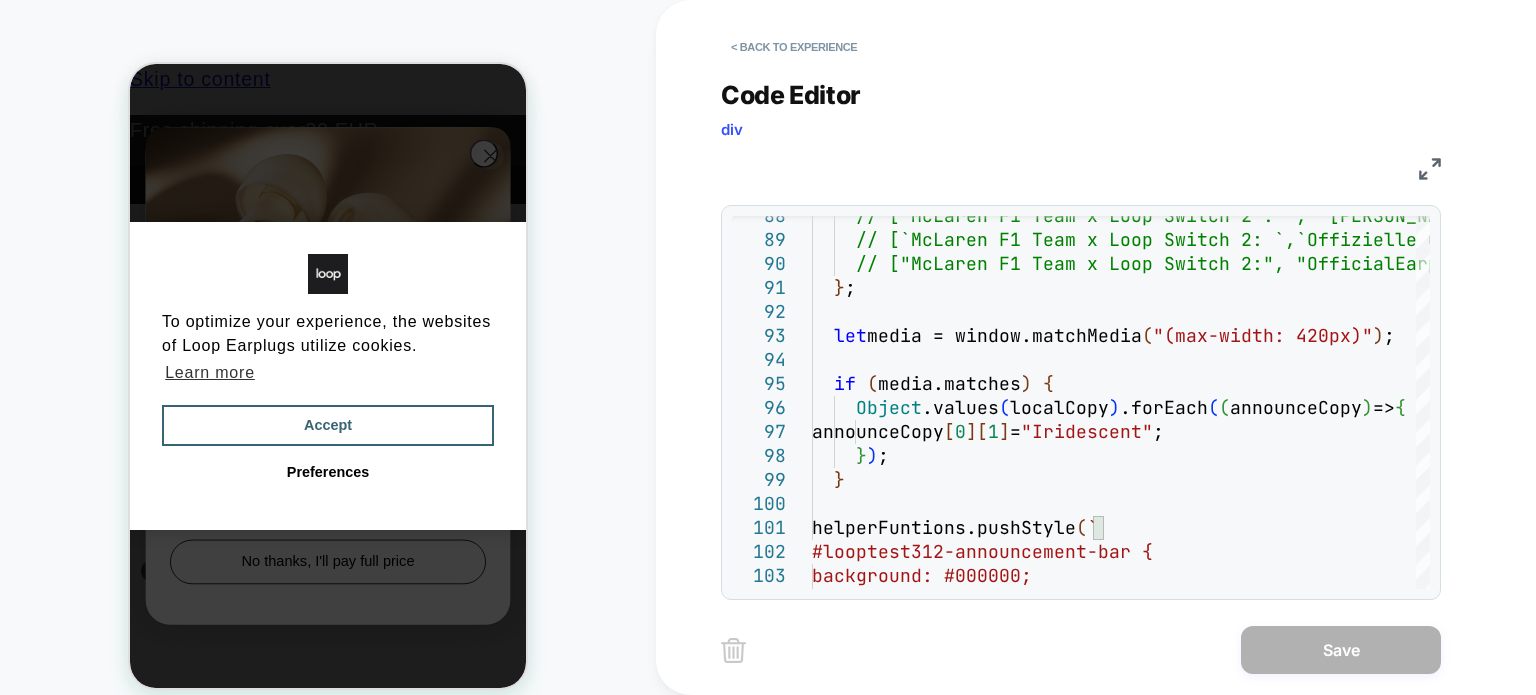 click at bounding box center (1430, 169) 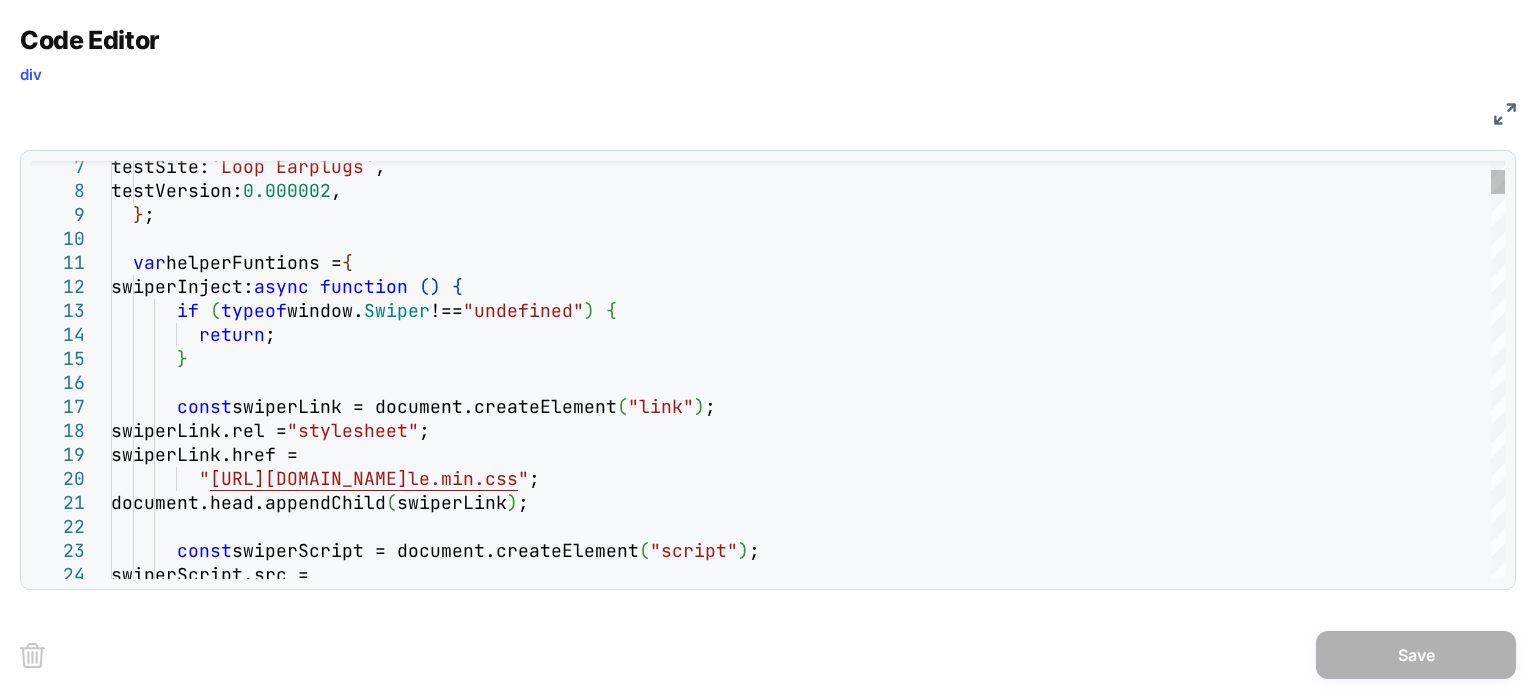 scroll, scrollTop: 0, scrollLeft: 0, axis: both 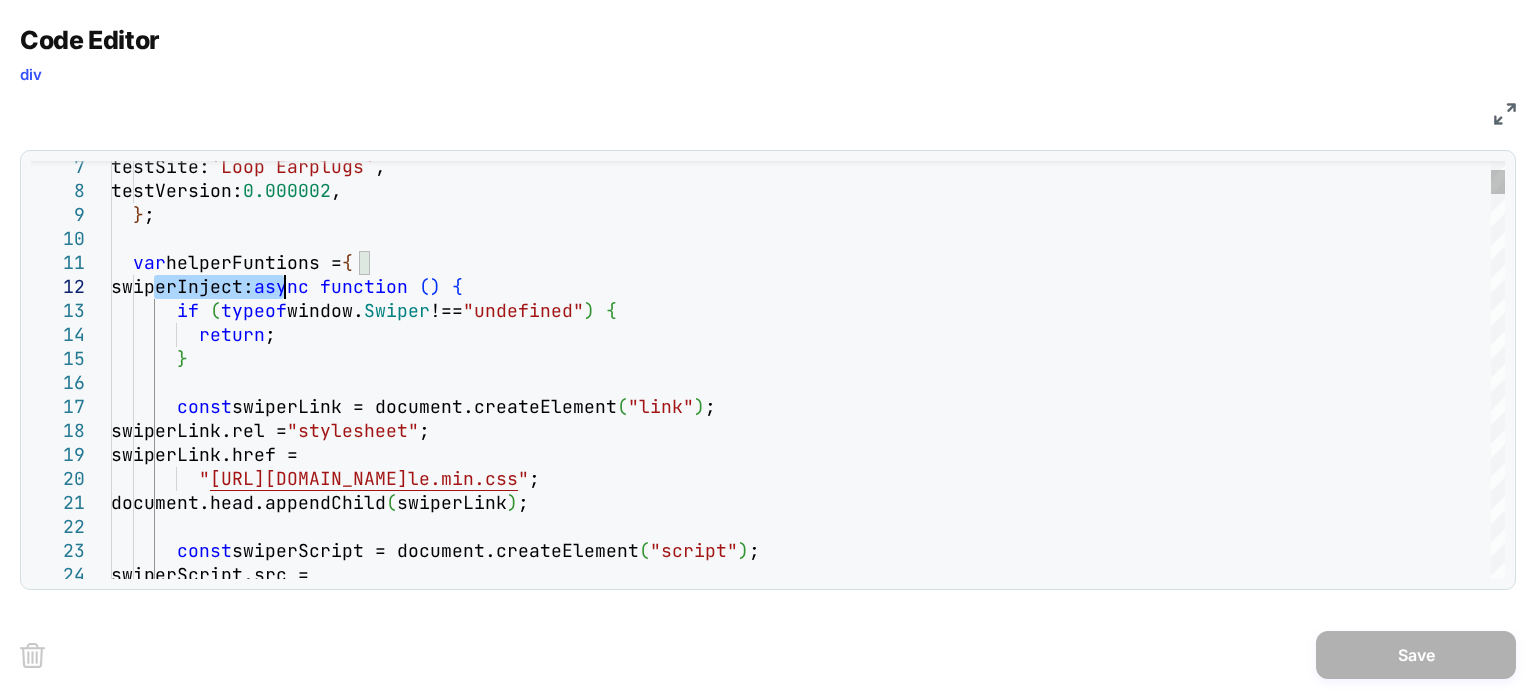 click on "const  swiperScript = document.createElement ( "script" ) ;       swiperScript.src =       document.head.appendChild ( swiperLink ) ;       swiperLink.href =          " https://cdn.jsdelivr.net/npm/swiper@11/swiper-bund le.min.css " ;        const  swiperLink = document.createElement ( "link" ) ;       swiperLink.rel =  "stylesheet" ;        }        if   ( typeof  window. Swiper  !==  "undefined" )   {          return ;    var  helperFuntions =  {     swiperInject:  async   function   ( )   {    } ;     testSite:  `Loop Earplugs` ,     testVersion:  0.000002 ," at bounding box center (808, 3616) 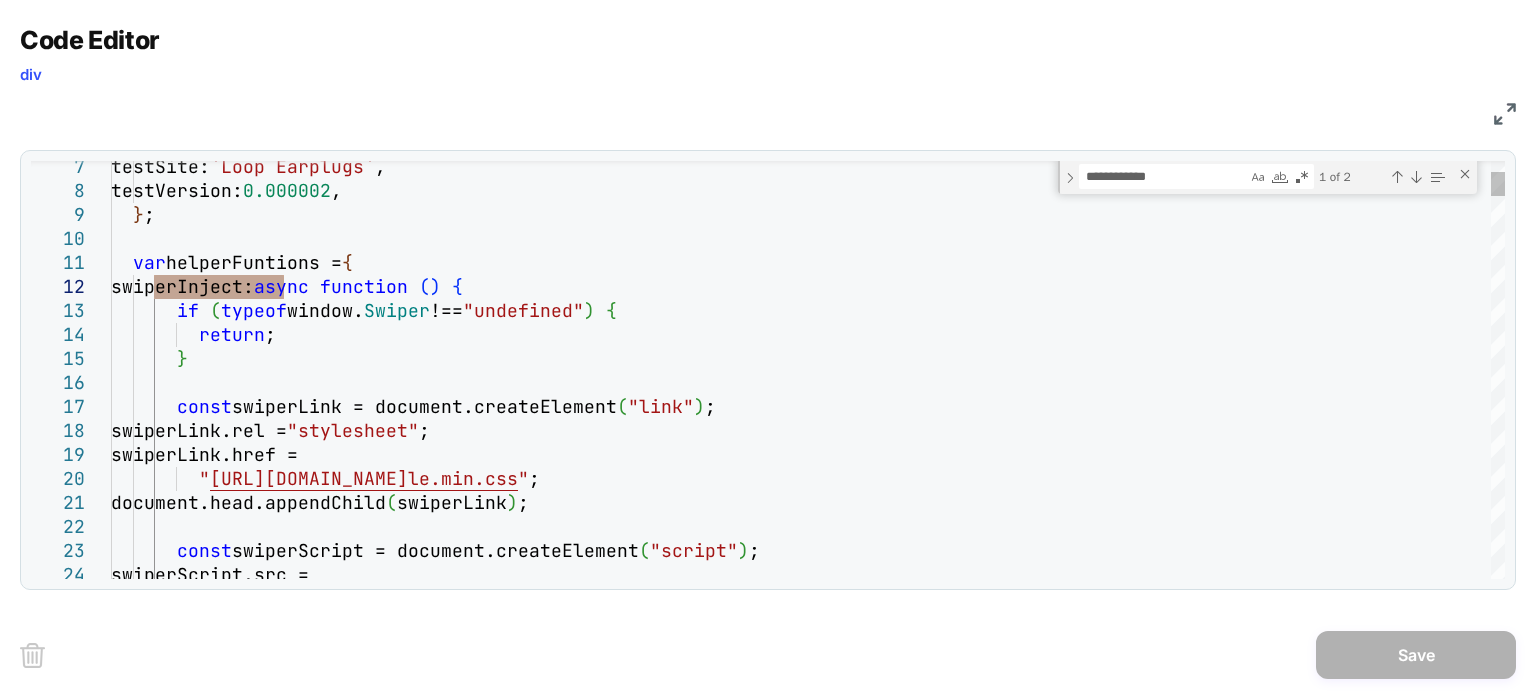 click on "1 of 2" at bounding box center [1381, 176] 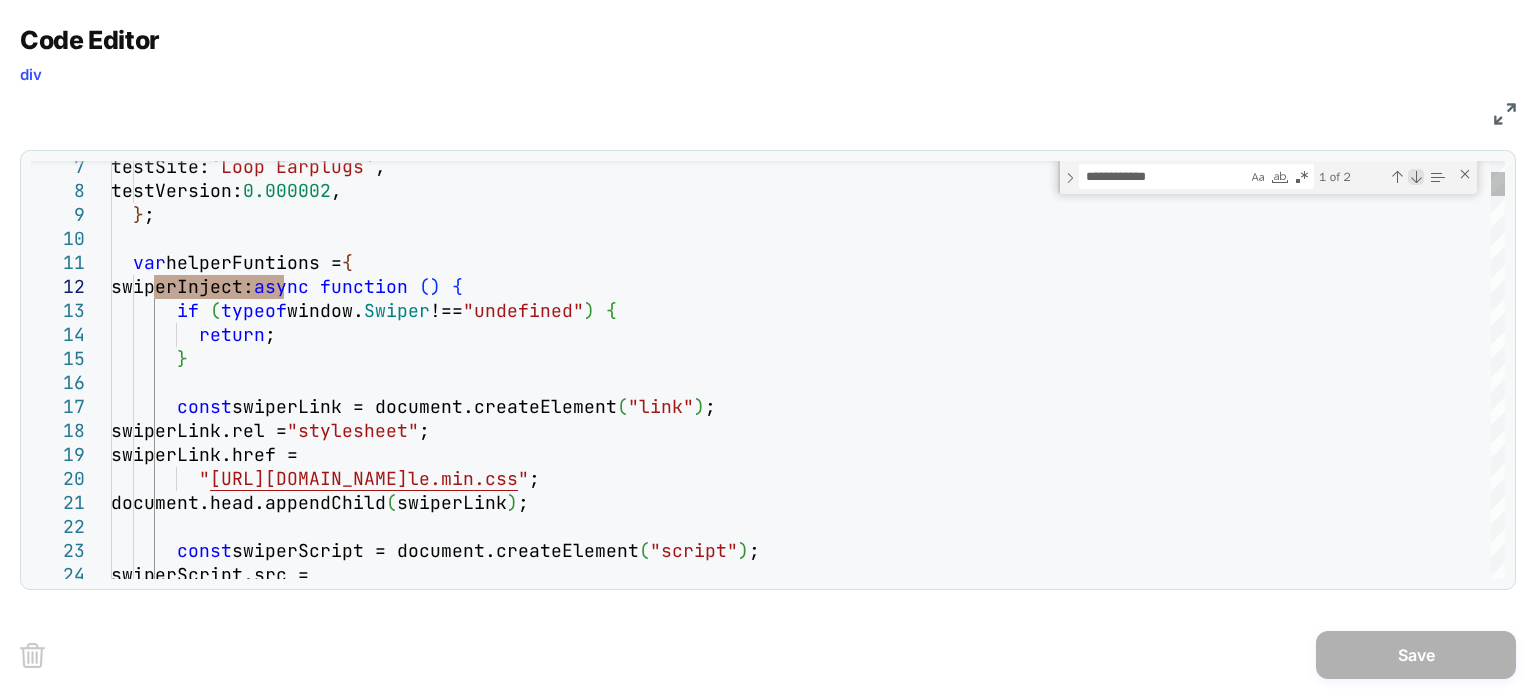 click at bounding box center [1416, 177] 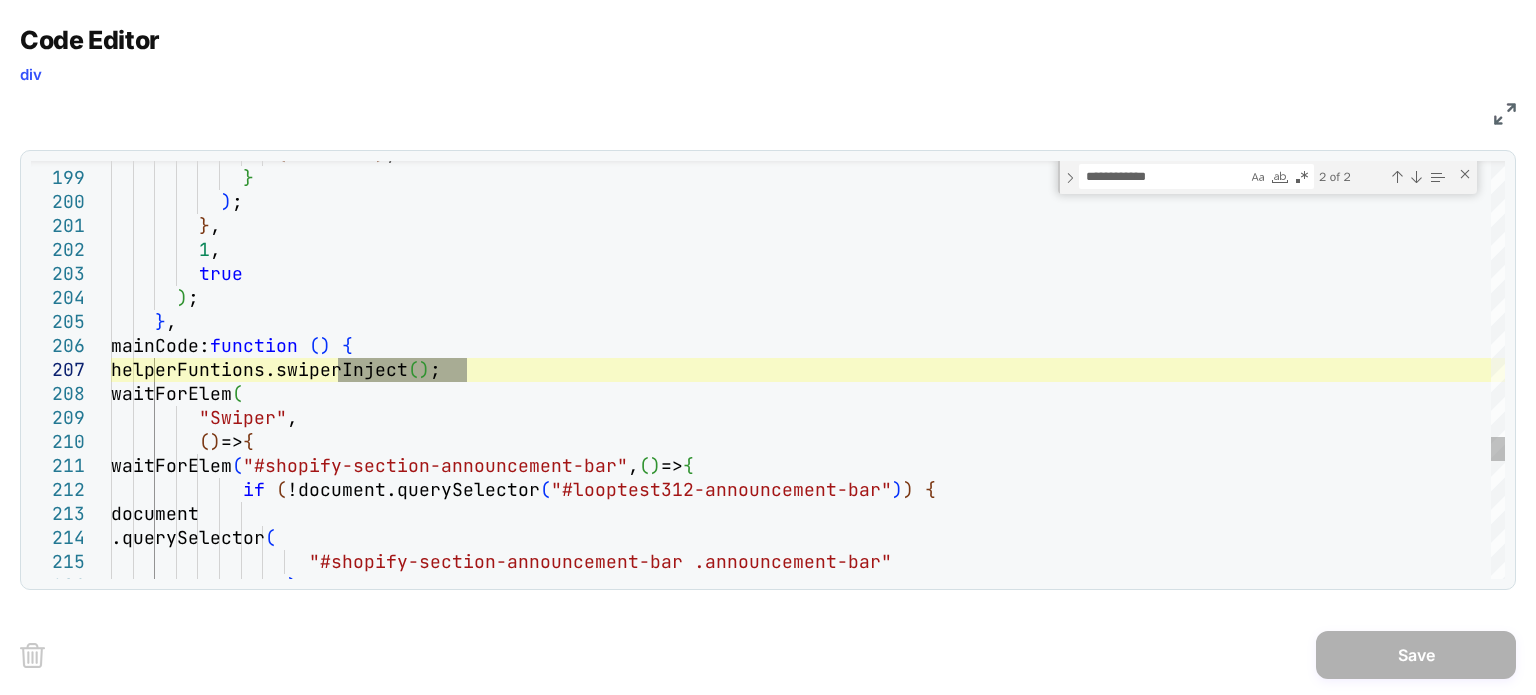 click on "2 of 2" at bounding box center [1351, 176] 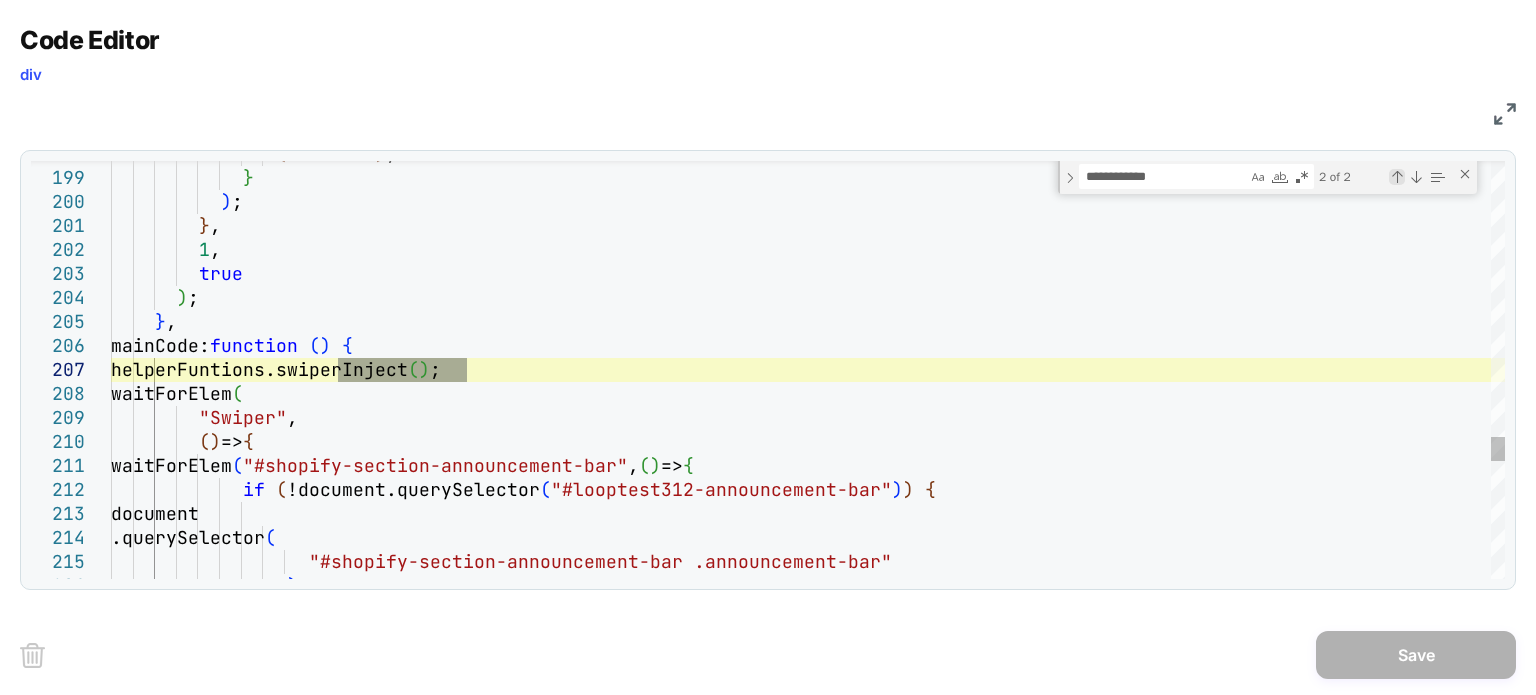 click at bounding box center (1397, 177) 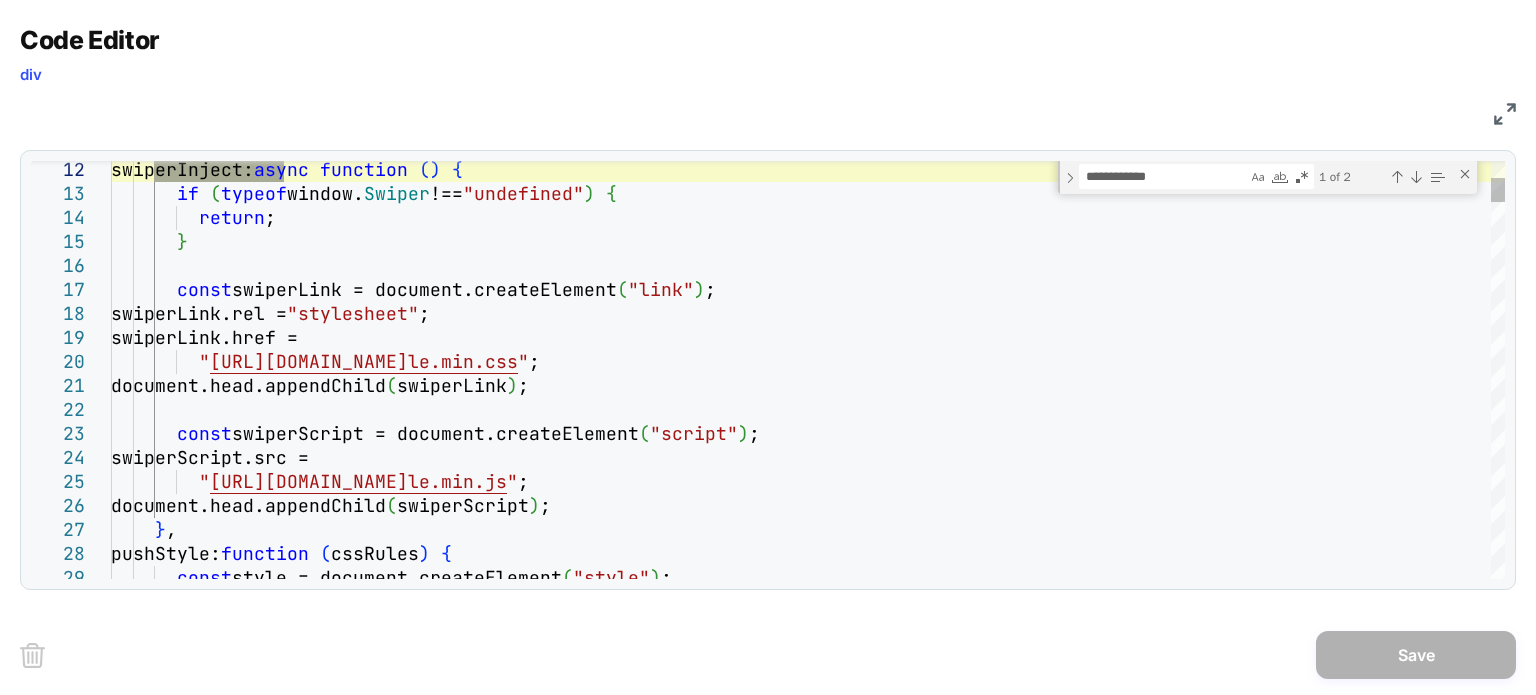 click at bounding box center [768, 164] 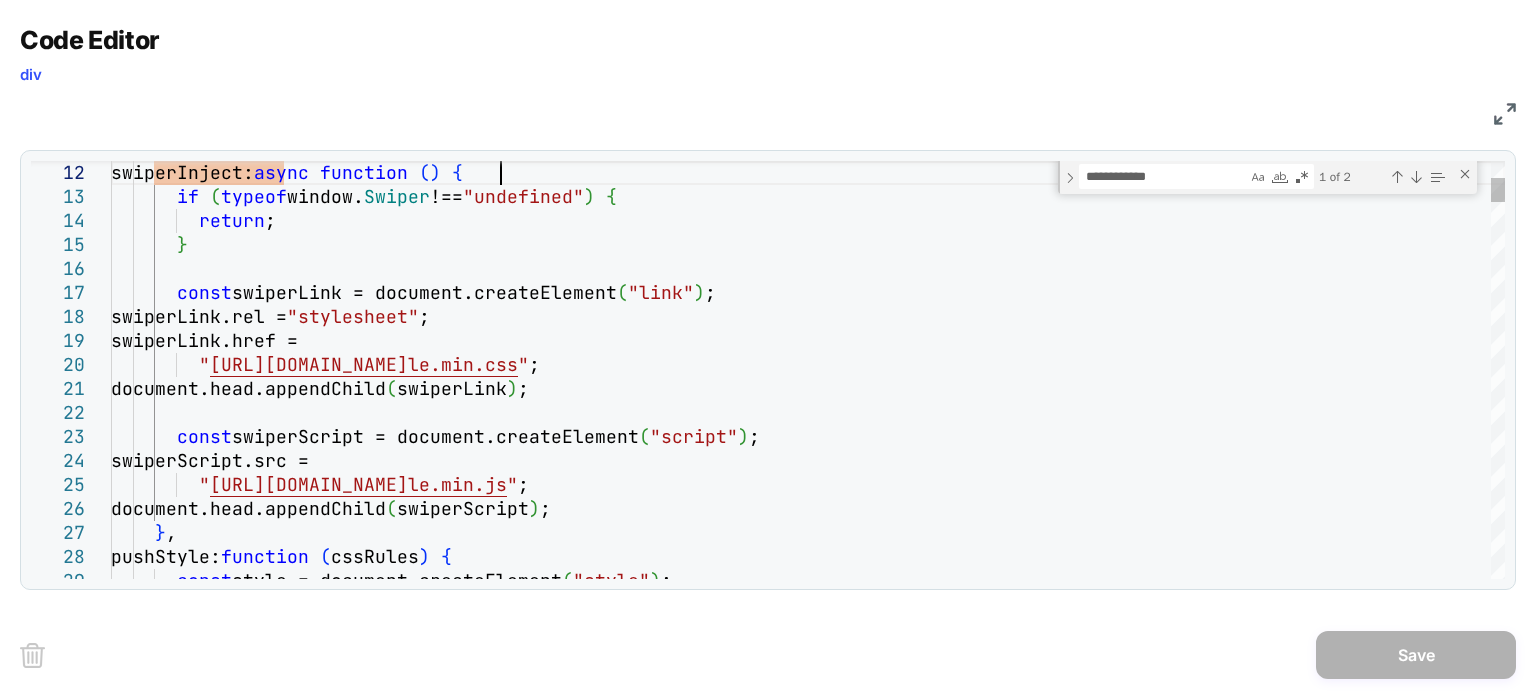 scroll, scrollTop: 0, scrollLeft: 0, axis: both 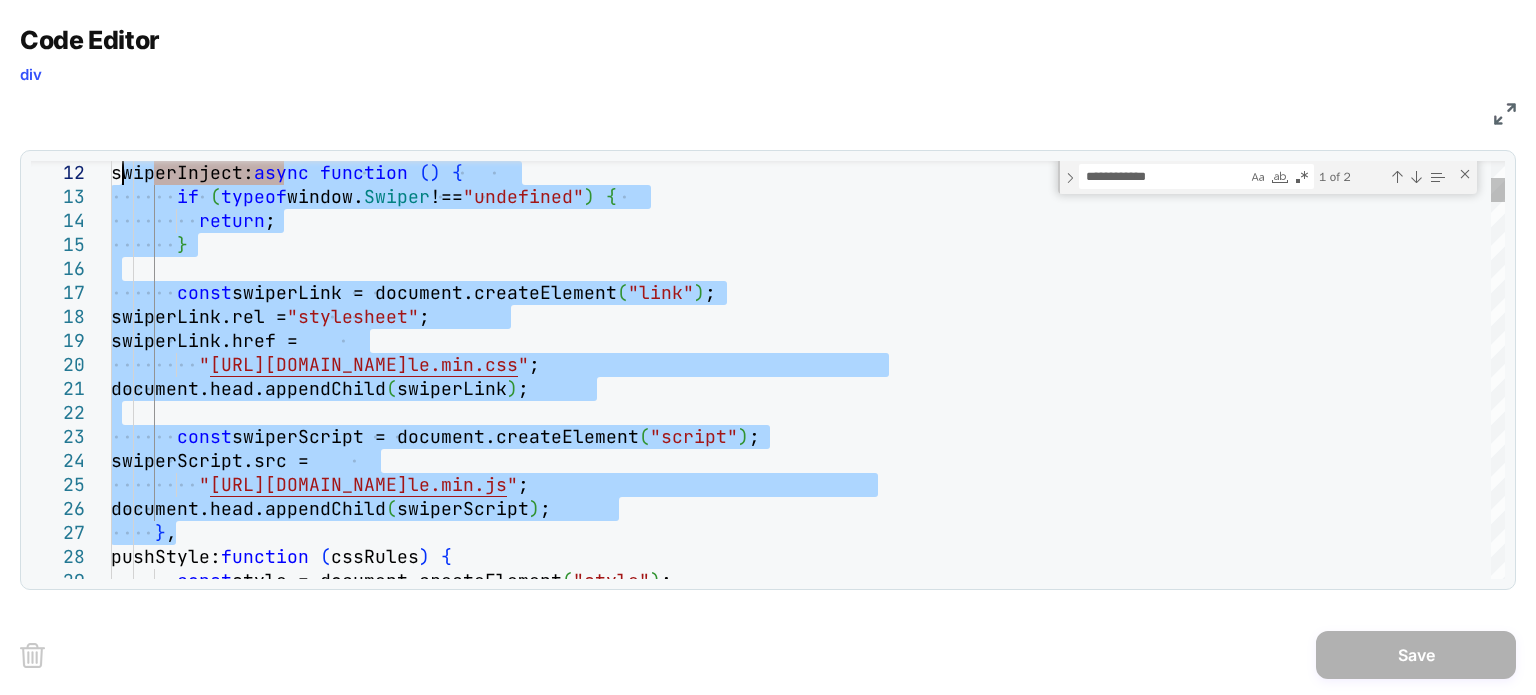 drag, startPoint x: 208, startPoint y: 531, endPoint x: 125, endPoint y: 182, distance: 358.7339 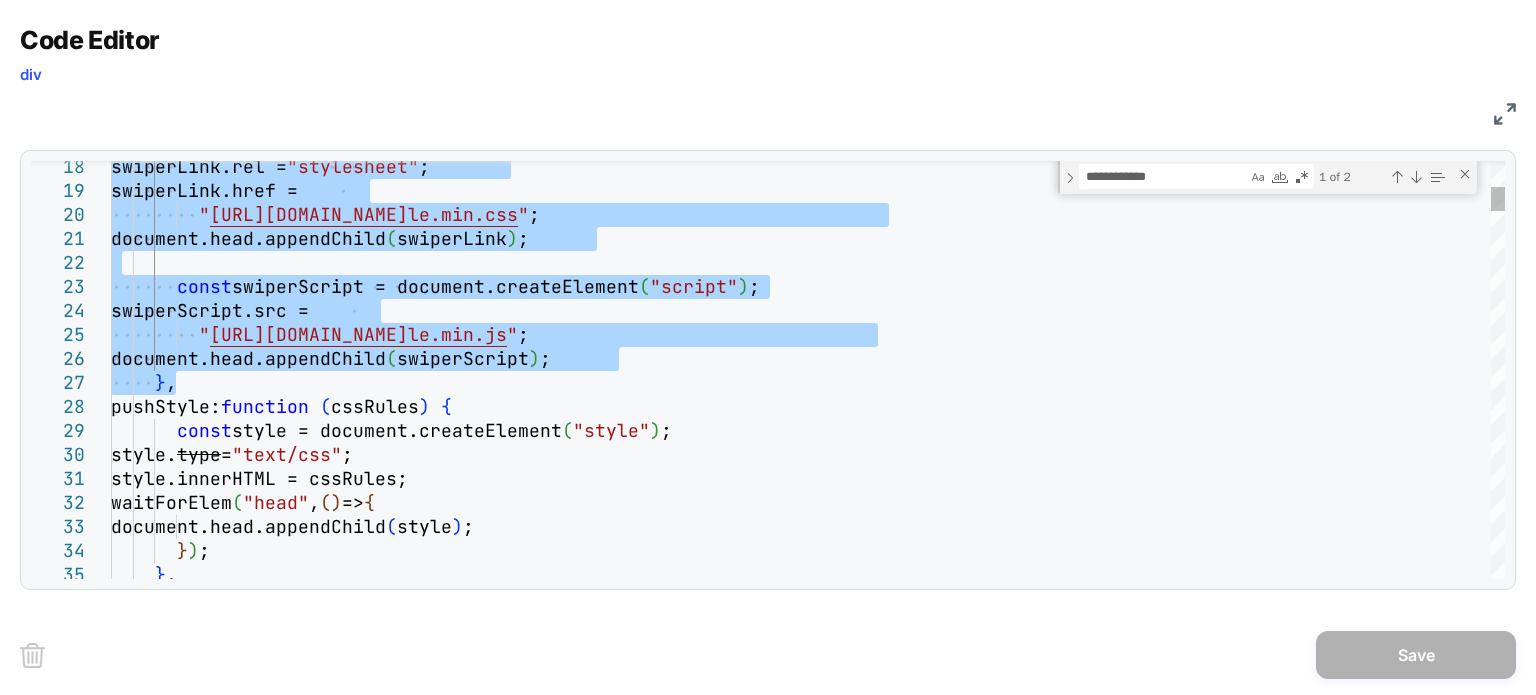 click on "swiperLink.rel =  "stylesheet" ;       swiperLink.href =          " https://cdn.jsdelivr.net/npm/swiper@11/swiper-bund le.min.css " ;       document.head.appendChild ( swiperLink ) ;        const  swiperScript = document.createElement ( "script" ) ;       swiperScript.src =          " https://cdn.jsdelivr.net/npm/swiper@11/swiper-bund le.min.js " ;       document.head.appendChild ( swiperScript ) ;      } ,     pushStyle:  function   ( cssRules )   {        const  style = document.createElement ( "style" ) ;       style. type  =  "text/css" ;       style.innerHTML = cssRules;       waitForElem ( "head" ,  ( )  =>  {         document.head.appendChild ( style ) ;        } ) ;      } ," at bounding box center [808, 3335] 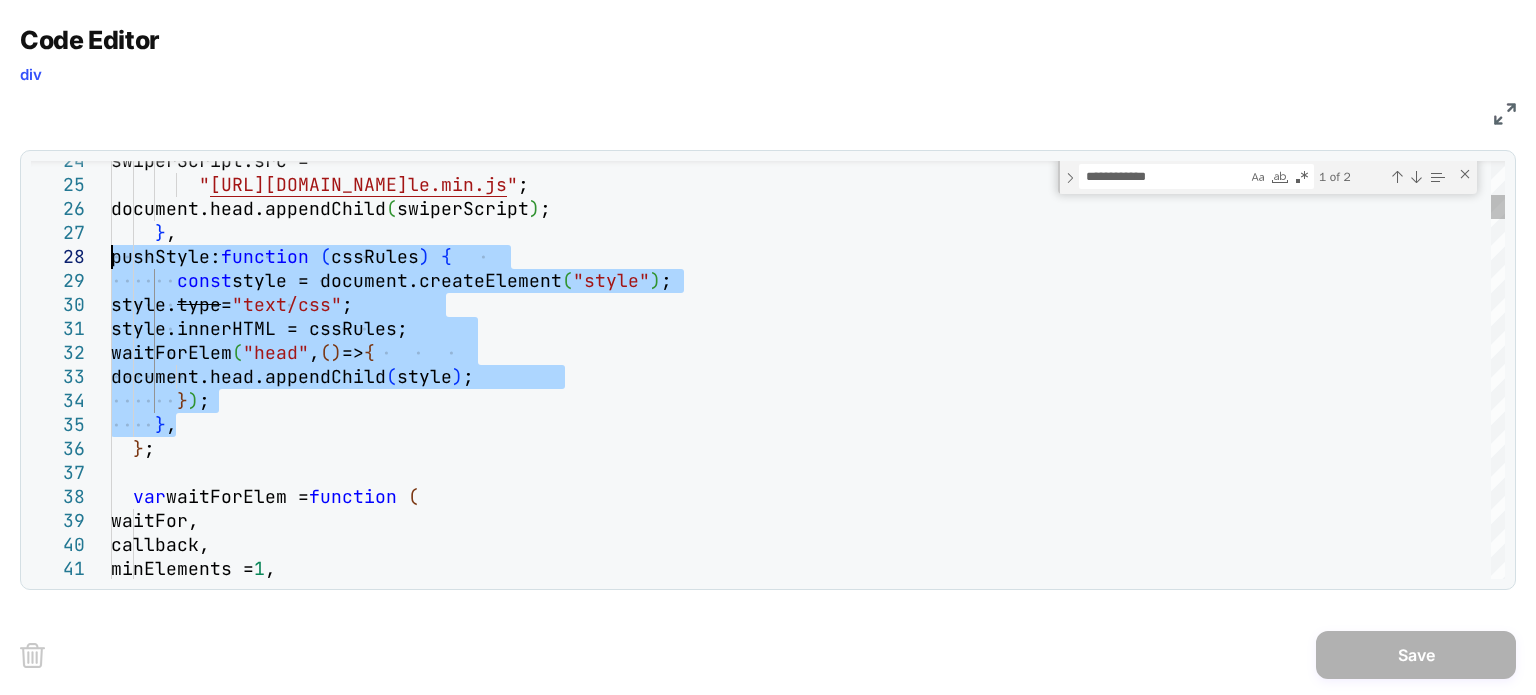 drag, startPoint x: 198, startPoint y: 420, endPoint x: 89, endPoint y: 247, distance: 204.47493 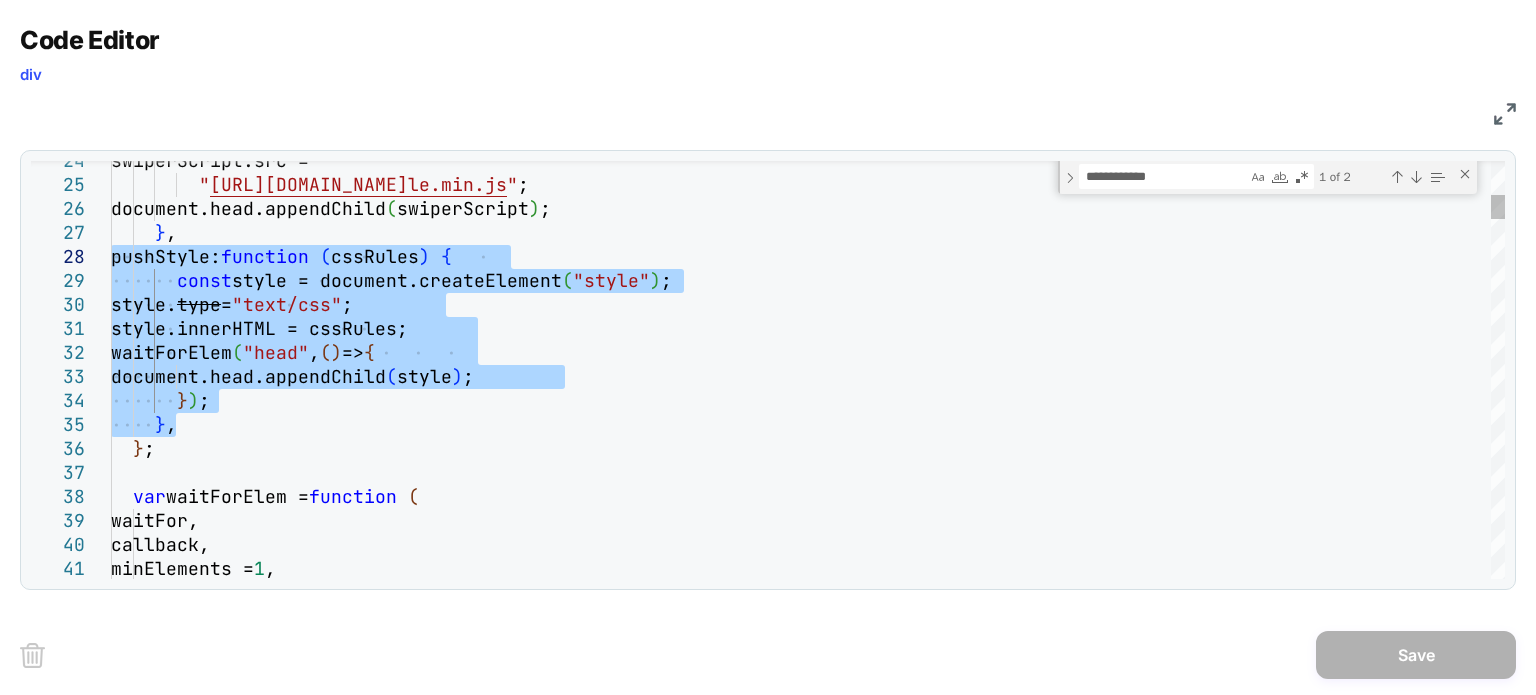 type on "**********" 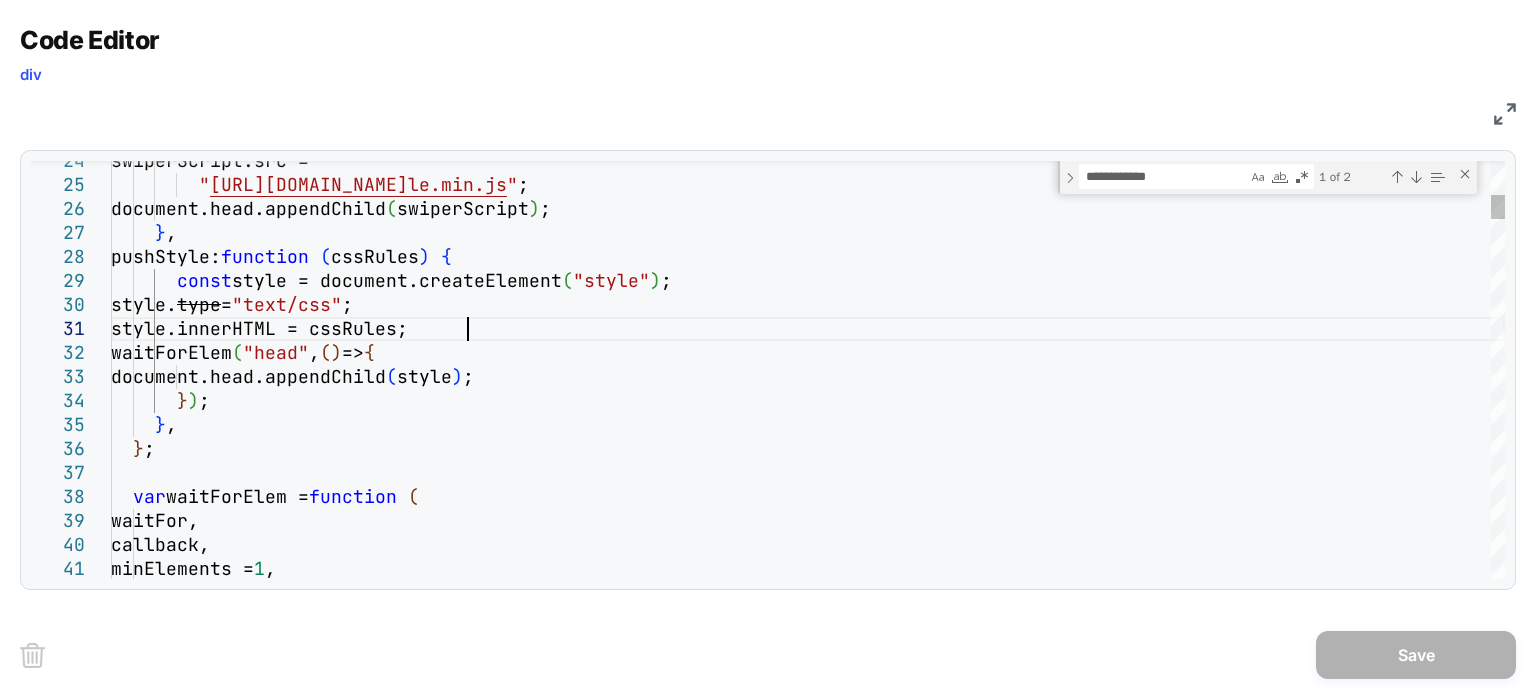 click on "swiperScript.src =          " https://cdn.jsdelivr.net/npm/swiper@11/swiper-bund le.min.js " ;       document.head.appendChild ( swiperScript ) ;      } ,     pushStyle:  function   ( cssRules )   {        const  style = document.createElement ( "style" ) ;       style. type  =  "text/css" ;       style.innerHTML = cssRules;       waitForElem ( "head" ,  ( )  =>  {         document.head.appendChild ( style ) ;        } ) ;      } ,    } ;    var  waitForElem =  function   (     waitFor,     callback,     minElements =  1 ," at bounding box center [808, 3185] 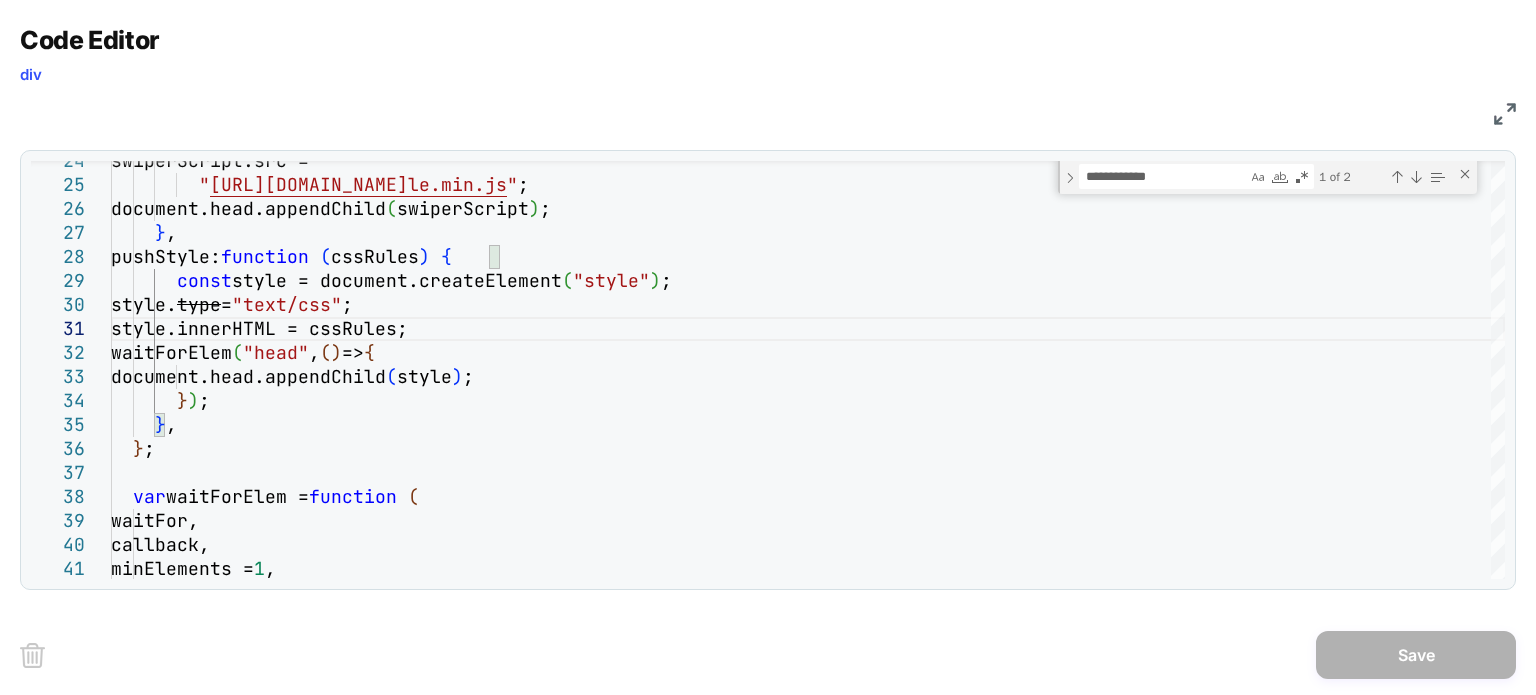 click at bounding box center (1505, 114) 